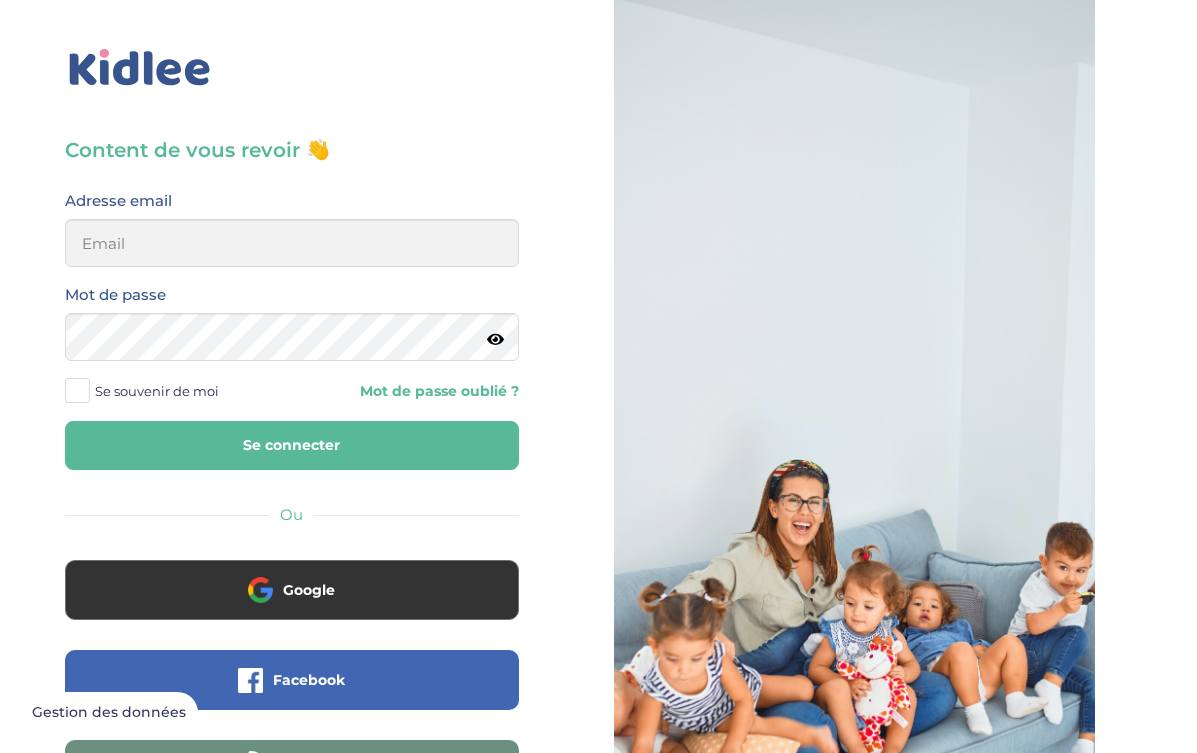 scroll, scrollTop: 0, scrollLeft: 0, axis: both 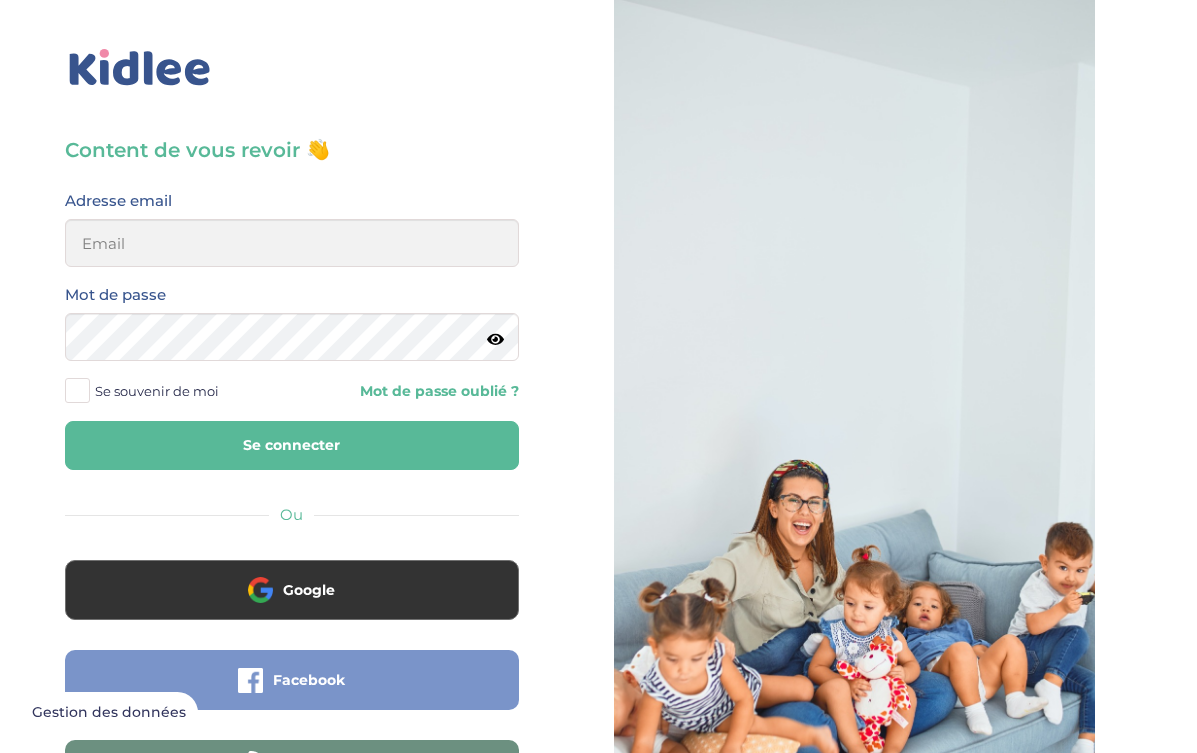 click on "Facebook" at bounding box center (292, 680) 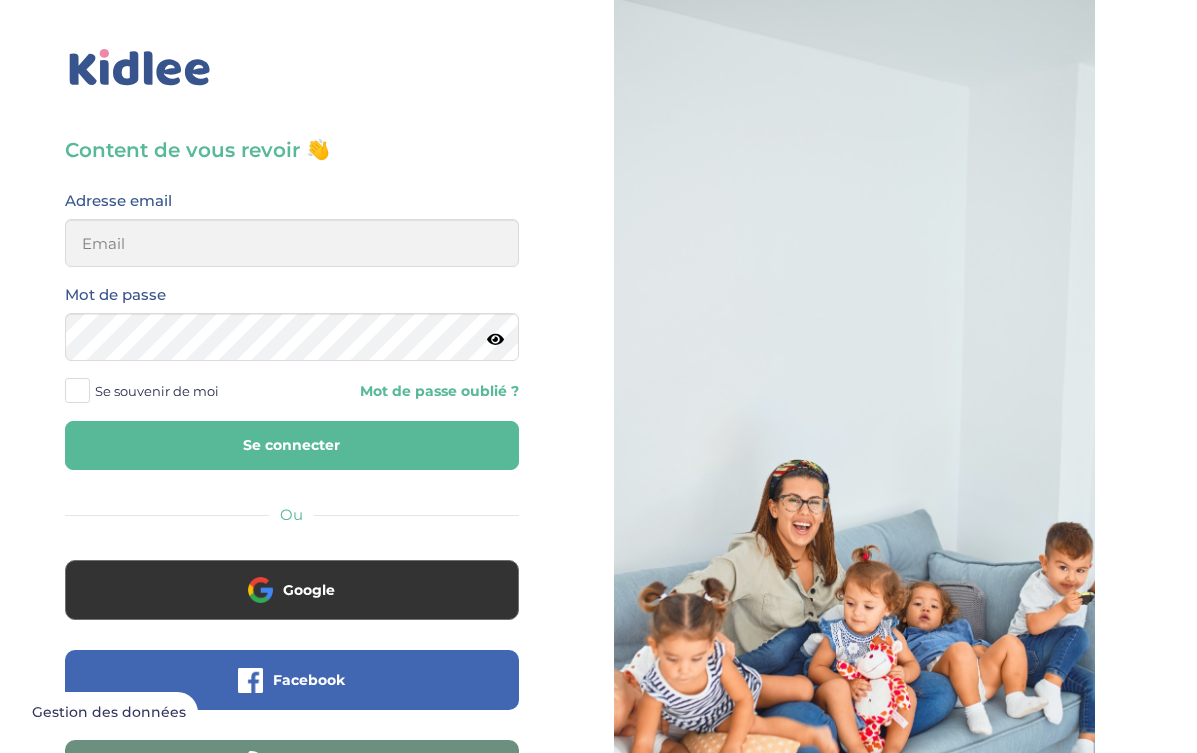 scroll, scrollTop: 0, scrollLeft: 0, axis: both 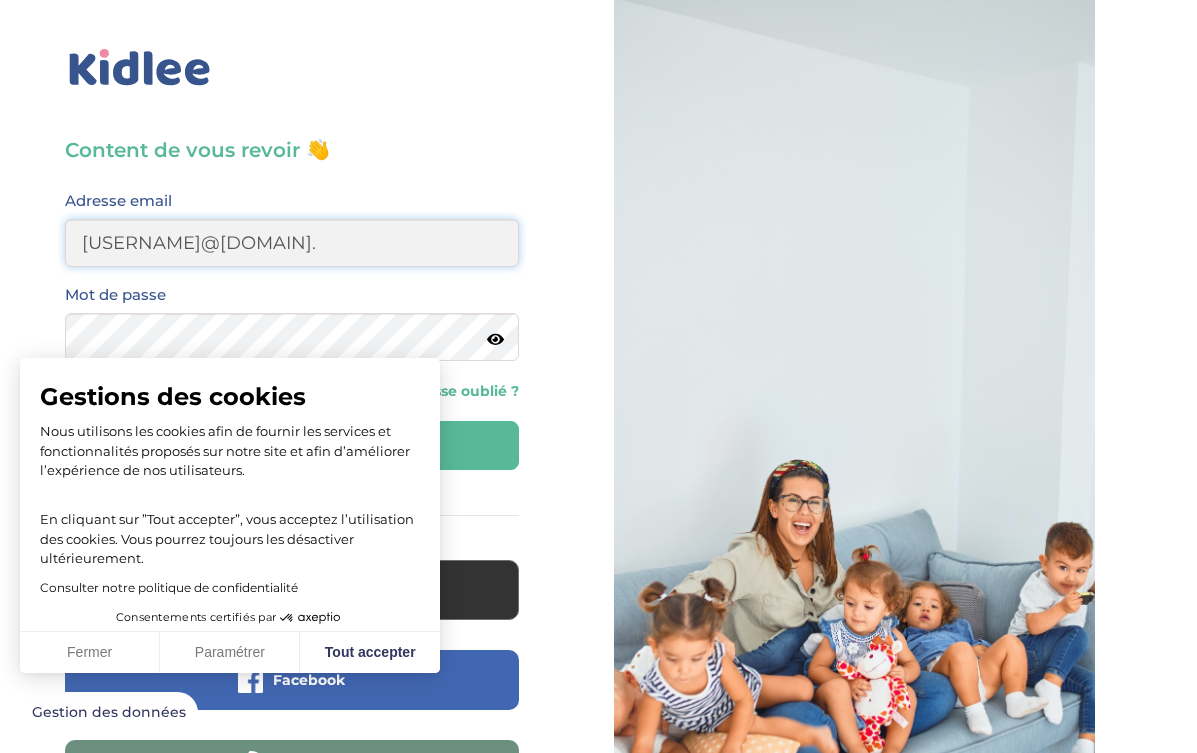 type on "loana-hernier@hotmail.fr" 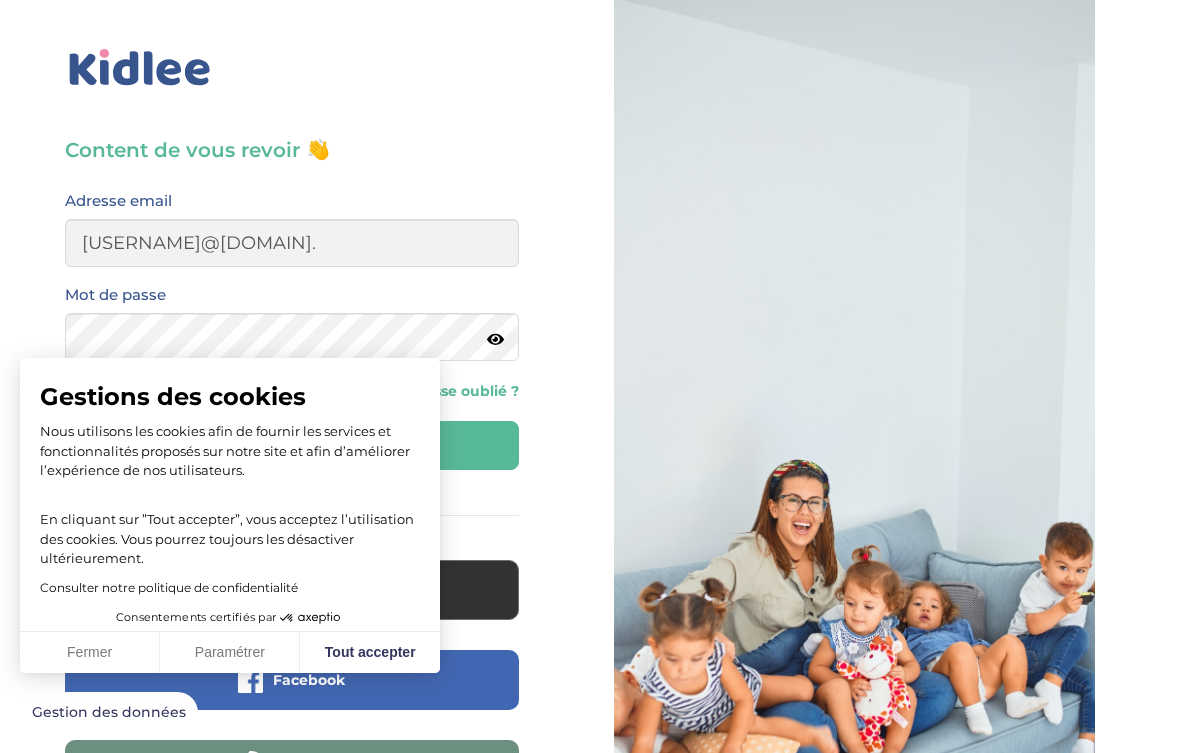 click on "Fermer" at bounding box center (90, 653) 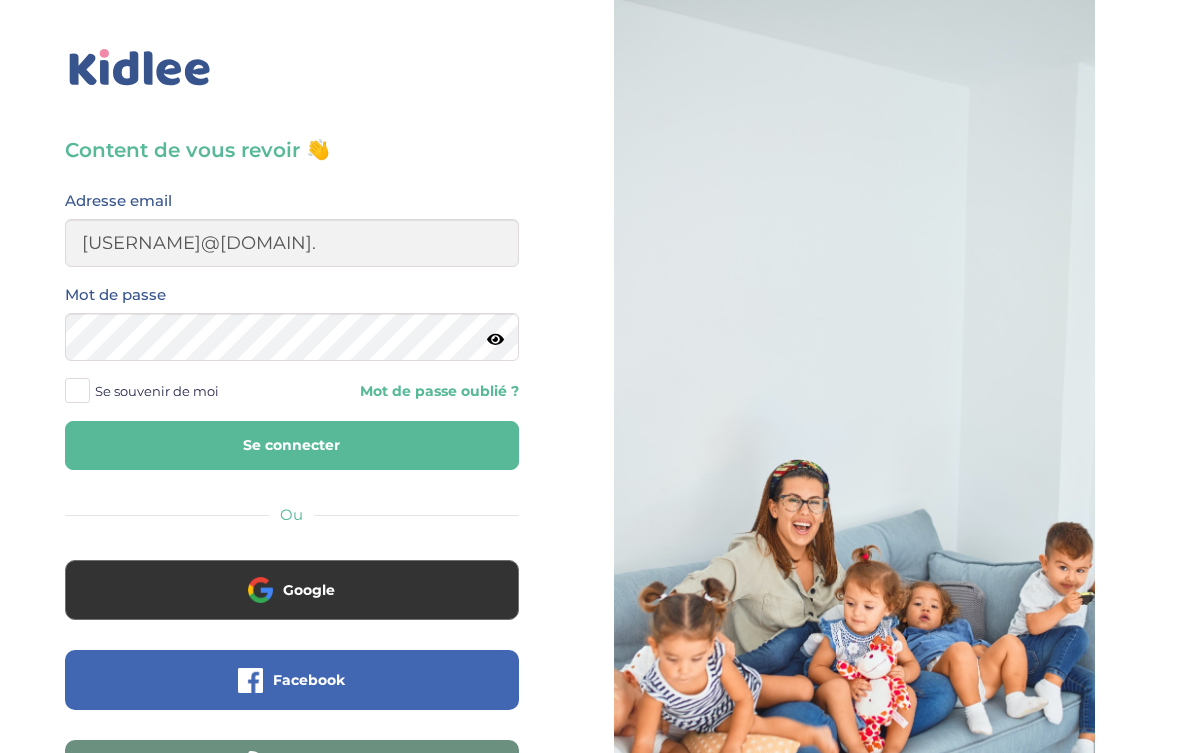 click on "Se connecter" at bounding box center [292, 445] 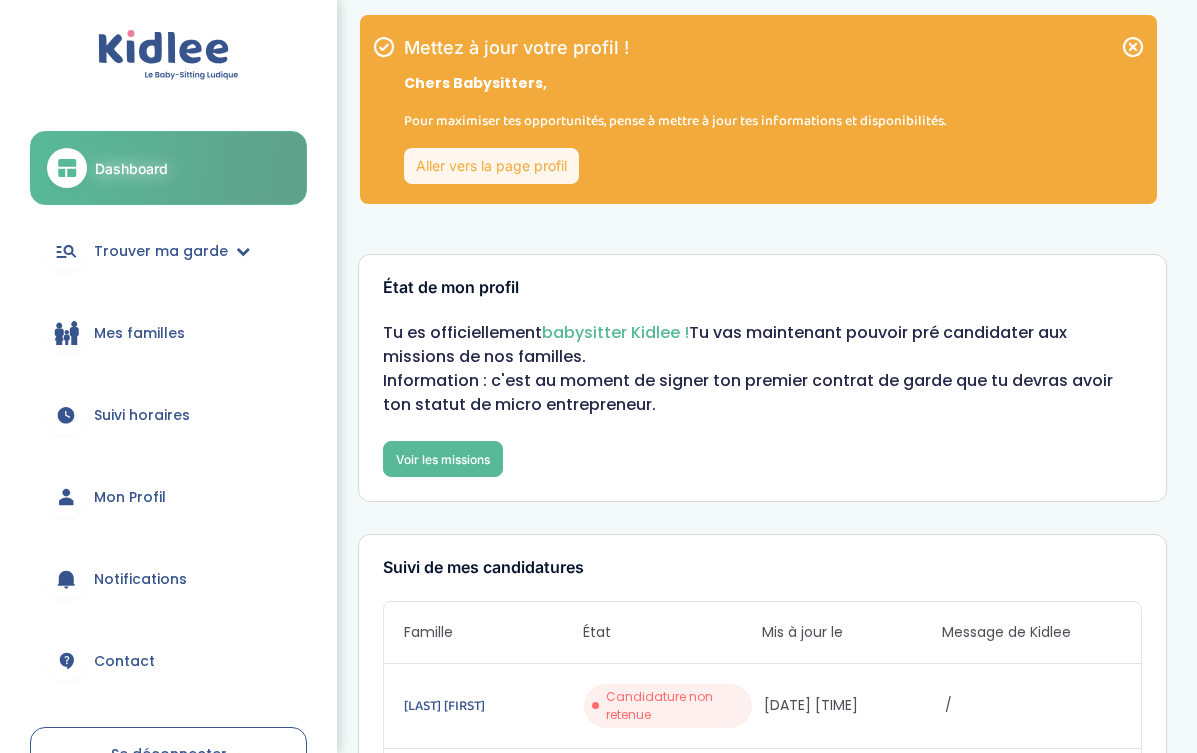scroll, scrollTop: 0, scrollLeft: 0, axis: both 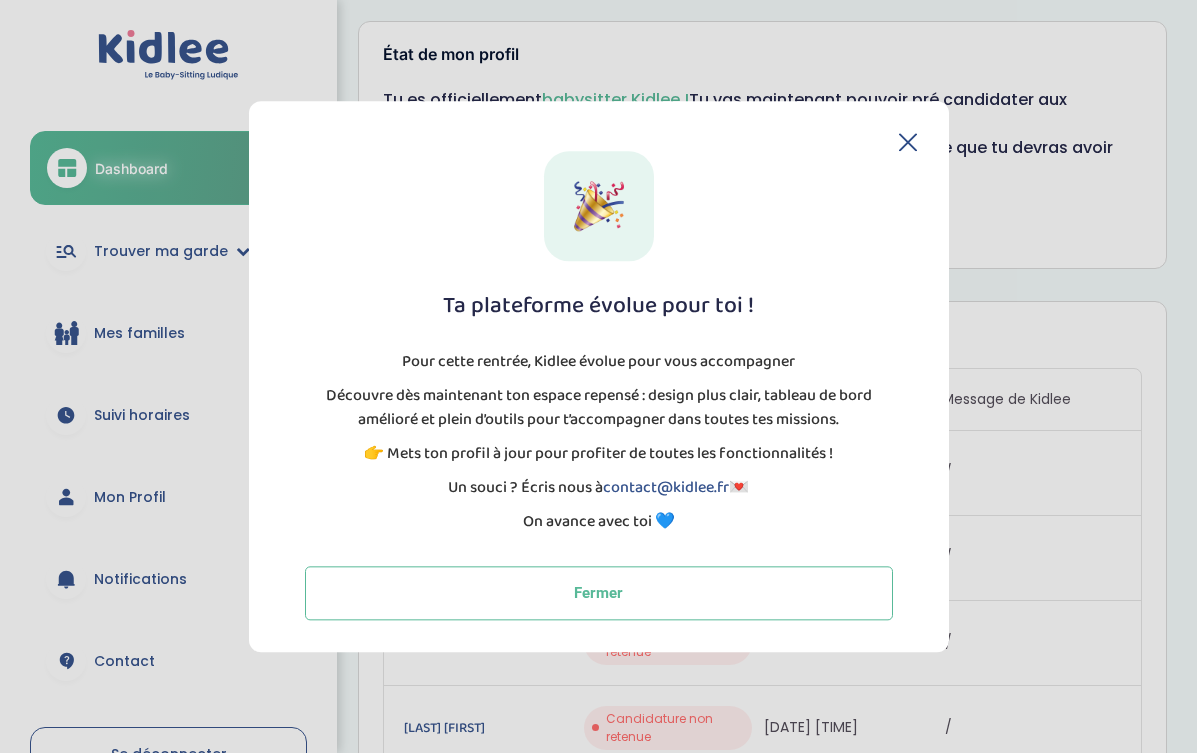 click 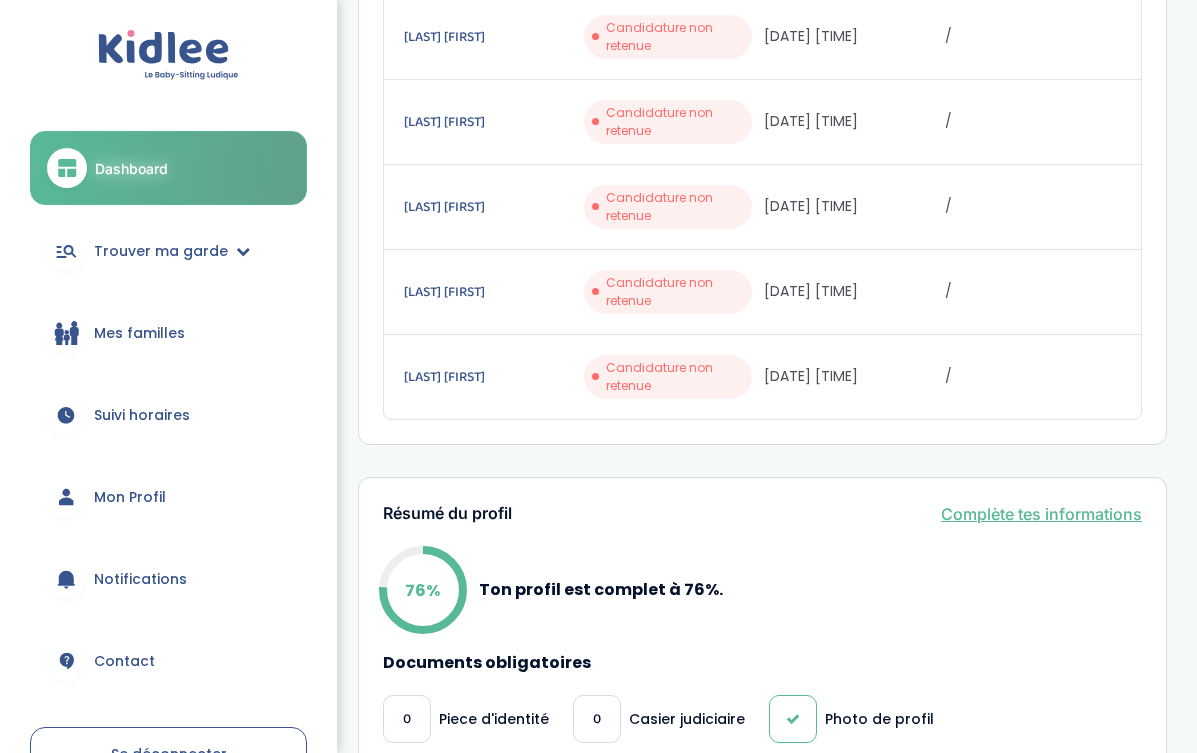 scroll, scrollTop: 804, scrollLeft: 0, axis: vertical 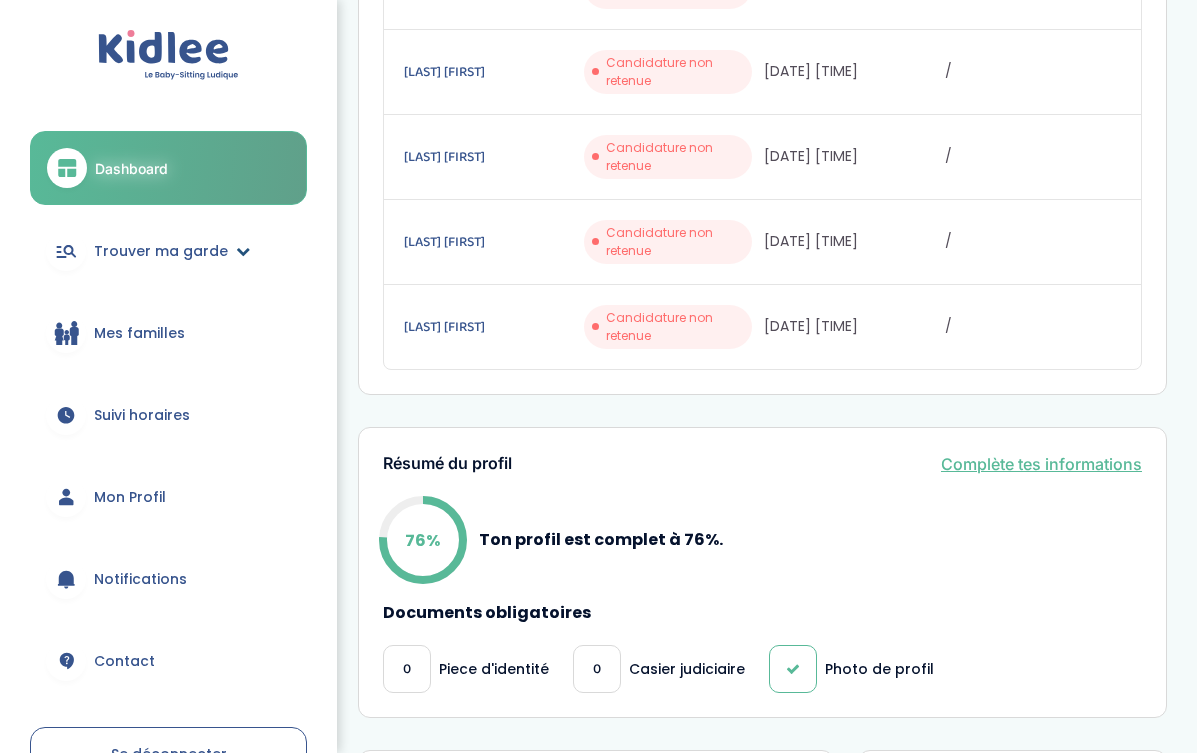 click on "Trouver ma garde" at bounding box center (161, 251) 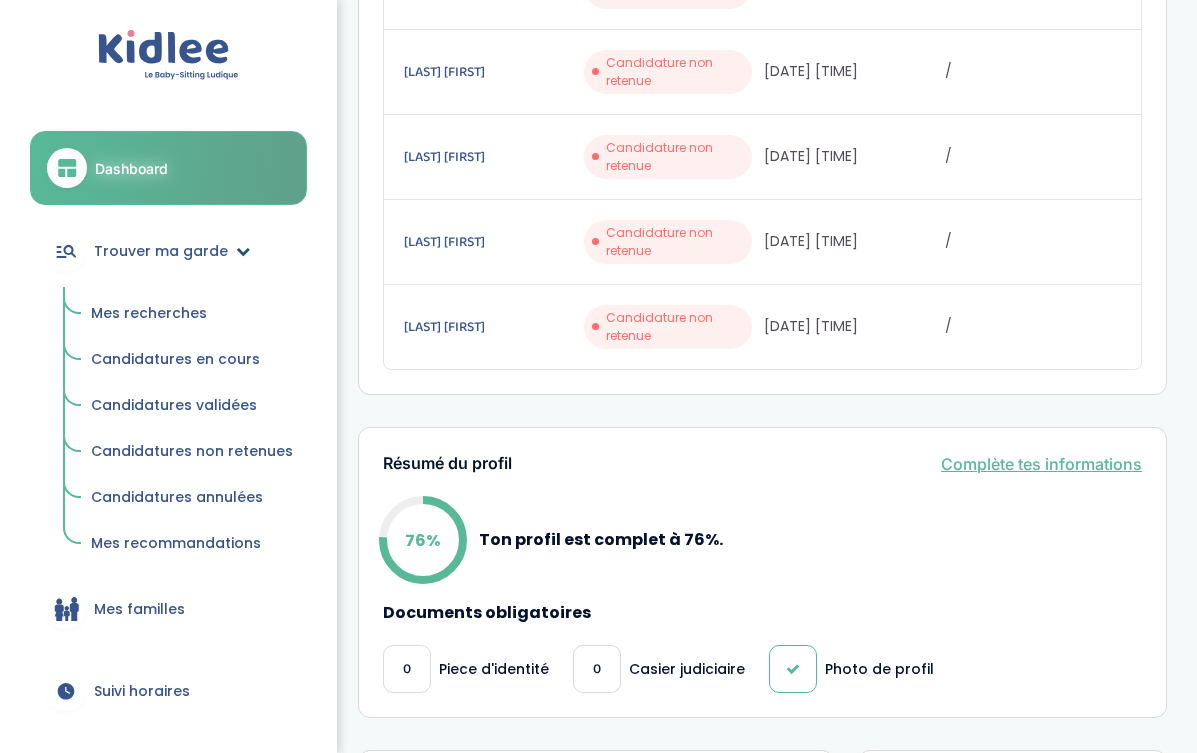 scroll, scrollTop: 0, scrollLeft: 0, axis: both 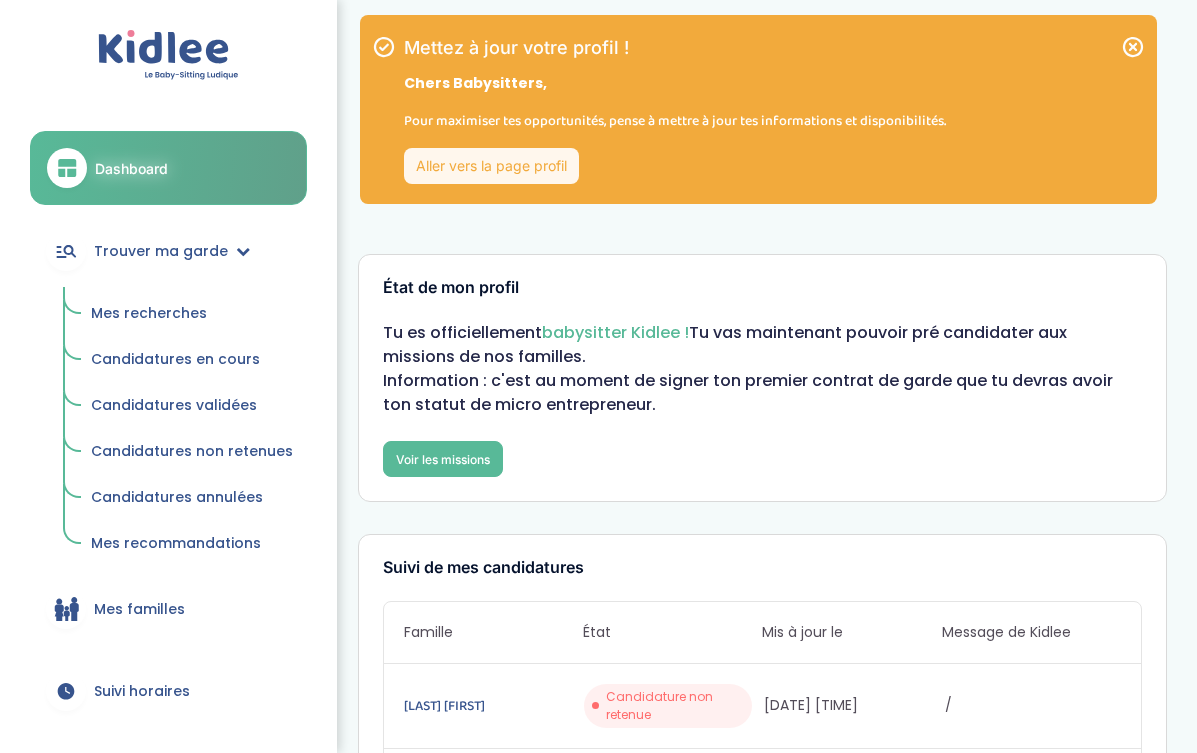click on "Mes recherches" at bounding box center (149, 313) 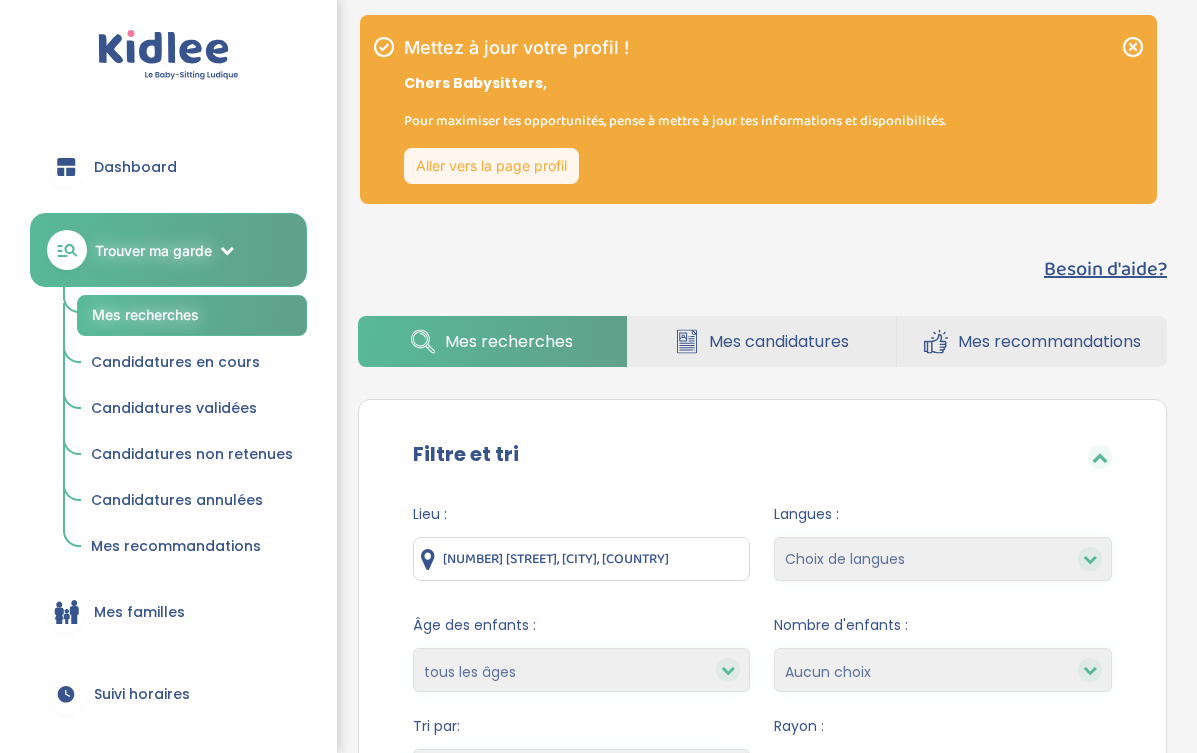 scroll, scrollTop: 0, scrollLeft: 0, axis: both 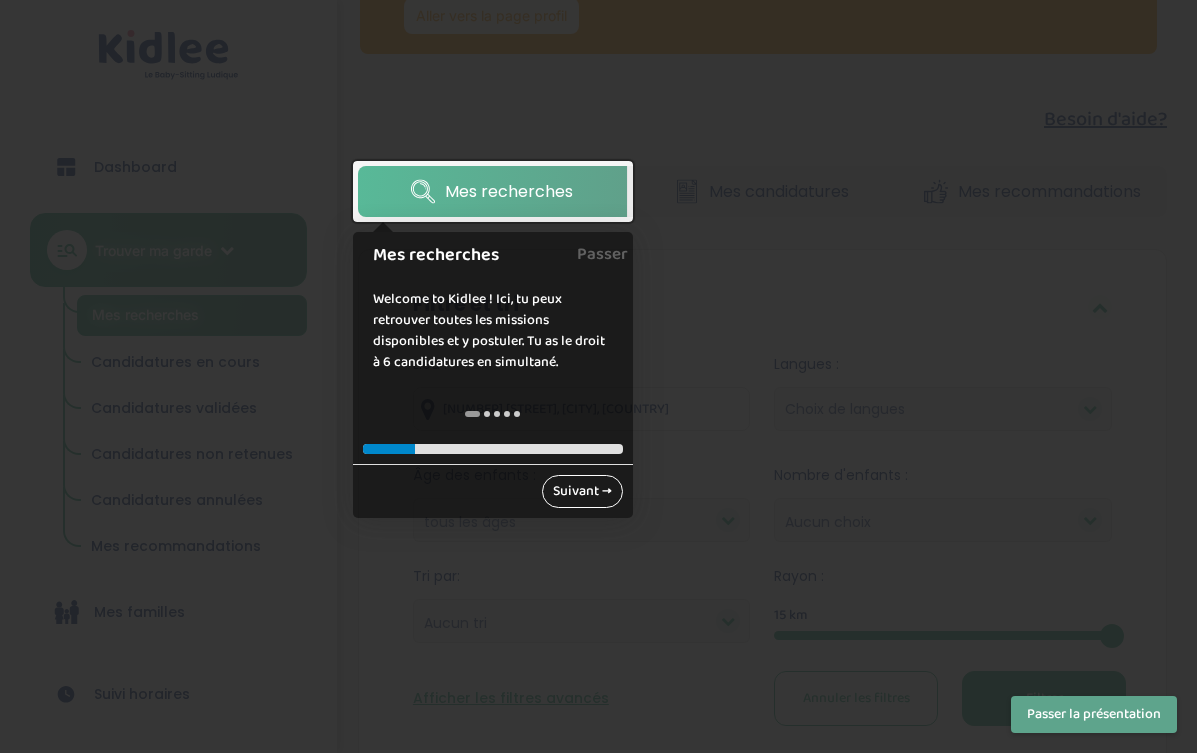 click on "Suivant →" at bounding box center [582, 491] 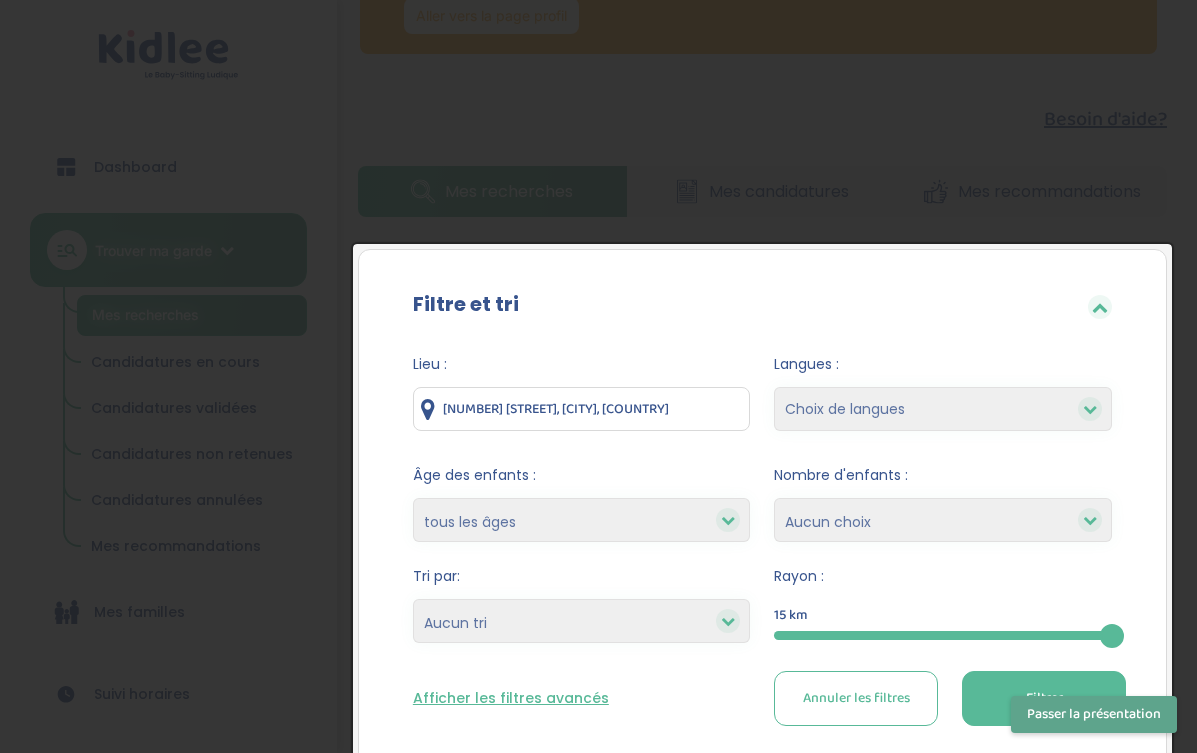 scroll, scrollTop: 329, scrollLeft: 0, axis: vertical 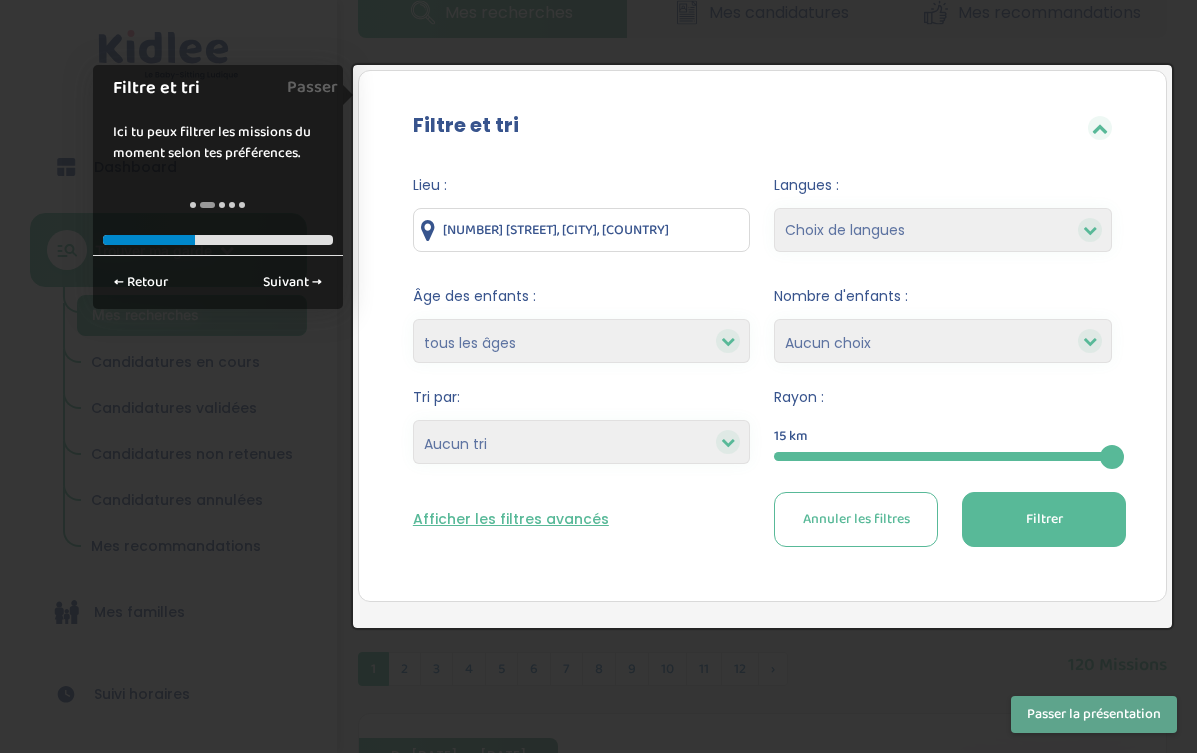 click on "Filtrer" at bounding box center [1044, 519] 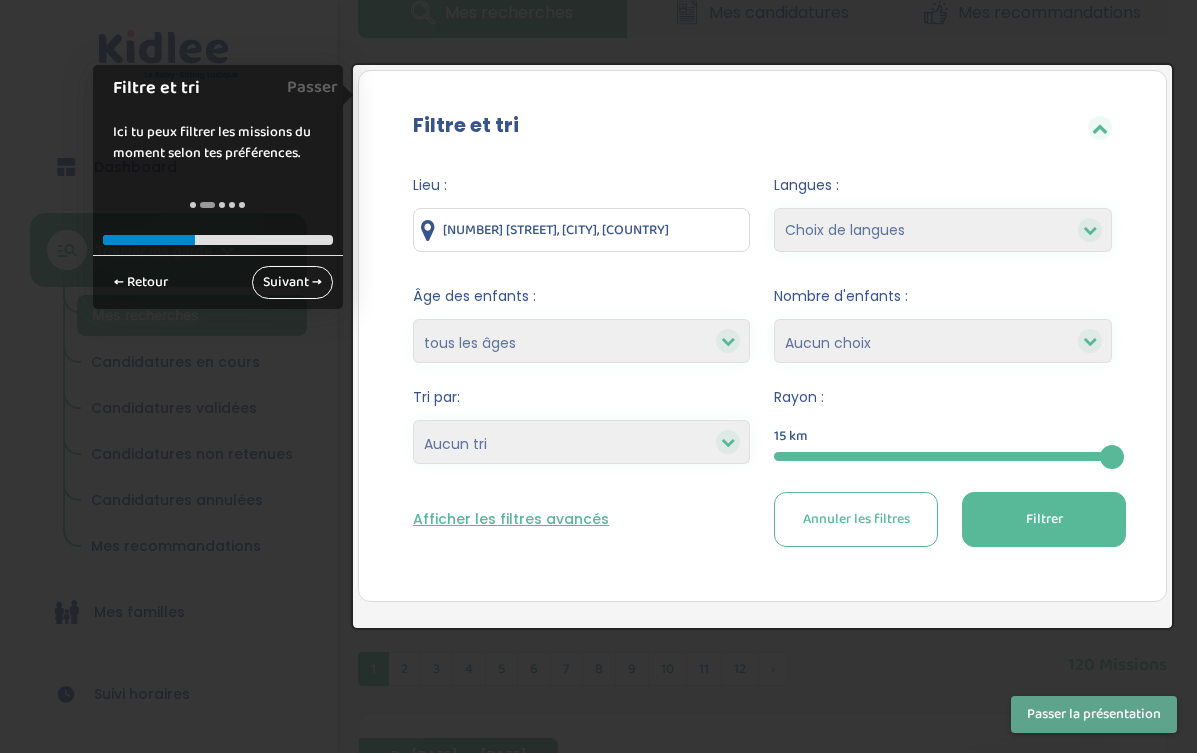 click on "Suivant →" at bounding box center [292, 282] 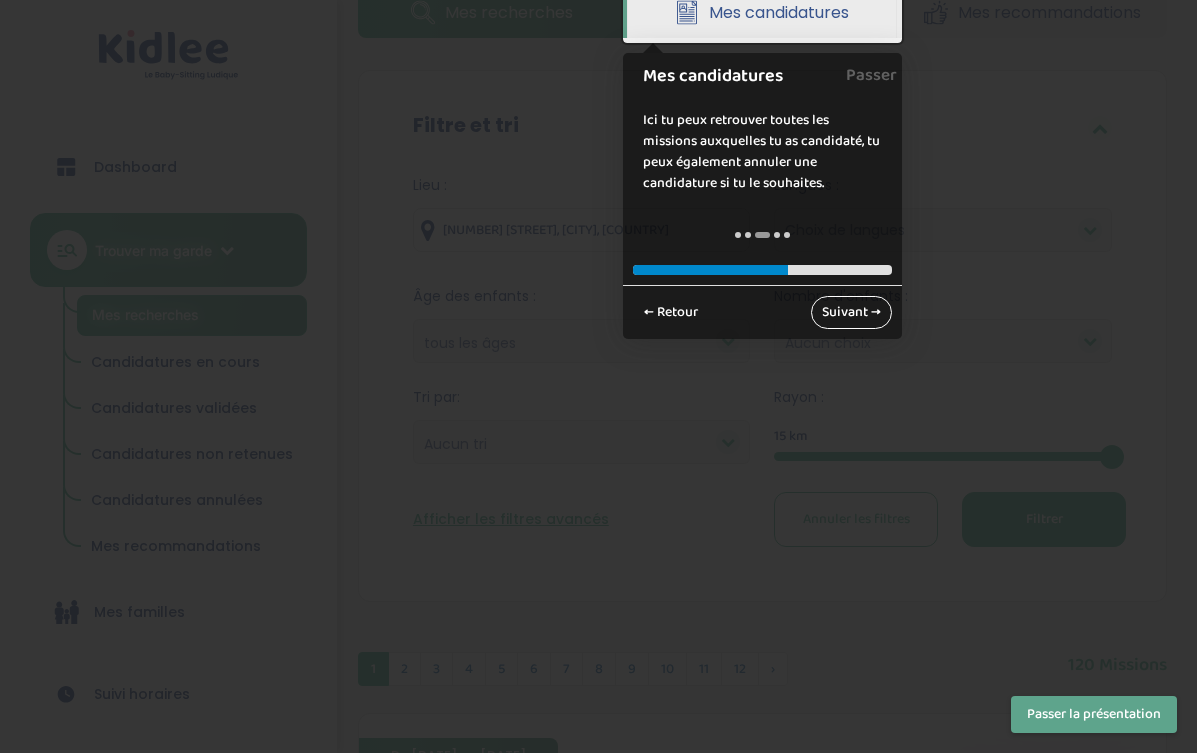 scroll, scrollTop: 0, scrollLeft: 0, axis: both 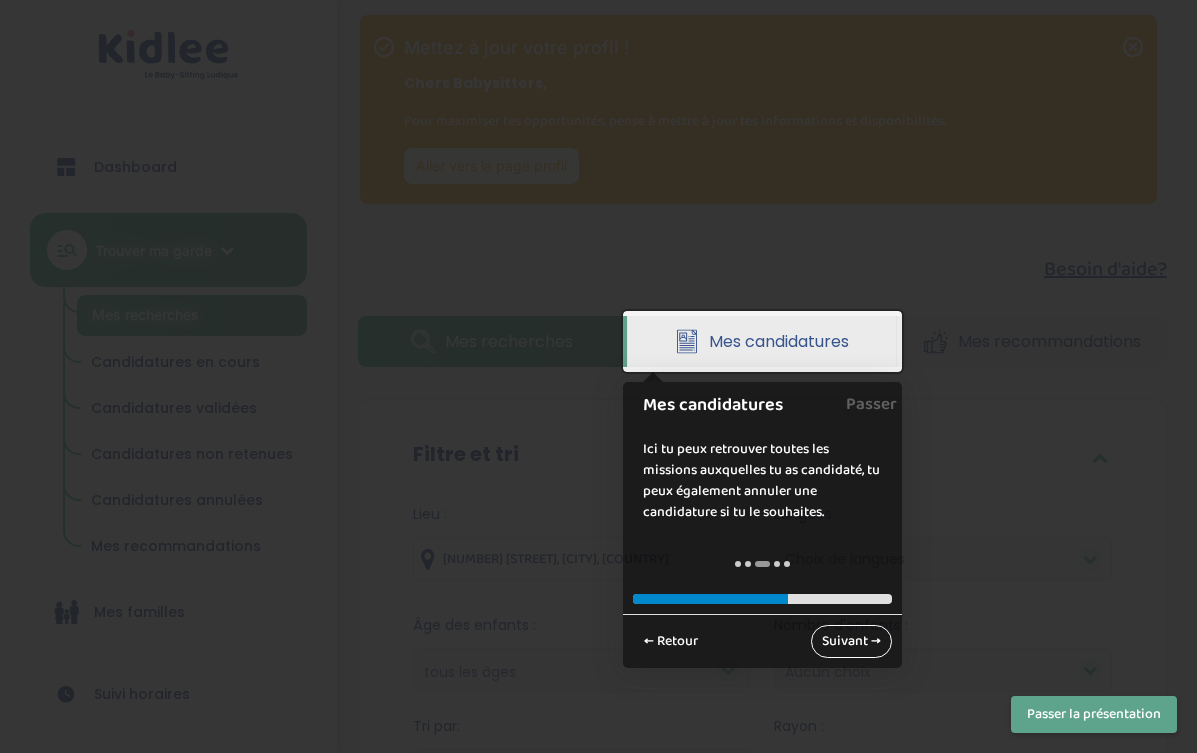 click on "Suivant →" at bounding box center [851, 641] 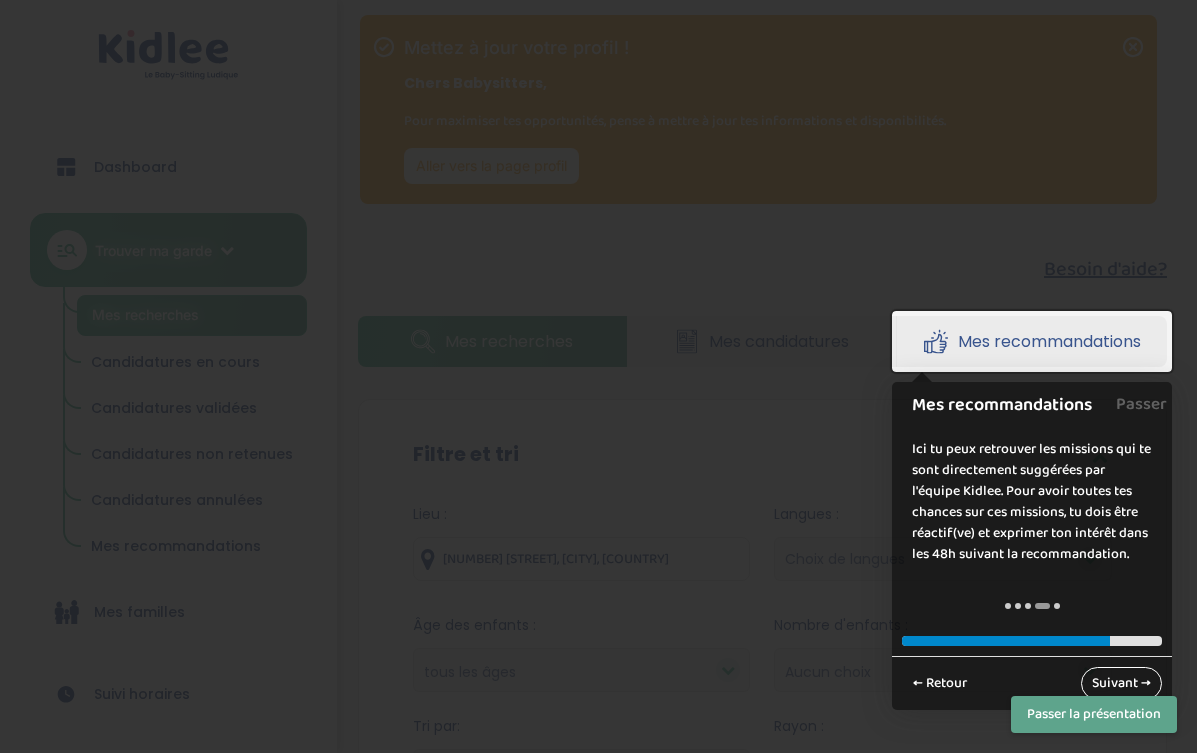 click on "Suivant →" at bounding box center [1121, 683] 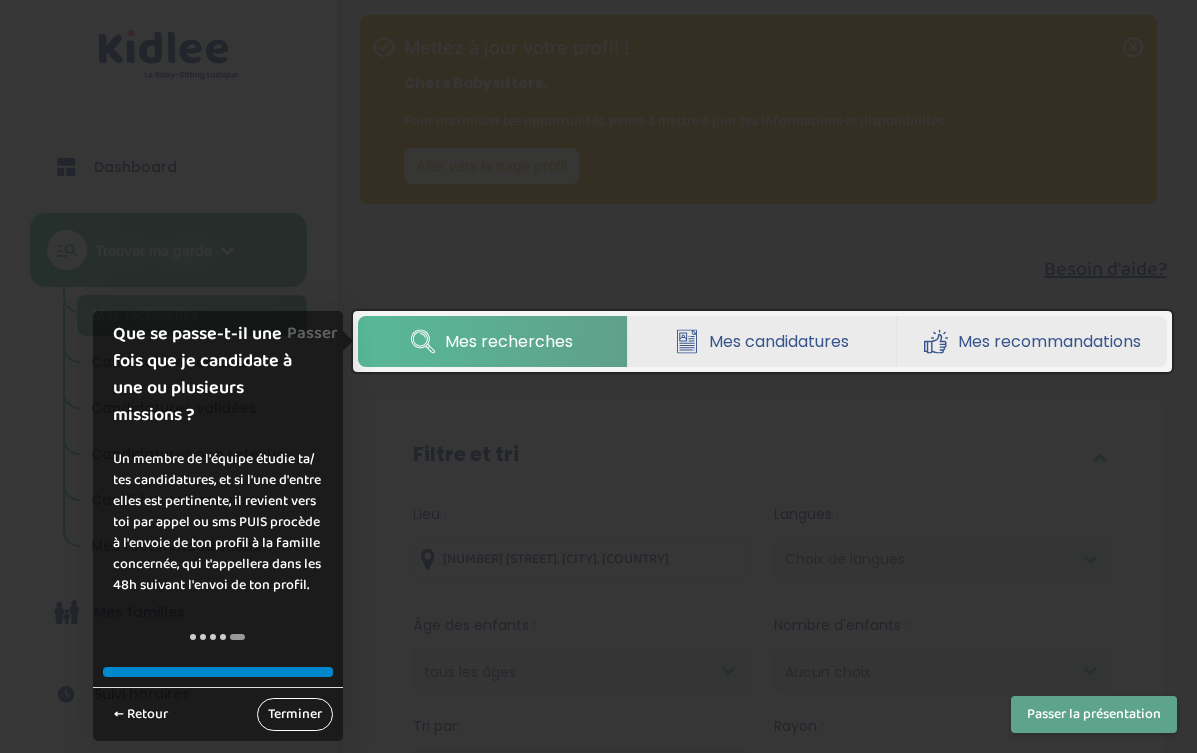 click on "Terminer" at bounding box center (295, 714) 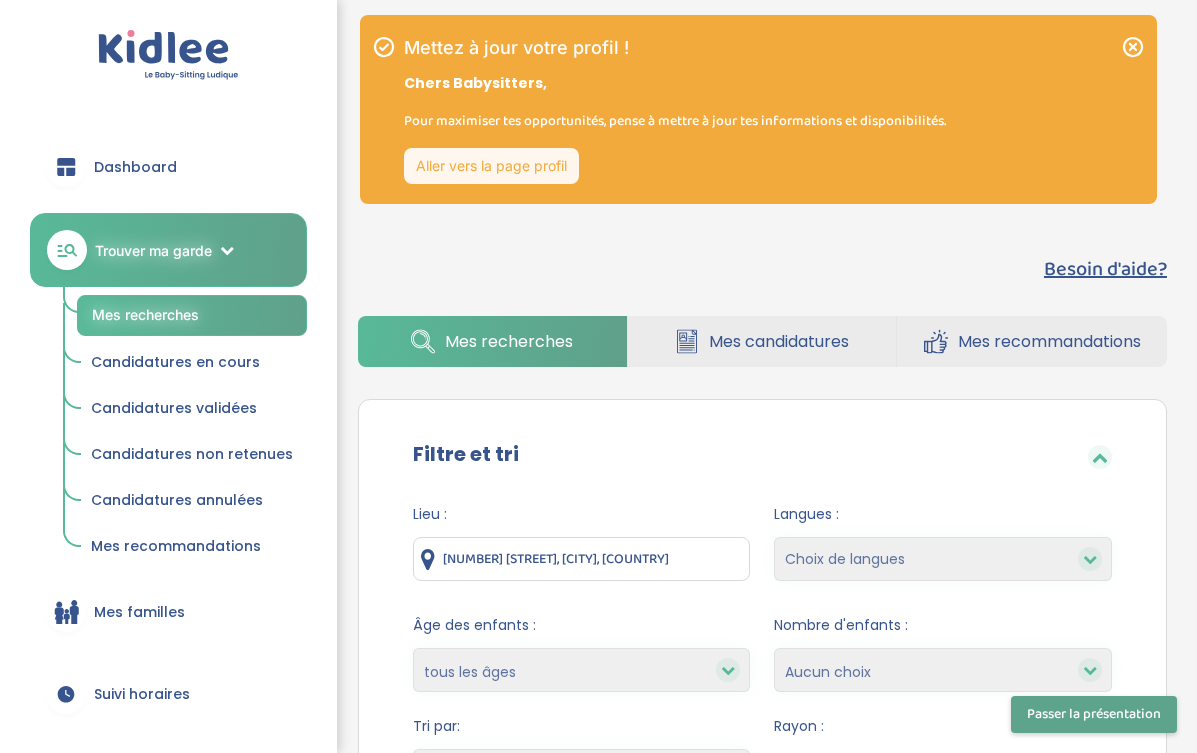 scroll, scrollTop: 303, scrollLeft: 0, axis: vertical 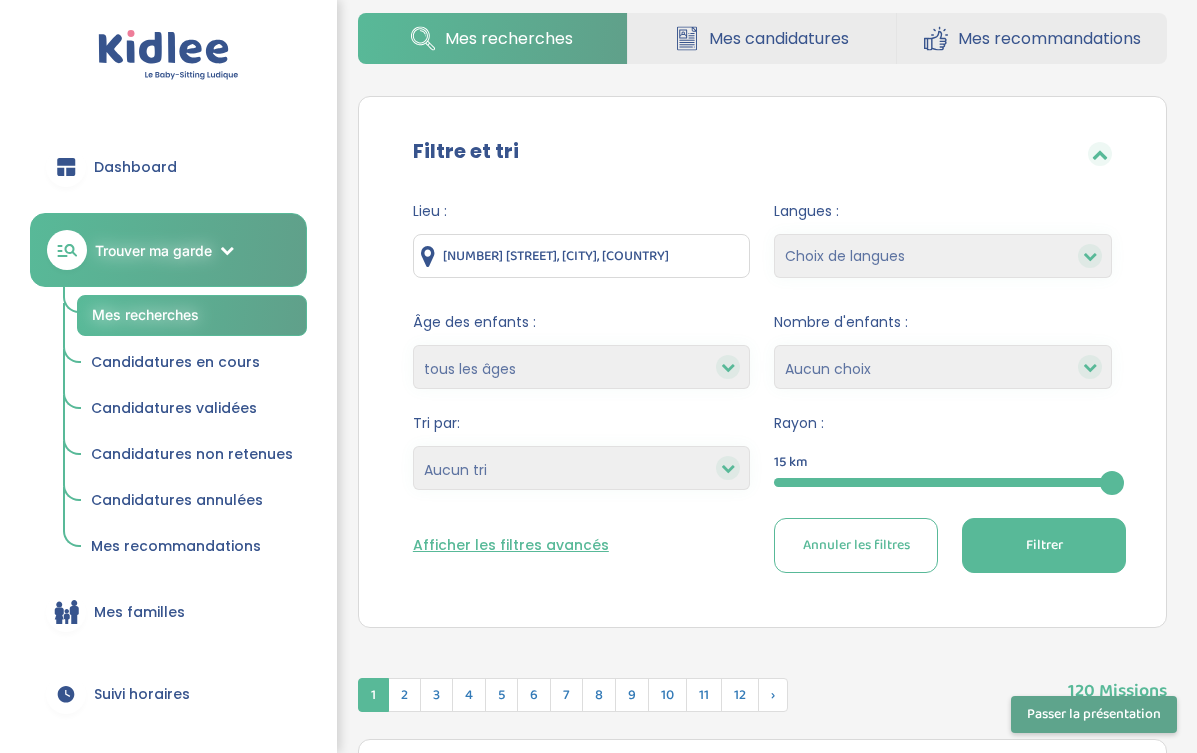 click on "Filtrer" at bounding box center [1044, 545] 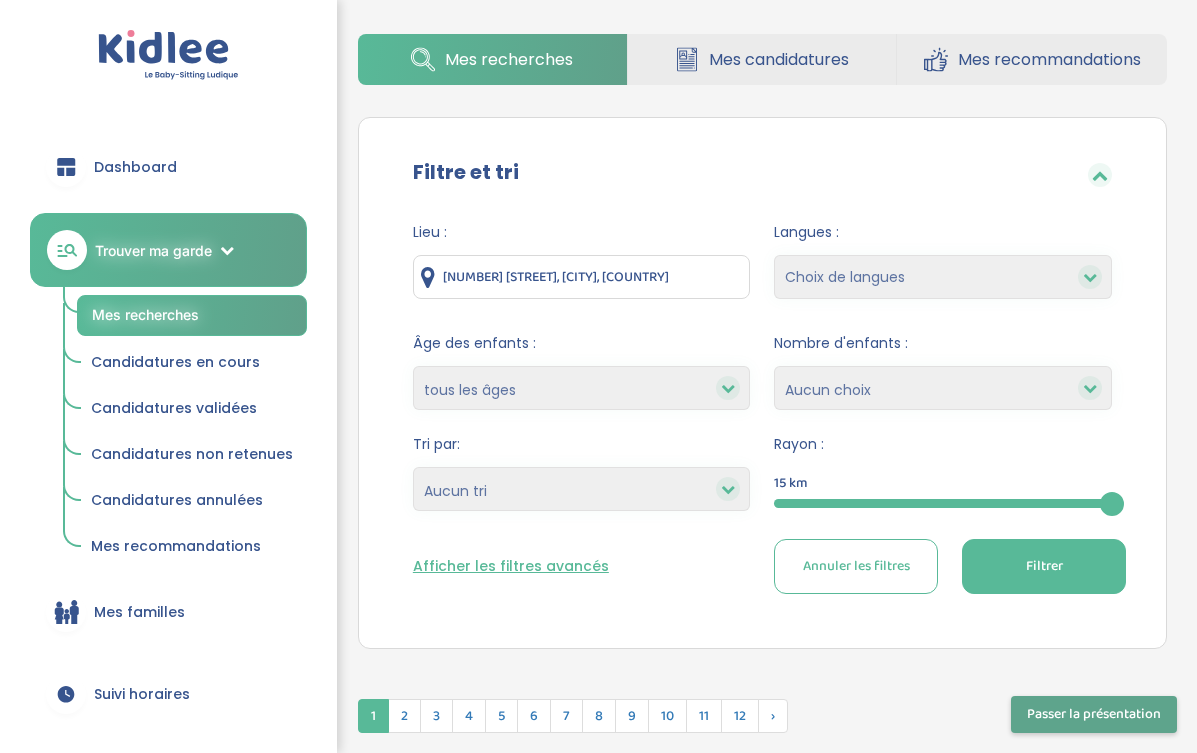 scroll, scrollTop: 325, scrollLeft: 0, axis: vertical 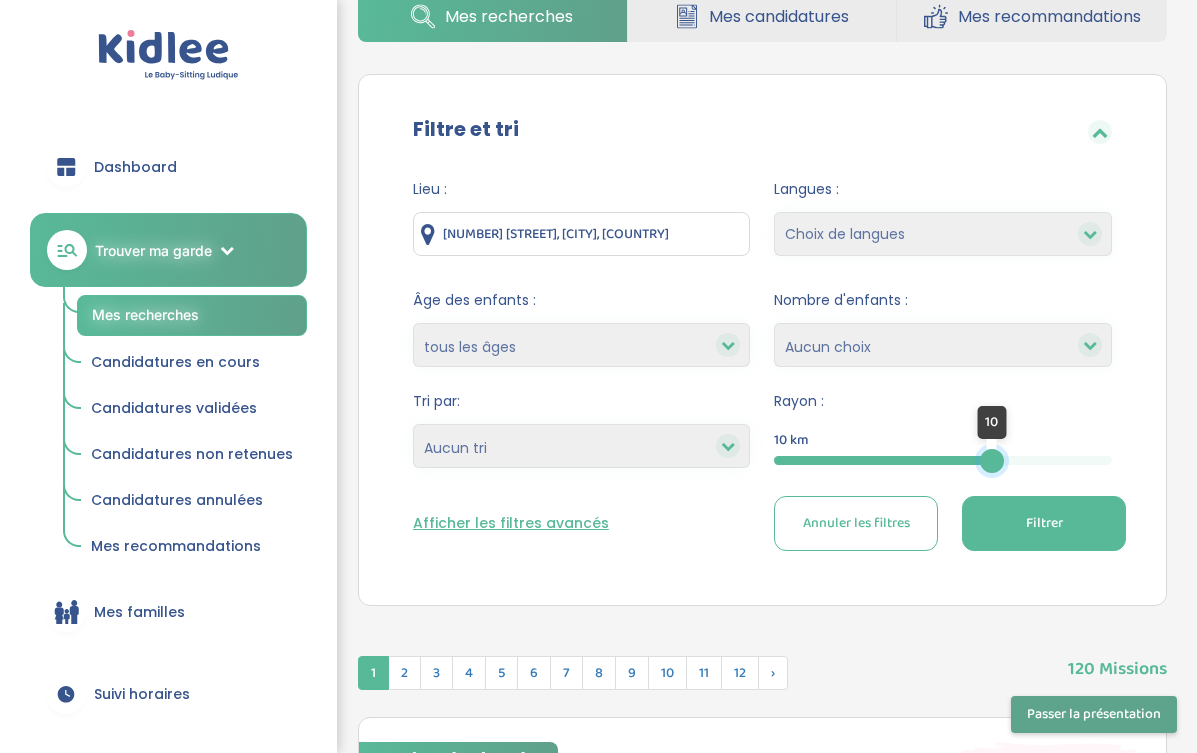 drag, startPoint x: 1117, startPoint y: 455, endPoint x: 992, endPoint y: 465, distance: 125.39936 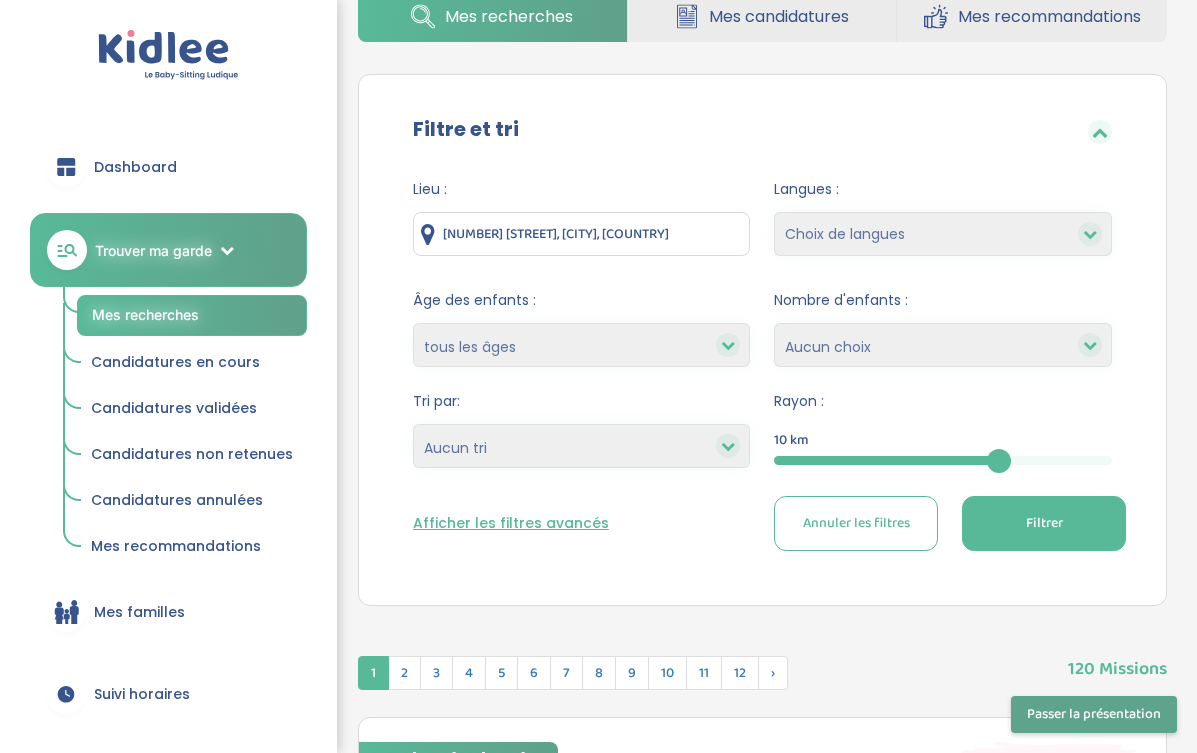 click on "Filtrer" at bounding box center (1044, 523) 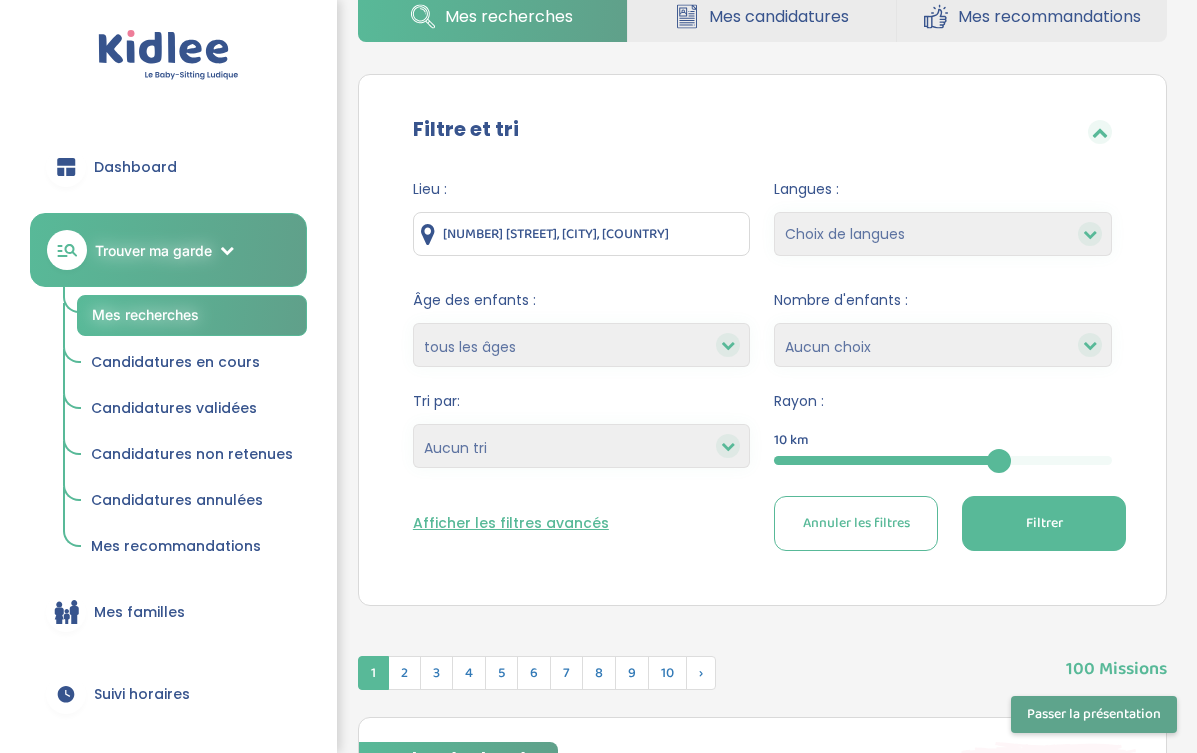 click on "Afficher les filtres avancés" at bounding box center (511, 523) 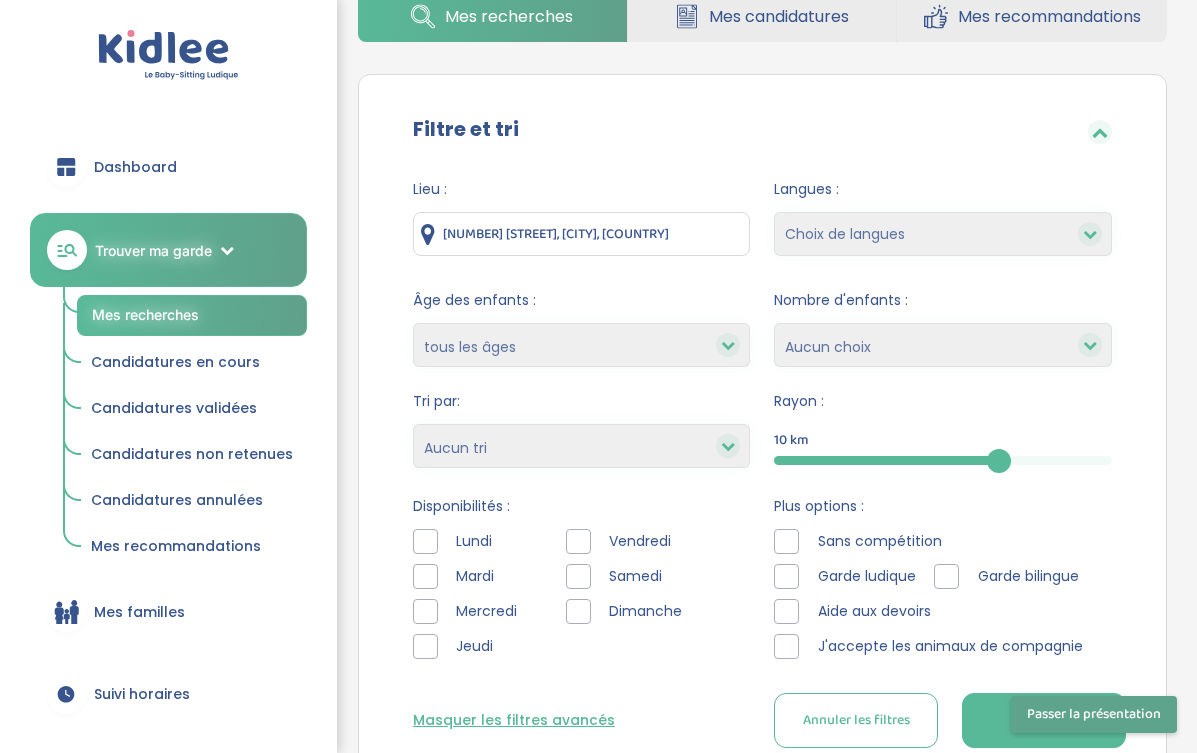 click on "Lundi" at bounding box center [474, 541] 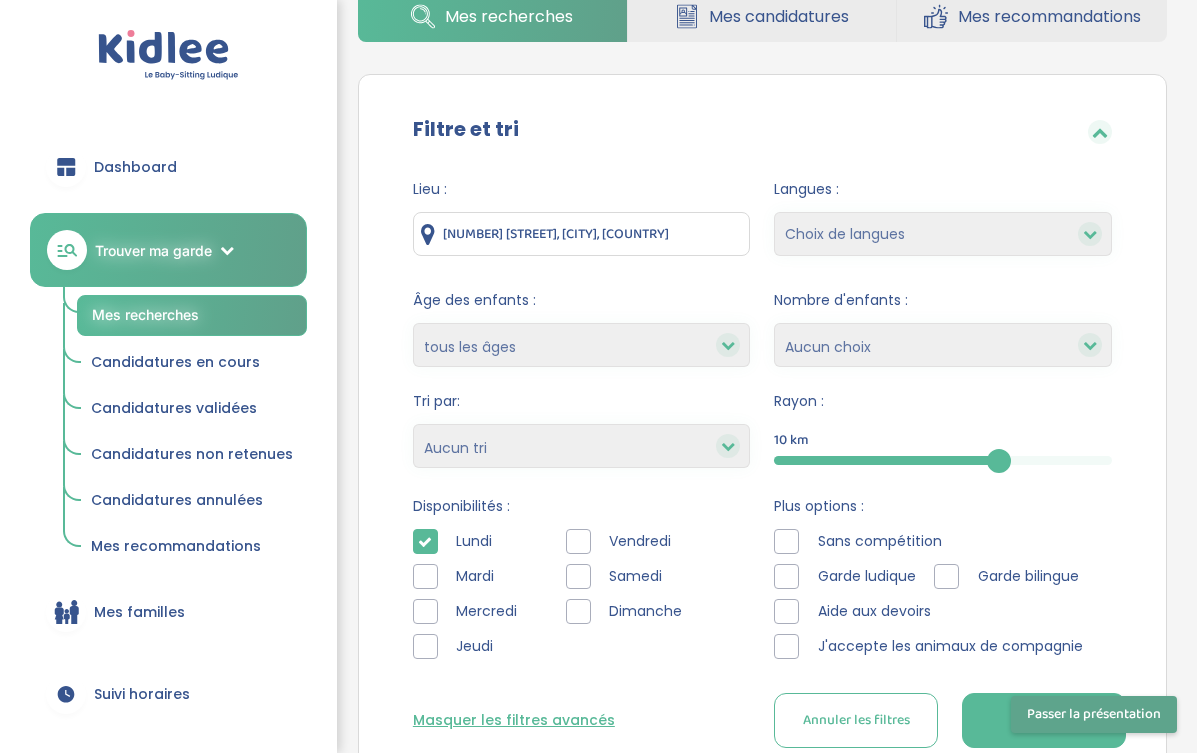 click at bounding box center (425, 576) 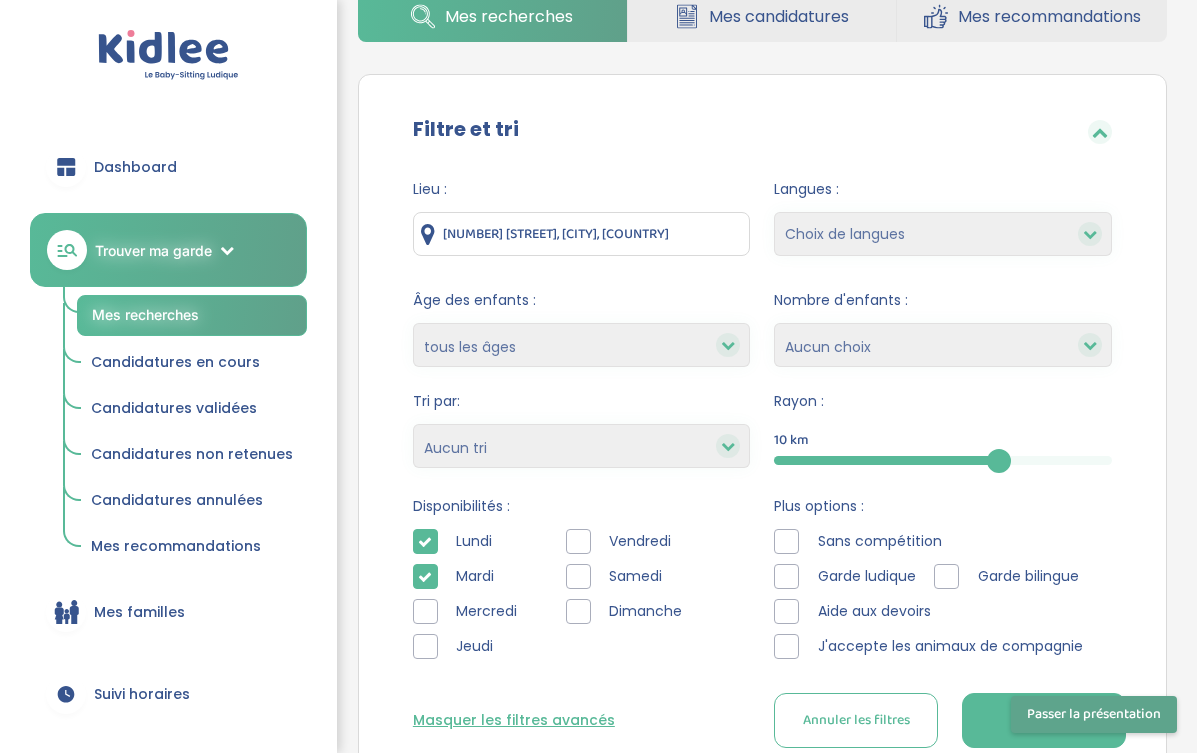 click at bounding box center [425, 611] 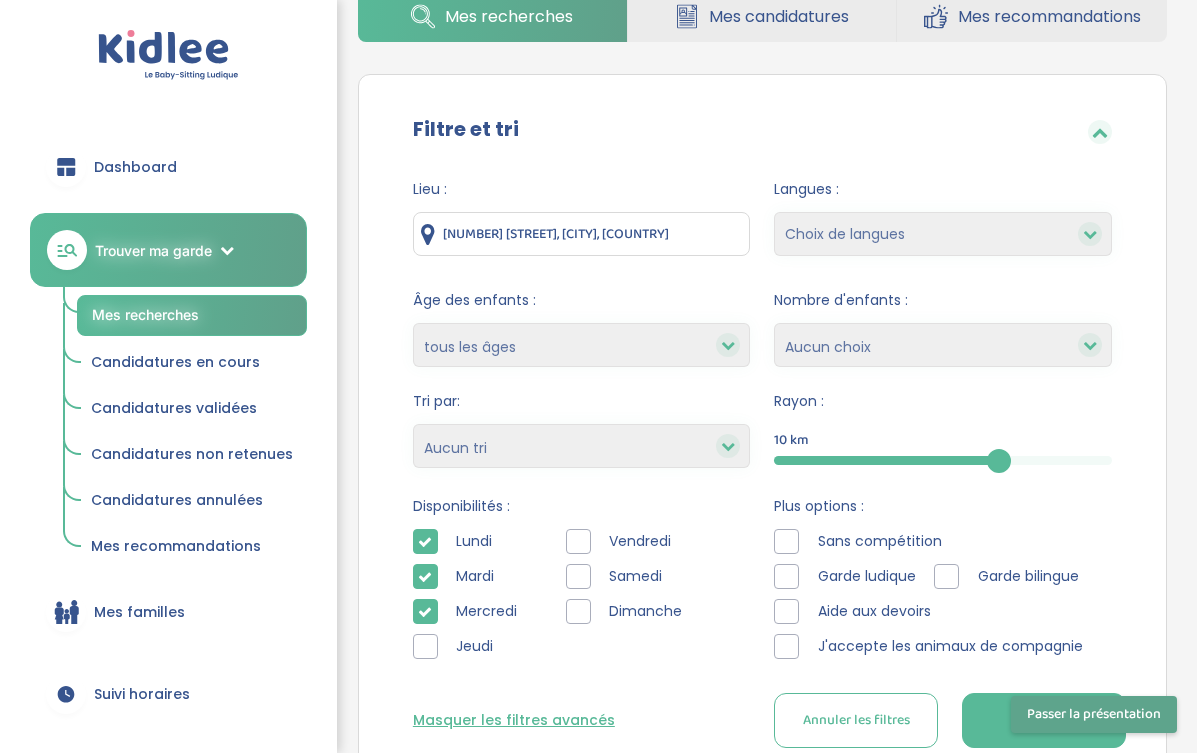 click at bounding box center [425, 646] 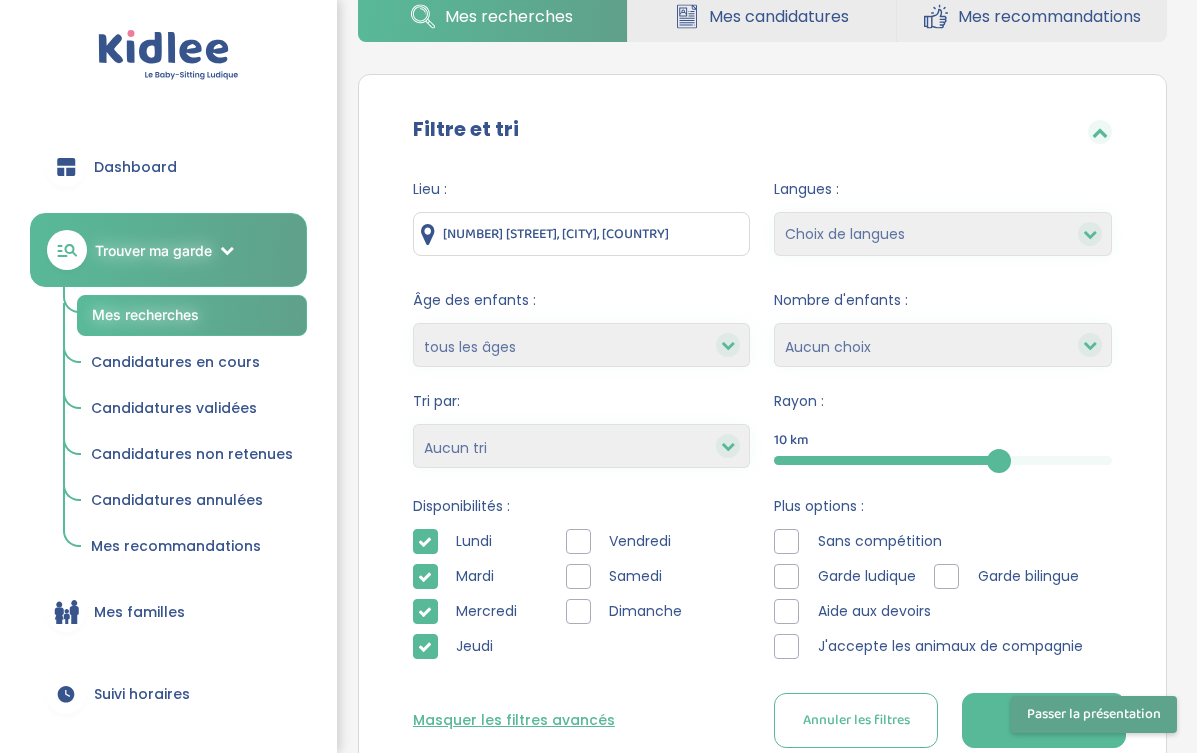 click on "Lundi   Mardi   Mercredi   Jeudi     Vendredi   Samedi   Dimanche" at bounding box center [582, 599] 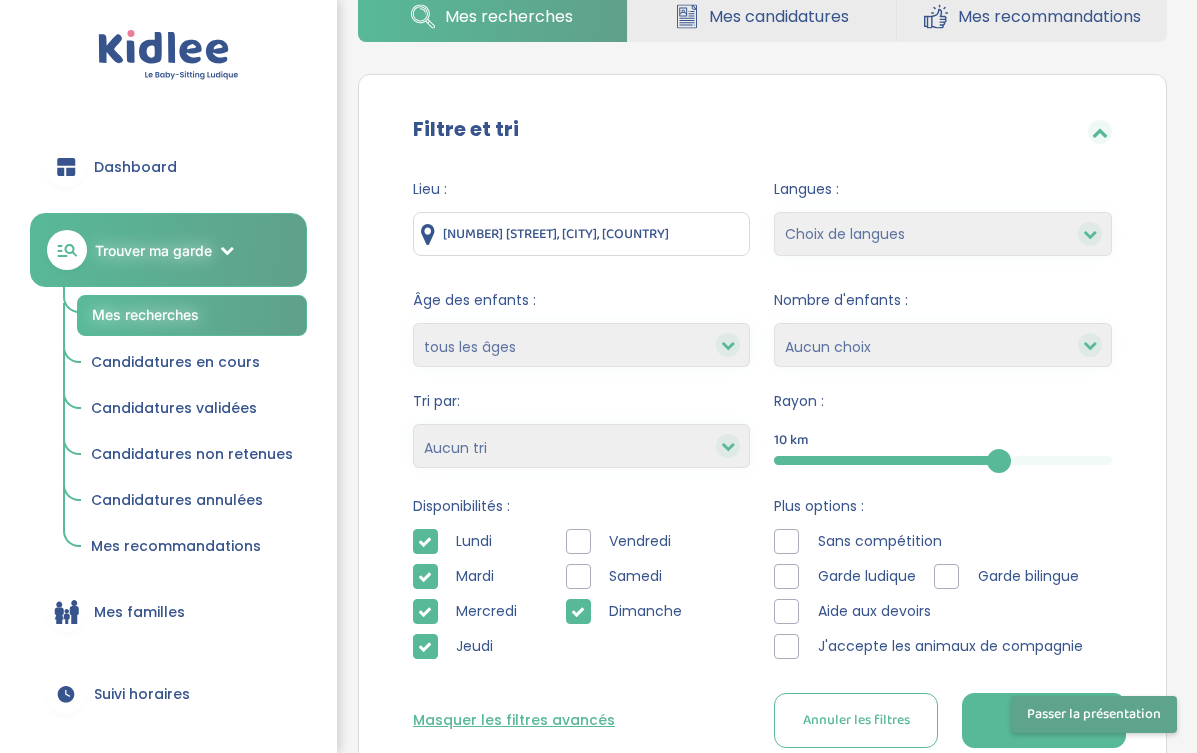 click at bounding box center (578, 576) 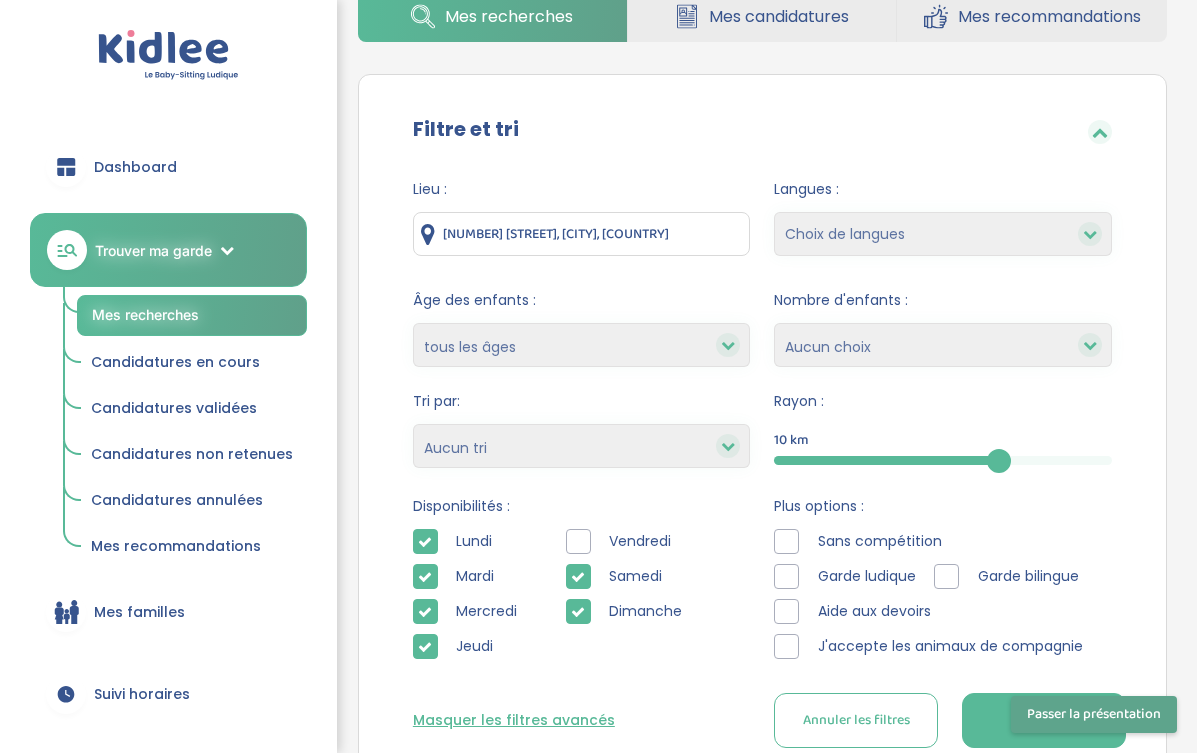 click at bounding box center (578, 541) 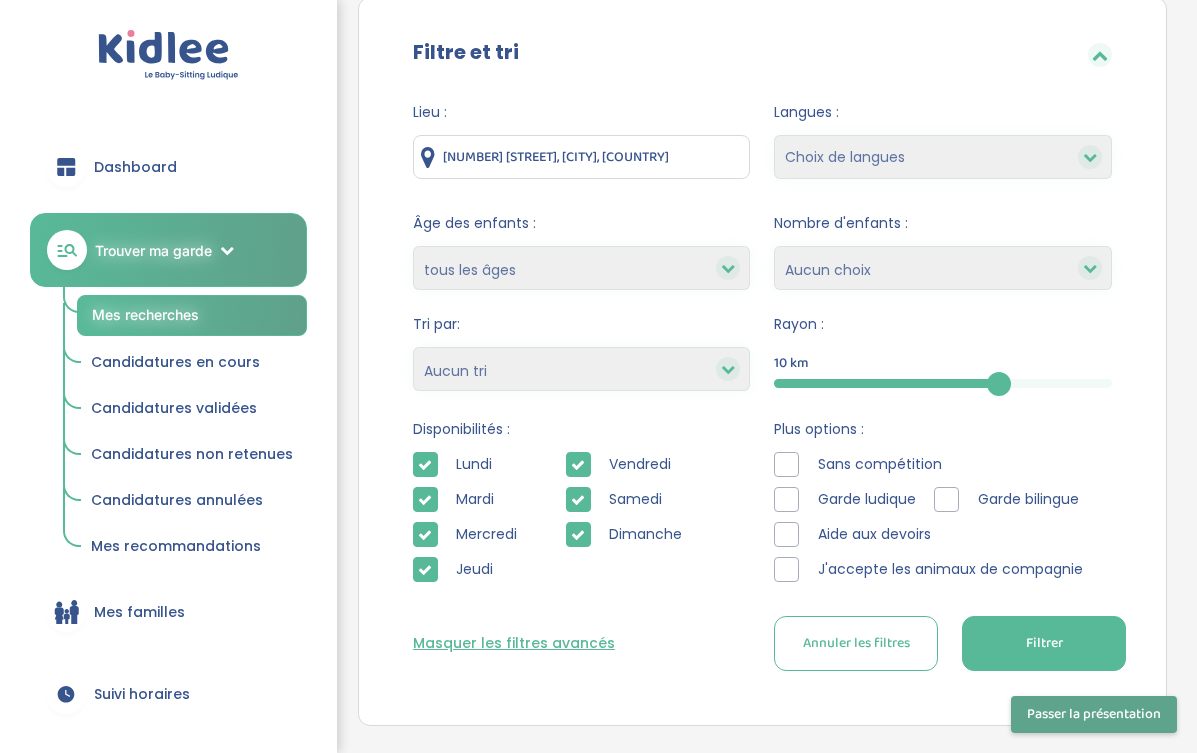 scroll, scrollTop: 402, scrollLeft: 0, axis: vertical 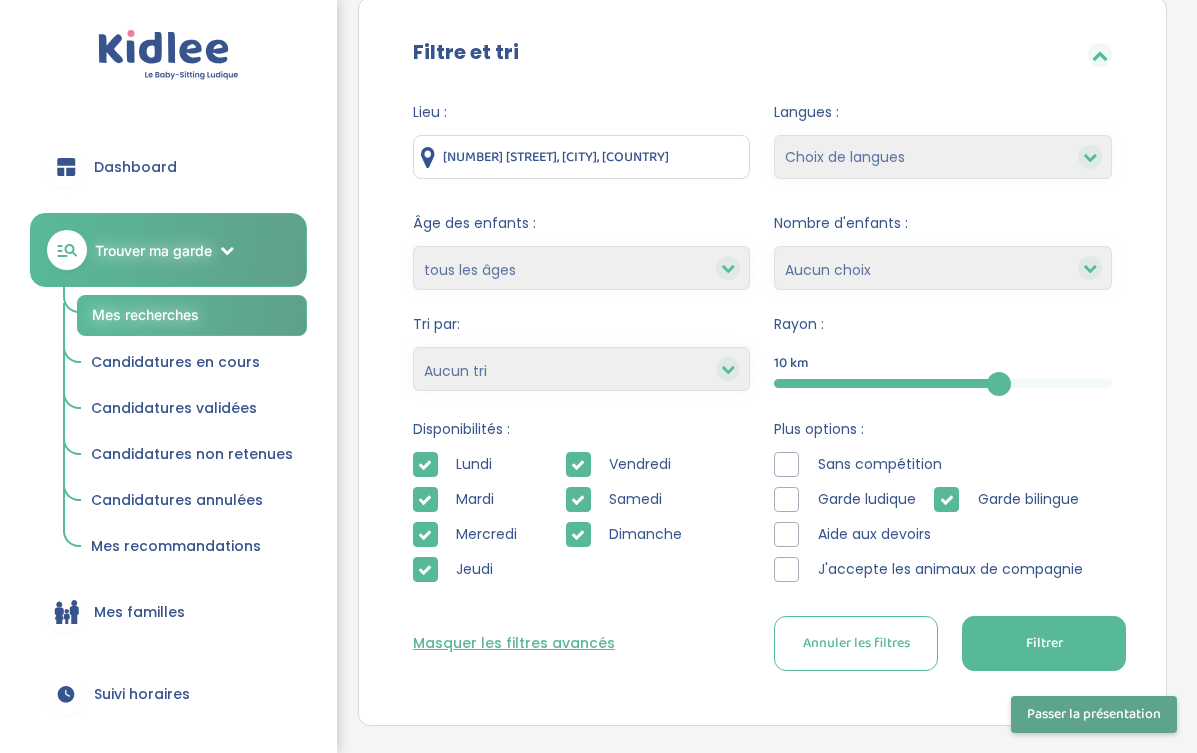 click on "Filtrer" at bounding box center (1044, 643) 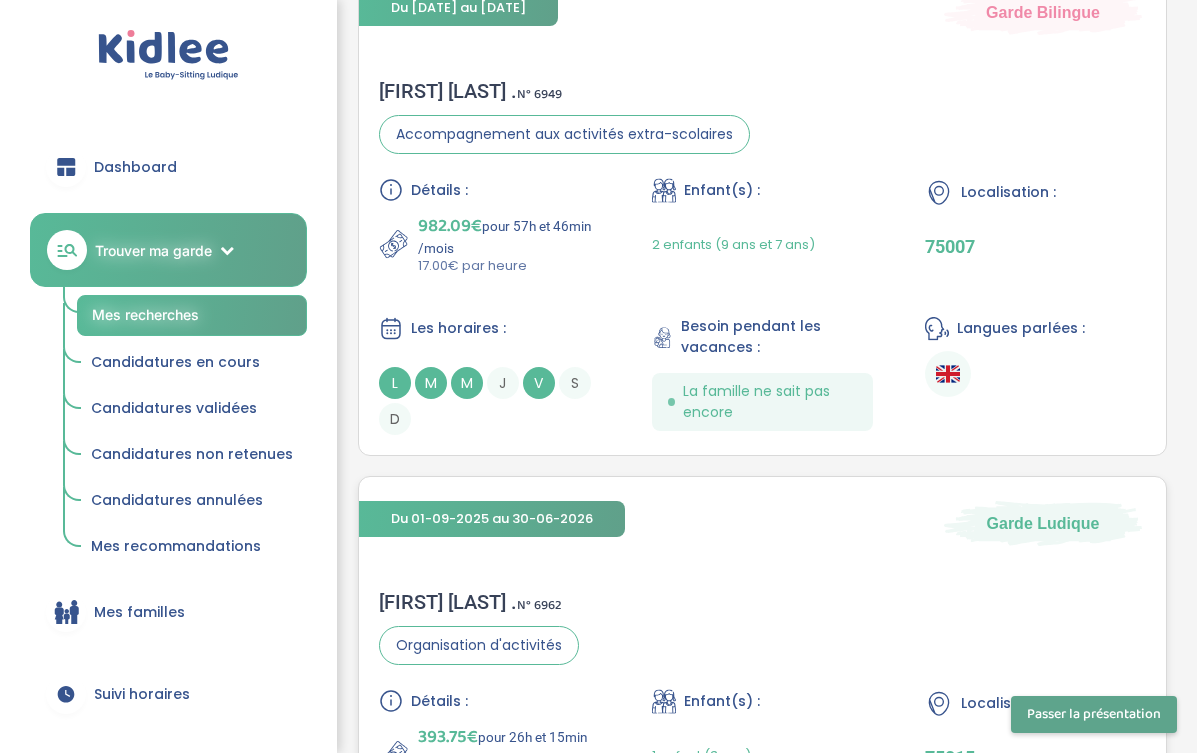 scroll, scrollTop: 3689, scrollLeft: 0, axis: vertical 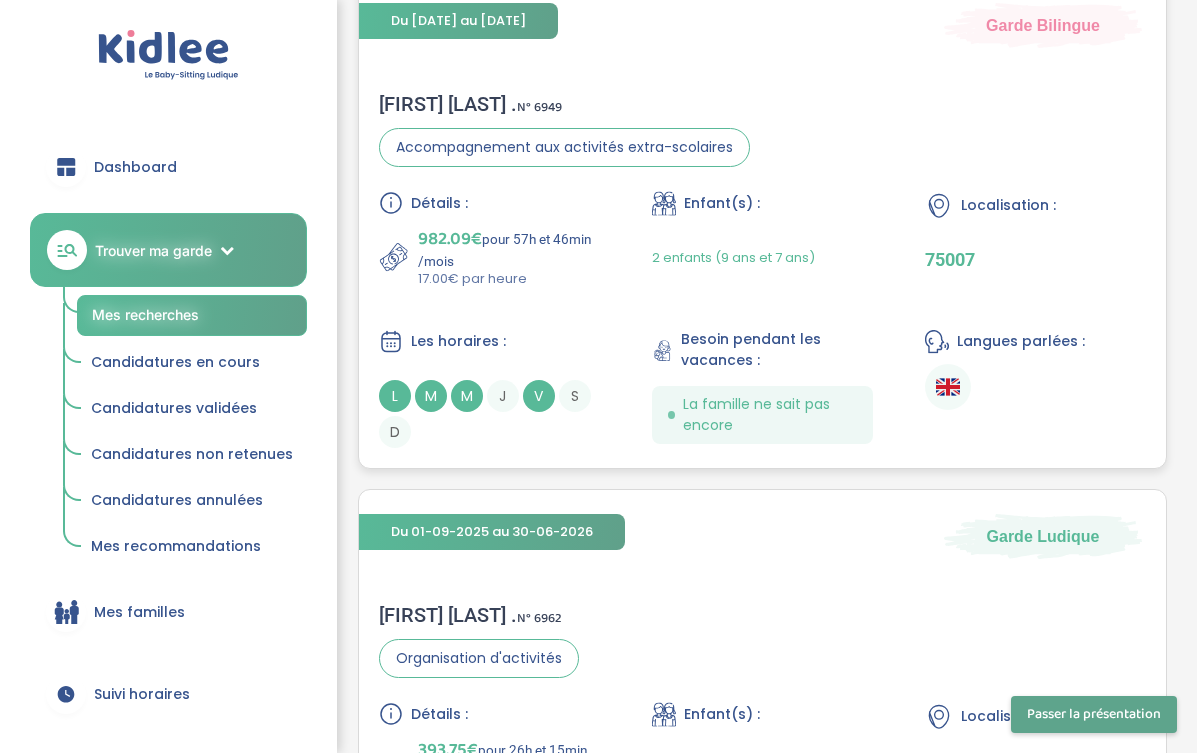 click on "V" at bounding box center [539, 396] 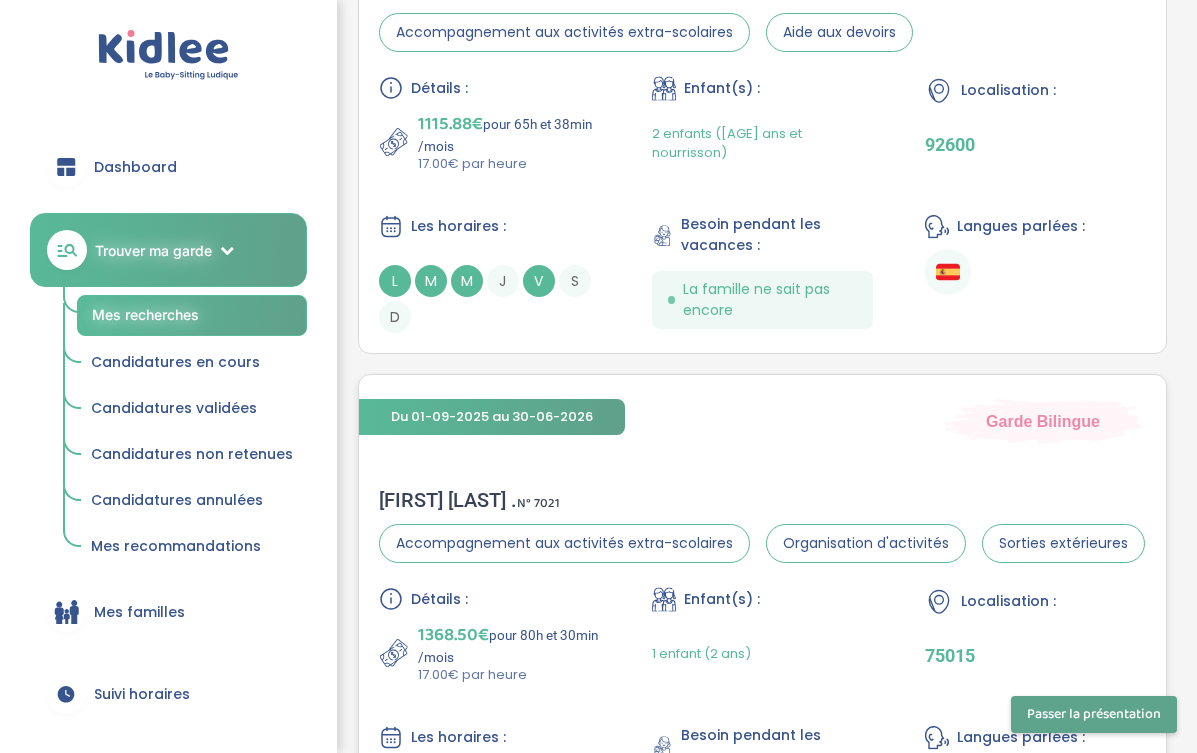 scroll, scrollTop: 4983, scrollLeft: 0, axis: vertical 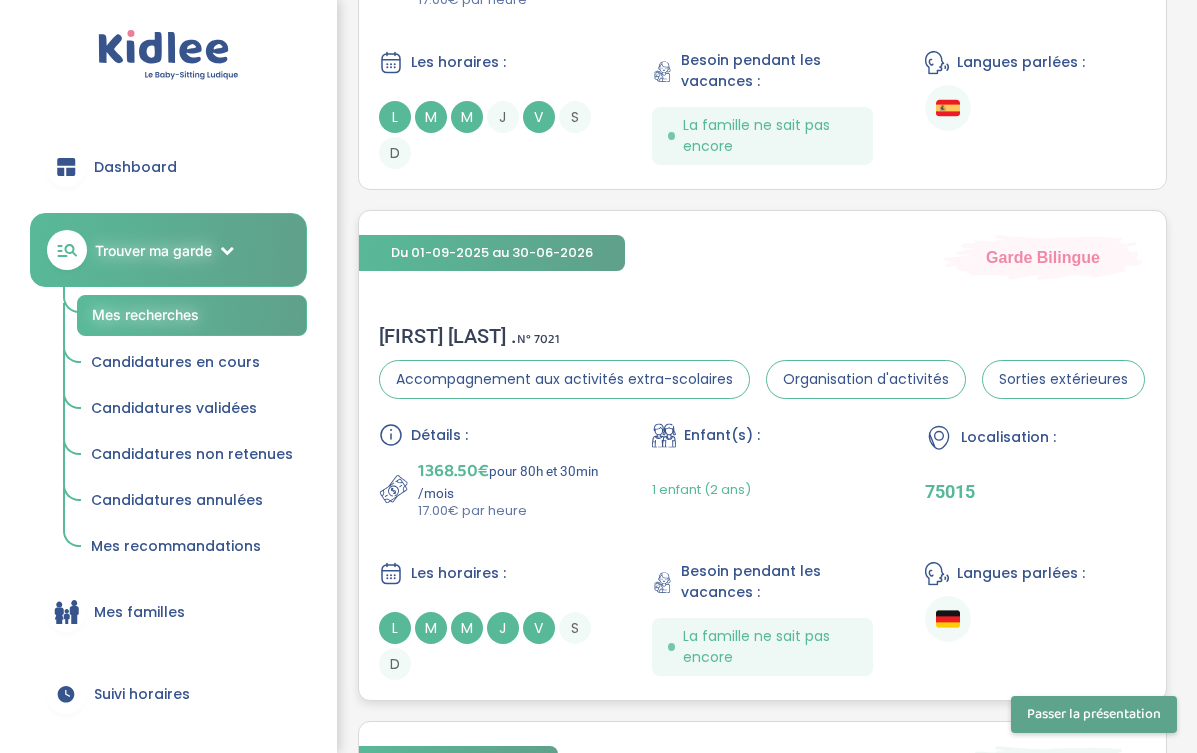 click on "Détails :               1368.50€  pour
80h et 30min /mois
17.00€ par heure       Enfant(s) :
1 enfant  (2 ans)
Localisation :   75015                       Les horaires :   L M M J V S D                 Besoin pendant les vacances :     La famille ne sait pas encore             Langues parlées :" at bounding box center [762, 551] 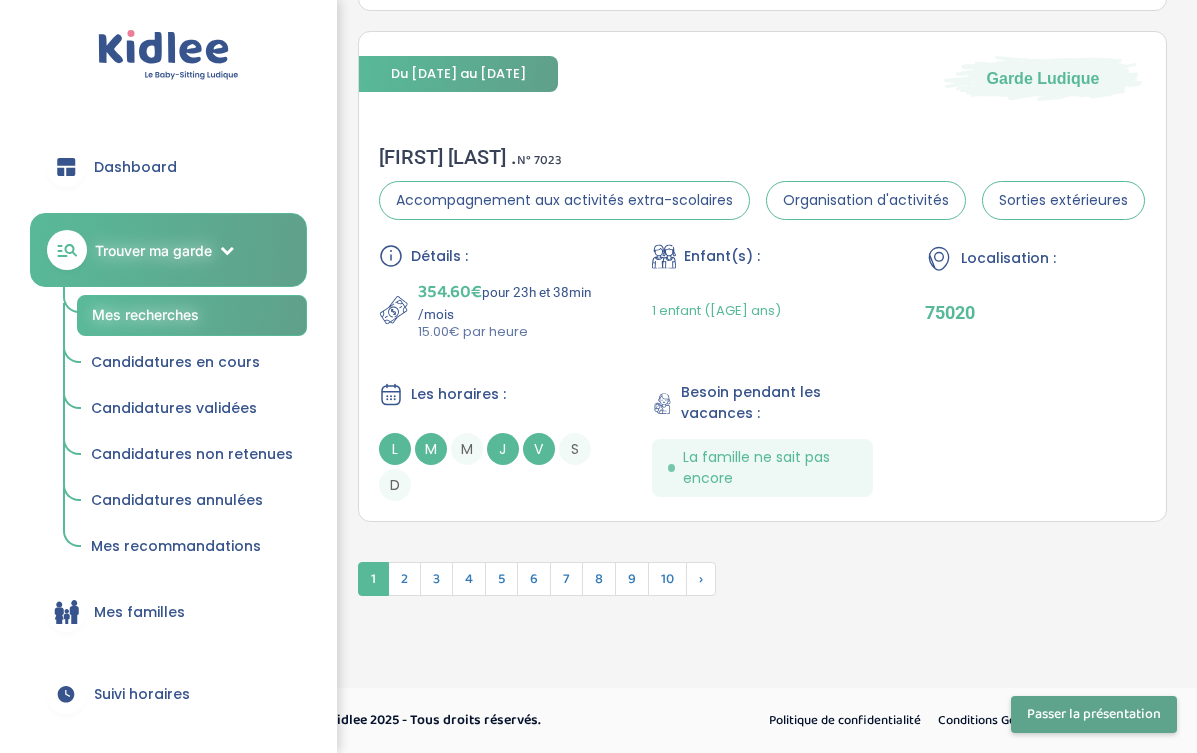 scroll, scrollTop: 5694, scrollLeft: 0, axis: vertical 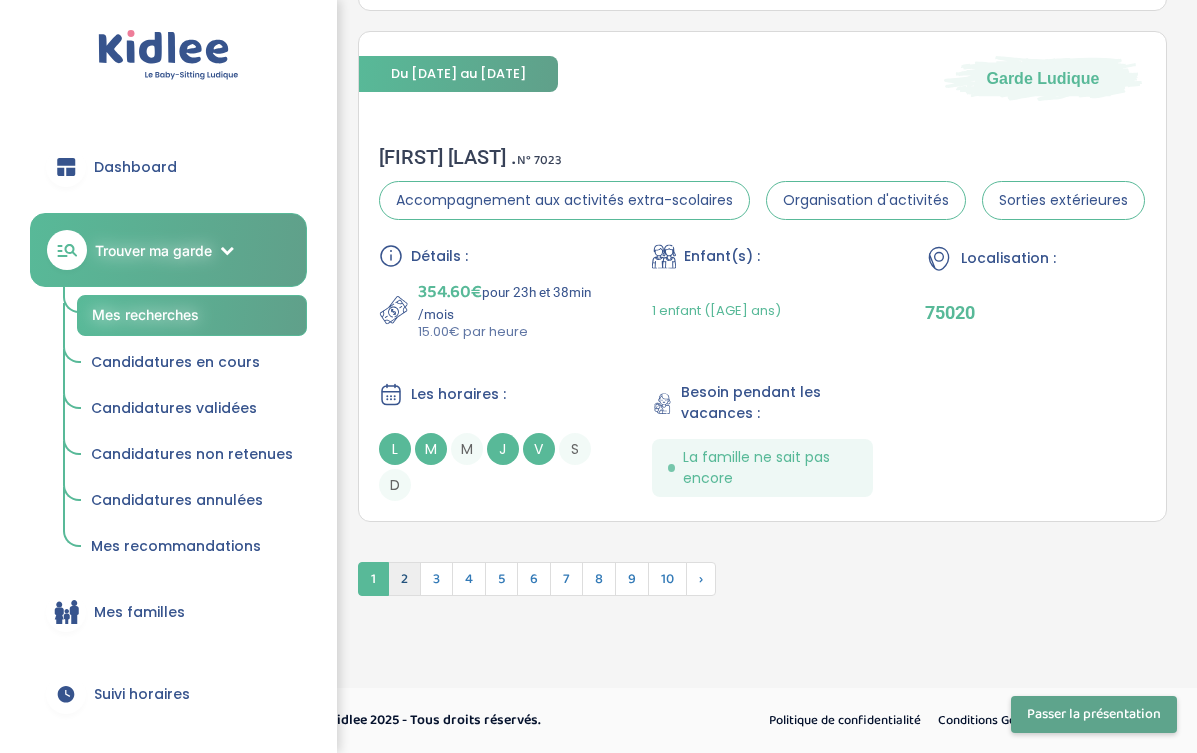 click on "2" at bounding box center (404, 579) 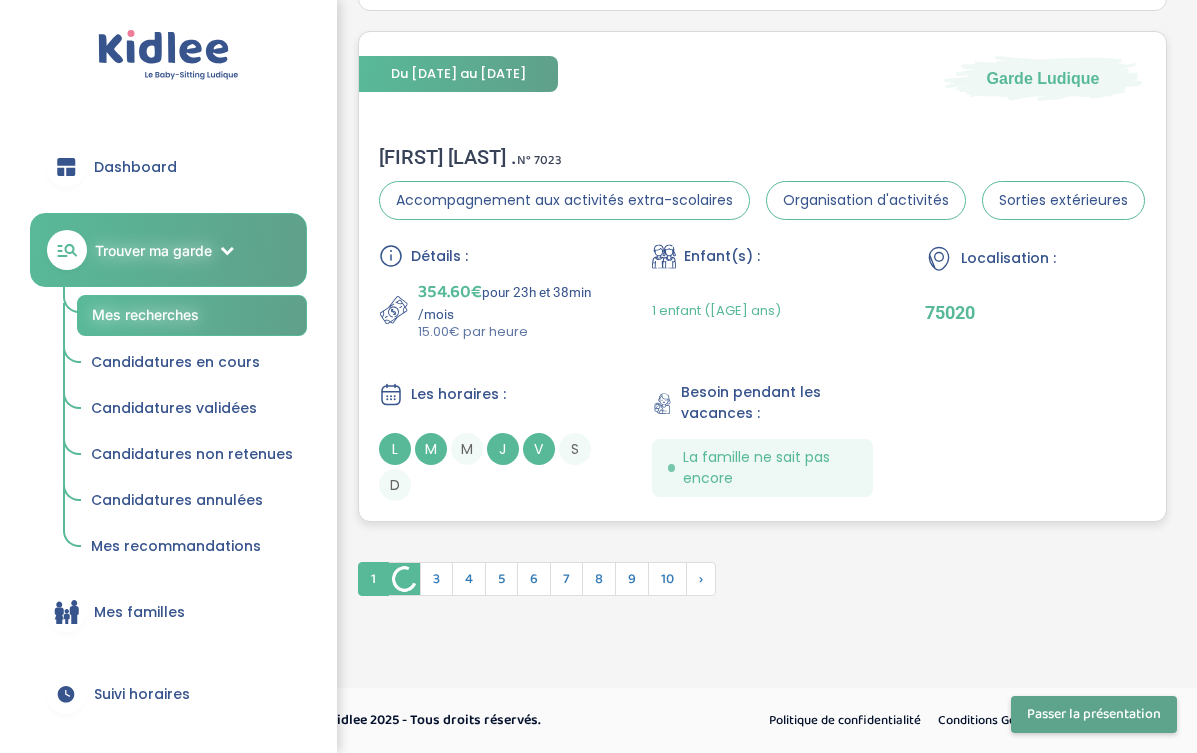 scroll, scrollTop: 5694, scrollLeft: 0, axis: vertical 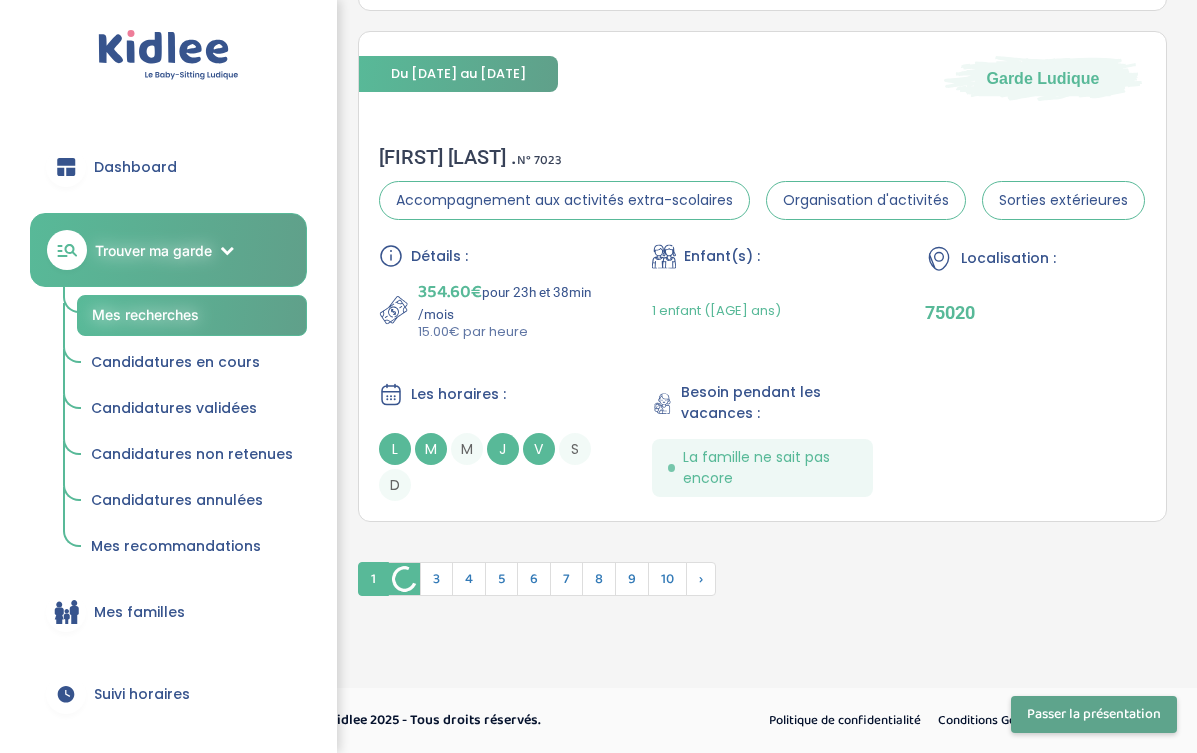 click at bounding box center [404, 579] 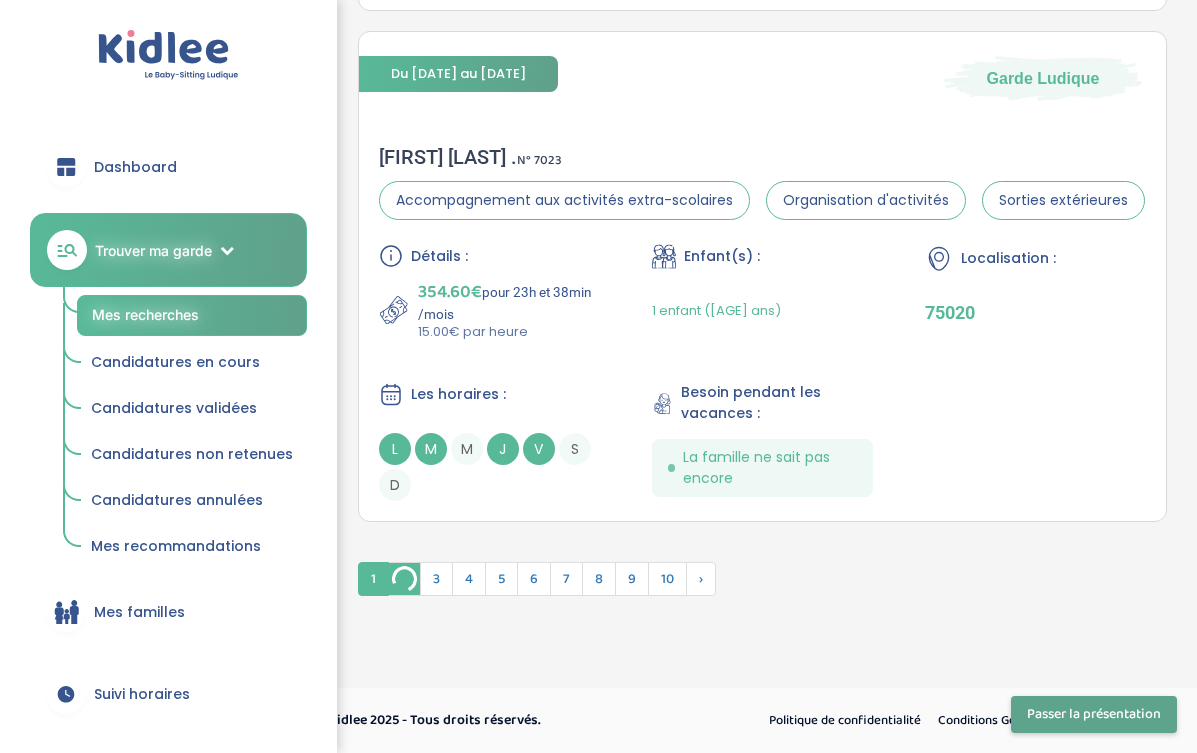 scroll, scrollTop: 5694, scrollLeft: 0, axis: vertical 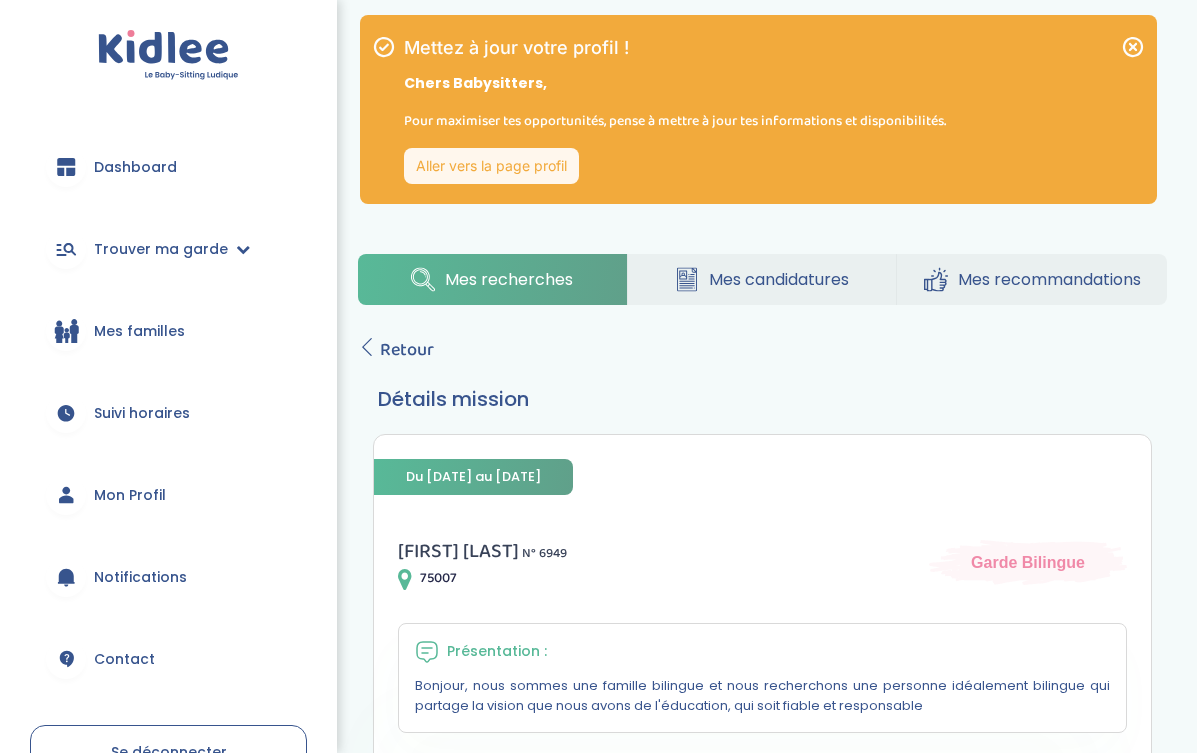 click 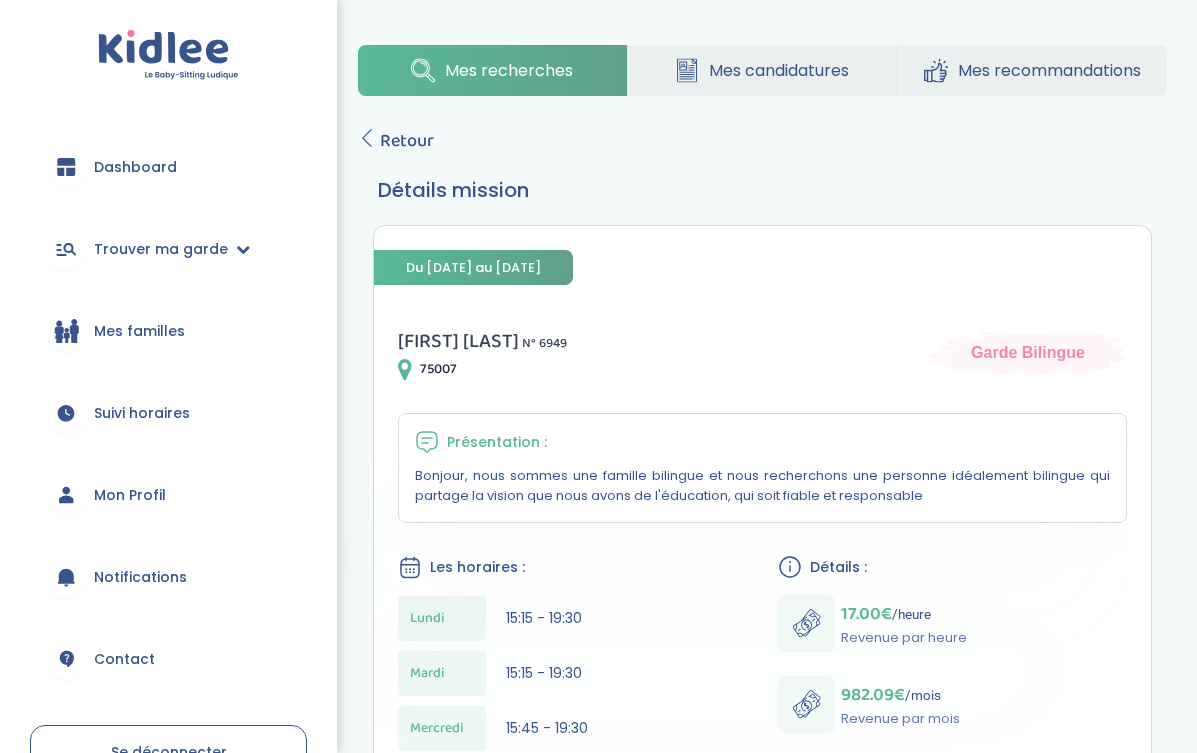 scroll, scrollTop: 144, scrollLeft: 0, axis: vertical 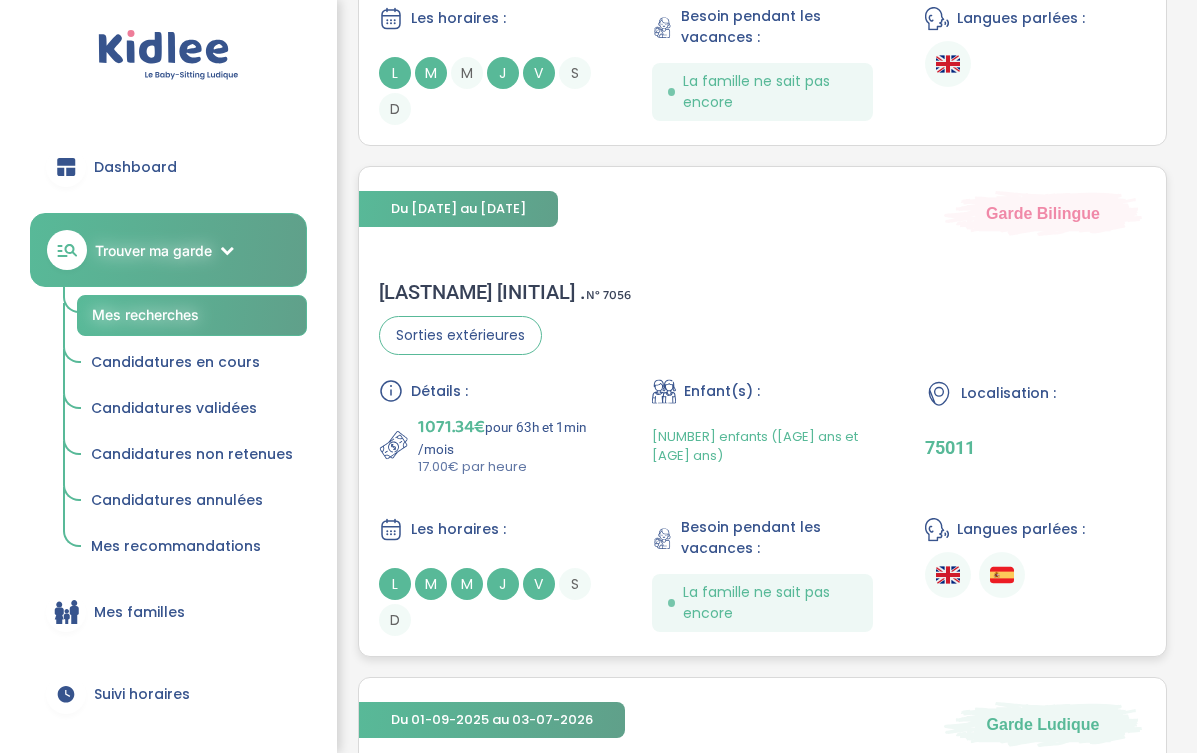 click on "Détails :               1071.34€  pour
63h et 1min /mois
17.00€ par heure       Enfant(s) :
2 enfants  (5 ans et 3 ans)
Localisation :   75011                       Les horaires :   L M M J V S D                 Besoin pendant les vacances :     La famille ne sait pas encore             Langues parlées :" at bounding box center (762, 507) 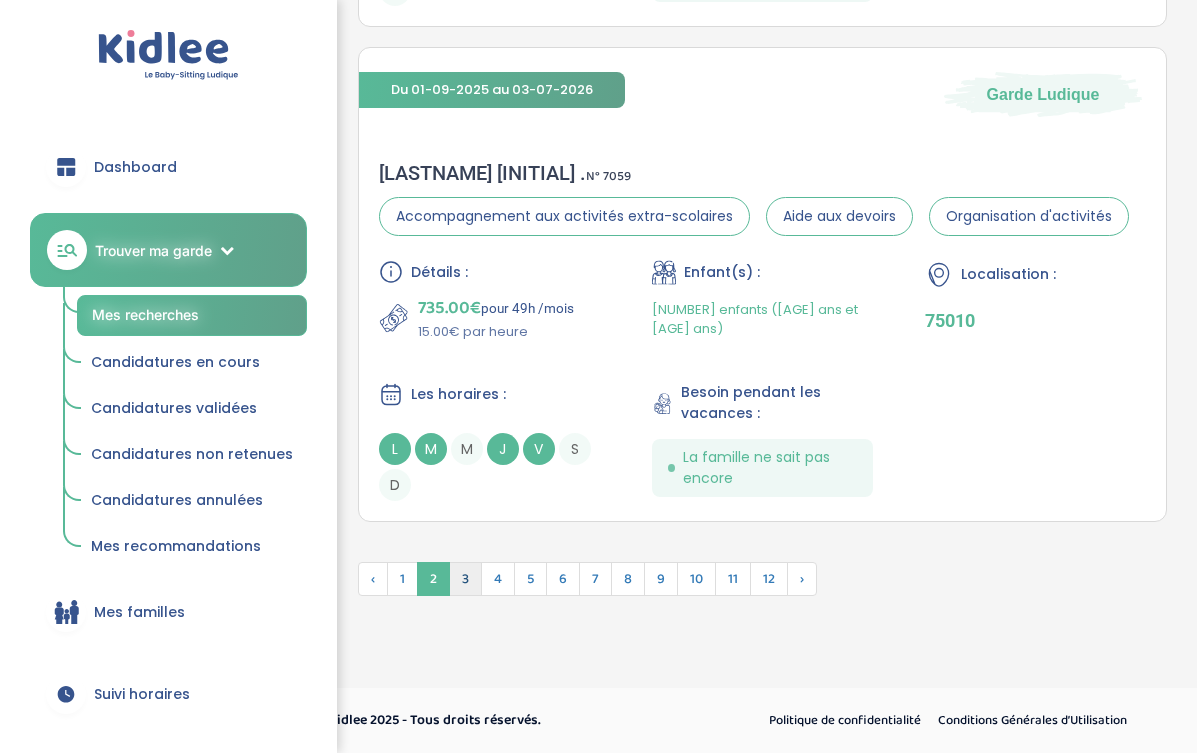 scroll, scrollTop: 5465, scrollLeft: 0, axis: vertical 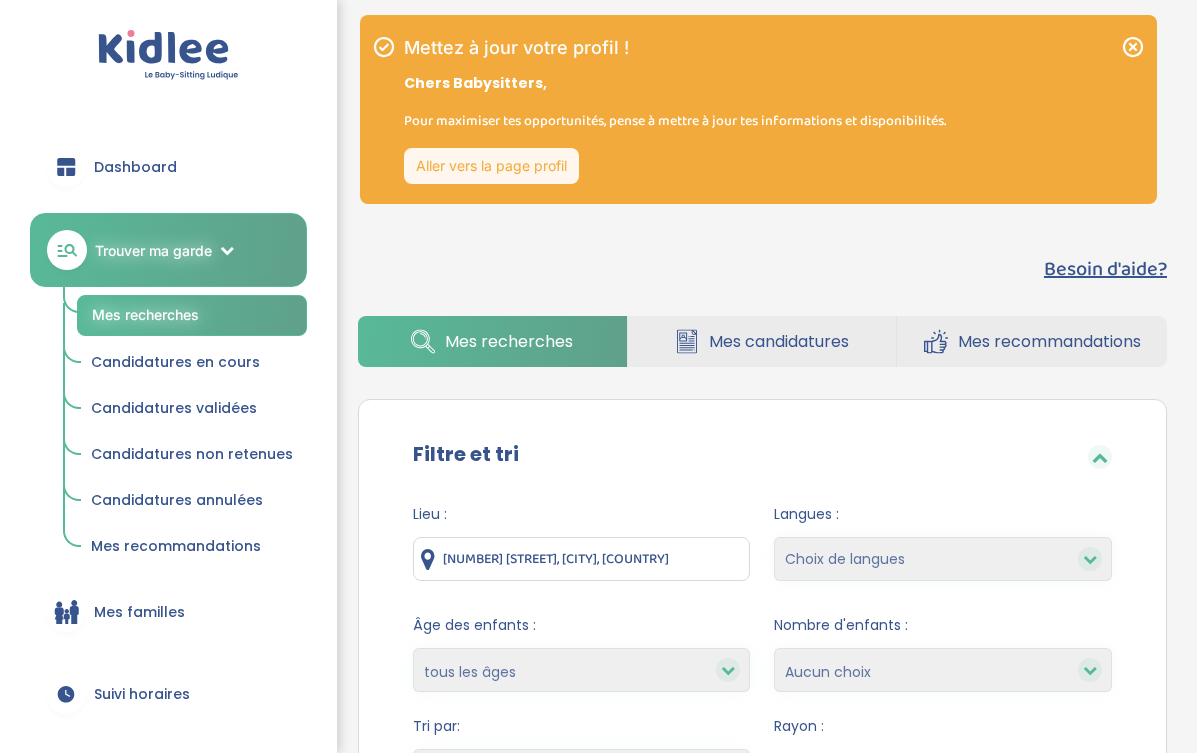 click 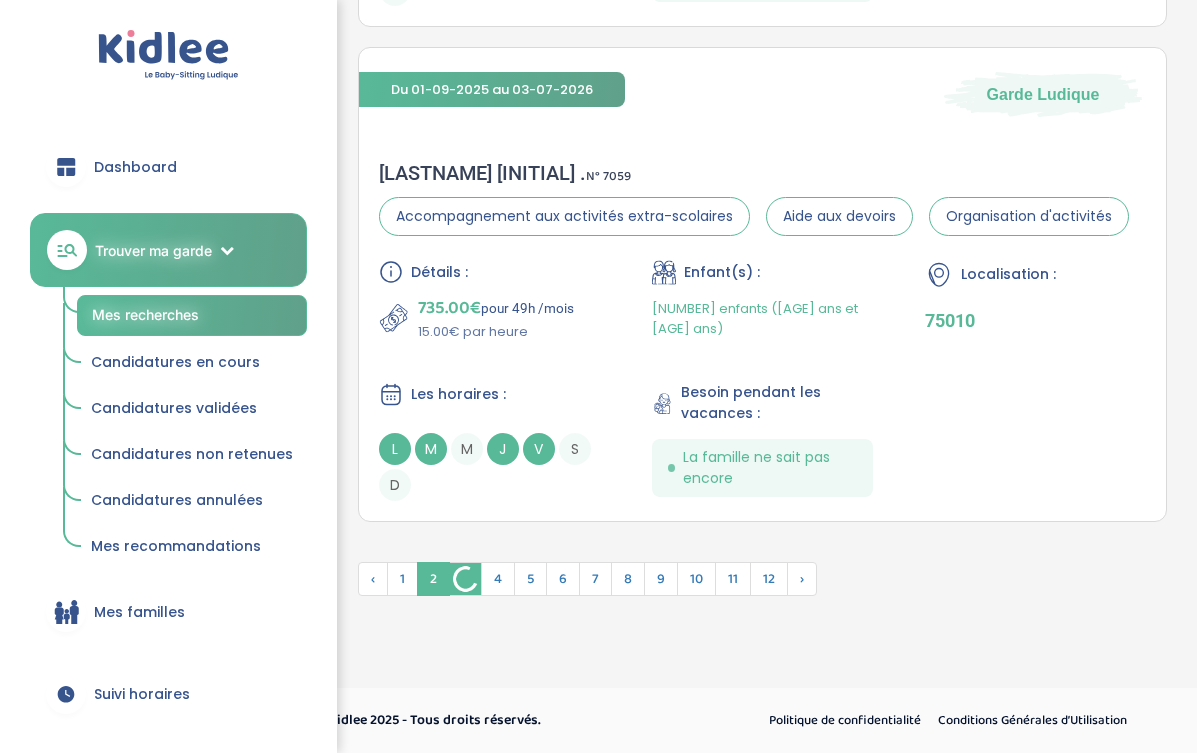 scroll, scrollTop: 5256, scrollLeft: 0, axis: vertical 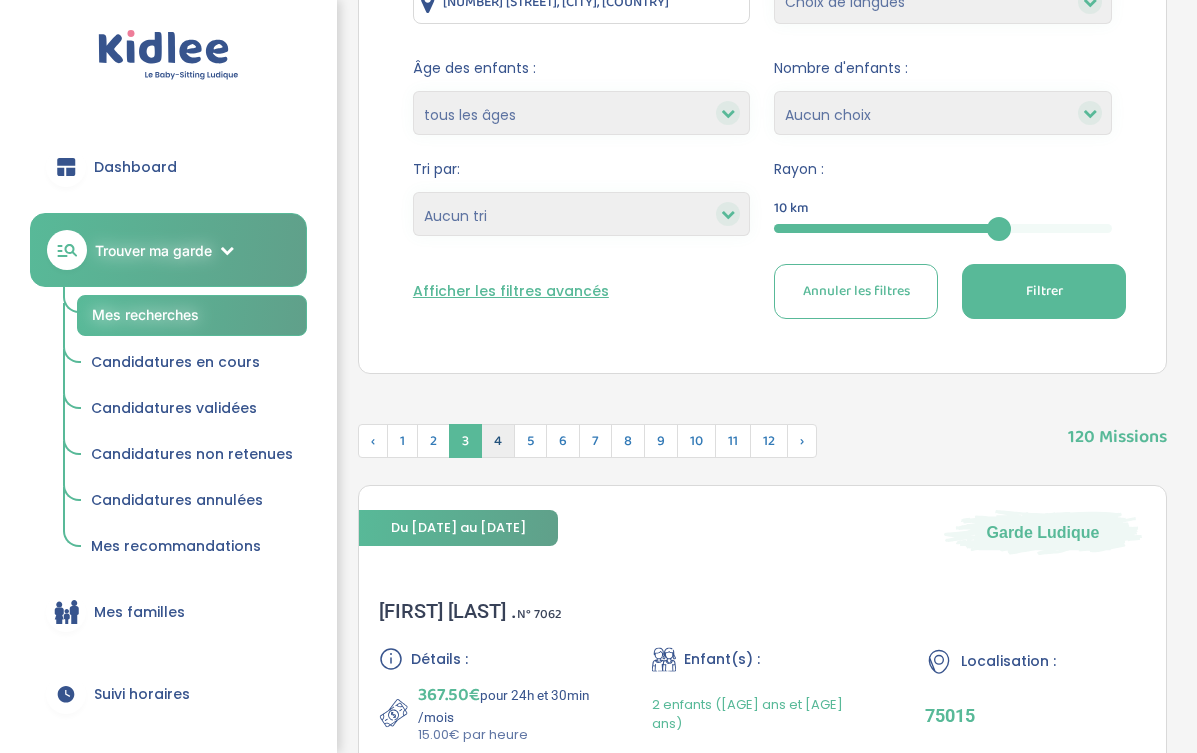 click on "4" at bounding box center (498, 441) 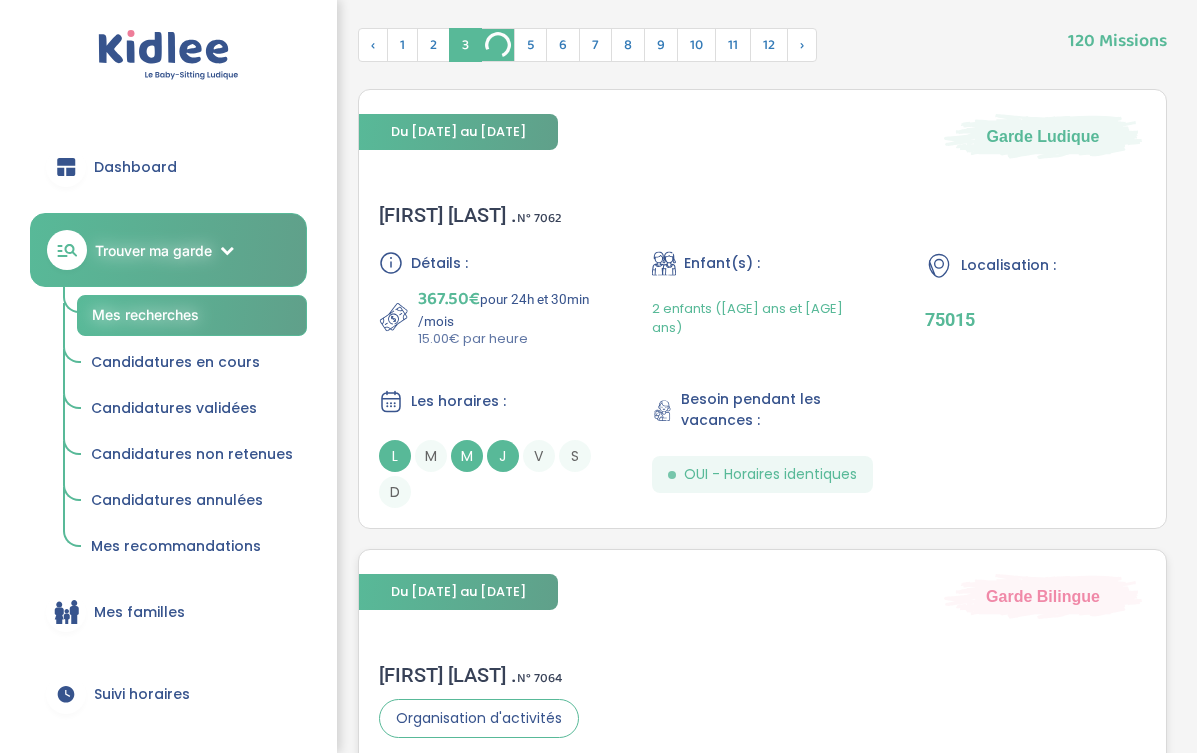 scroll, scrollTop: 819, scrollLeft: 0, axis: vertical 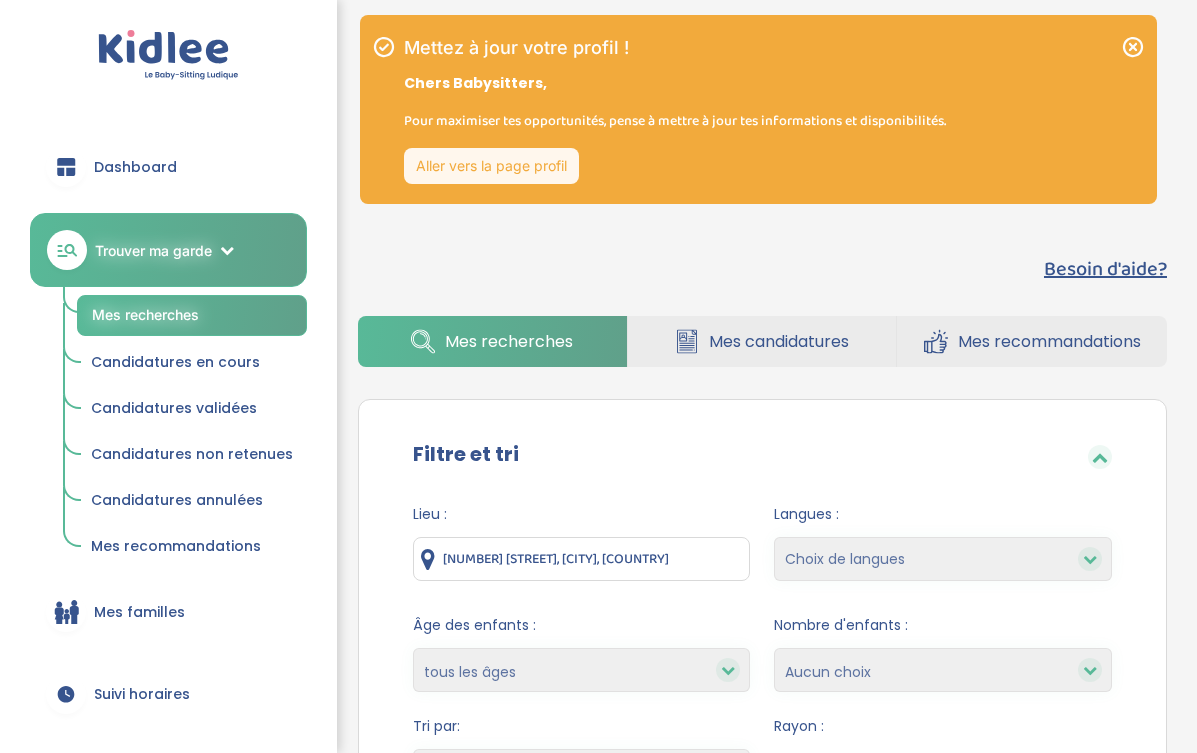 click 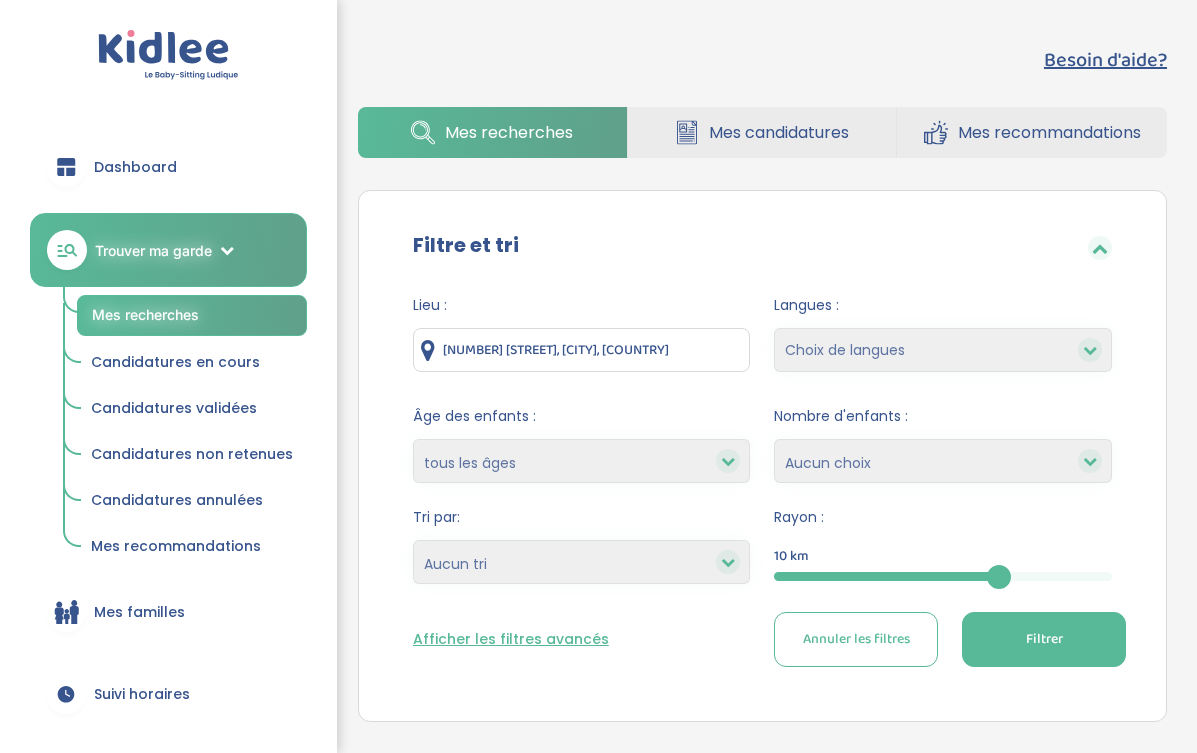 click on "Mes recommandations" at bounding box center (1049, 132) 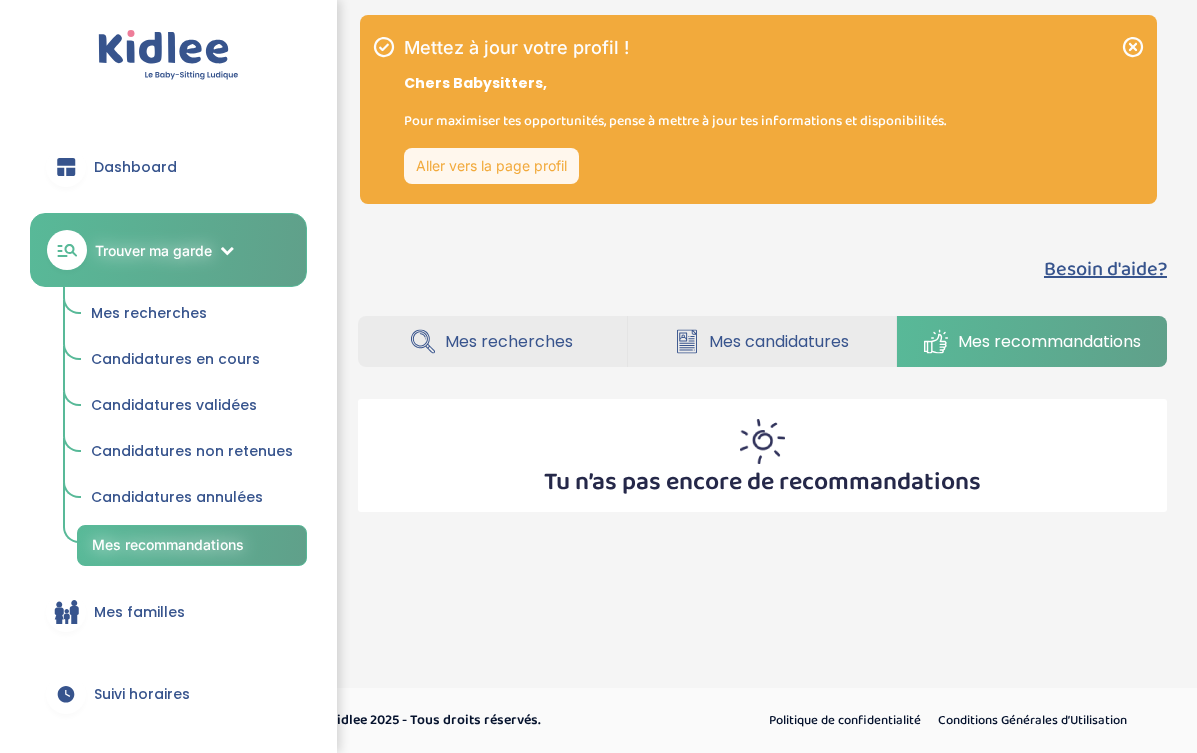 scroll, scrollTop: 0, scrollLeft: 0, axis: both 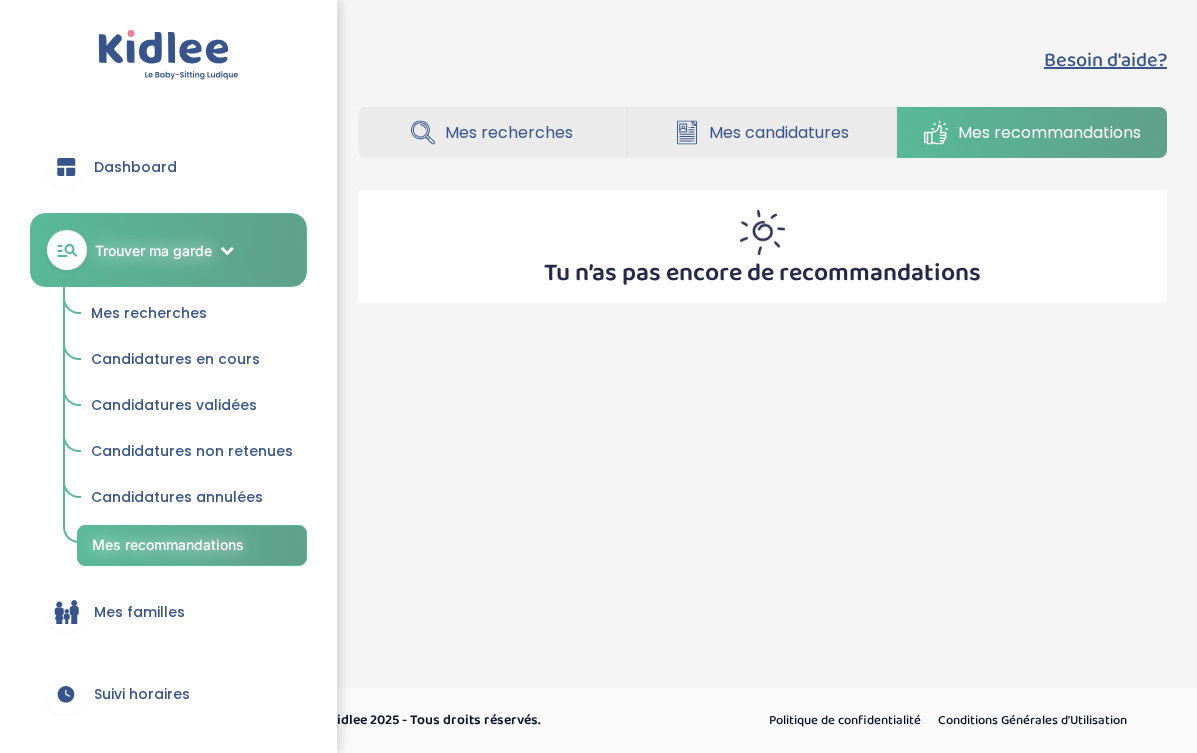 click on "Mes recherches" at bounding box center [509, 132] 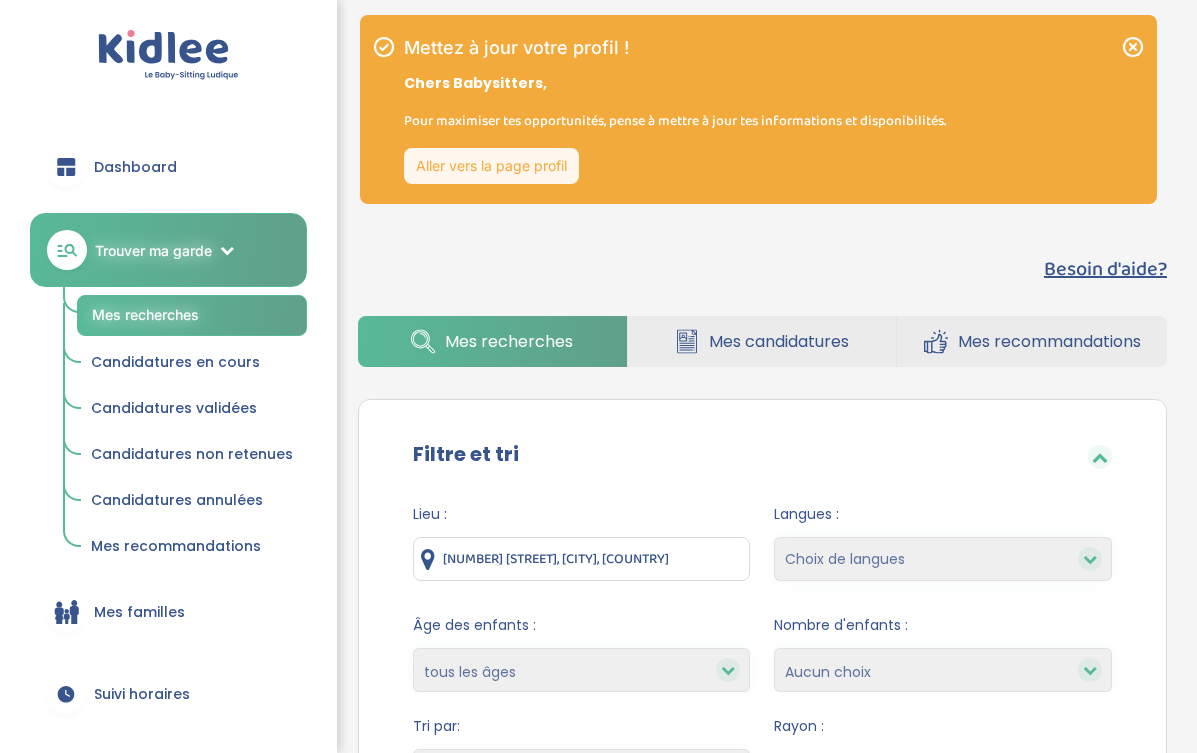 scroll, scrollTop: 0, scrollLeft: 0, axis: both 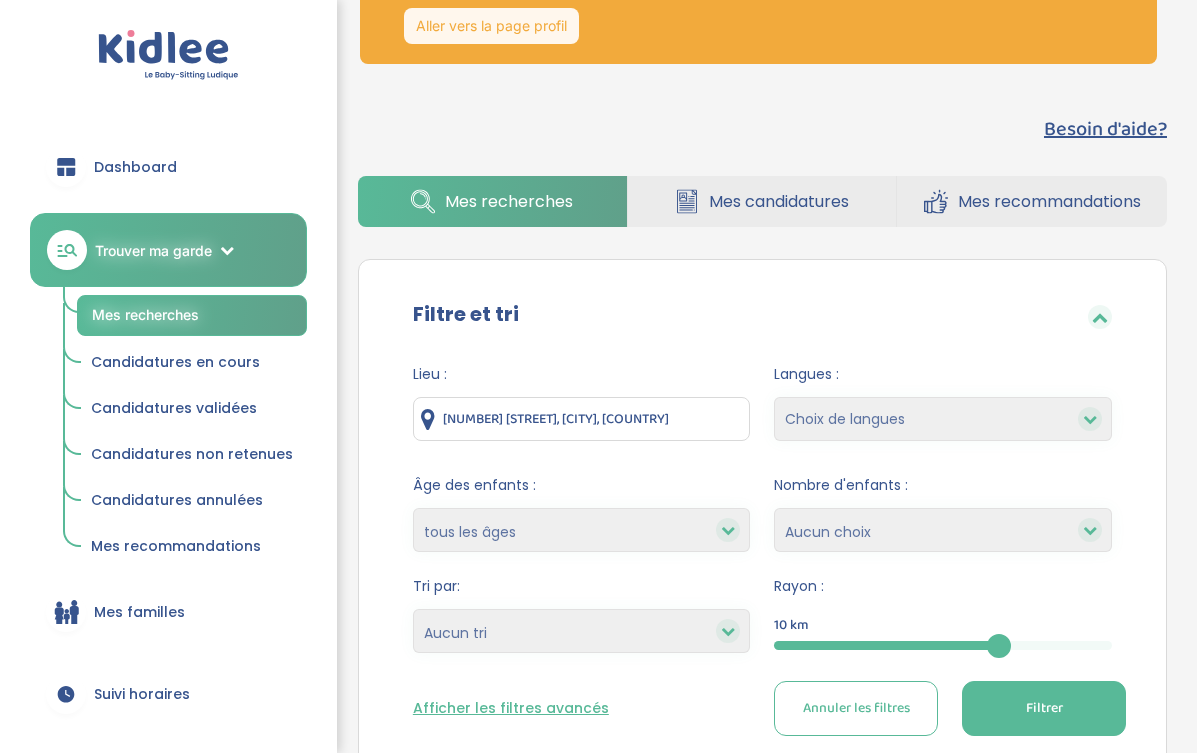 select on "salary_desc" 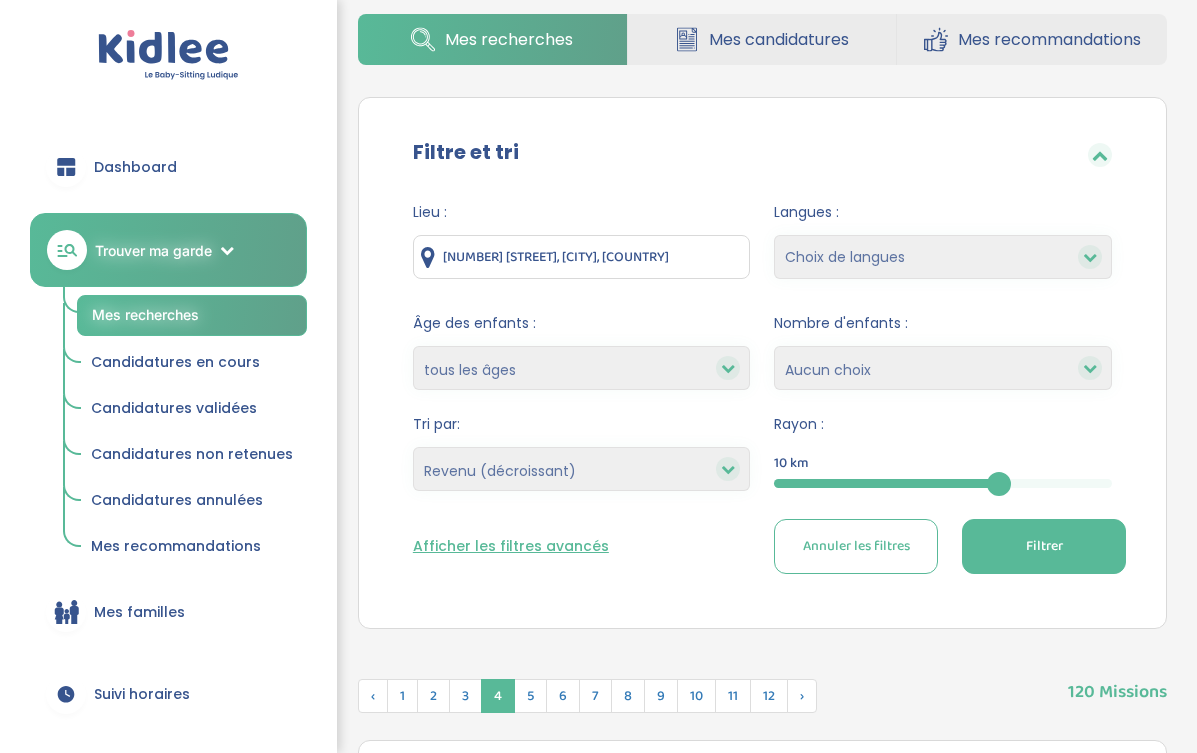 scroll, scrollTop: 400, scrollLeft: 0, axis: vertical 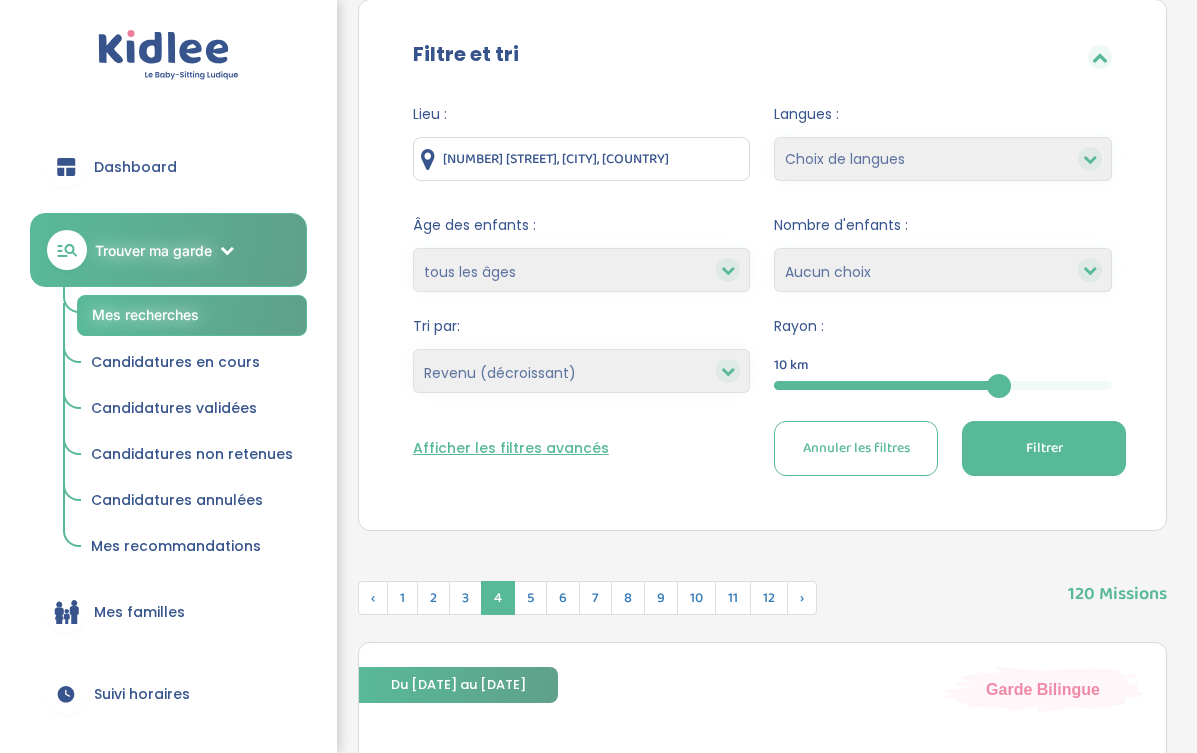 click on "Filtrer" at bounding box center [1044, 448] 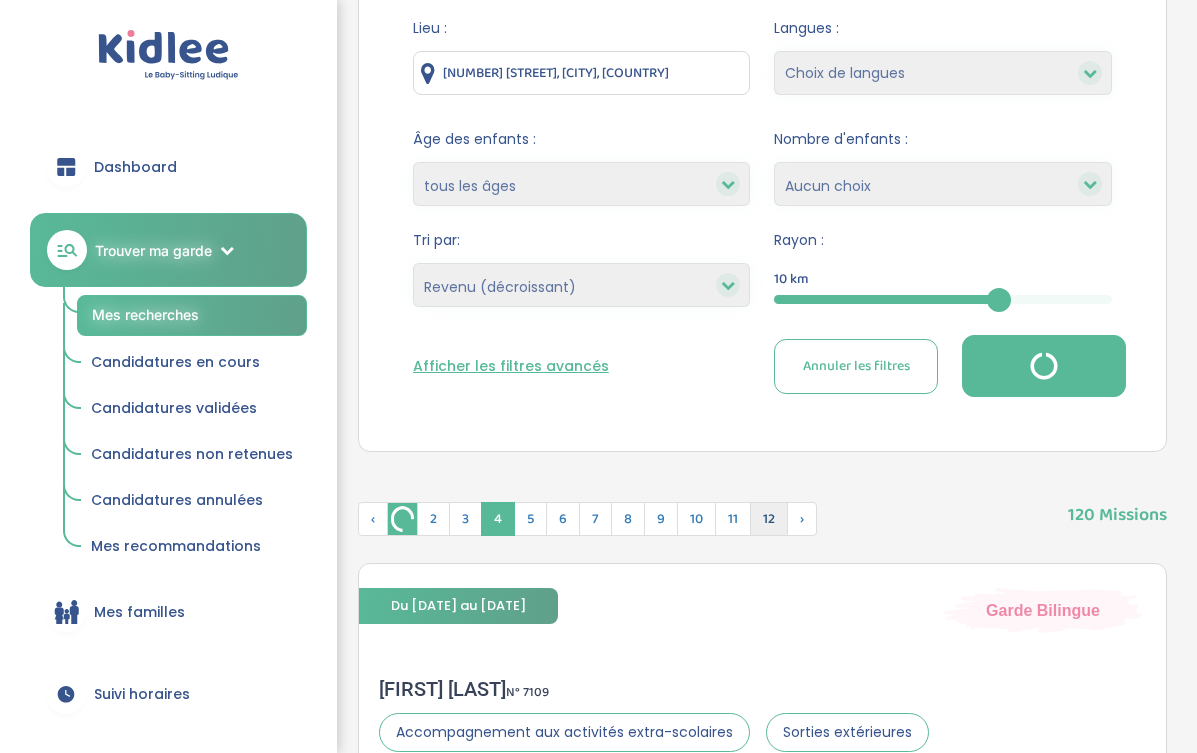 scroll, scrollTop: 814, scrollLeft: 0, axis: vertical 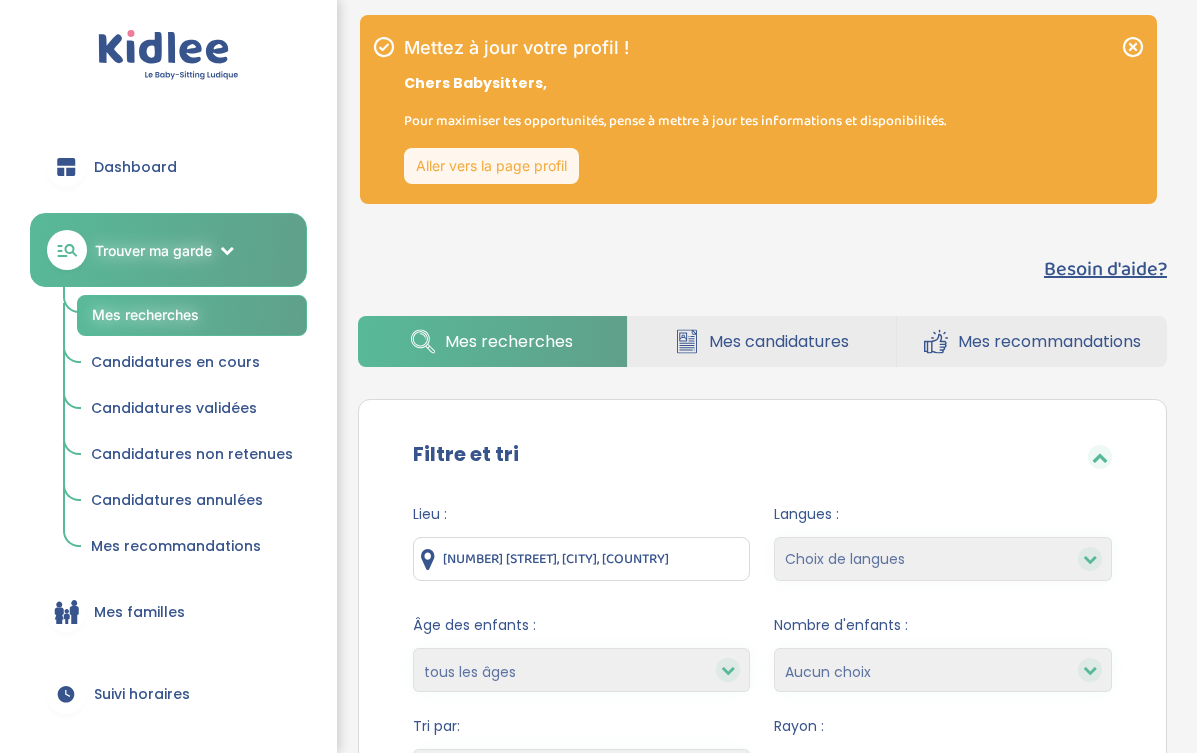 select on "salary_desc" 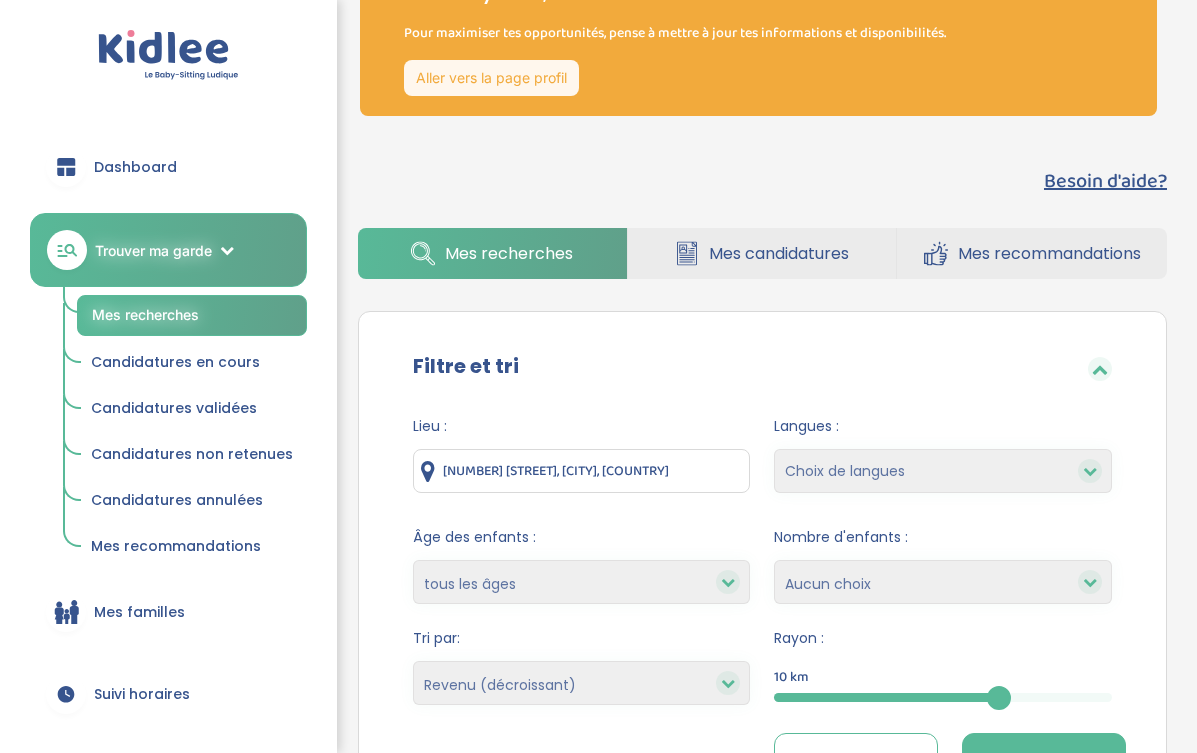 scroll, scrollTop: 253, scrollLeft: 0, axis: vertical 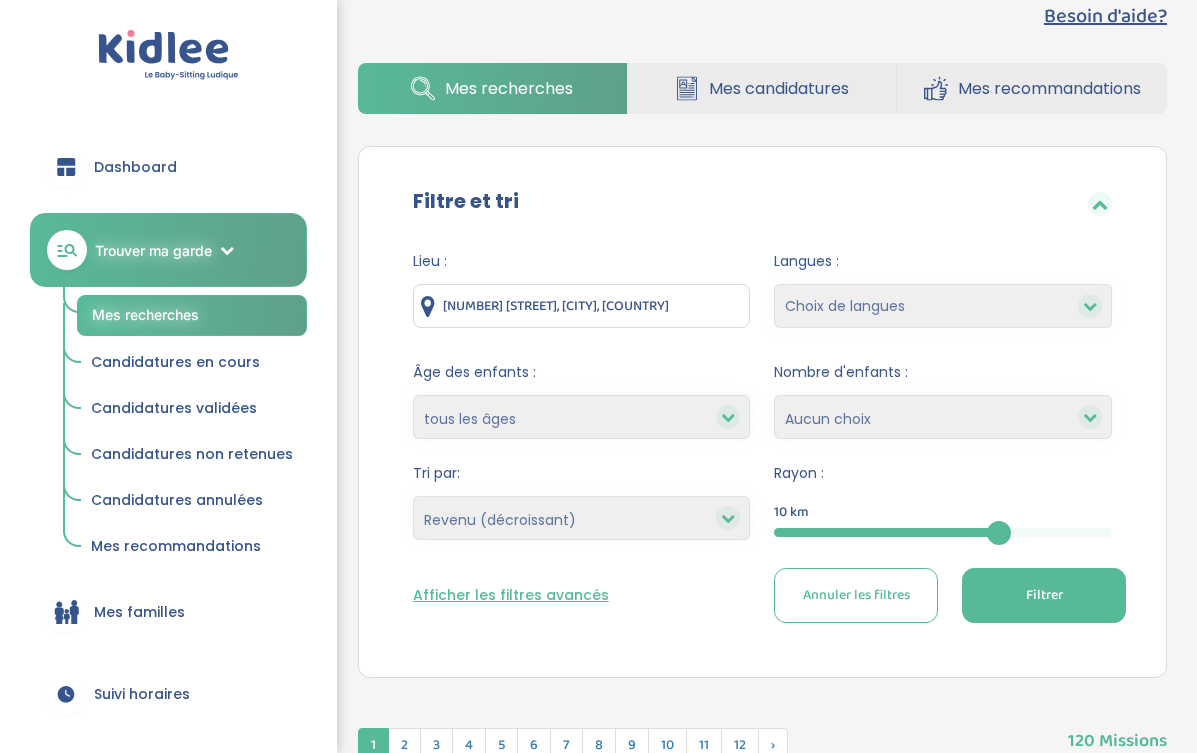 click on "Filtrer" at bounding box center (1044, 595) 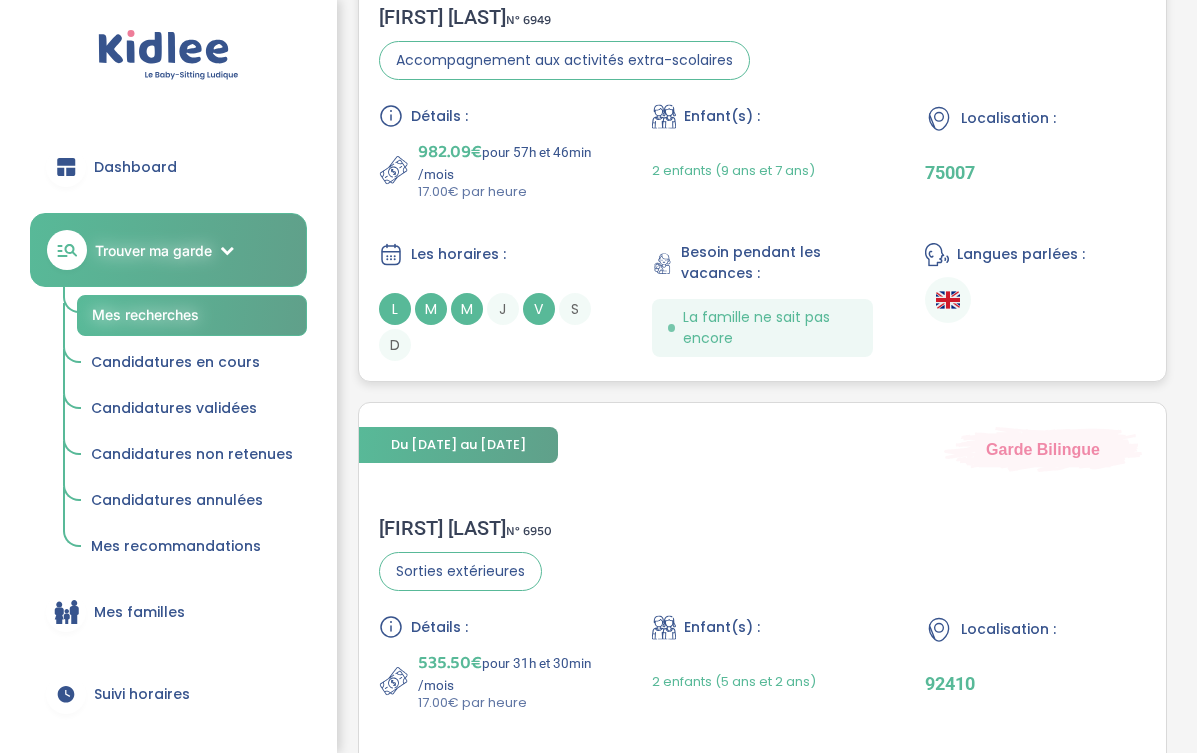 scroll, scrollTop: 5350, scrollLeft: 0, axis: vertical 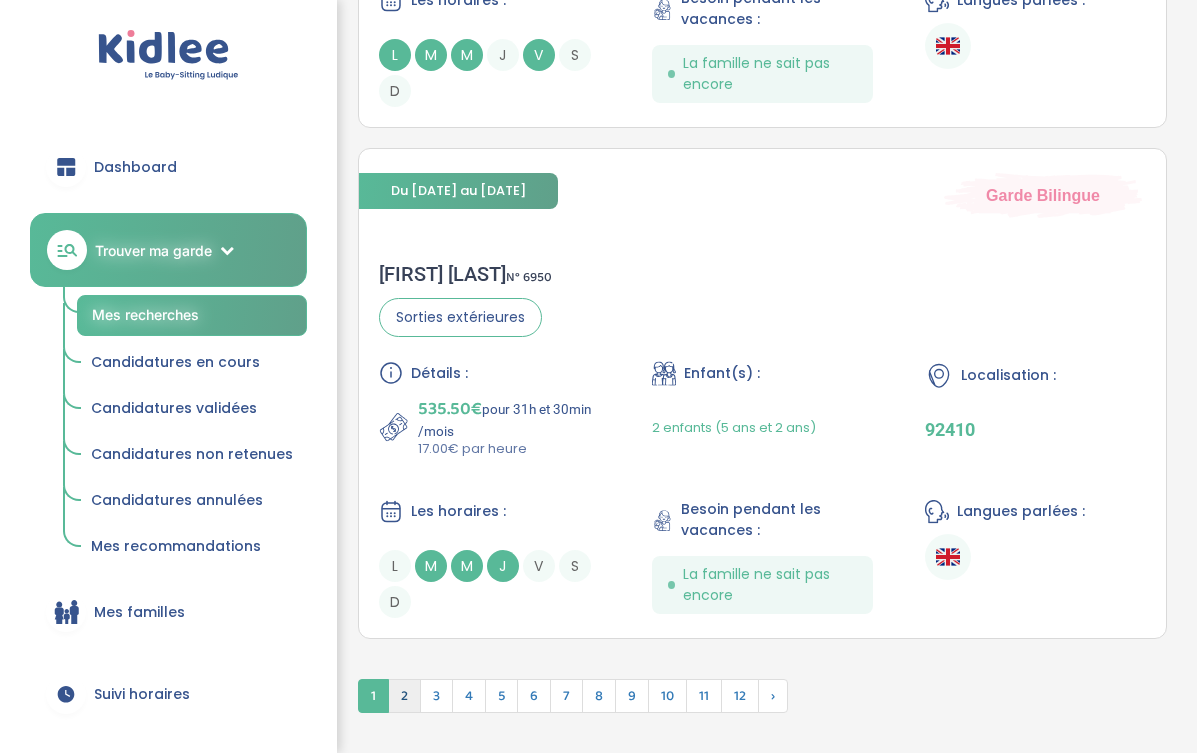 click on "2" at bounding box center [404, 696] 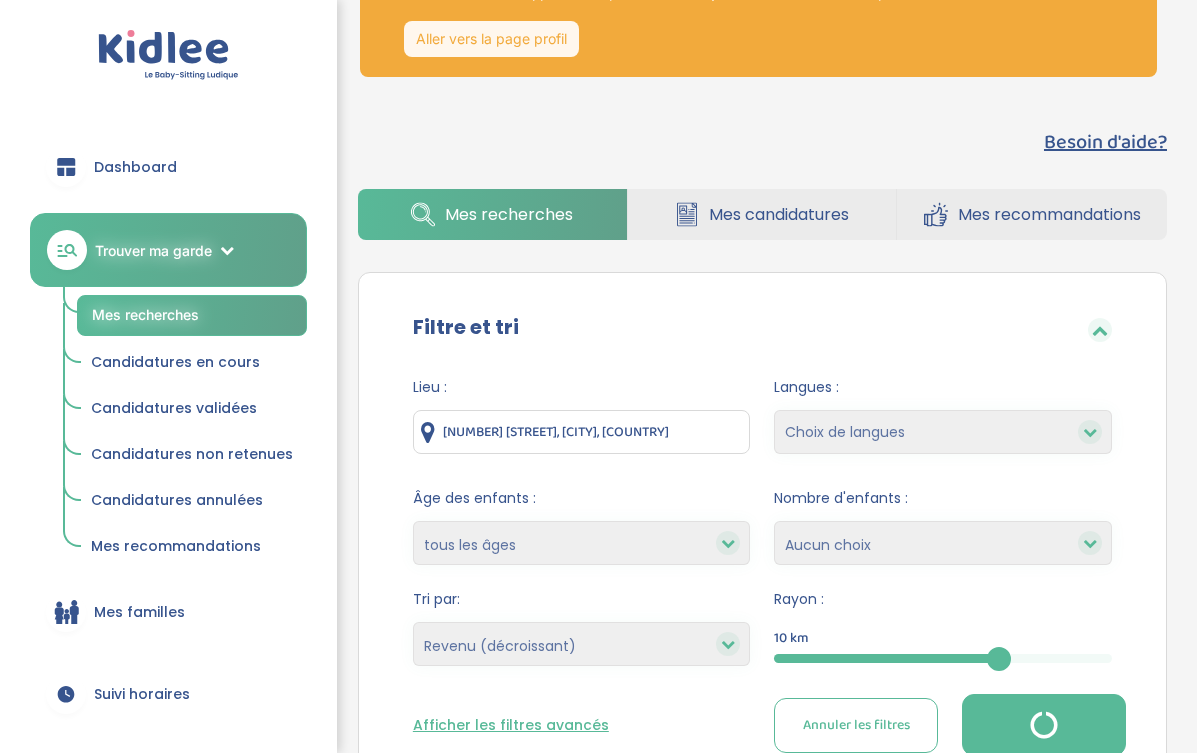 scroll, scrollTop: 149, scrollLeft: 0, axis: vertical 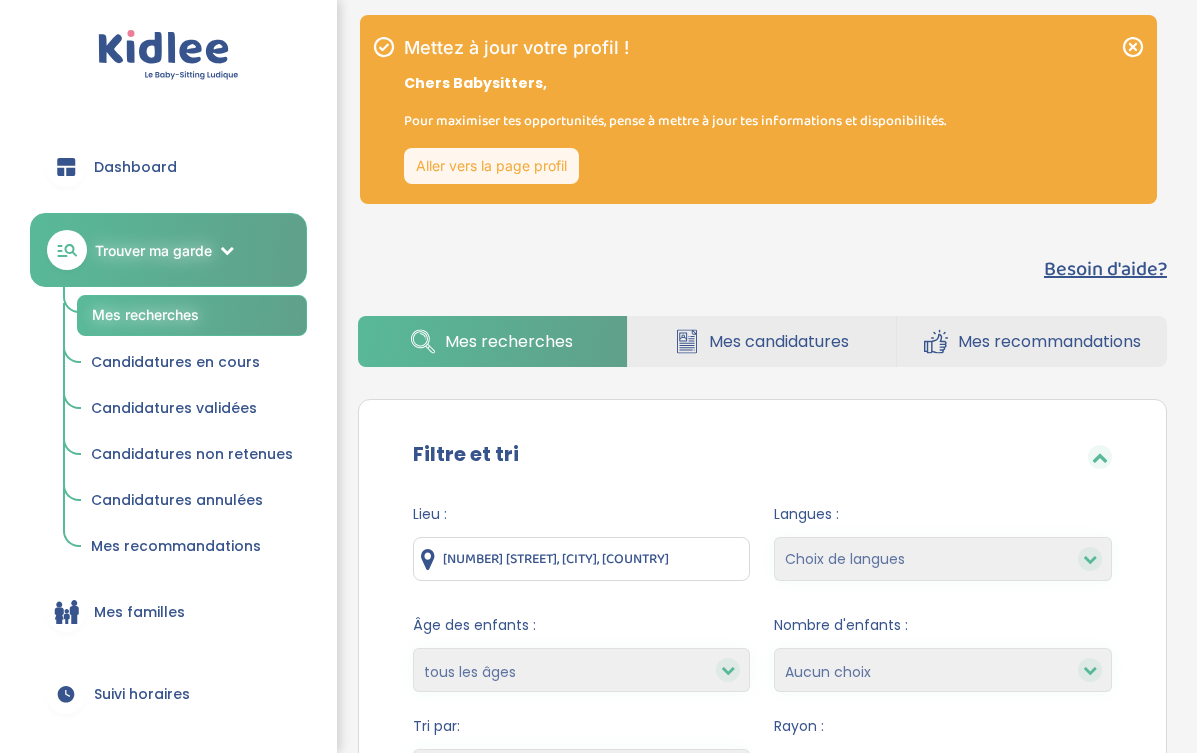 select on "salary_desc" 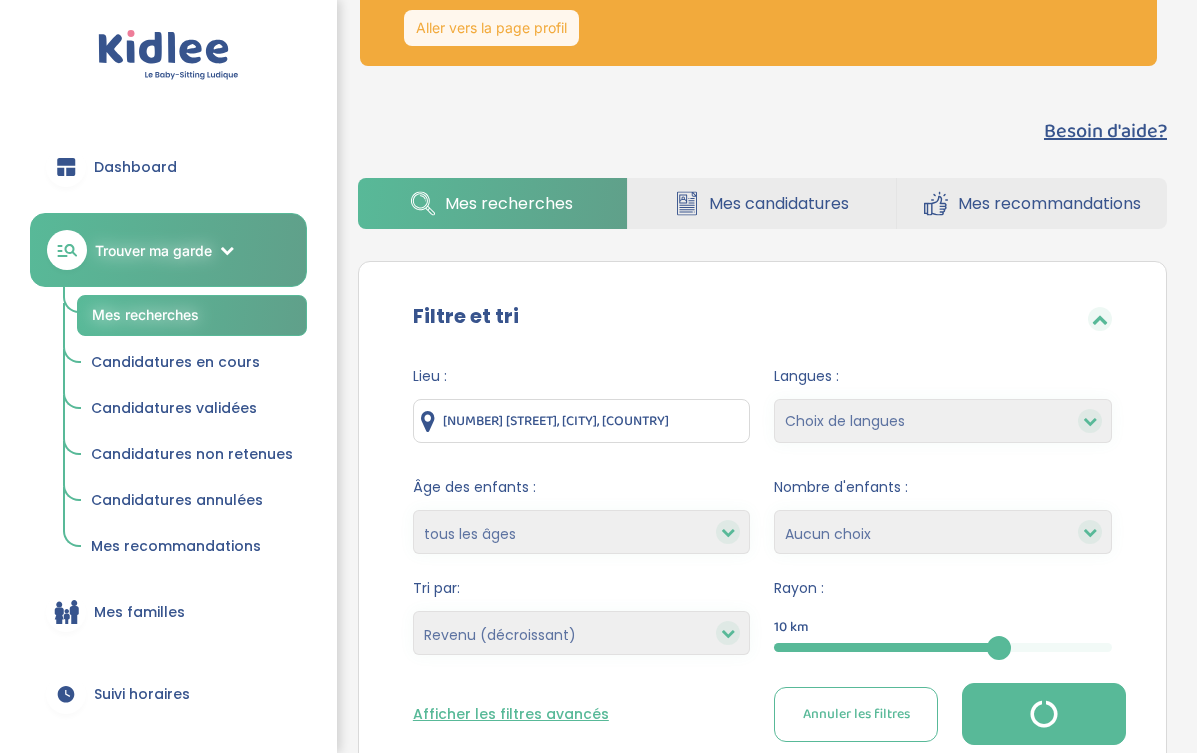 scroll, scrollTop: 0, scrollLeft: 0, axis: both 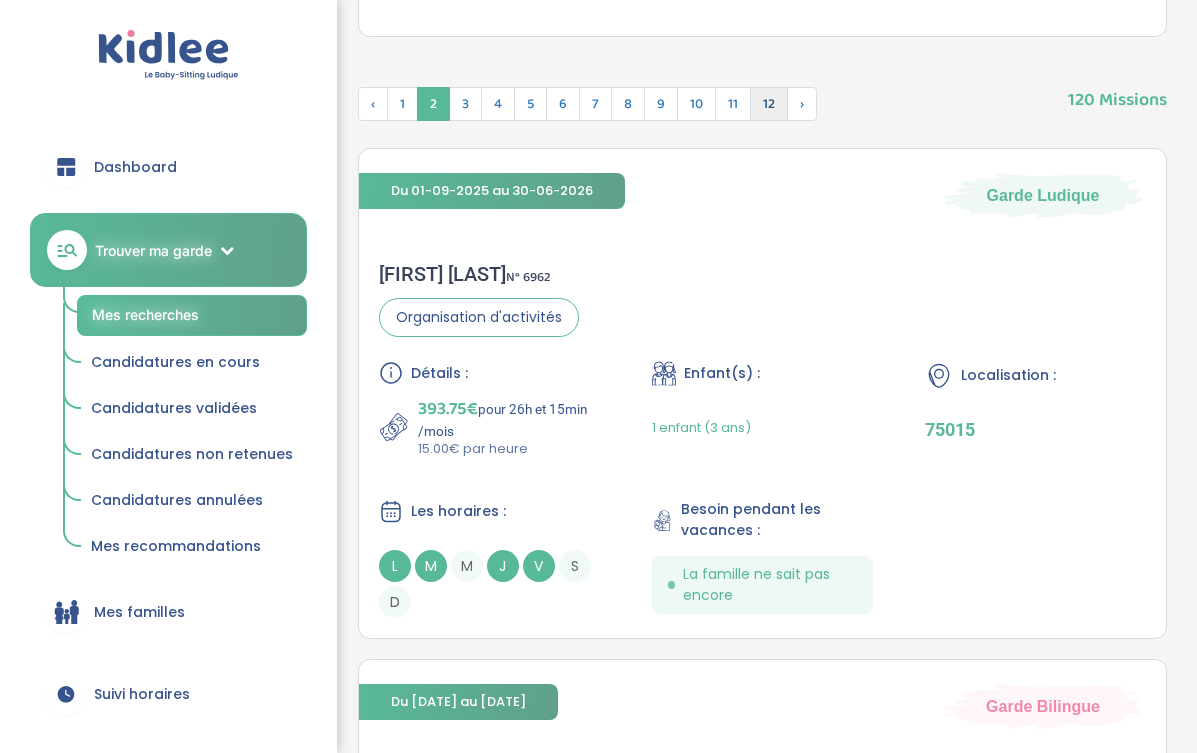 click on "12" at bounding box center [769, 104] 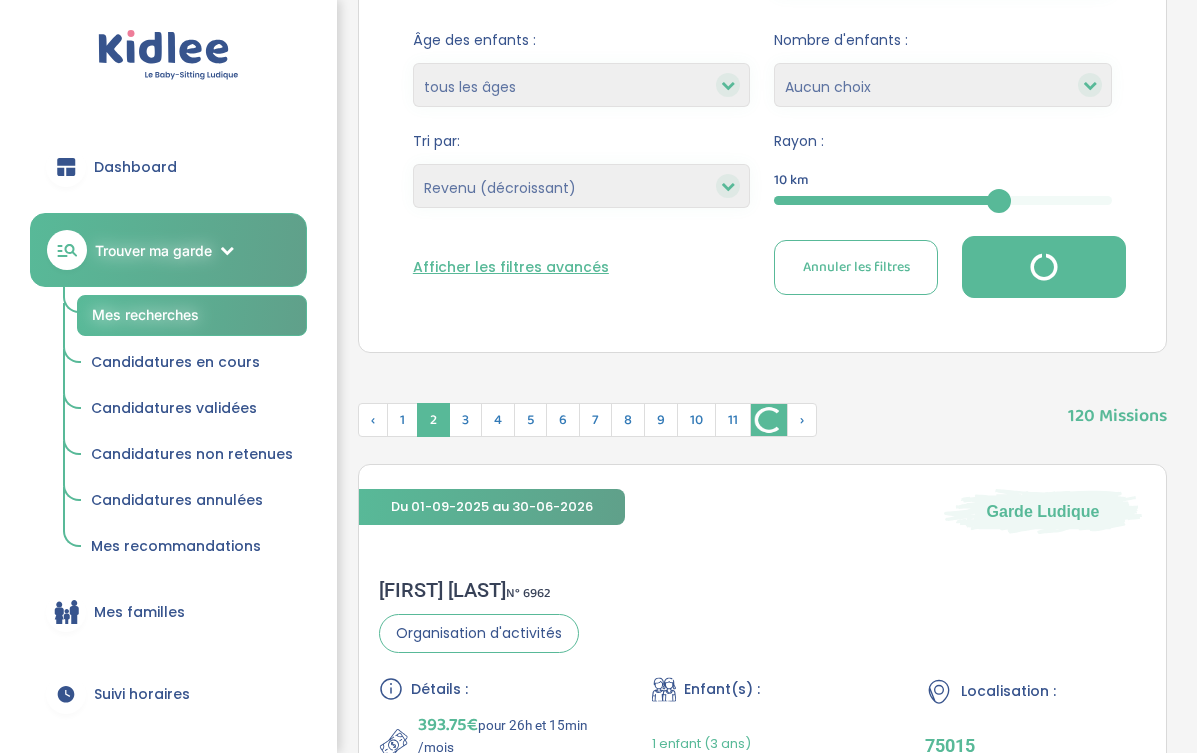 scroll, scrollTop: 511, scrollLeft: 0, axis: vertical 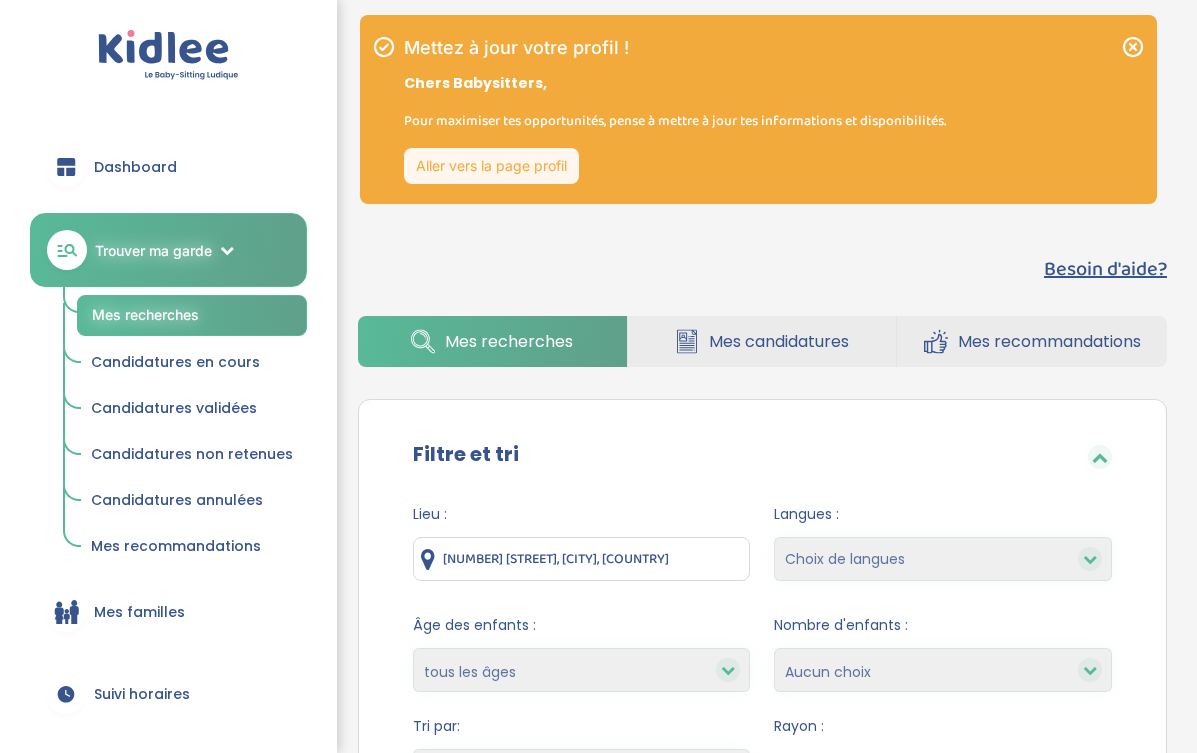 select on "salary_desc" 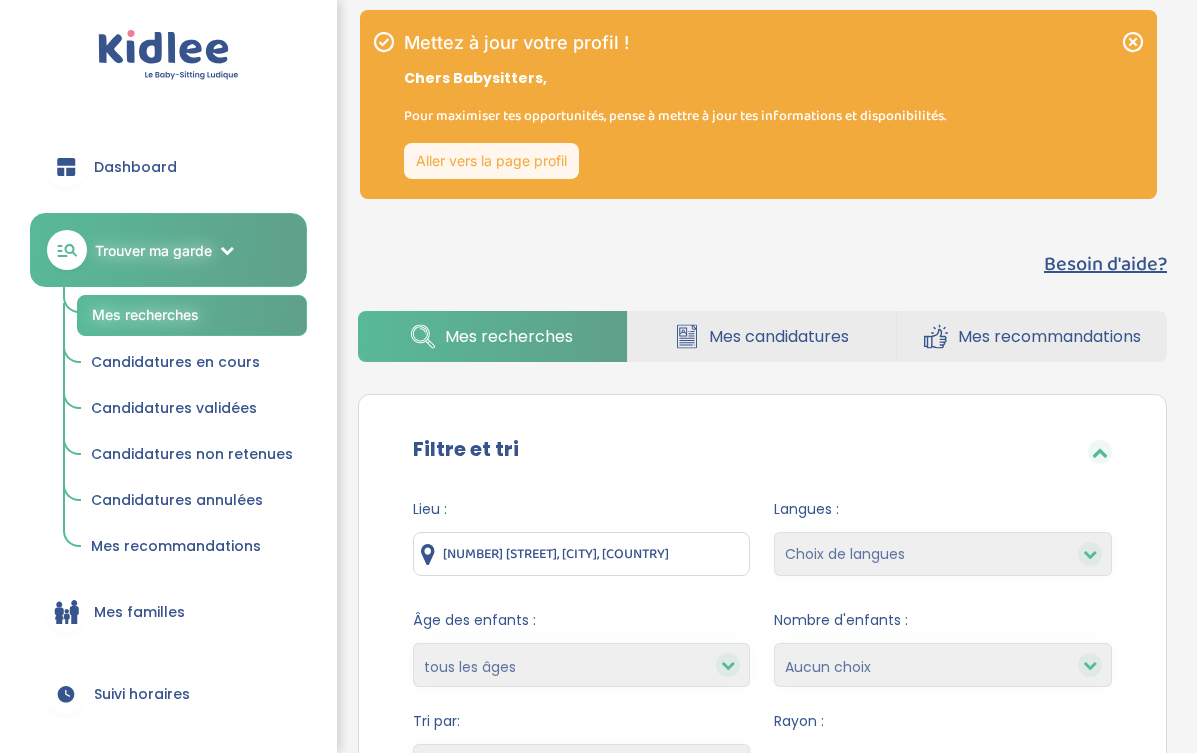 scroll, scrollTop: 0, scrollLeft: 0, axis: both 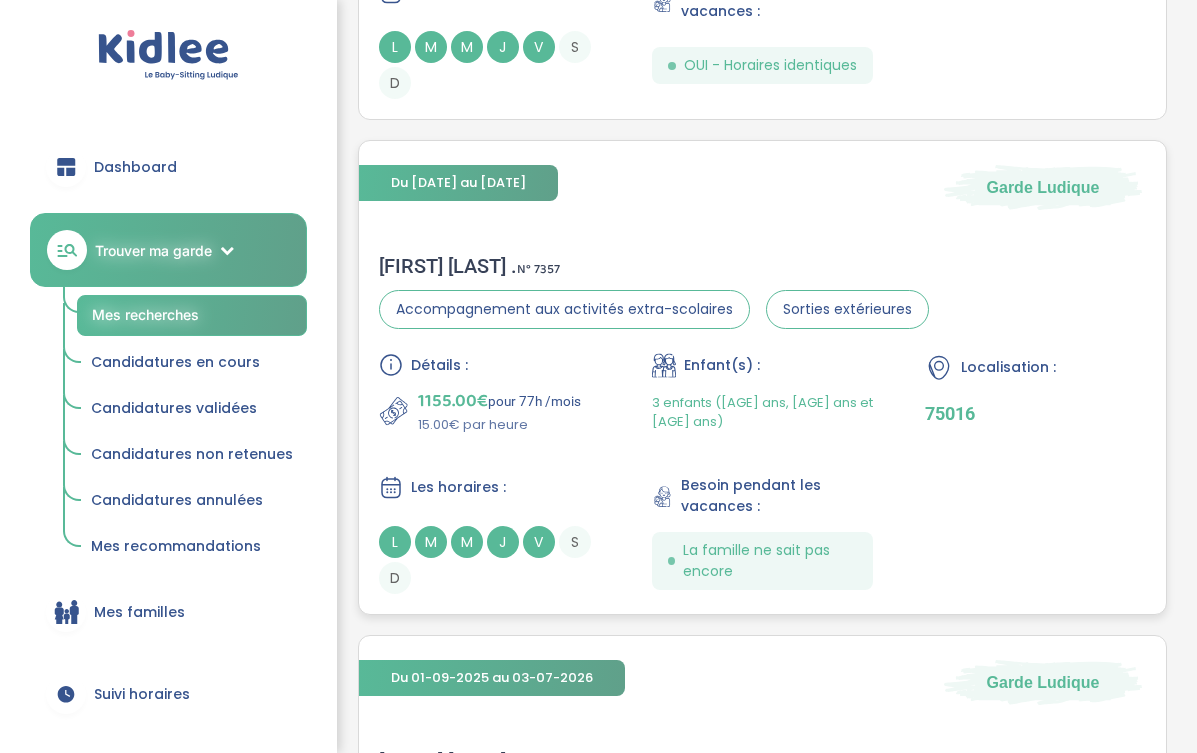 click on "[NUMBER] enfants ([AGE] ans, [AGE] ans et [AGE] ans)" at bounding box center (762, 411) 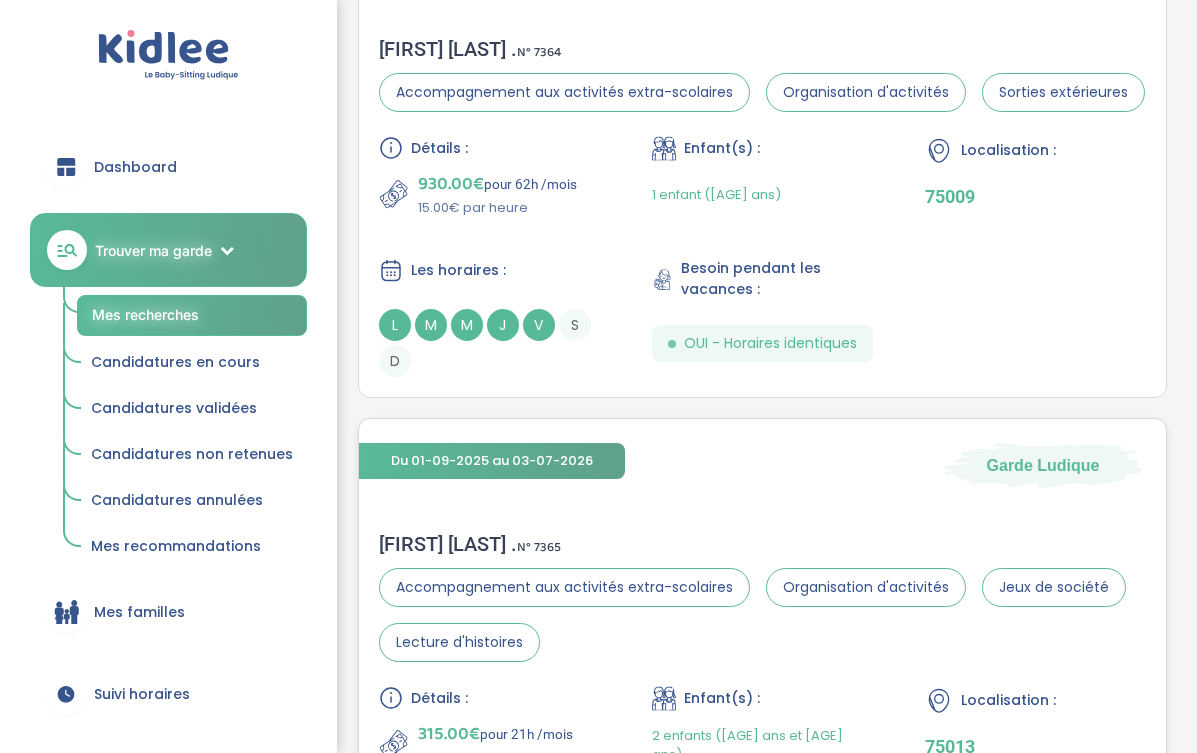 scroll, scrollTop: 4628, scrollLeft: 0, axis: vertical 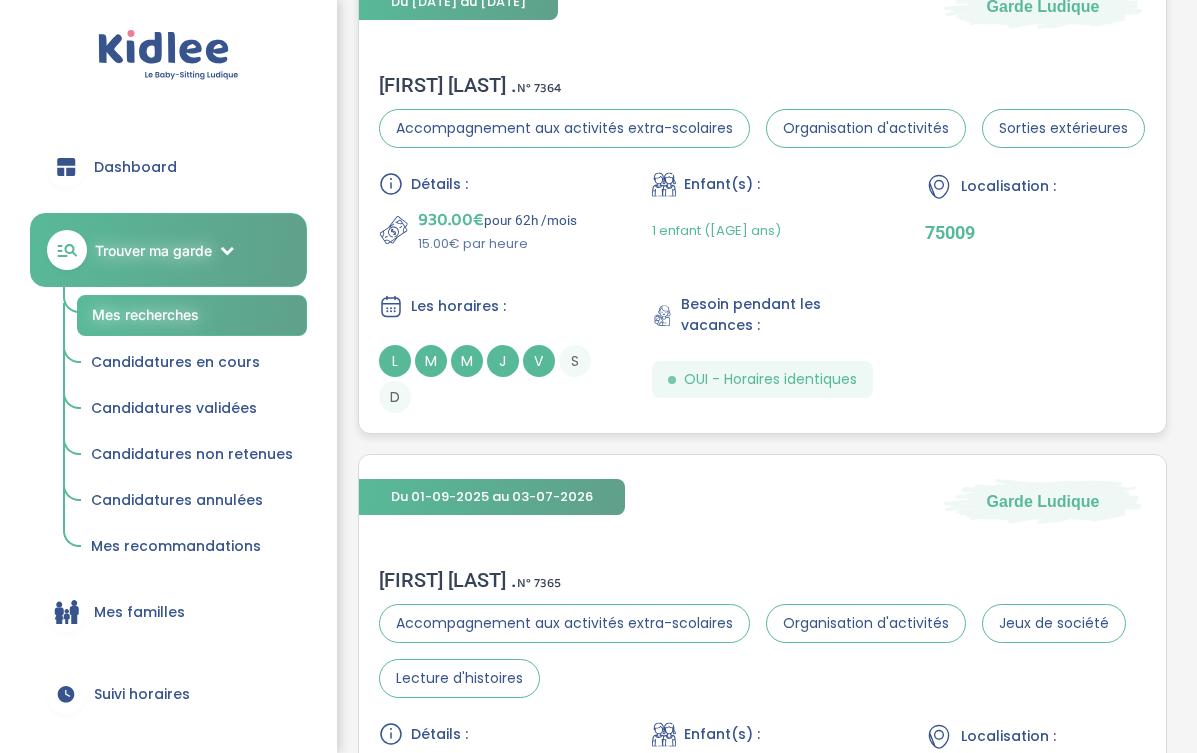 click on "15.00€ par heure" at bounding box center (497, 244) 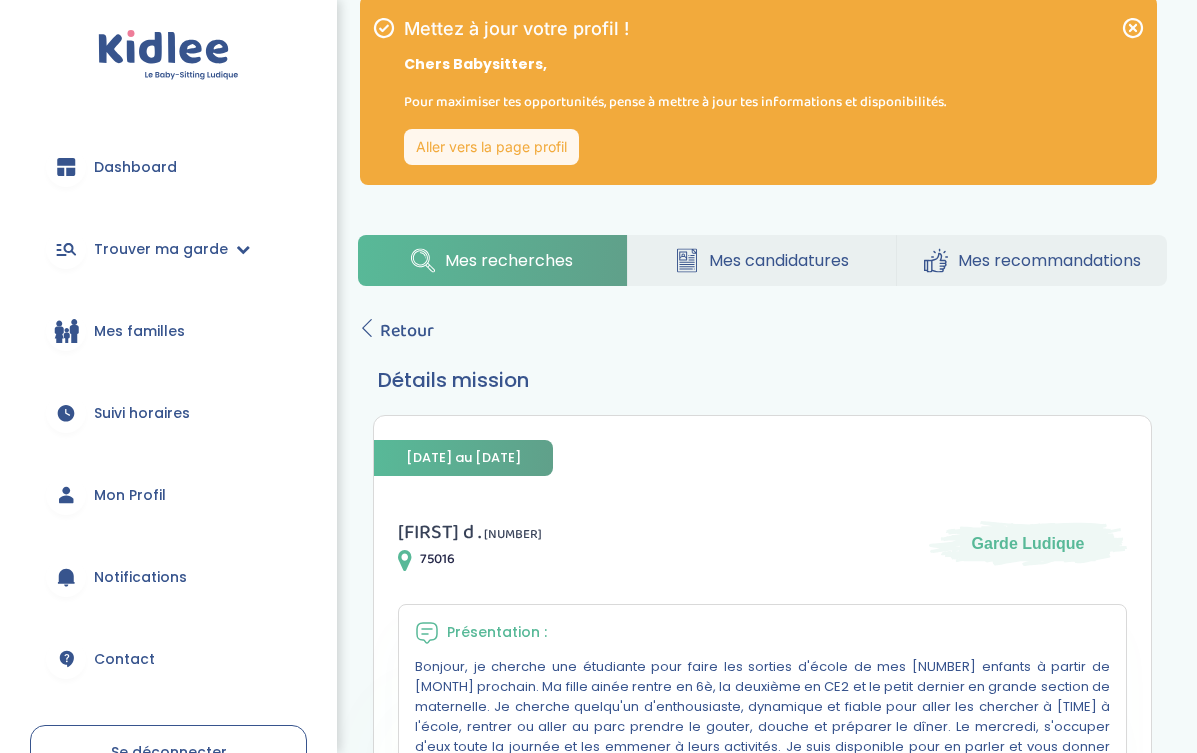 scroll, scrollTop: 0, scrollLeft: 0, axis: both 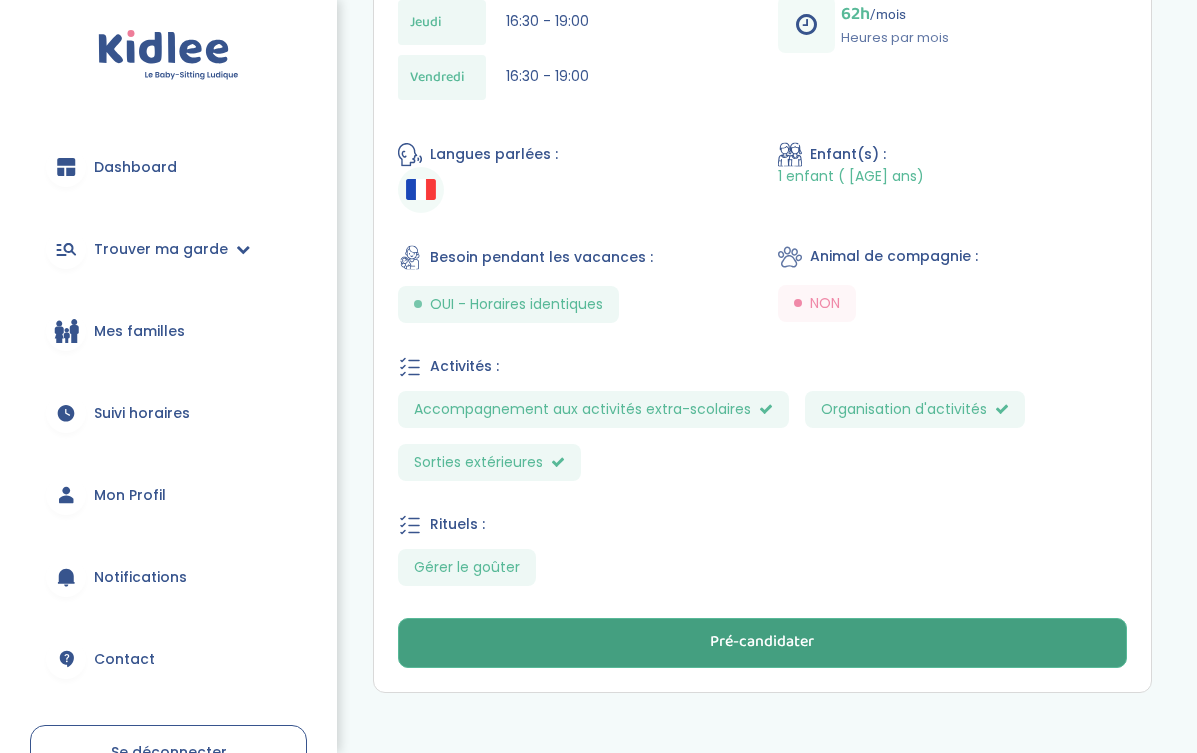 click on "Pré-candidater" at bounding box center [762, 643] 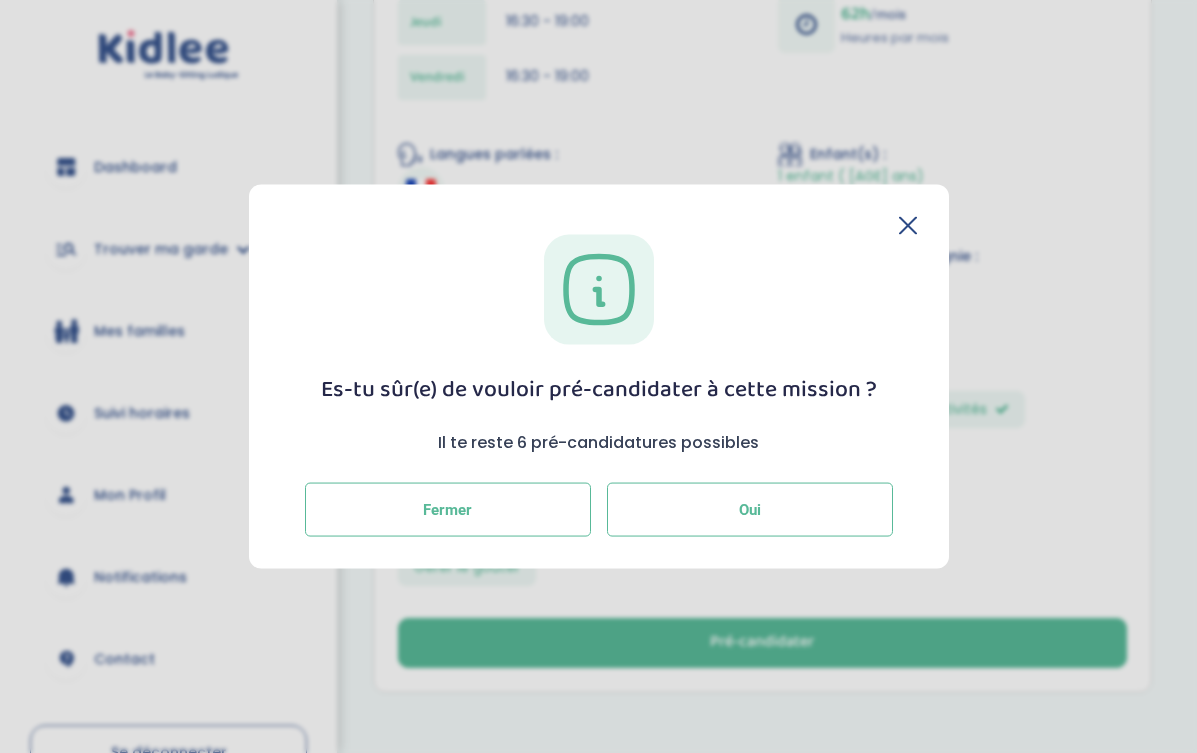 click on "Oui" at bounding box center [750, 510] 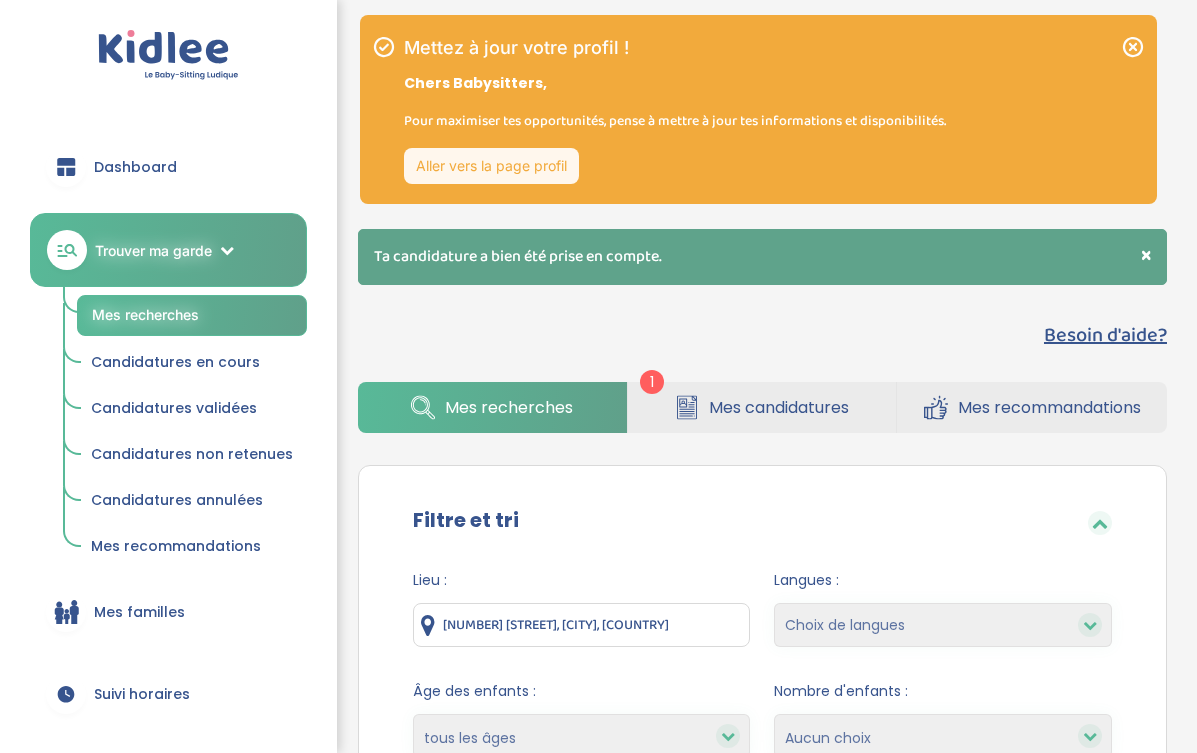 select on "salary_desc" 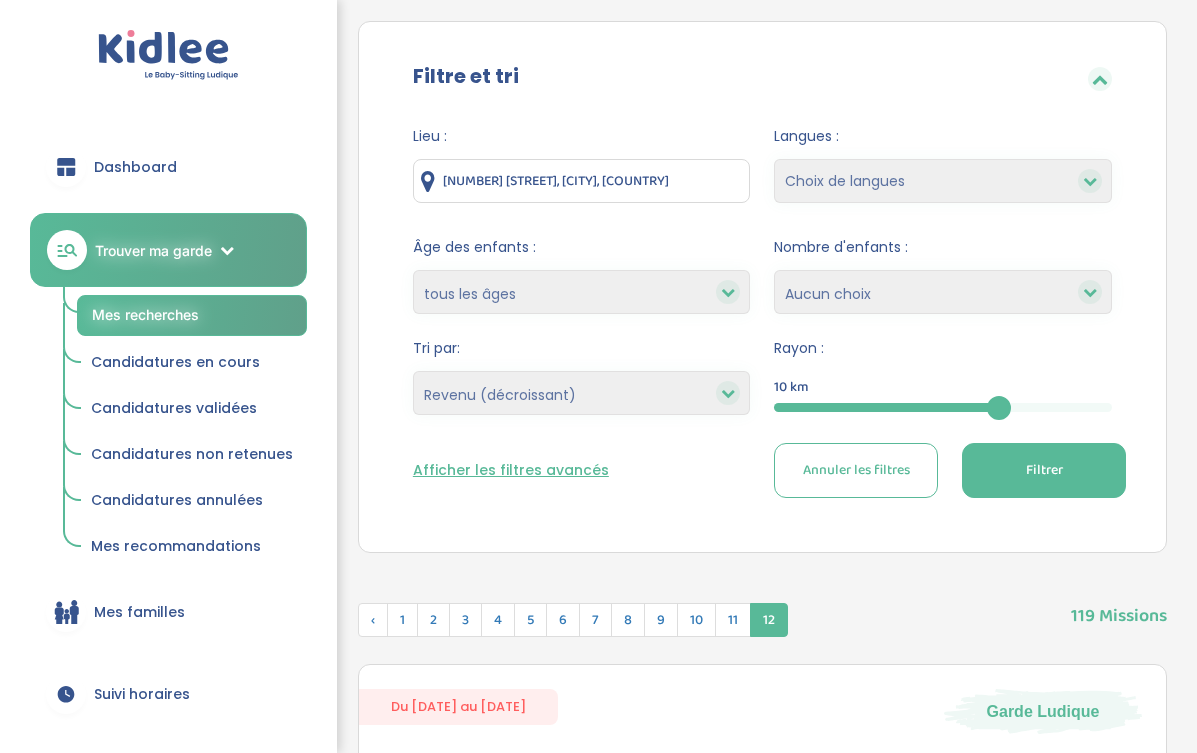 scroll, scrollTop: 261, scrollLeft: 0, axis: vertical 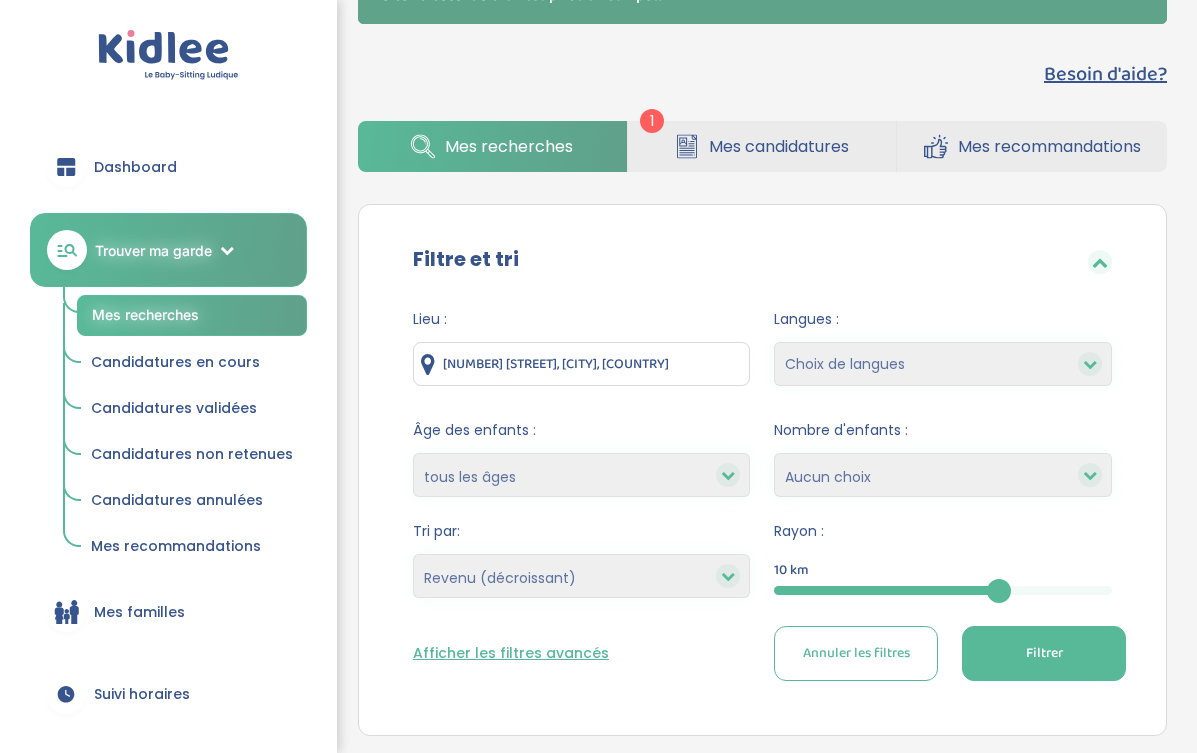 click on "Mes candidatures" at bounding box center (762, 146) 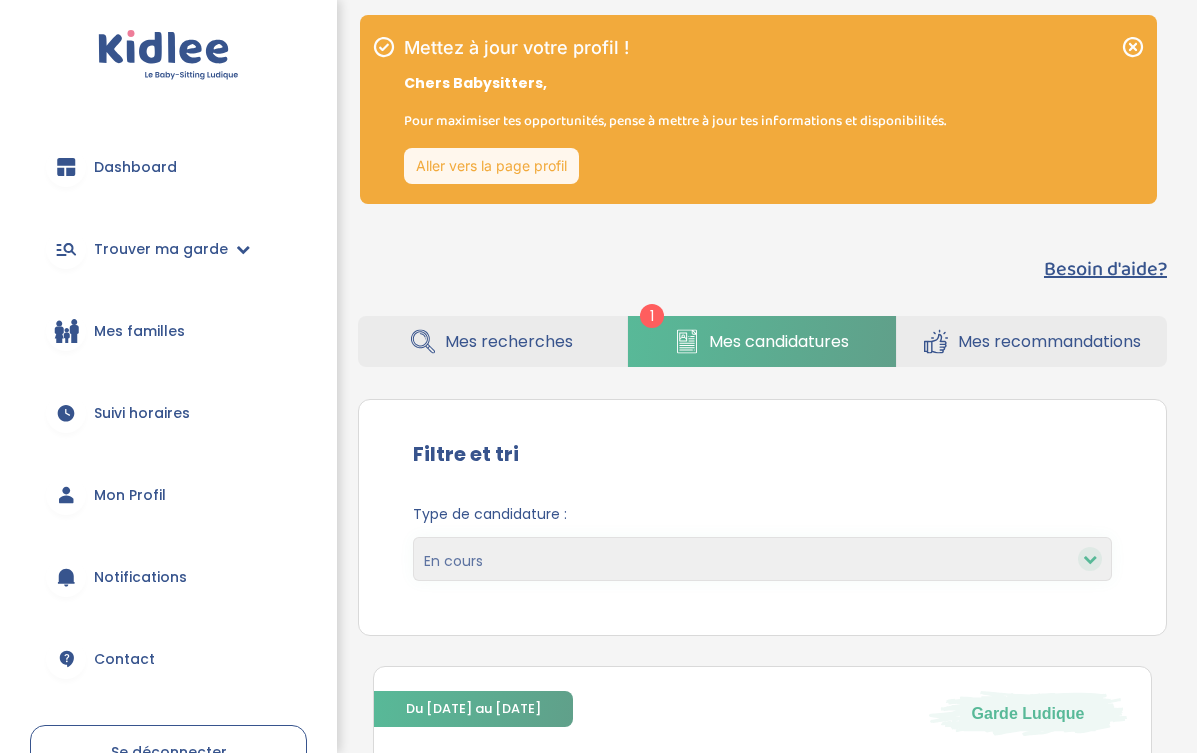 scroll, scrollTop: 0, scrollLeft: 0, axis: both 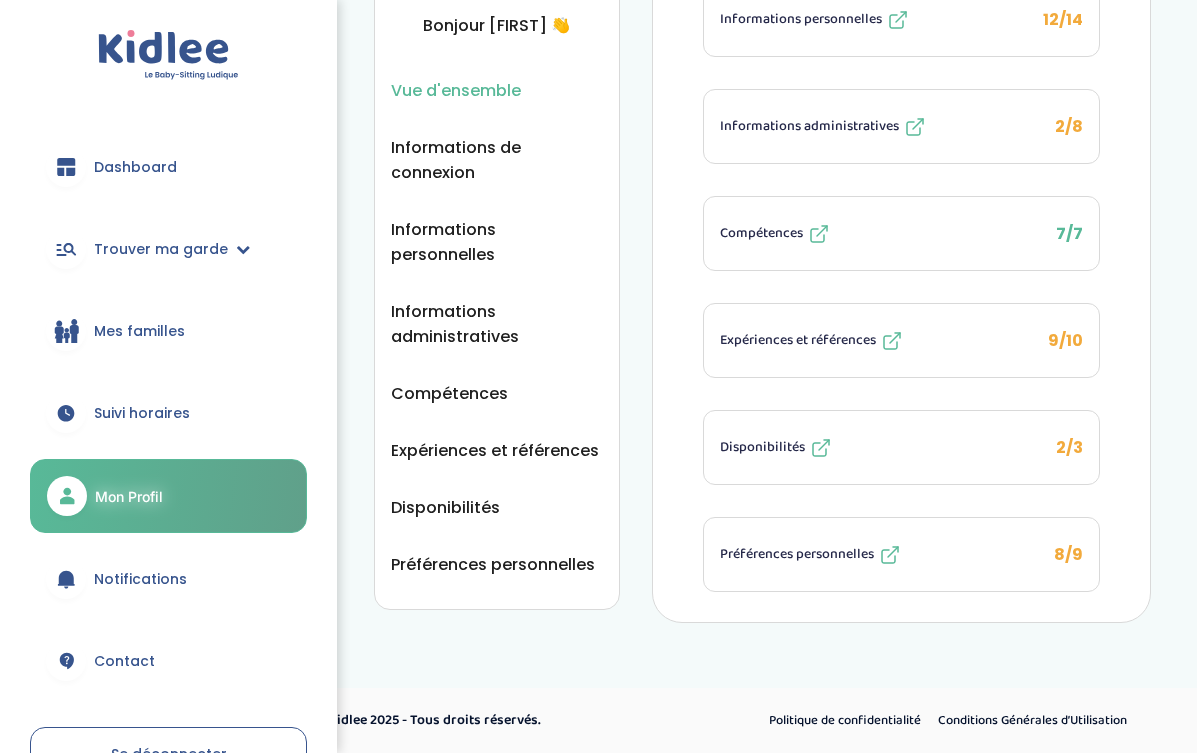 click on "Disponibilités" at bounding box center [762, 447] 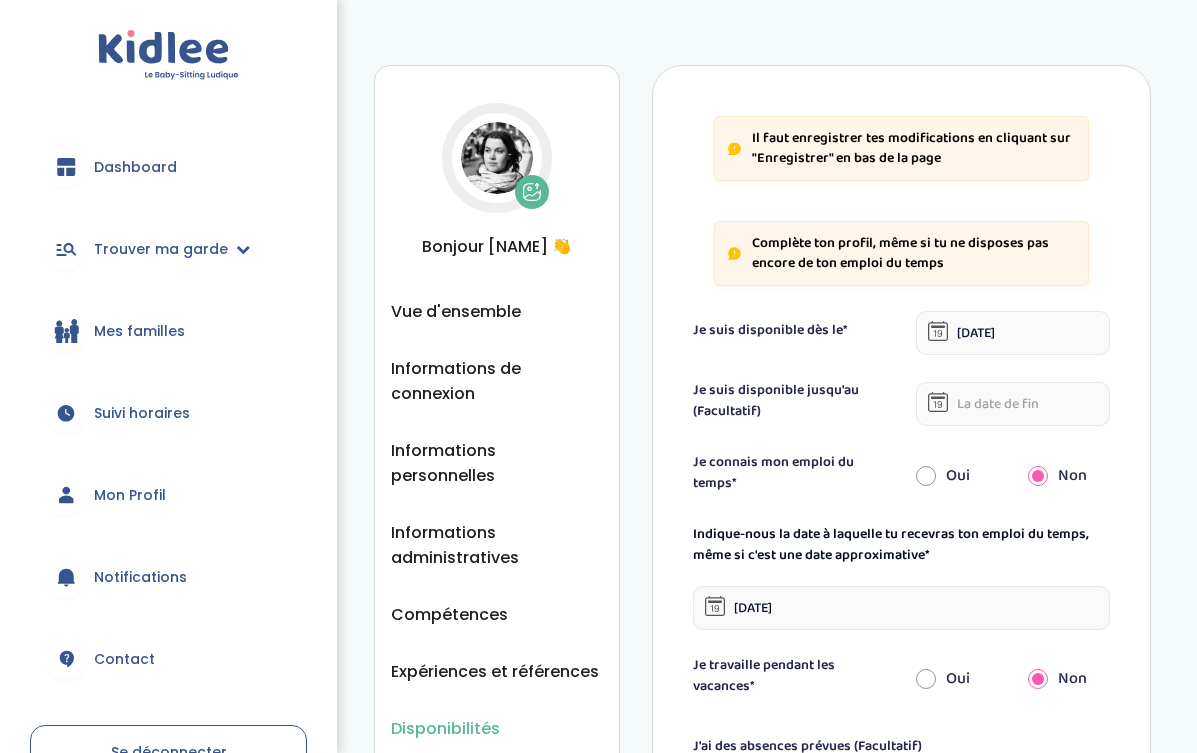 scroll, scrollTop: 0, scrollLeft: 0, axis: both 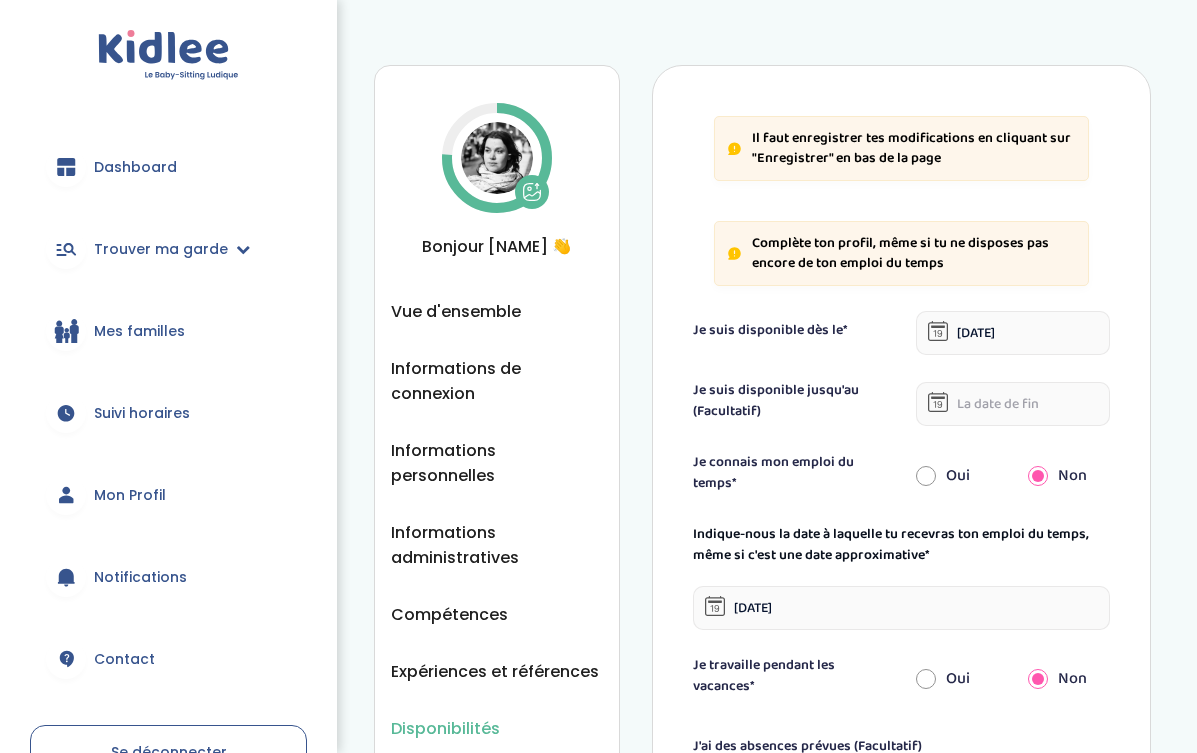 click on "[DATE]" at bounding box center (1013, 333) 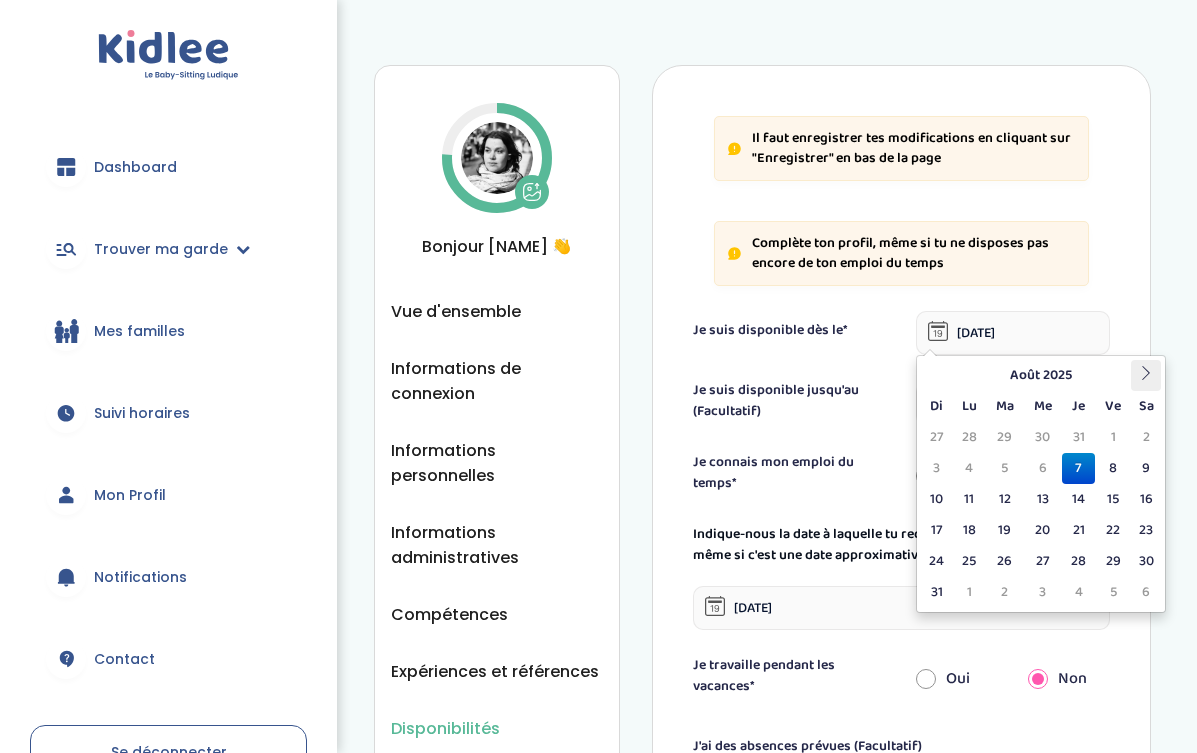 click at bounding box center (1146, 375) 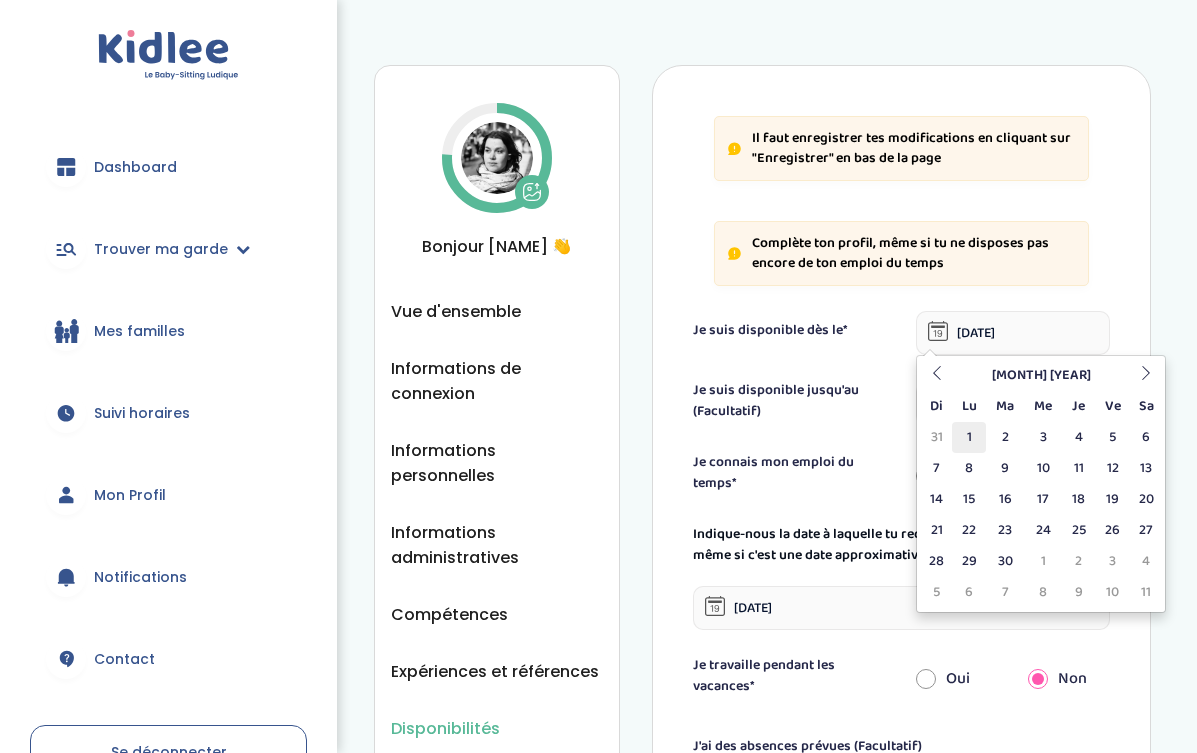 click on "1" at bounding box center (969, 437) 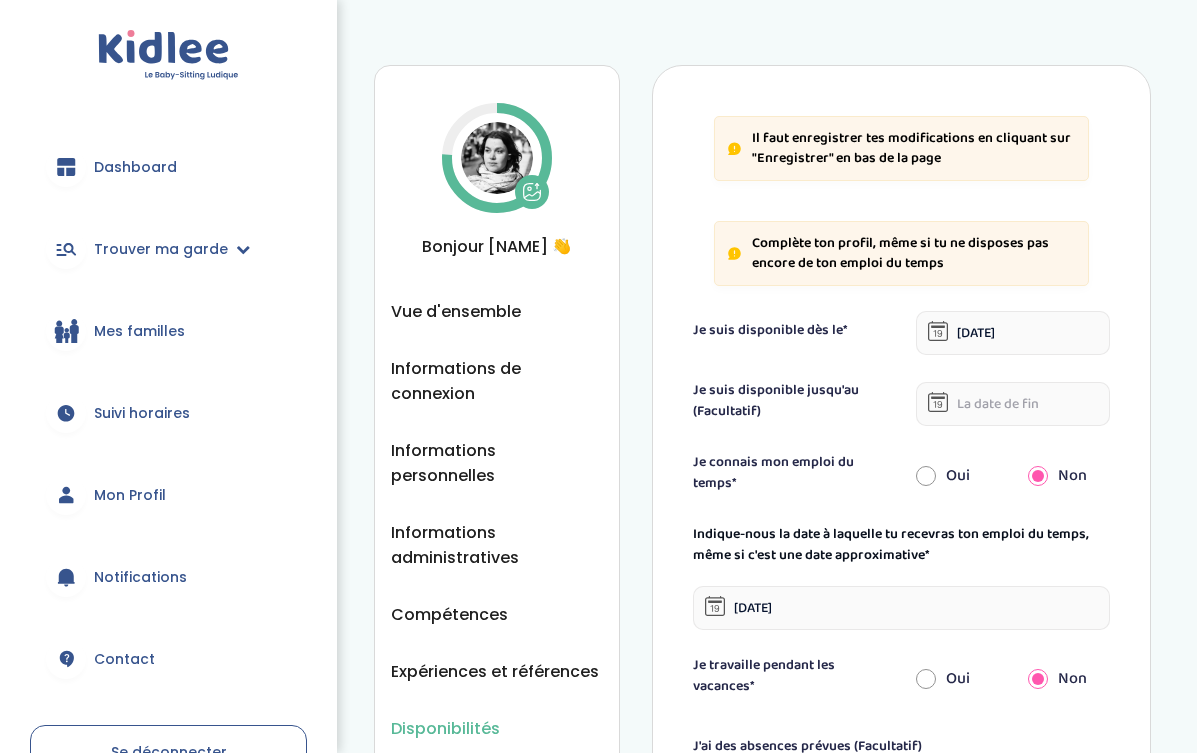 click on "Oui" at bounding box center (957, 476) 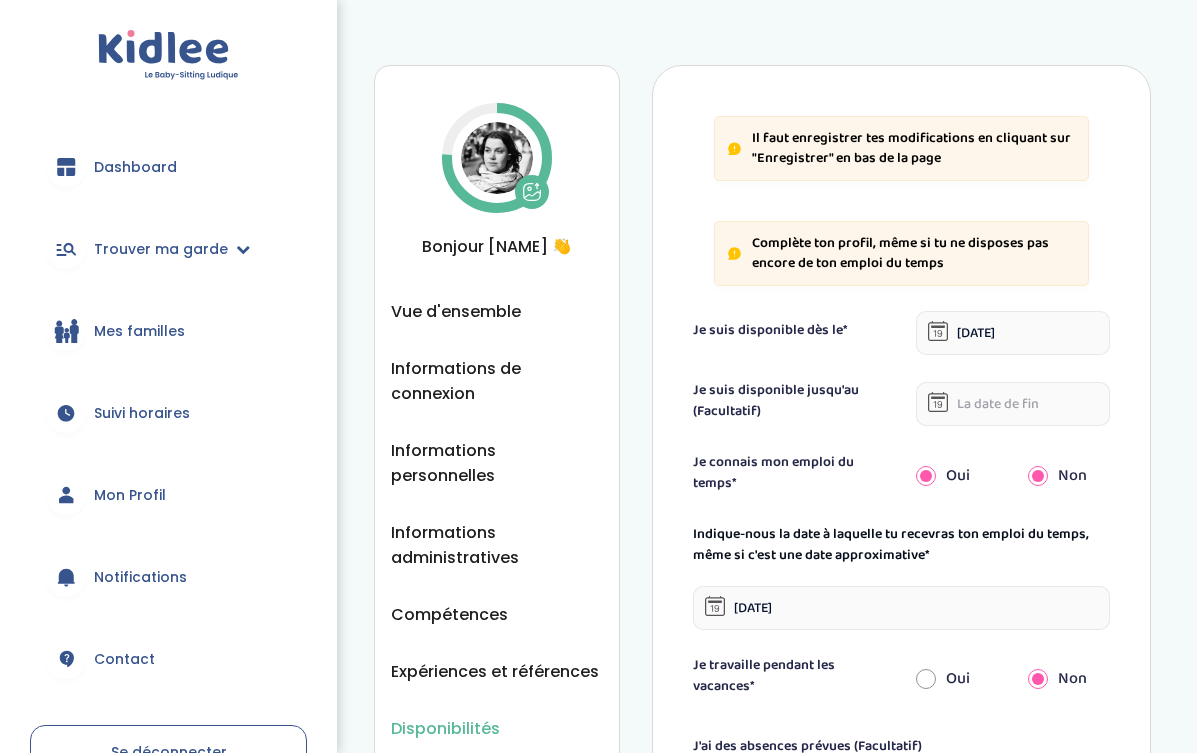 radio on "false" 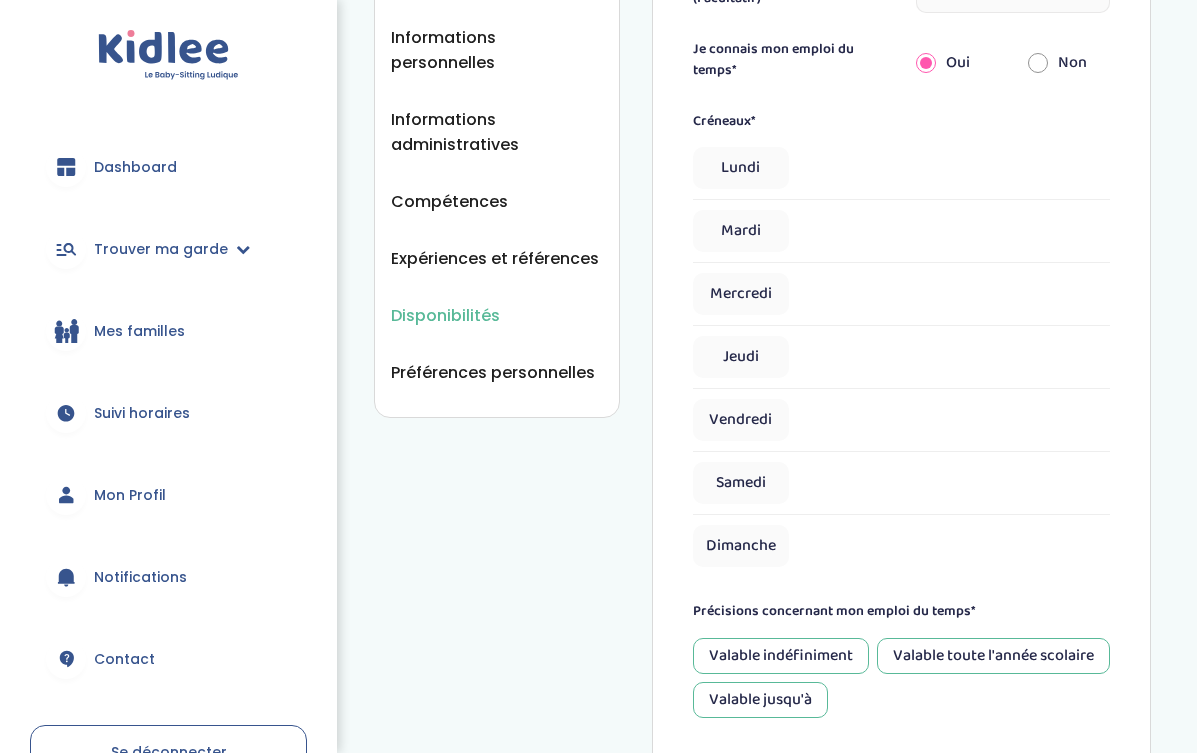 scroll, scrollTop: 514, scrollLeft: 0, axis: vertical 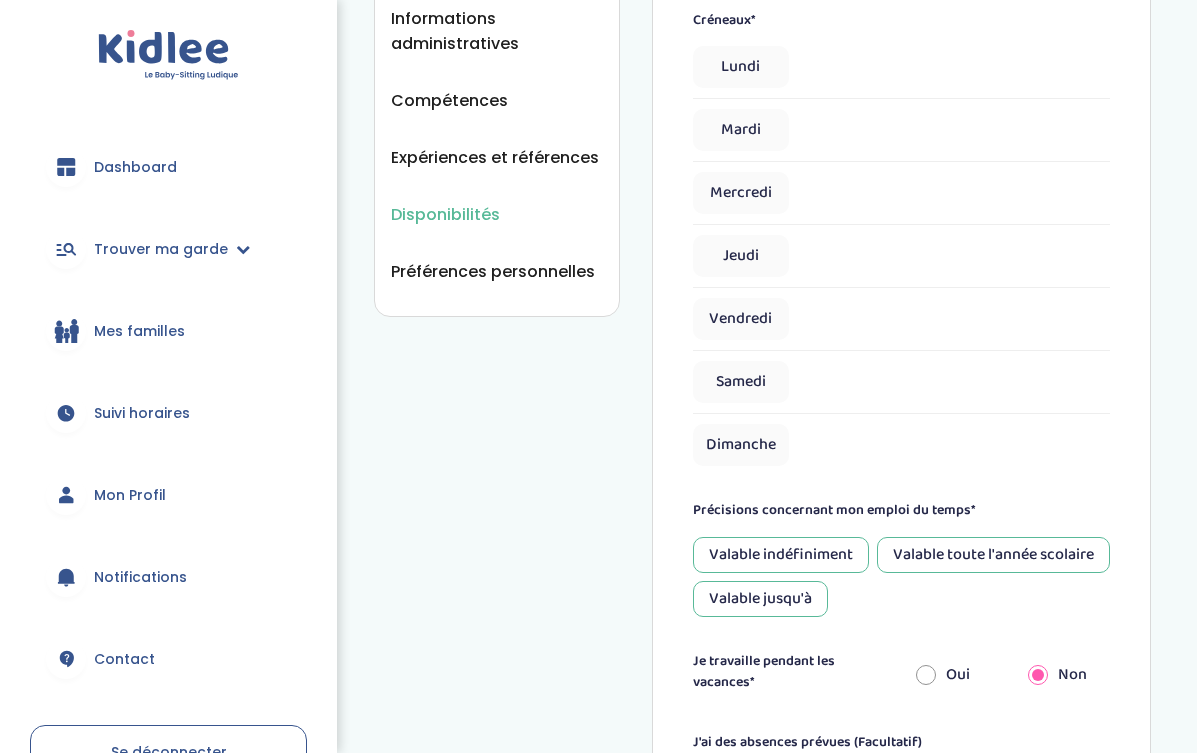 click on "Valable toute l'année scolaire" at bounding box center [993, 555] 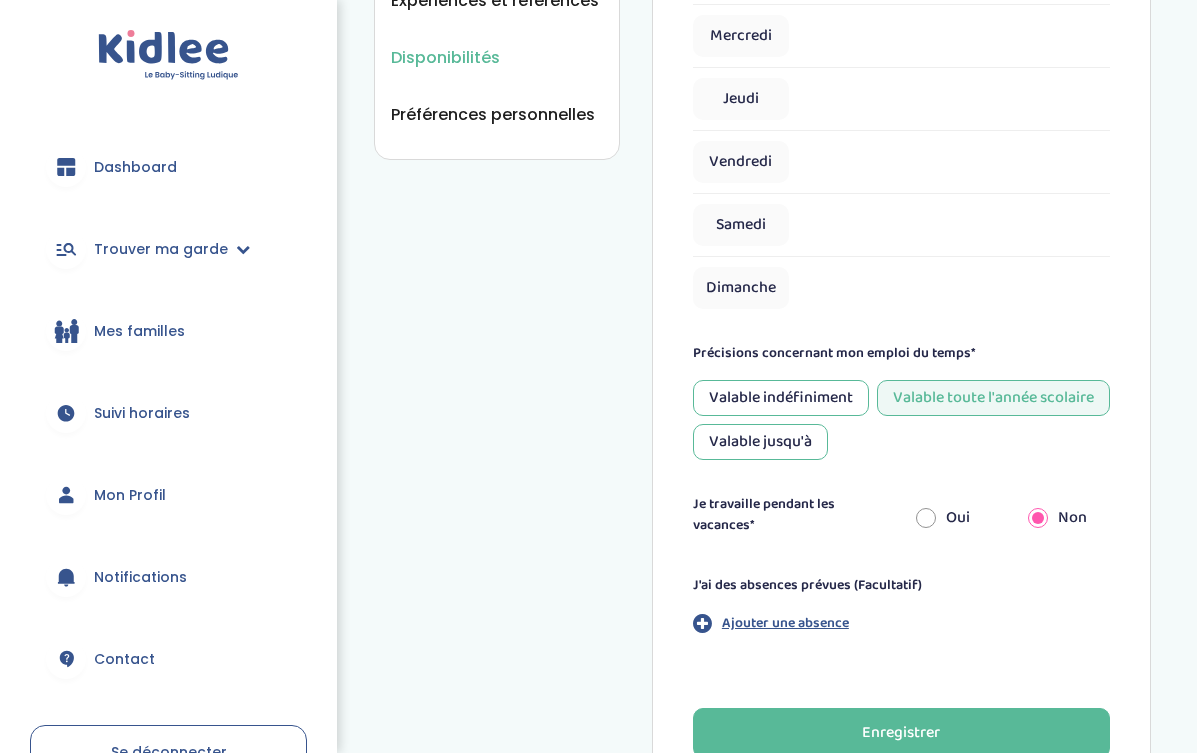 scroll, scrollTop: 769, scrollLeft: 0, axis: vertical 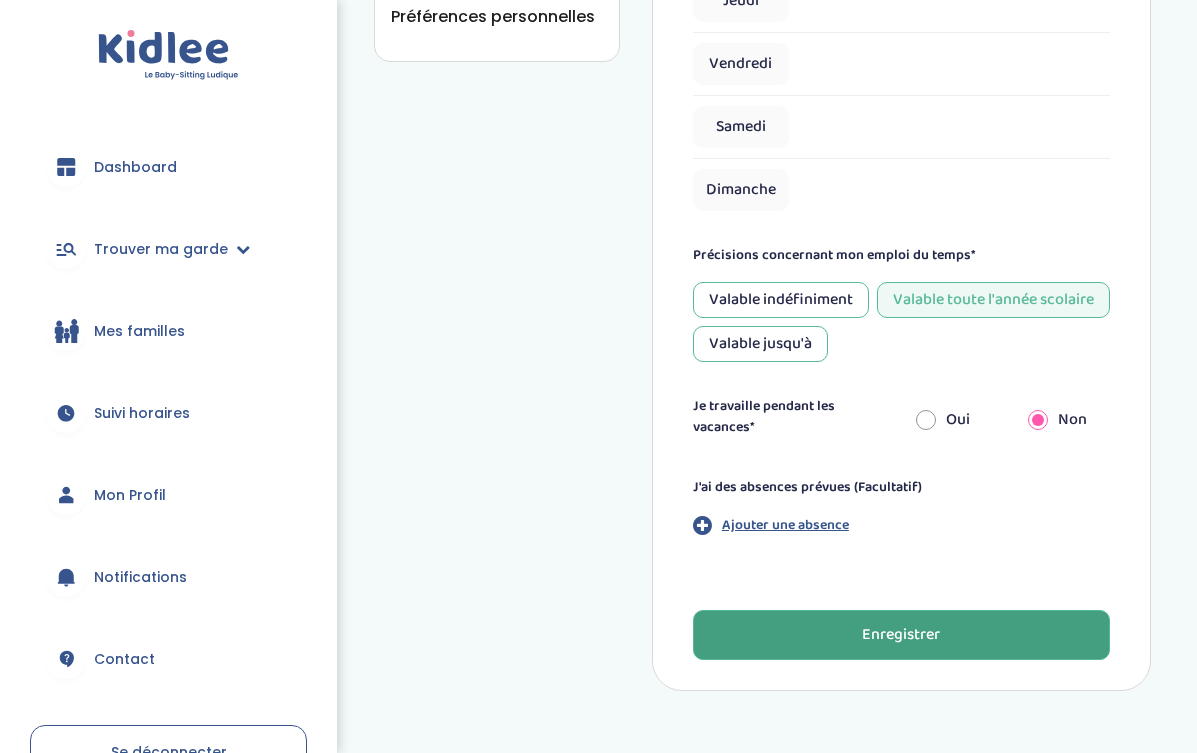 click on "Enregistrer" at bounding box center (901, 635) 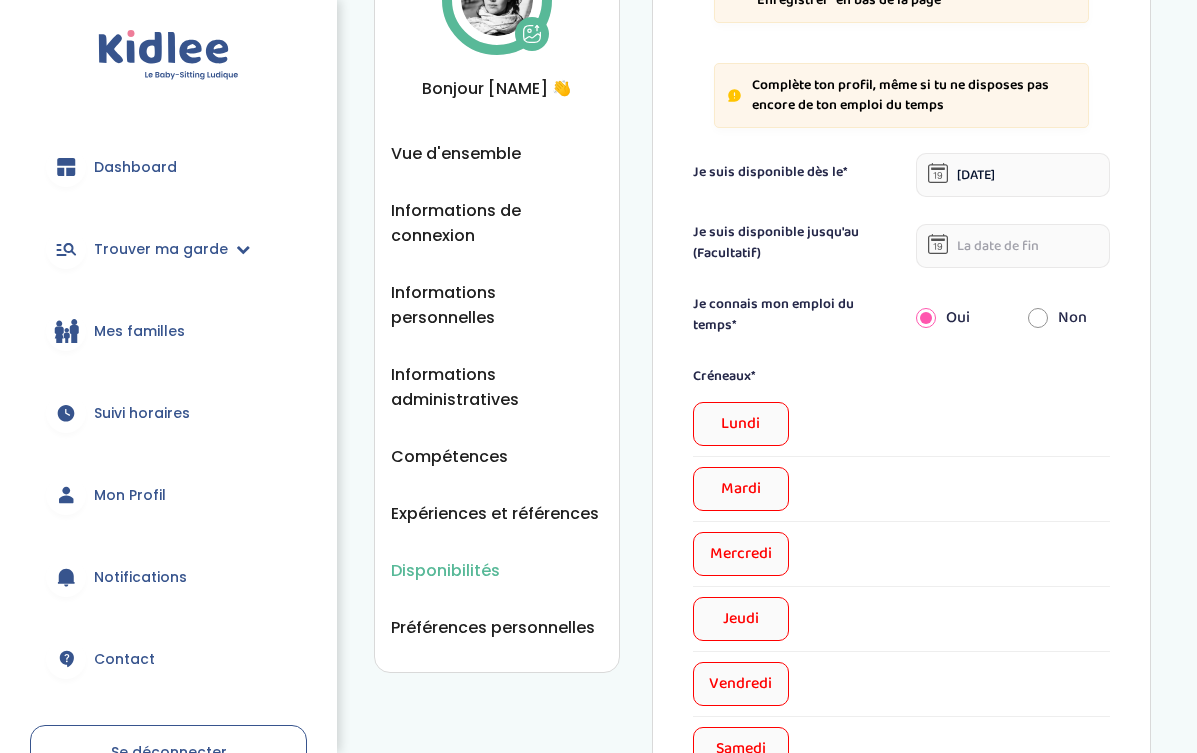 scroll, scrollTop: 310, scrollLeft: 0, axis: vertical 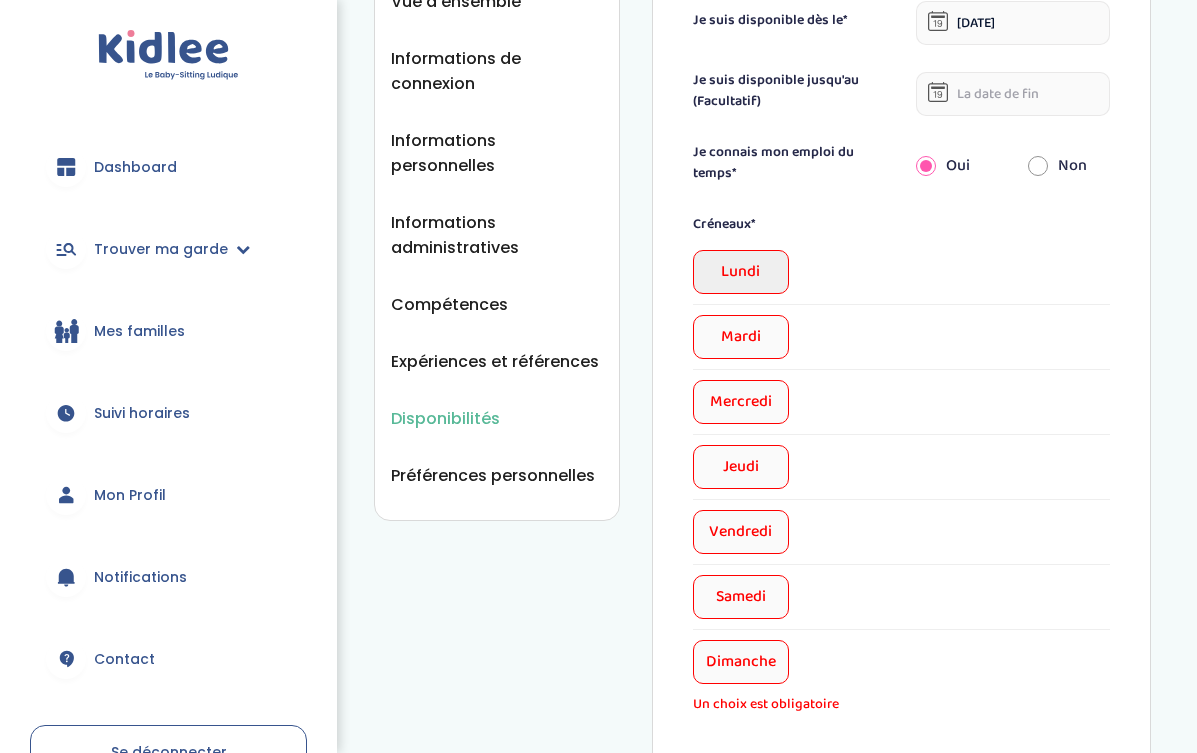 click on "Lundi" at bounding box center (741, 272) 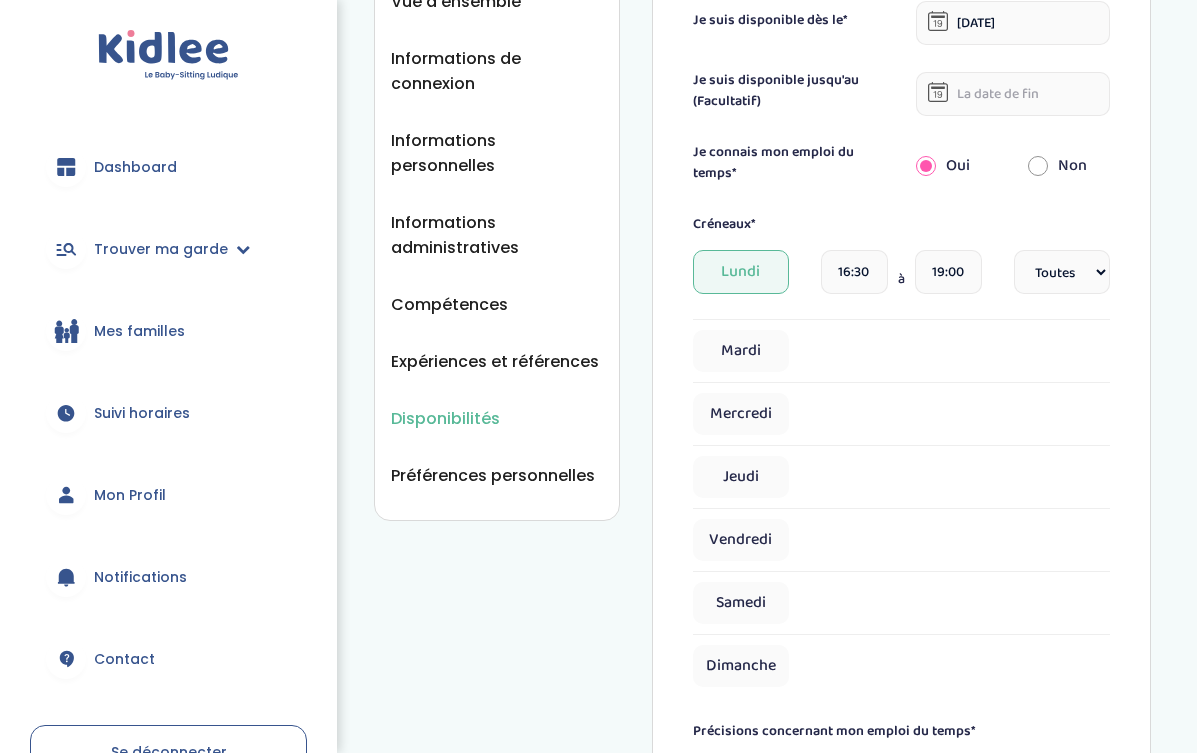 click on "16:30" at bounding box center [854, 272] 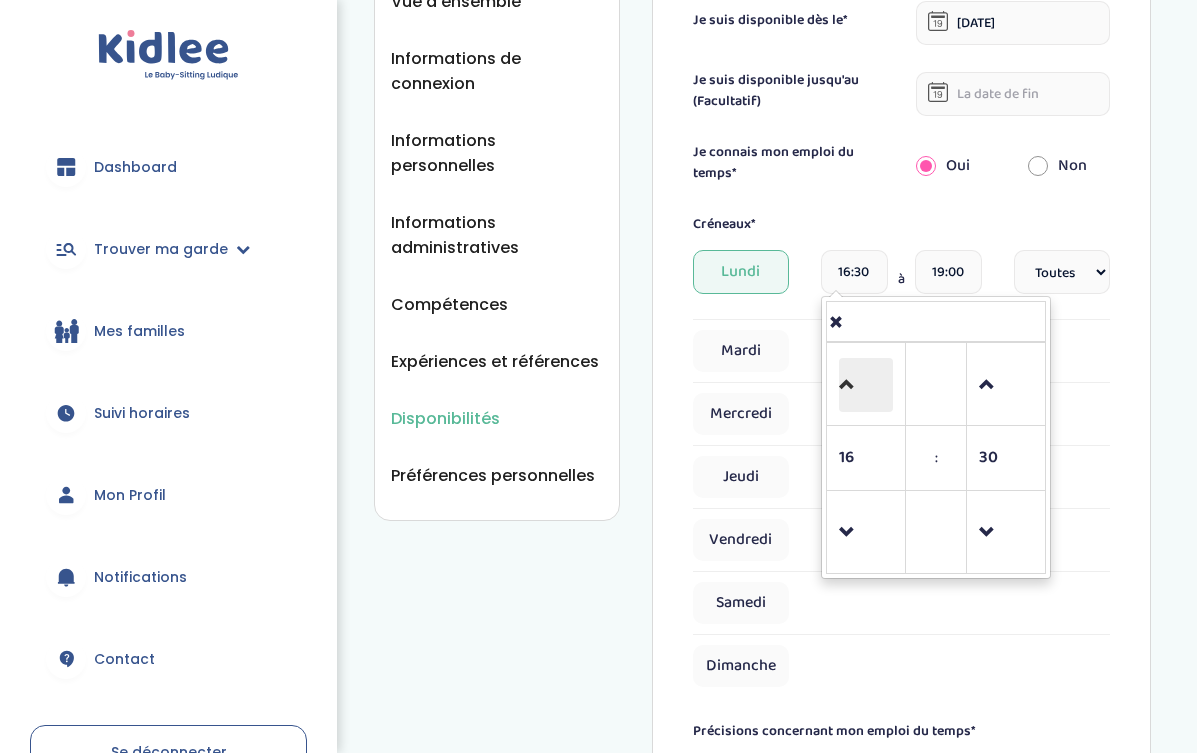 click at bounding box center (866, 385) 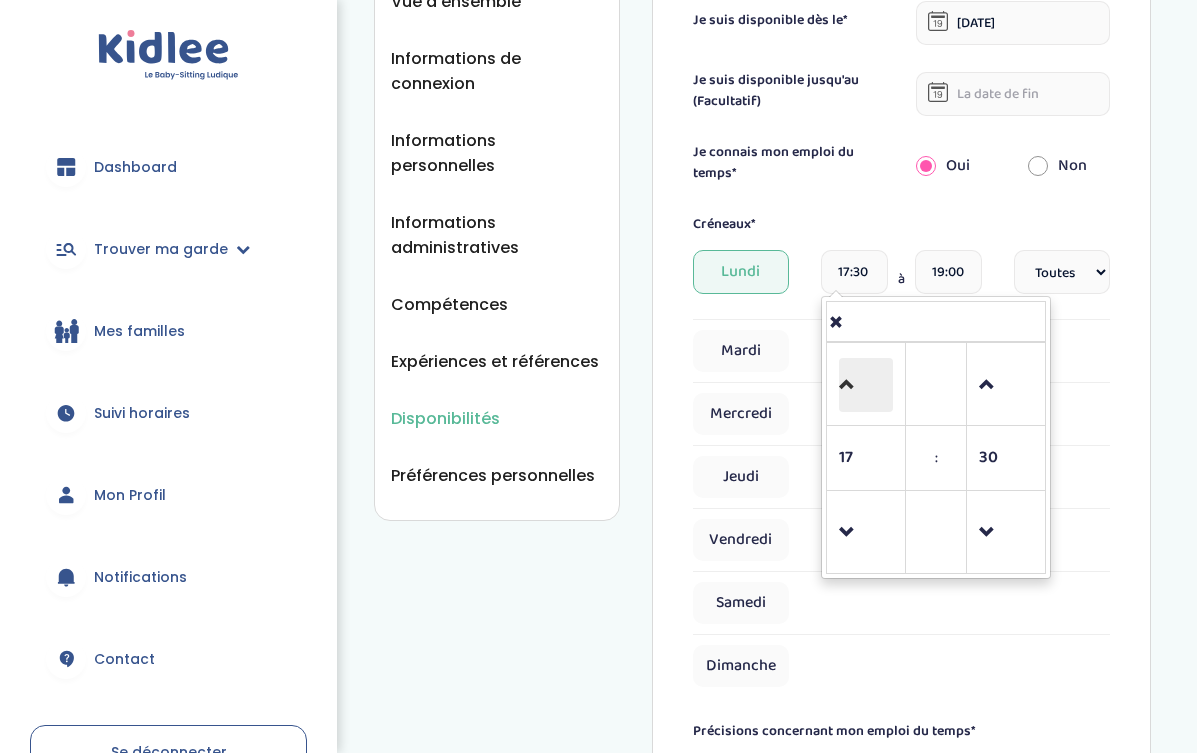 click at bounding box center (866, 385) 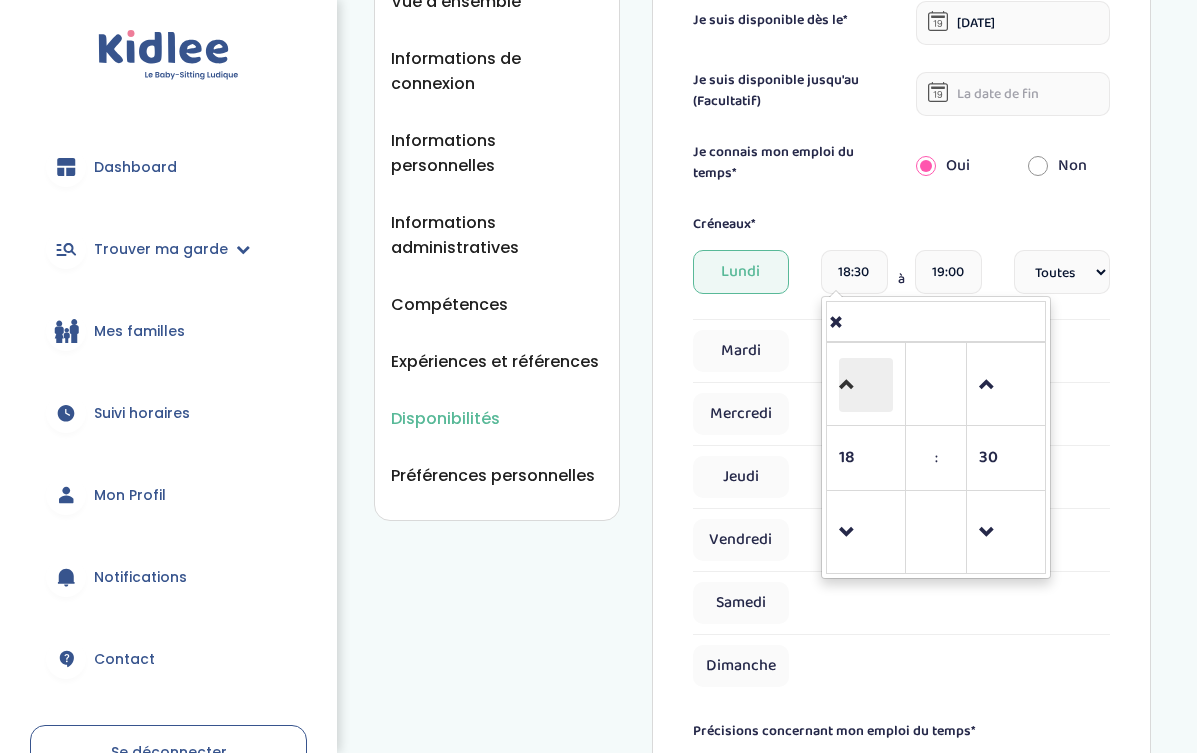 click at bounding box center [866, 385] 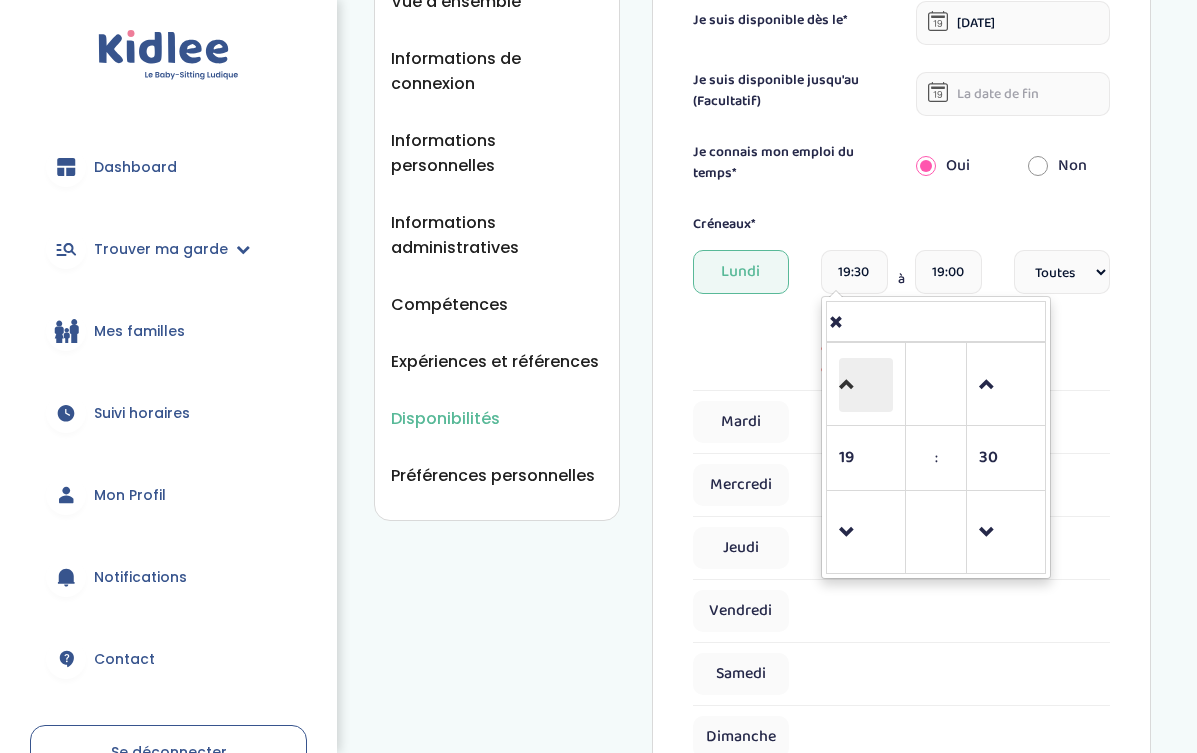 click at bounding box center [866, 385] 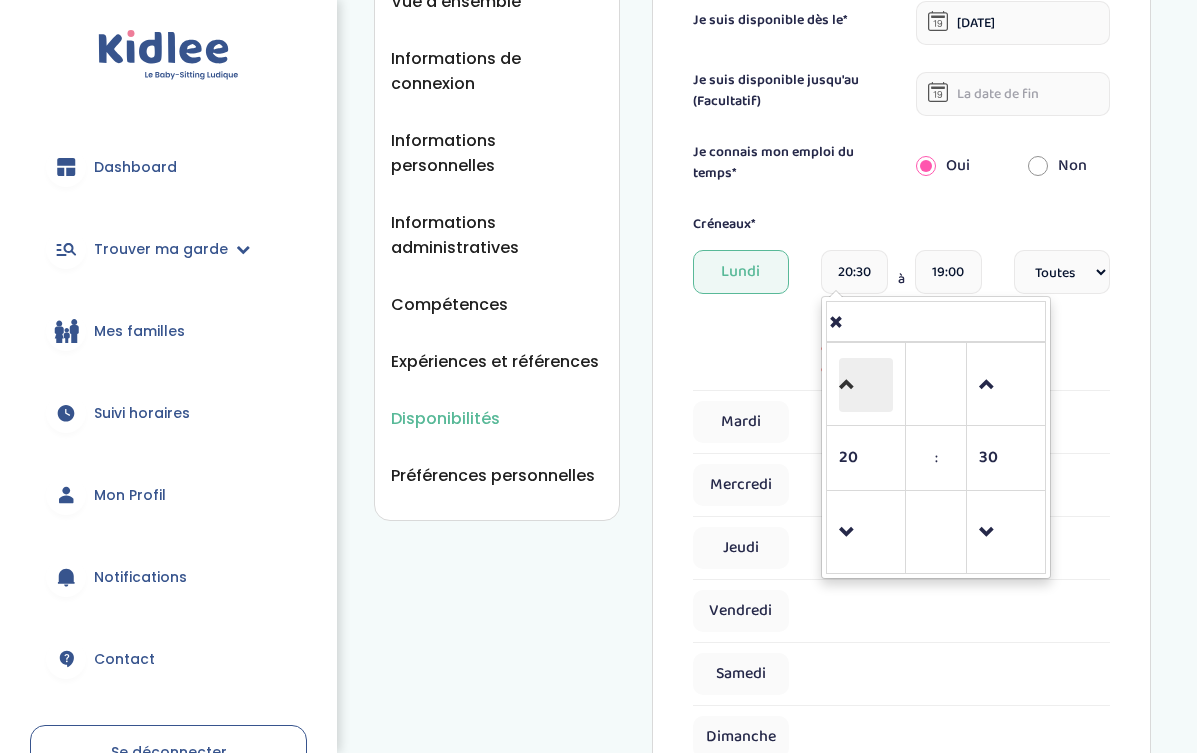 click at bounding box center (866, 385) 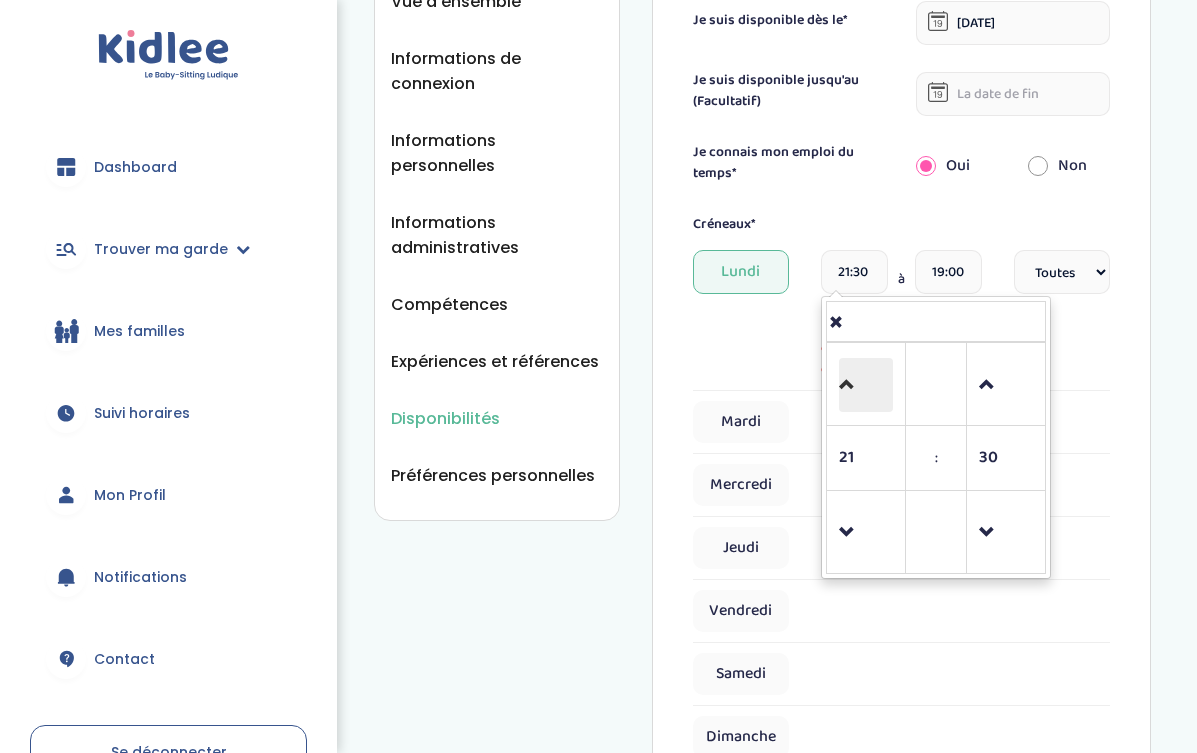 click at bounding box center [866, 385] 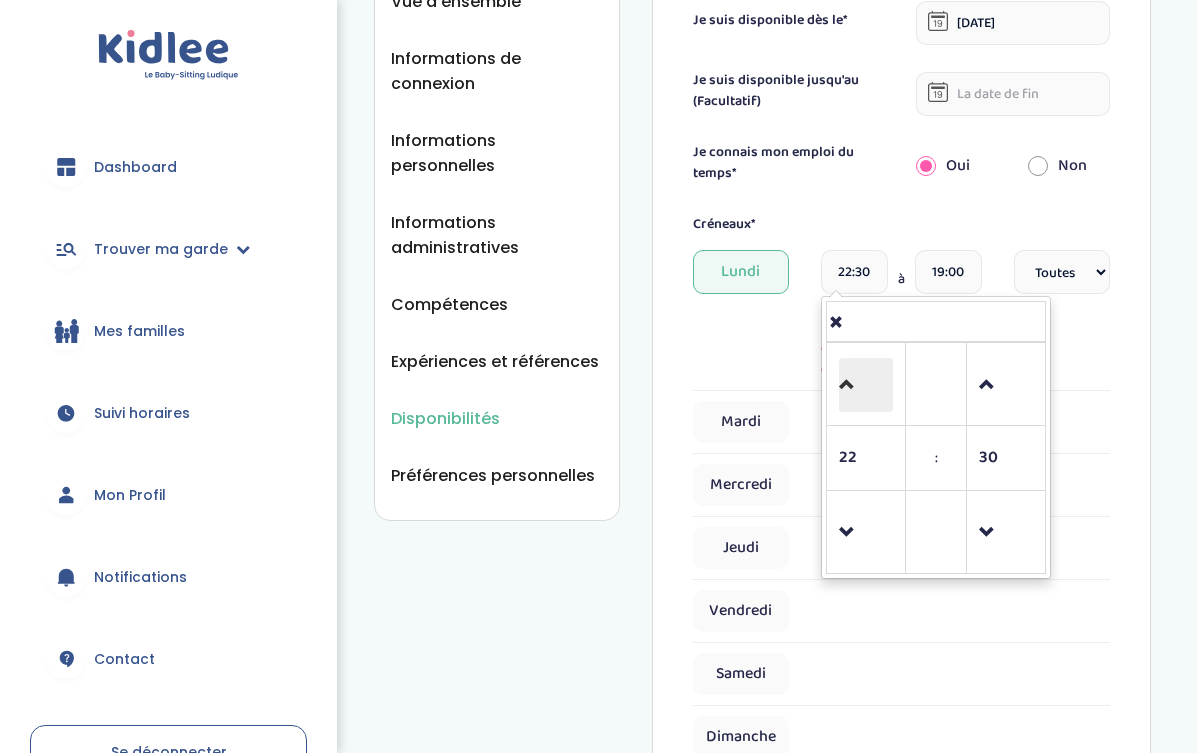 click at bounding box center [866, 385] 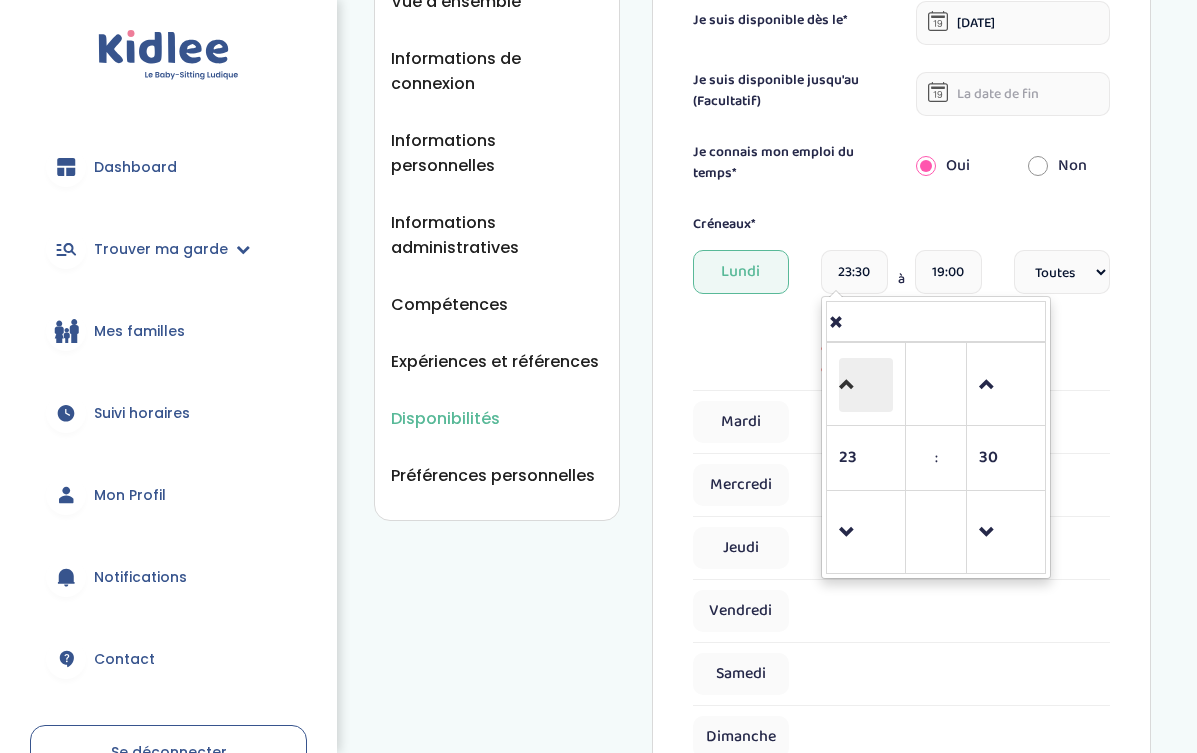 click at bounding box center (866, 385) 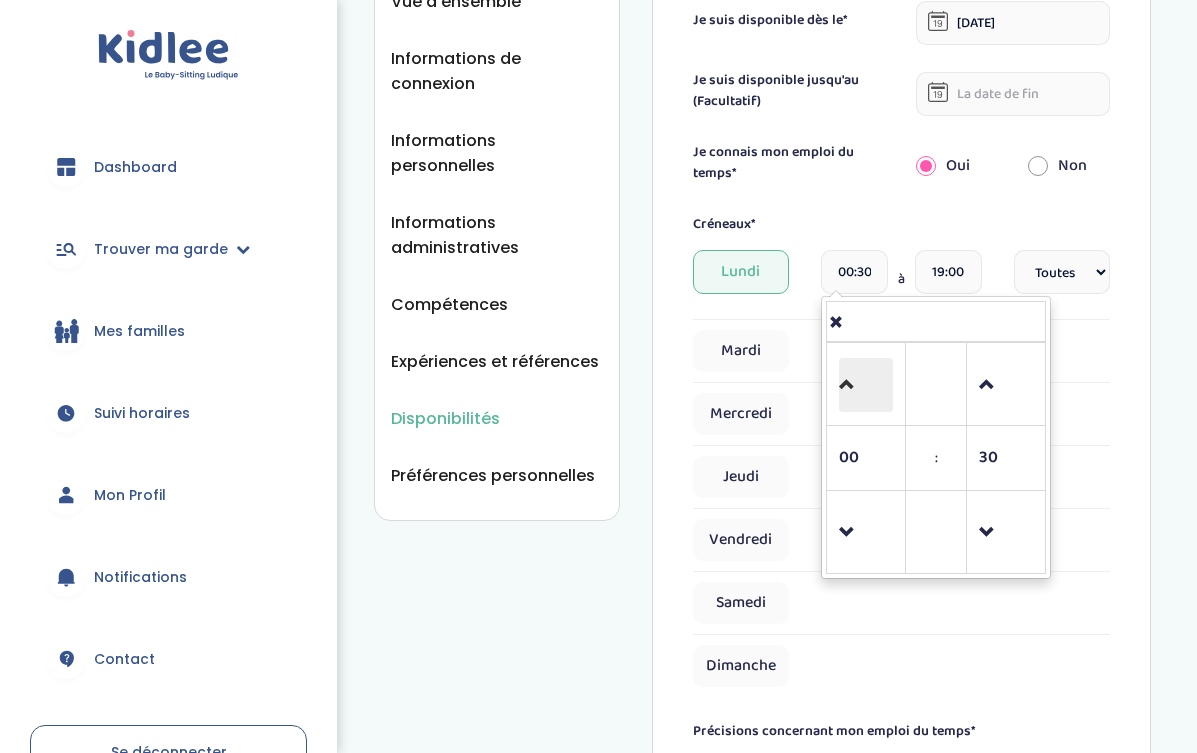 click at bounding box center (866, 385) 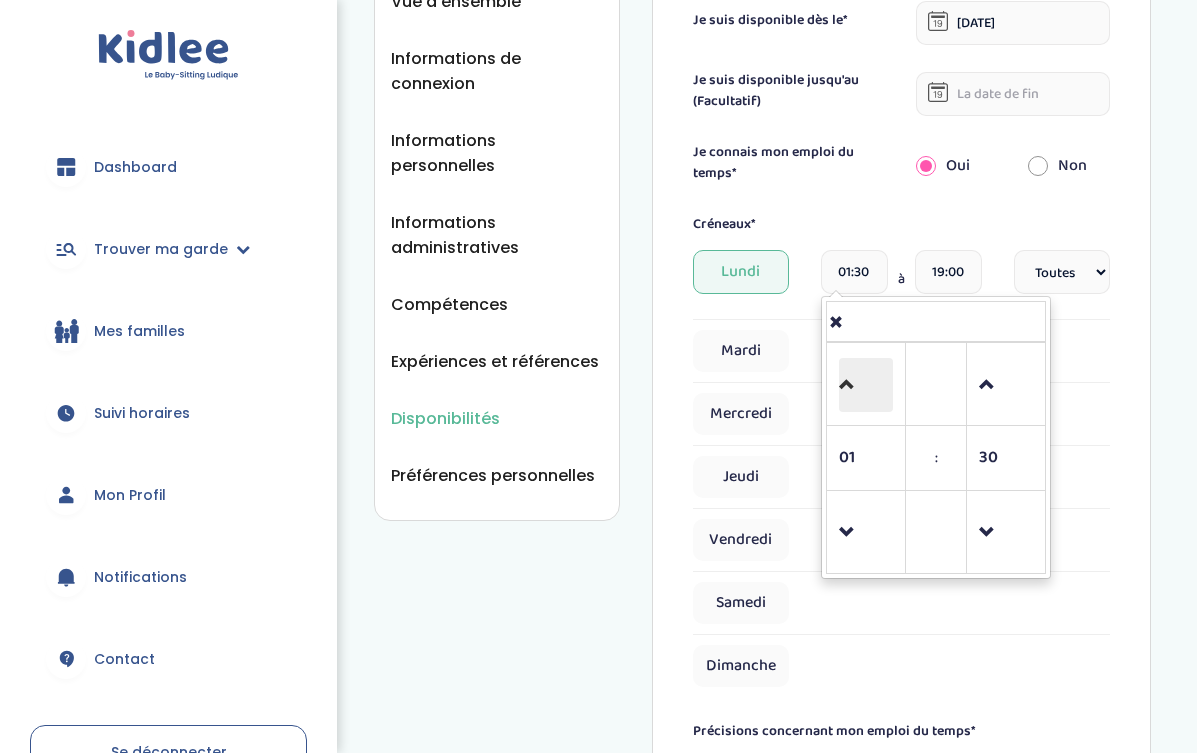 click at bounding box center [866, 385] 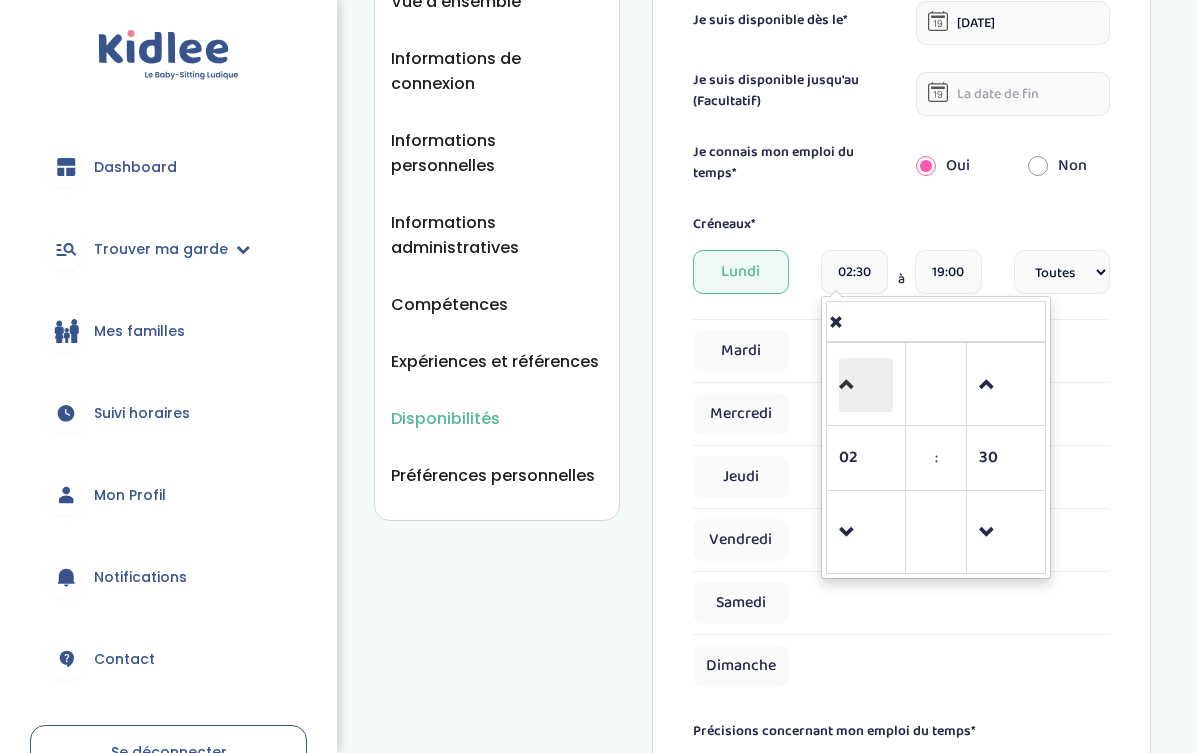 click at bounding box center (866, 385) 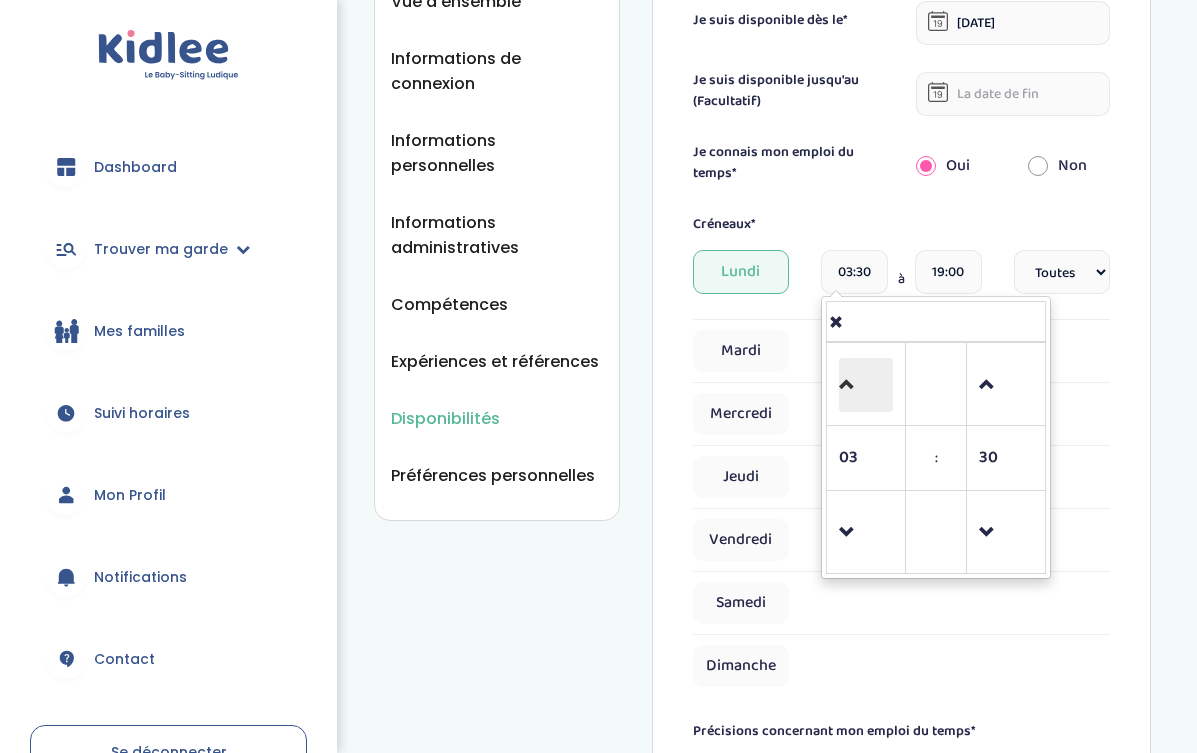 click at bounding box center [866, 385] 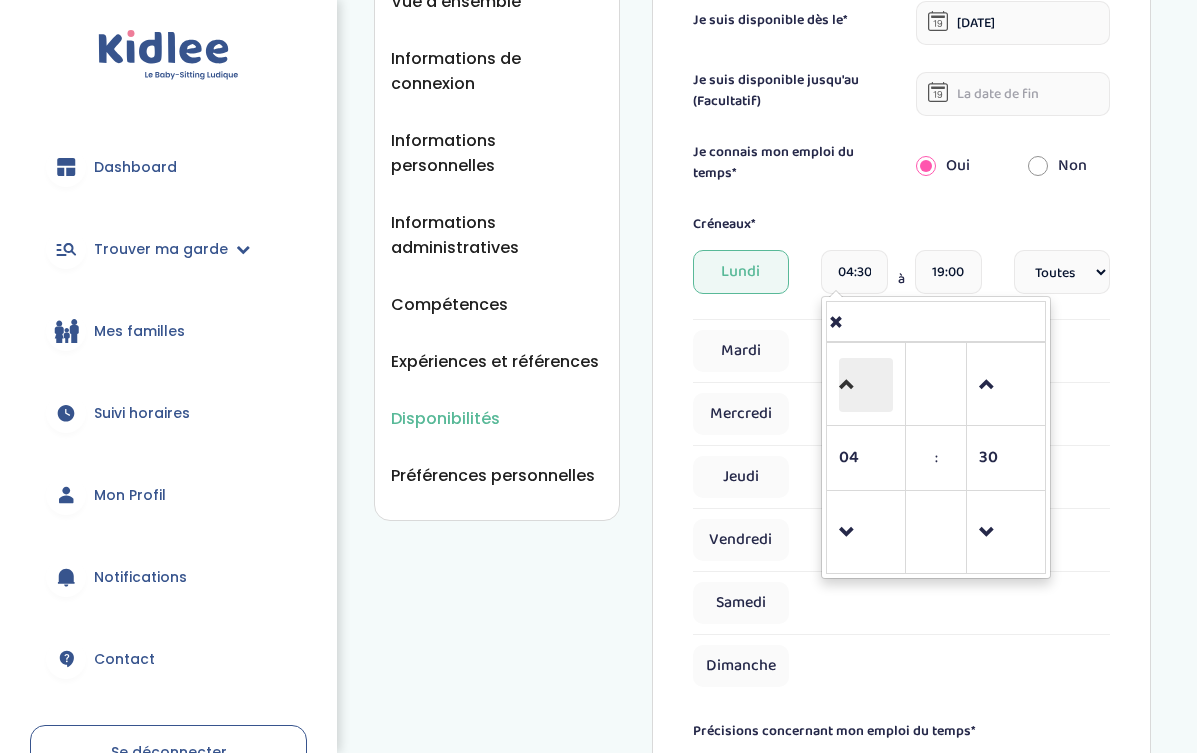 click at bounding box center (866, 385) 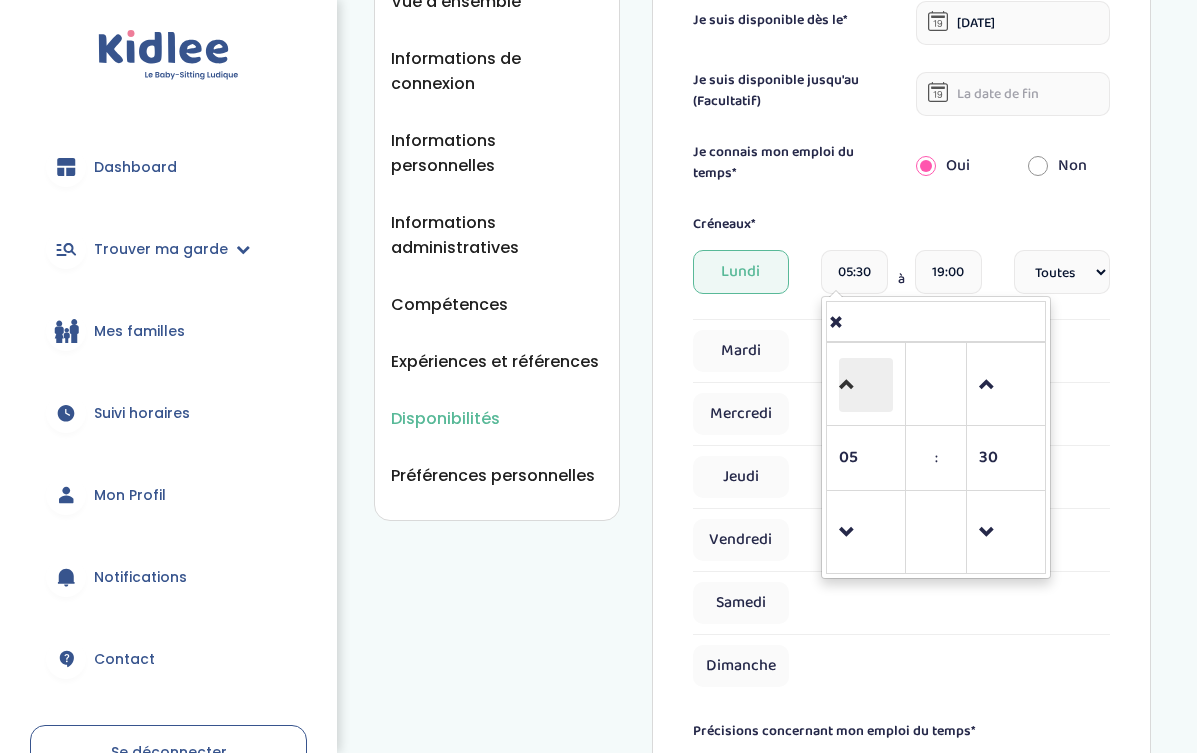 click at bounding box center [866, 385] 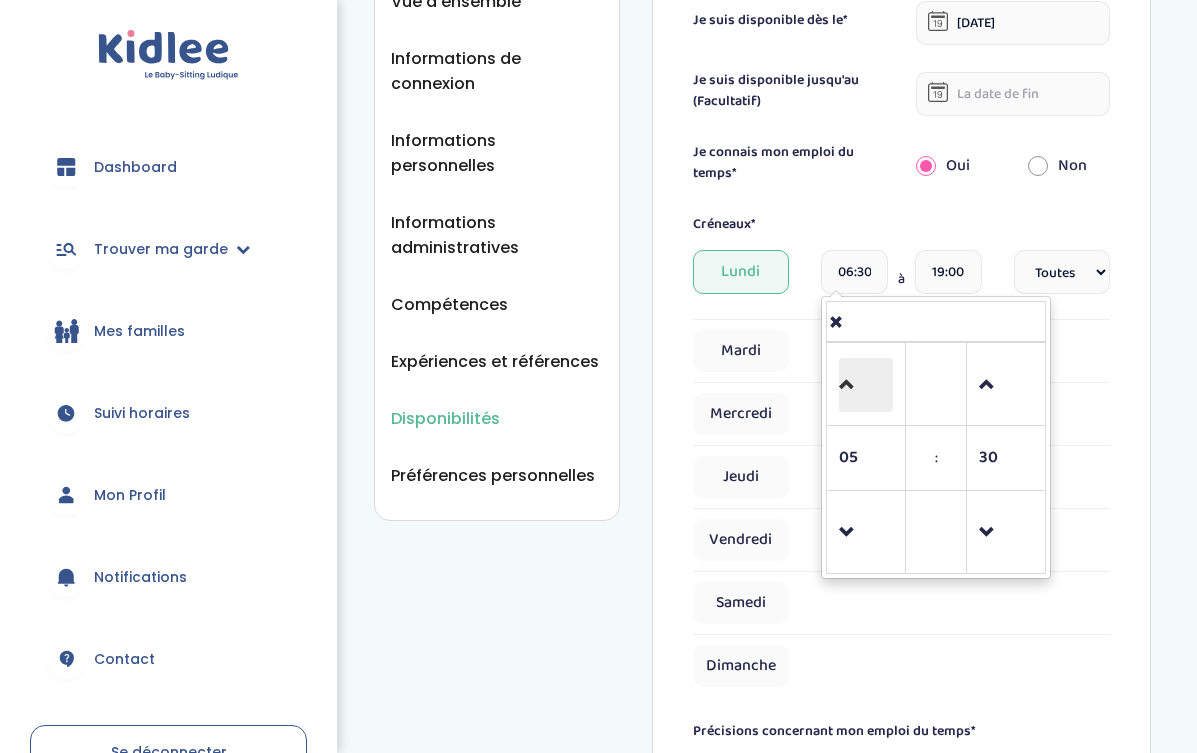 click at bounding box center (866, 385) 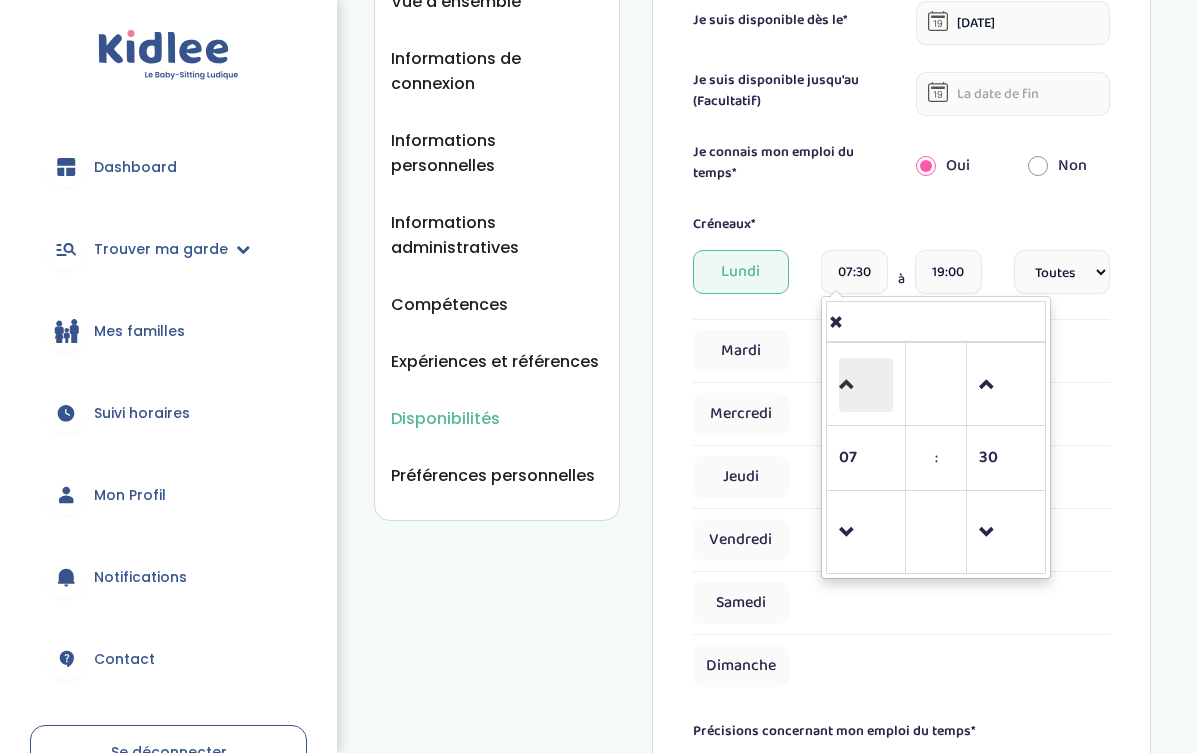 click at bounding box center (866, 385) 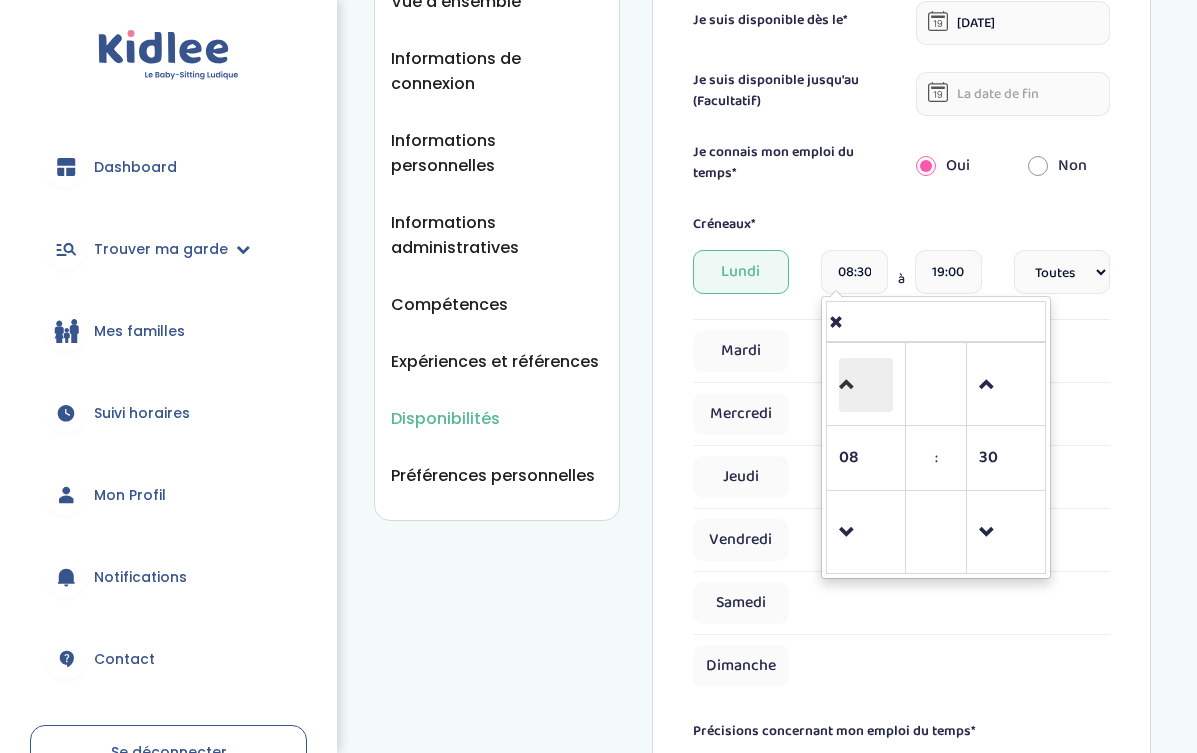 click at bounding box center (866, 385) 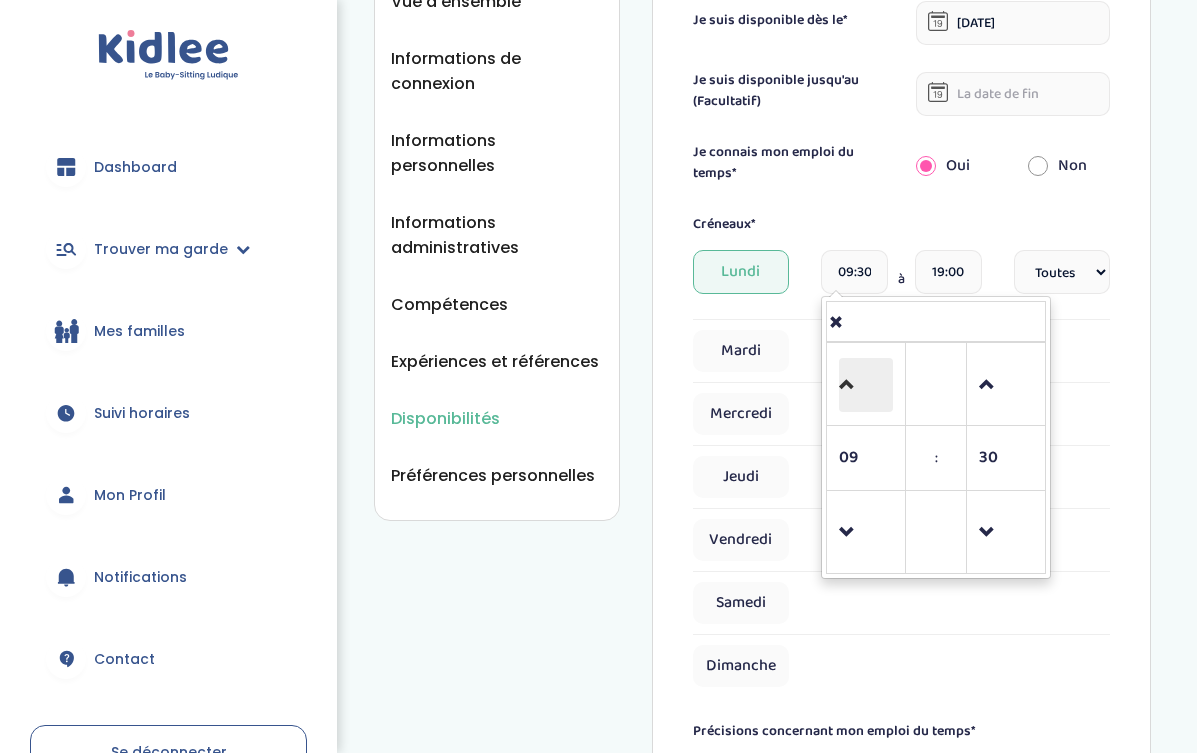 click at bounding box center [866, 385] 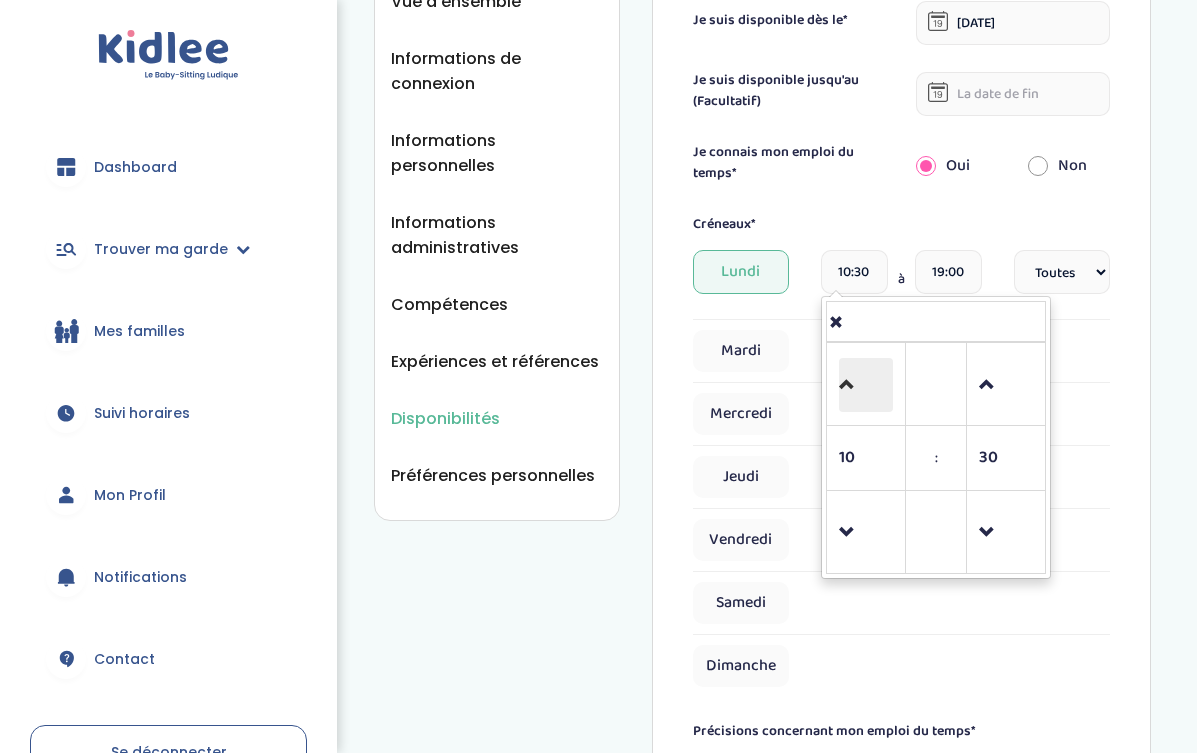 click at bounding box center (866, 385) 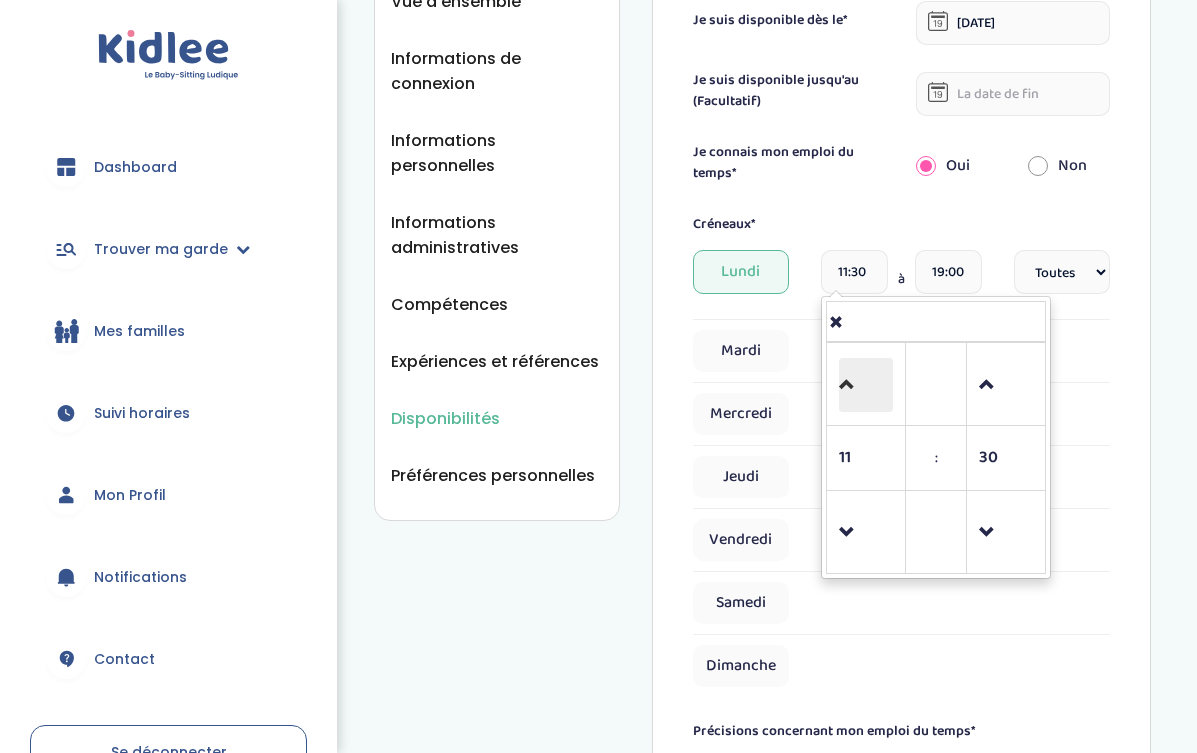 click at bounding box center [866, 385] 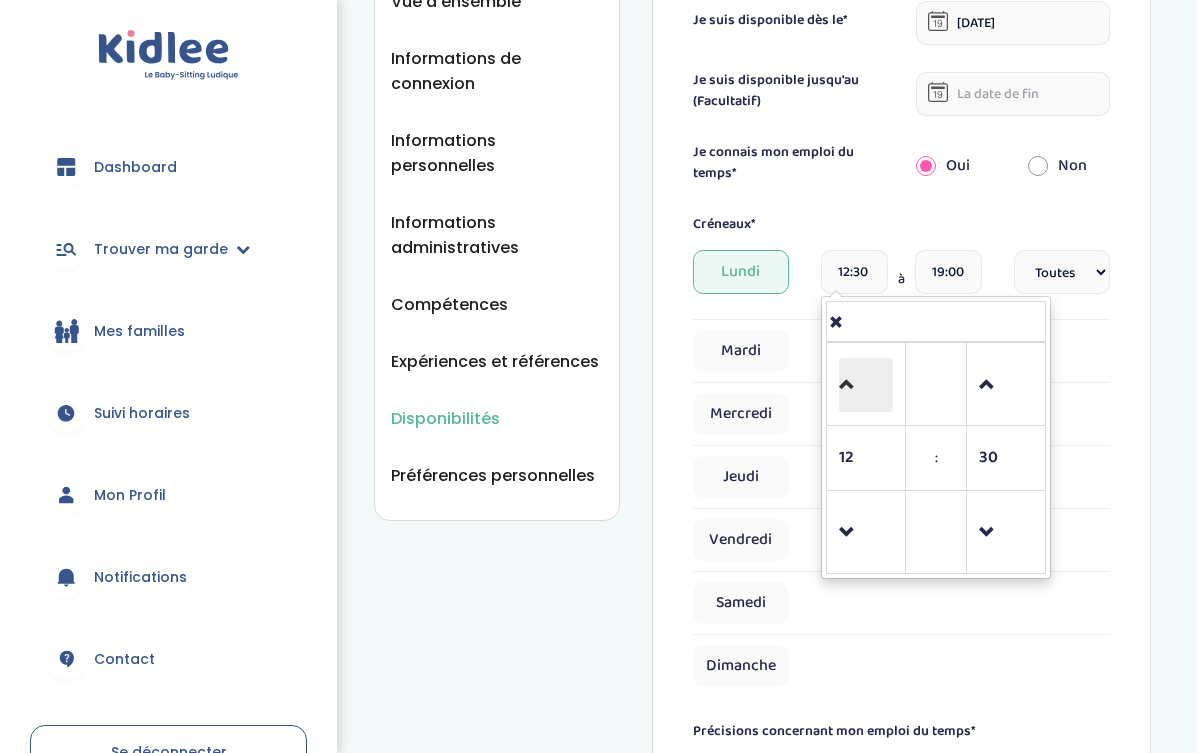 click at bounding box center (866, 385) 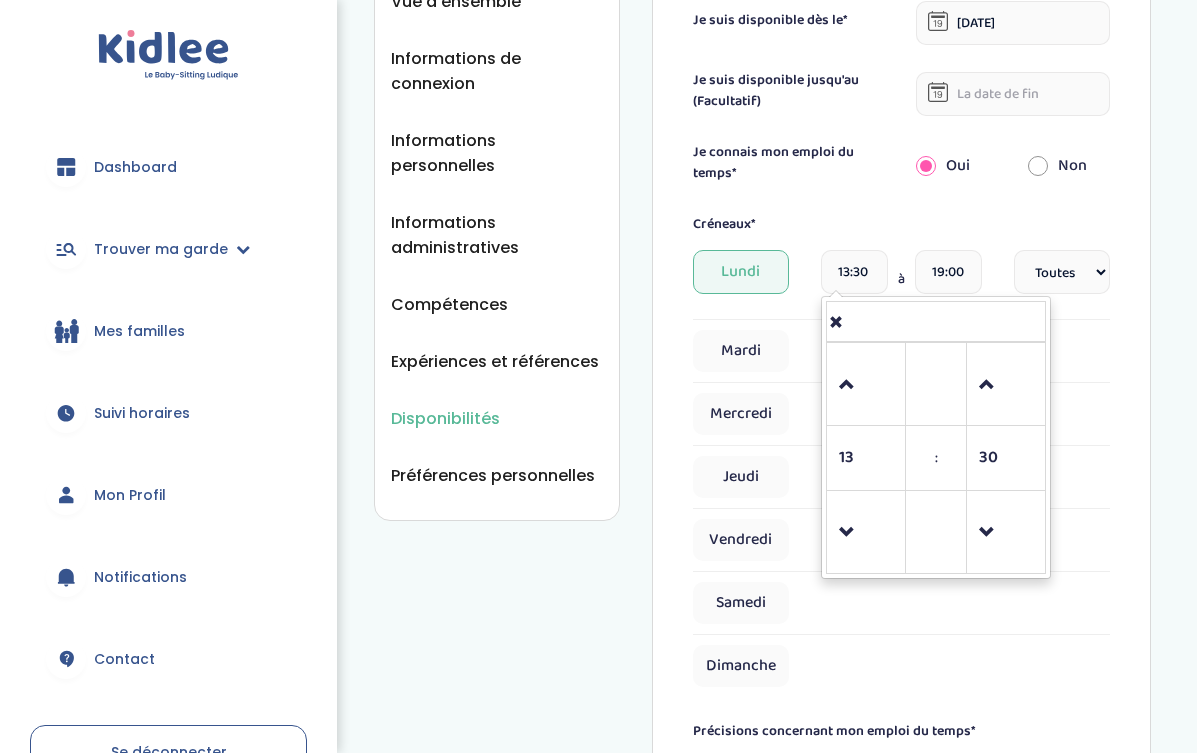click on "19:00" at bounding box center [948, 272] 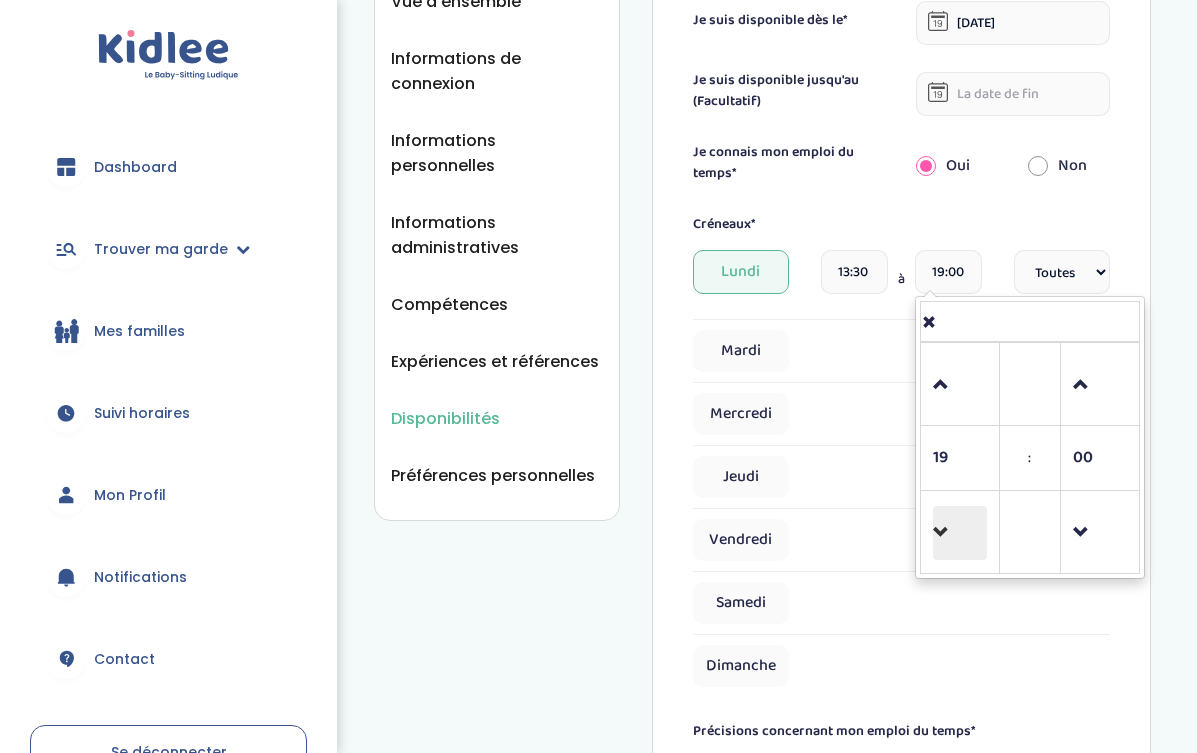click at bounding box center [960, 533] 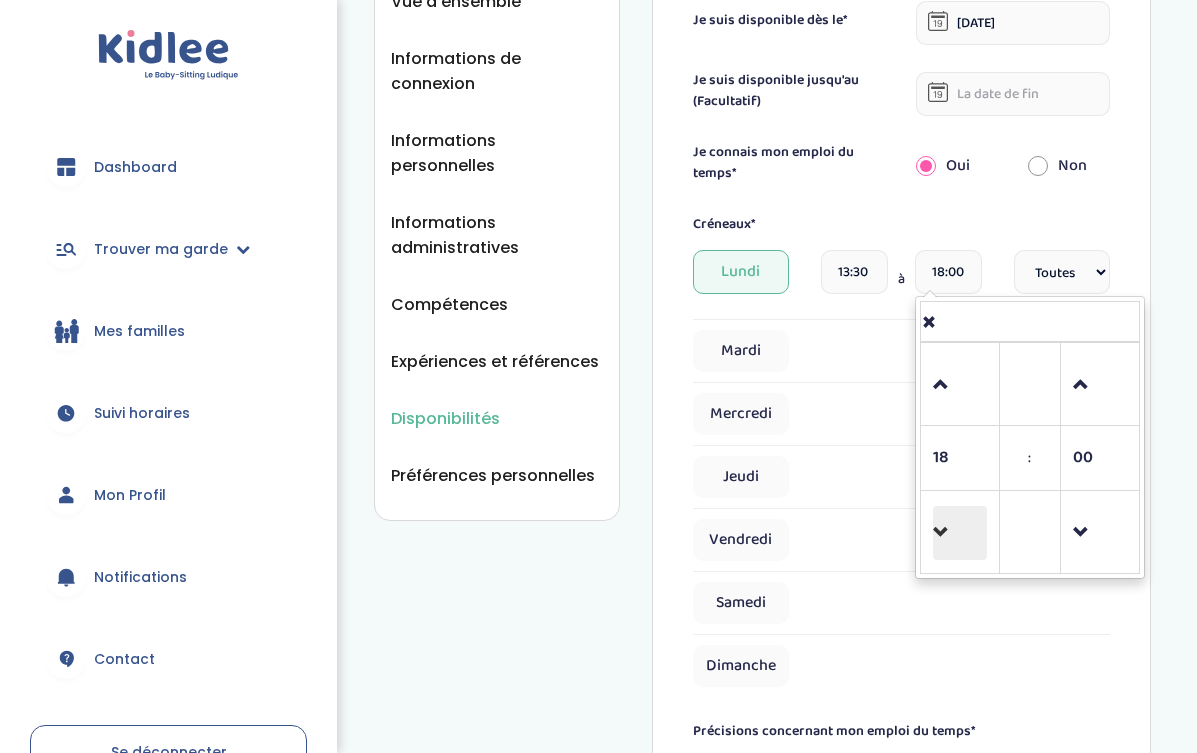 click at bounding box center (960, 533) 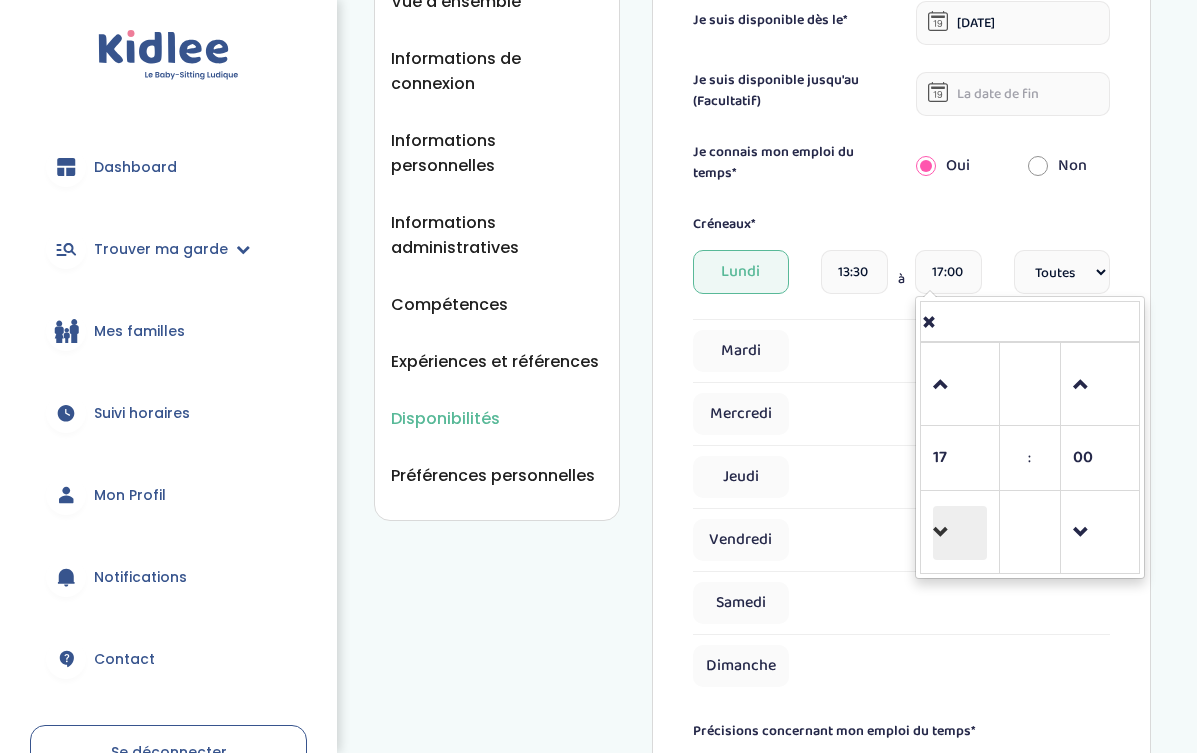 click at bounding box center (960, 533) 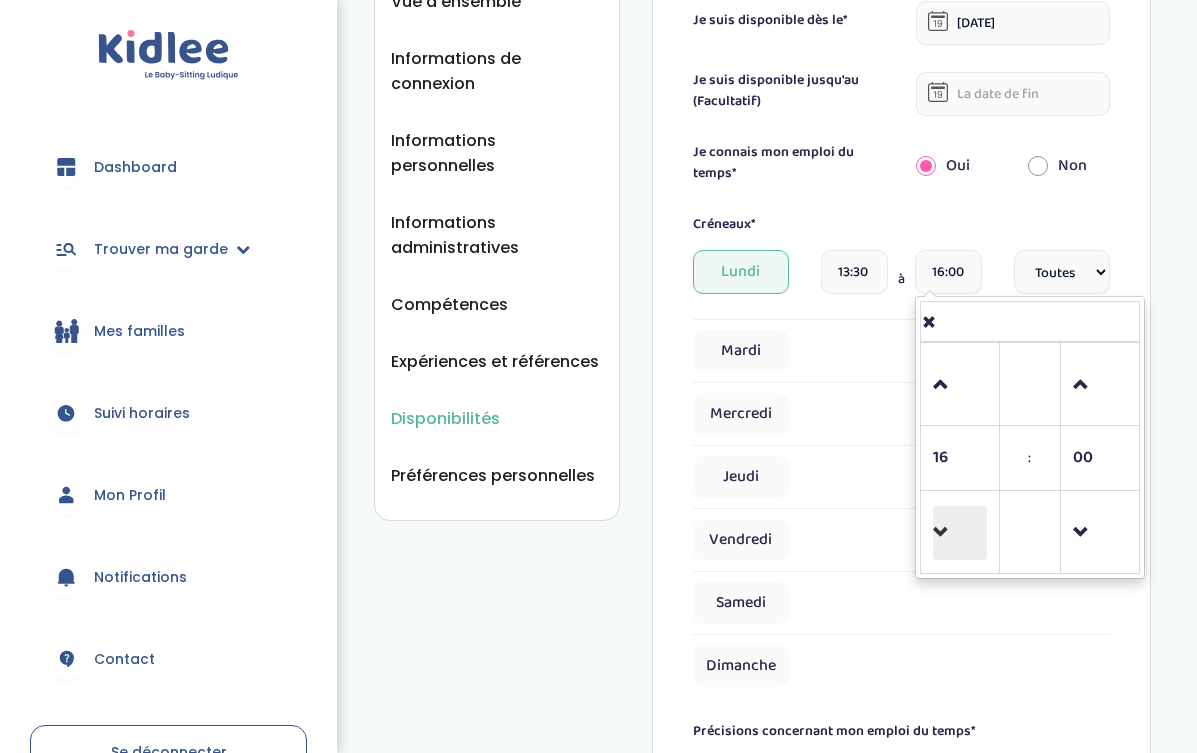 click at bounding box center [960, 533] 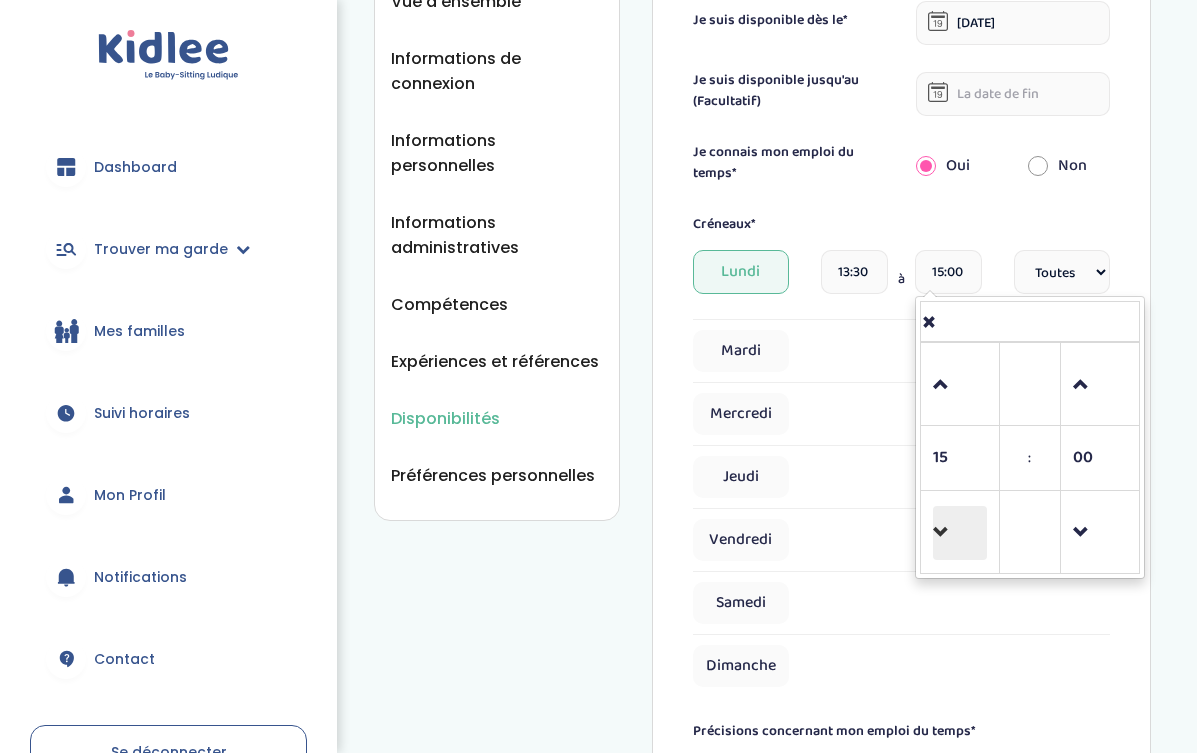 click at bounding box center (960, 533) 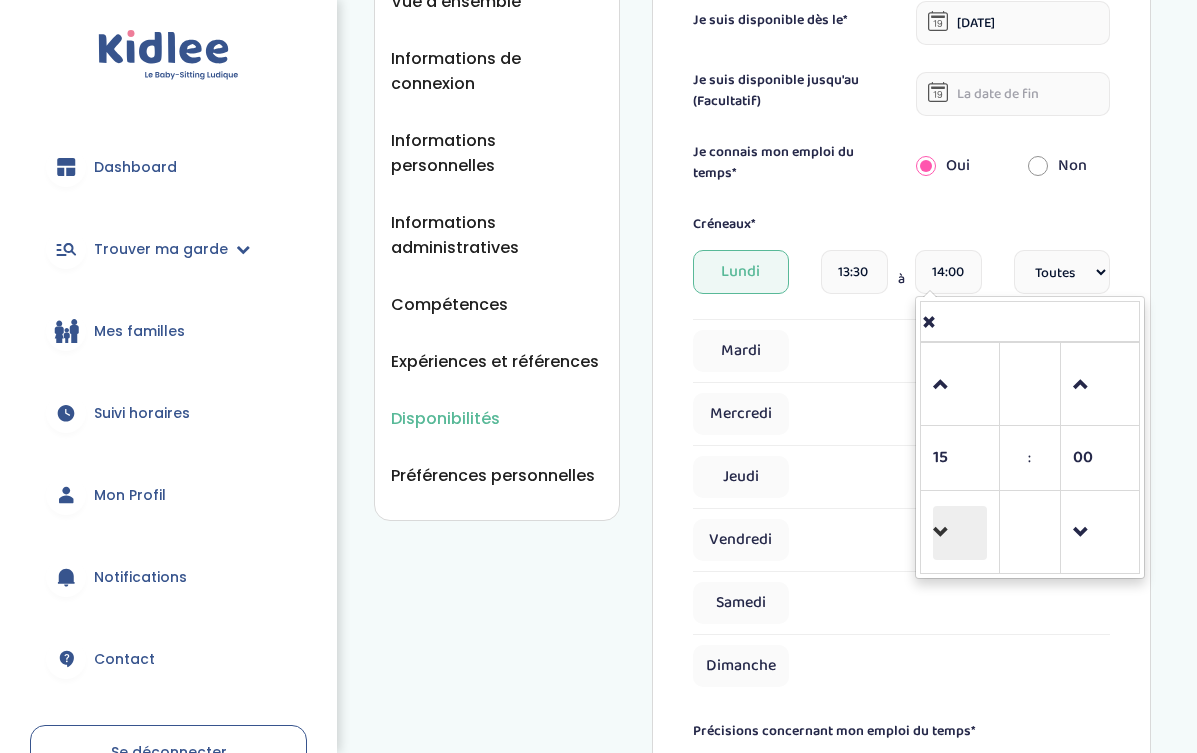 click at bounding box center [960, 533] 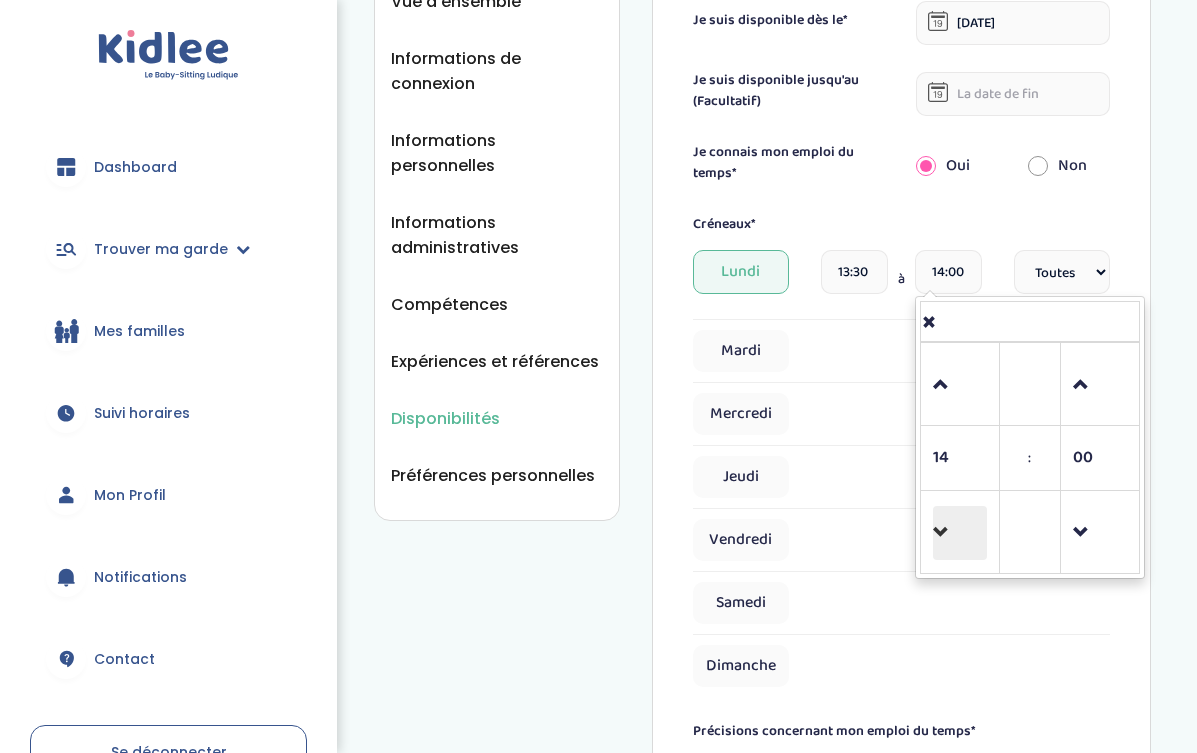 click at bounding box center [960, 533] 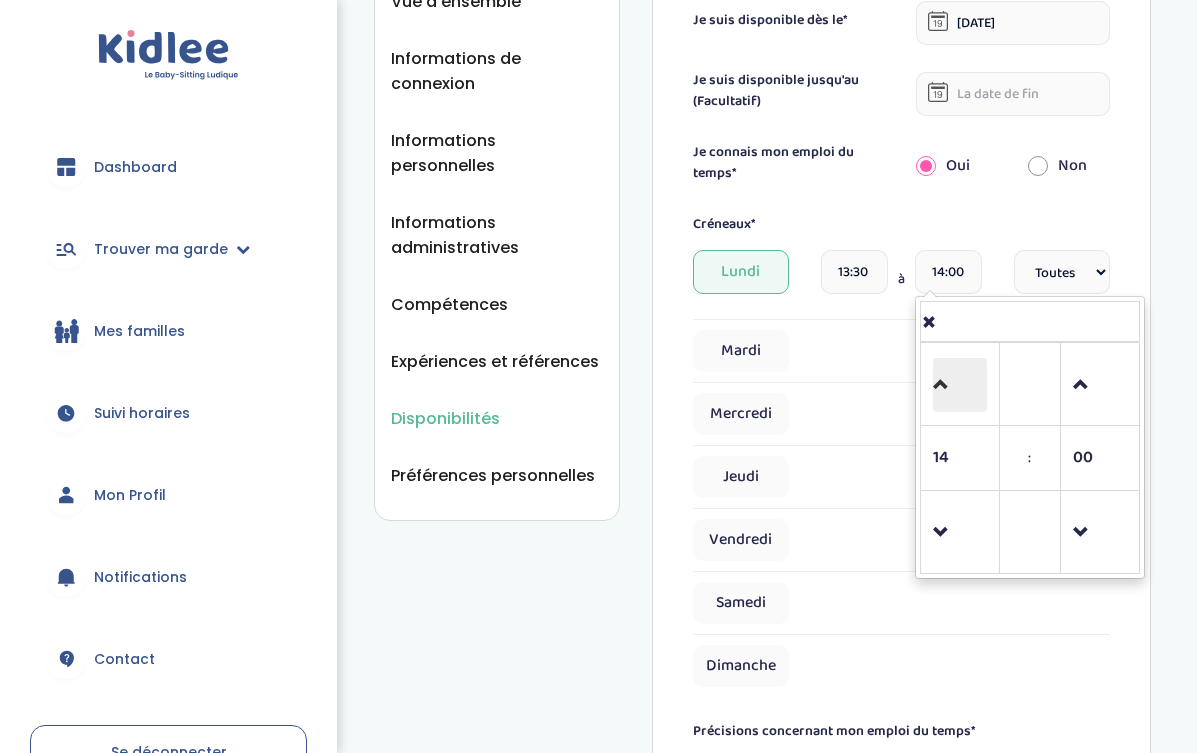 click at bounding box center [960, 385] 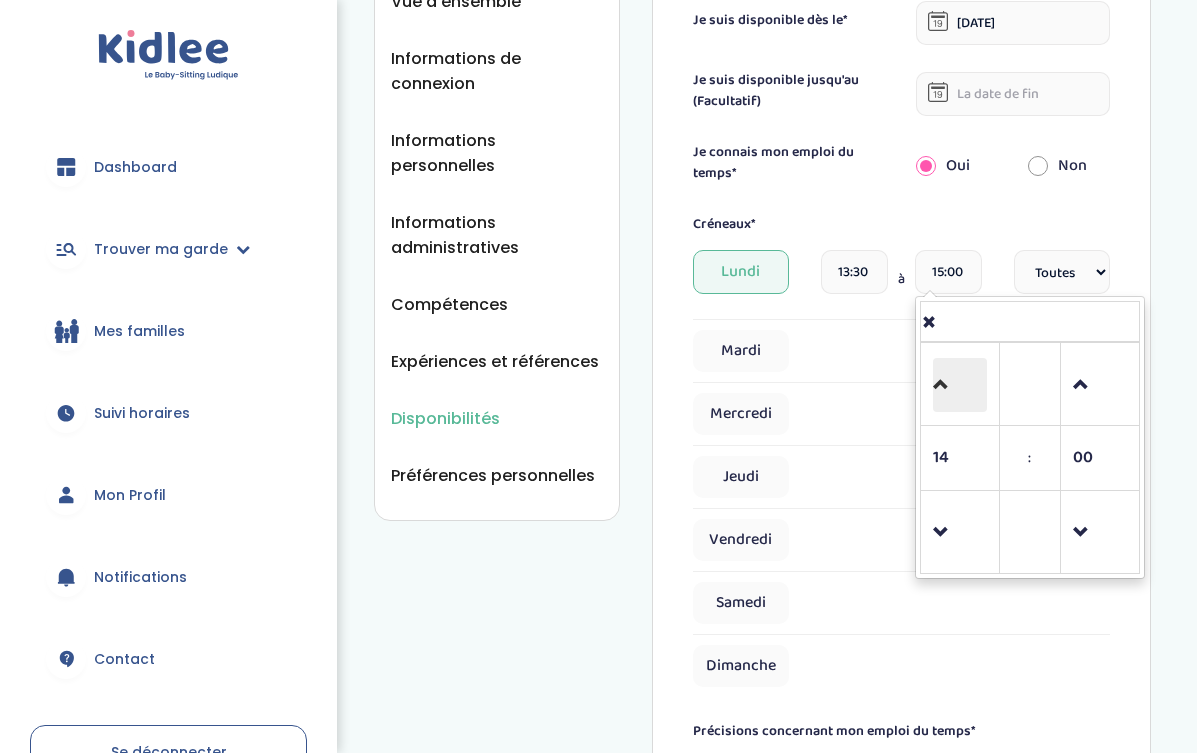 click at bounding box center (960, 385) 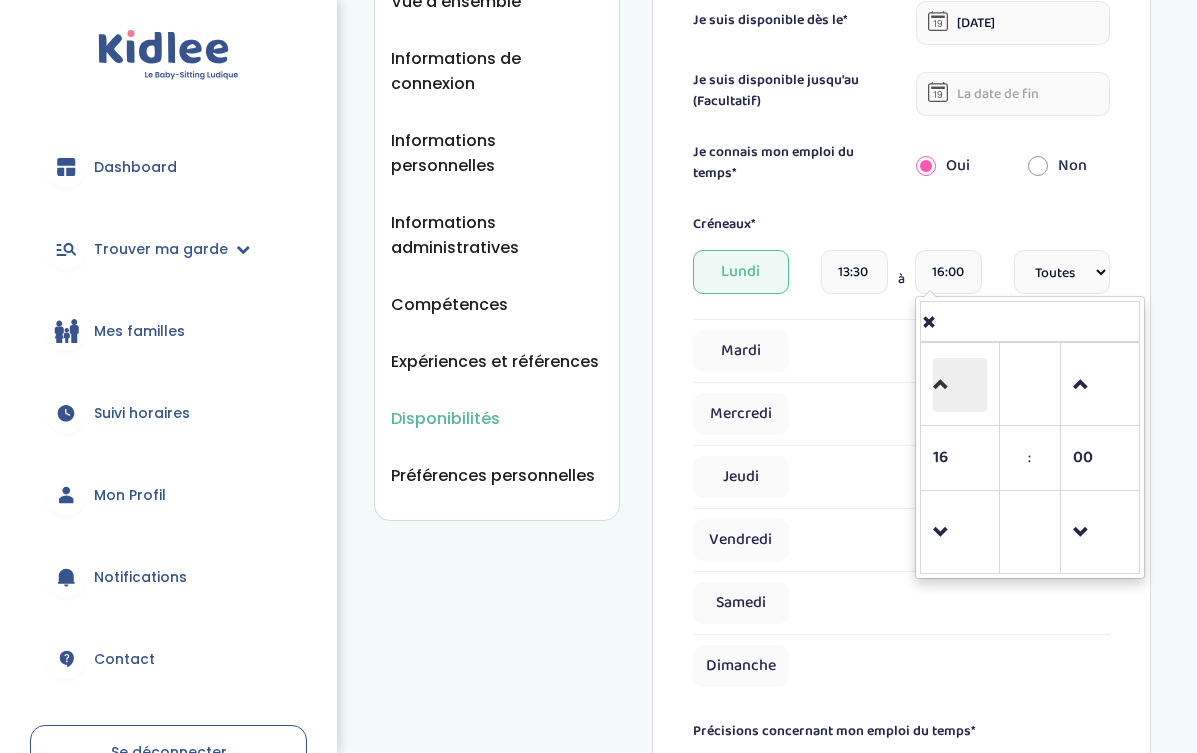 click at bounding box center [960, 385] 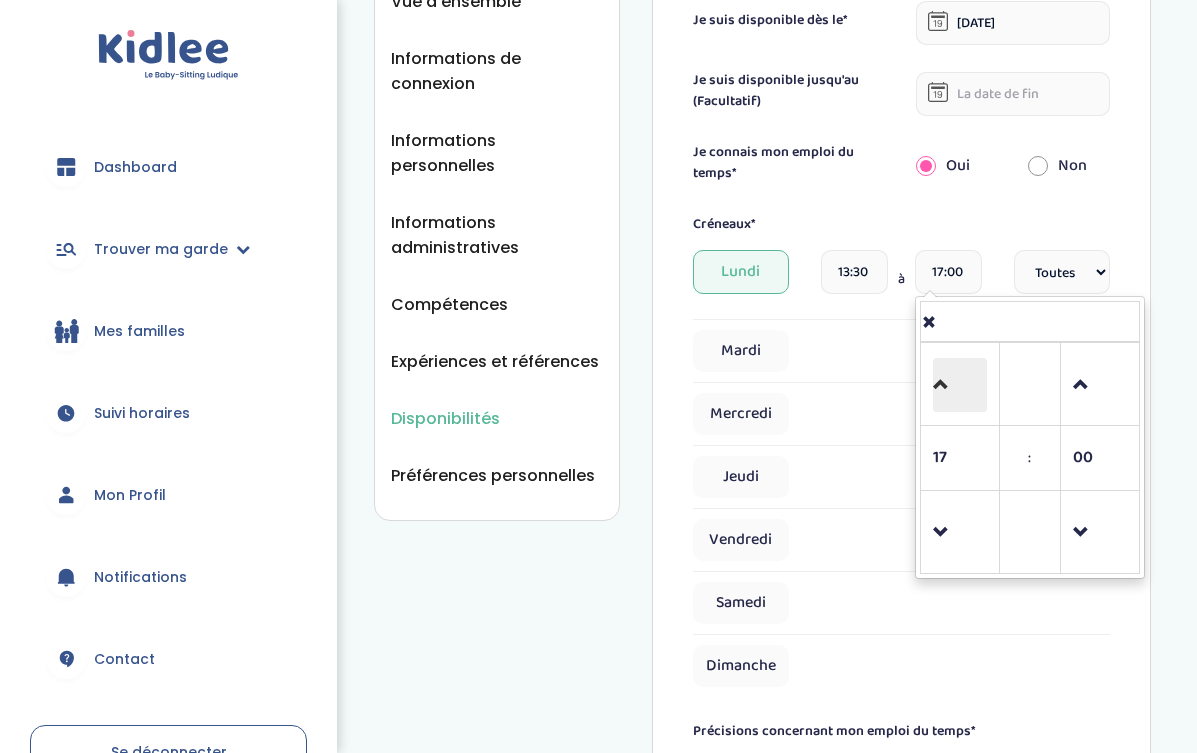 click at bounding box center (960, 385) 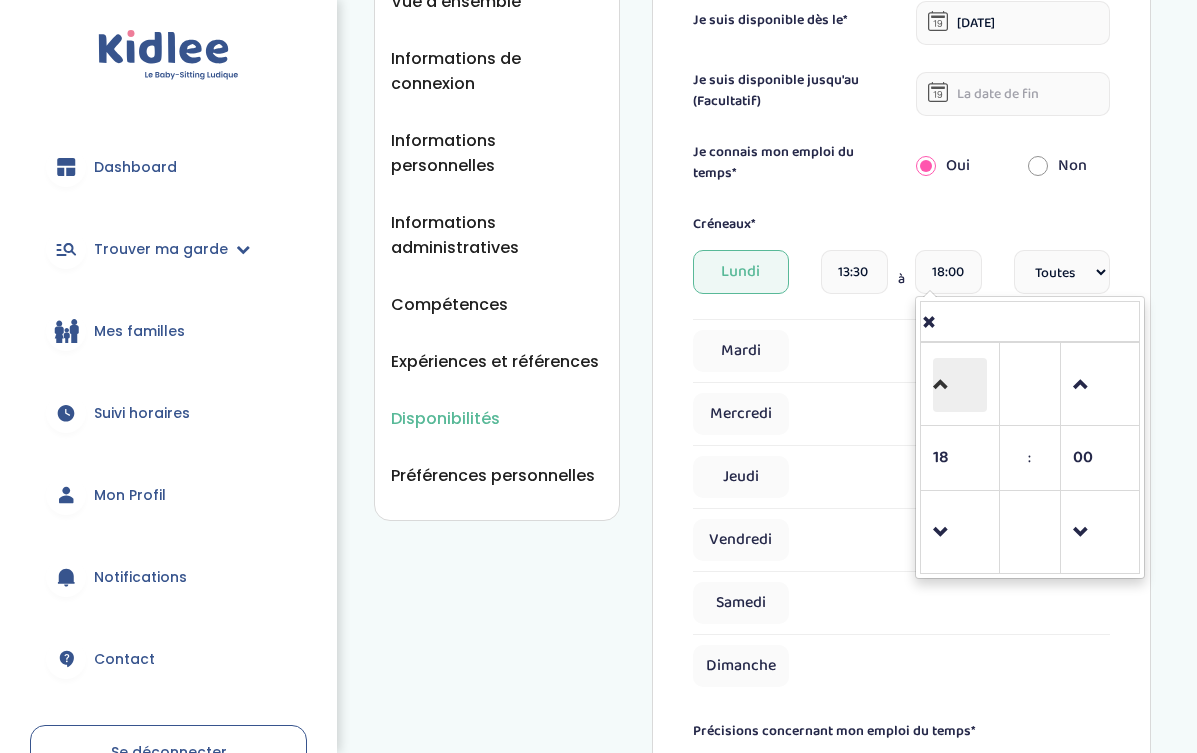 click at bounding box center [960, 385] 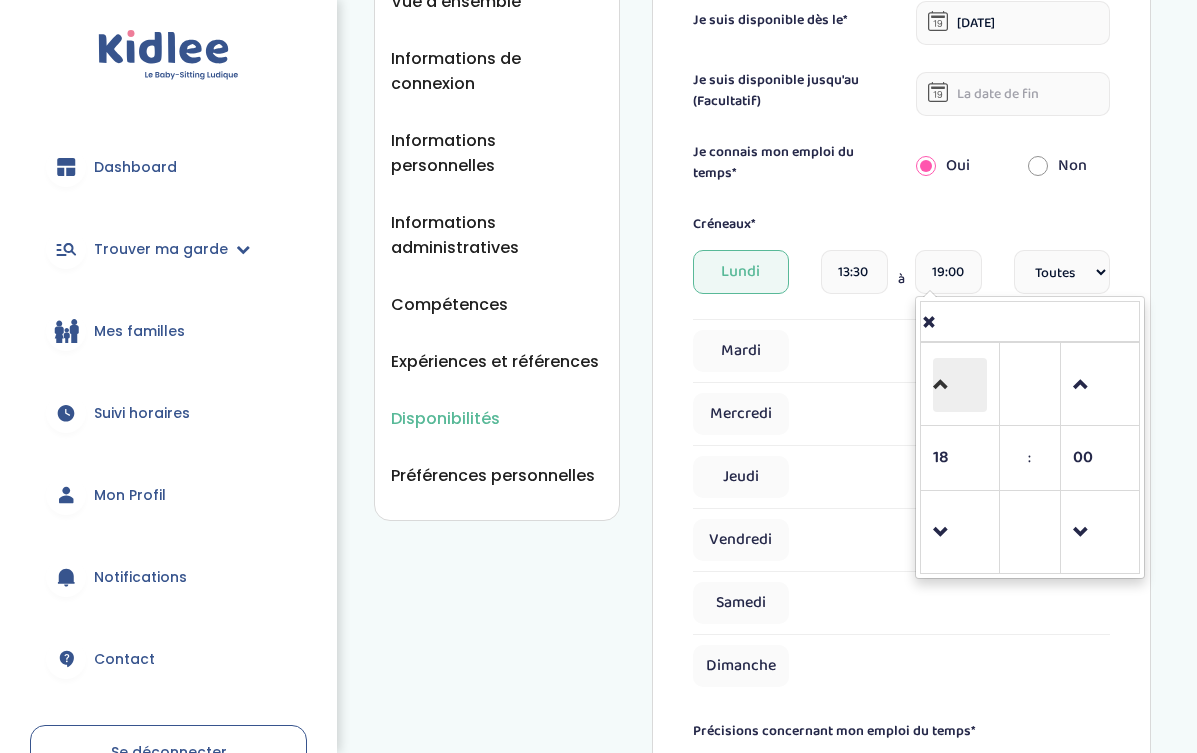 click at bounding box center [960, 385] 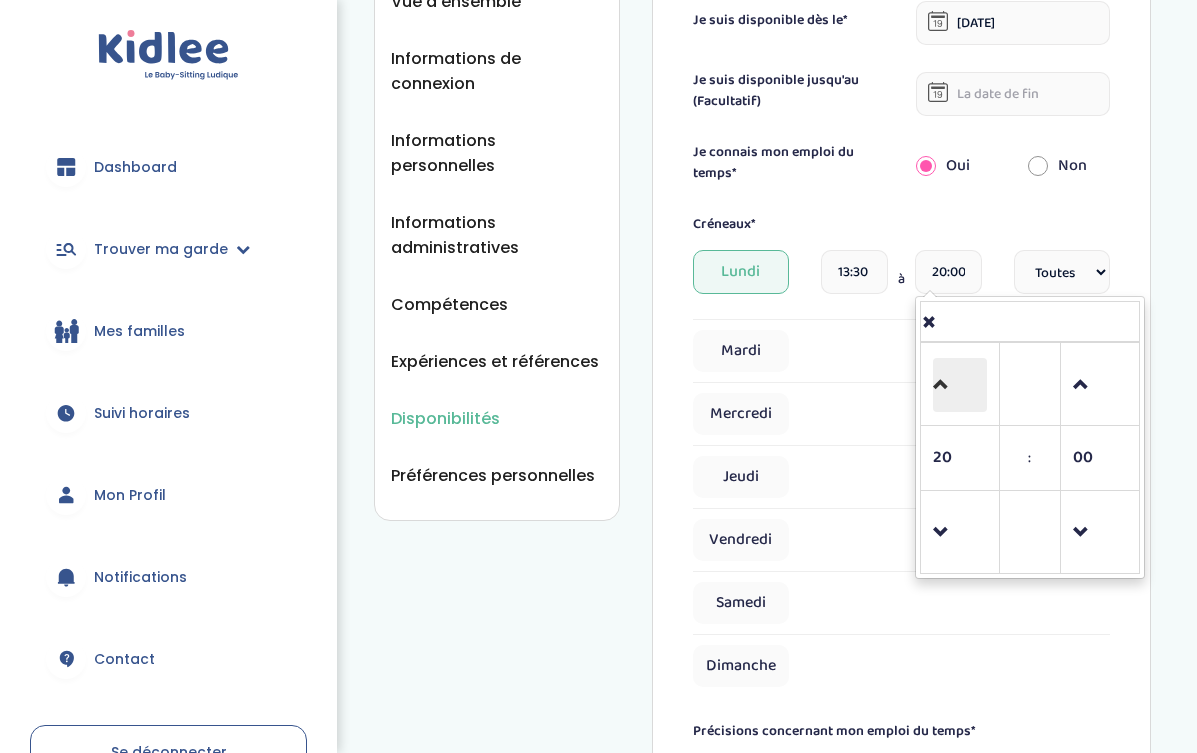 click at bounding box center (960, 385) 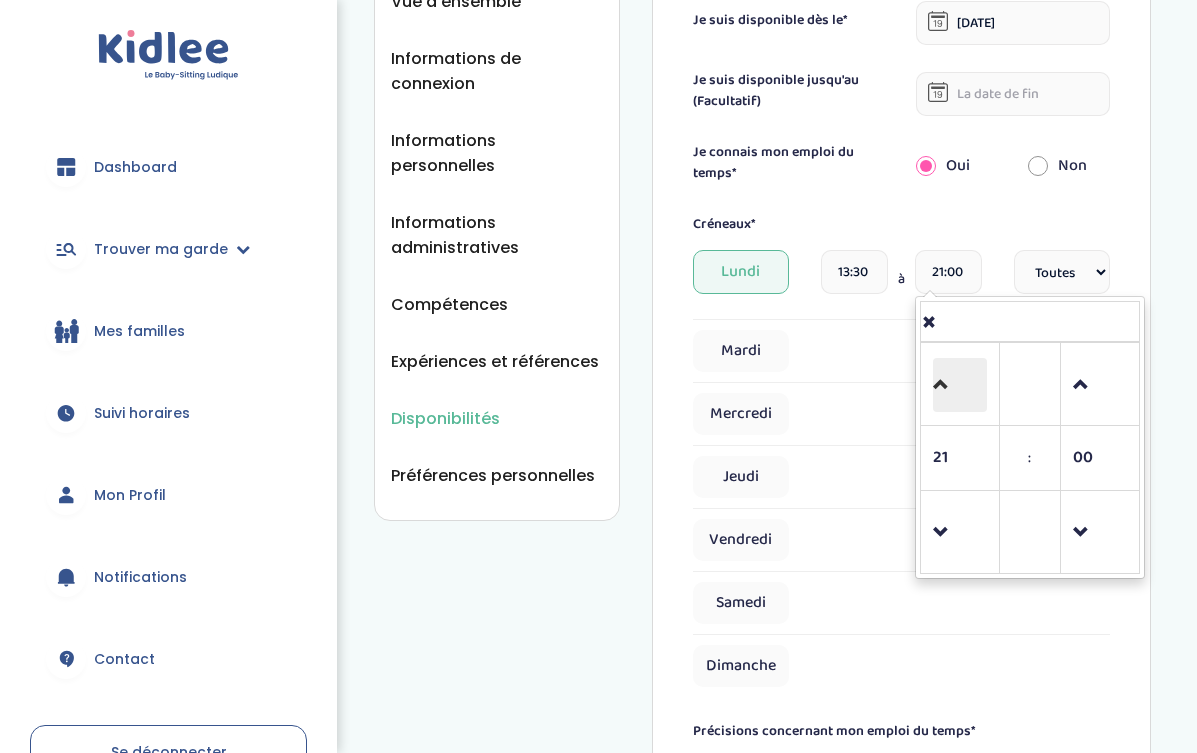click at bounding box center (960, 385) 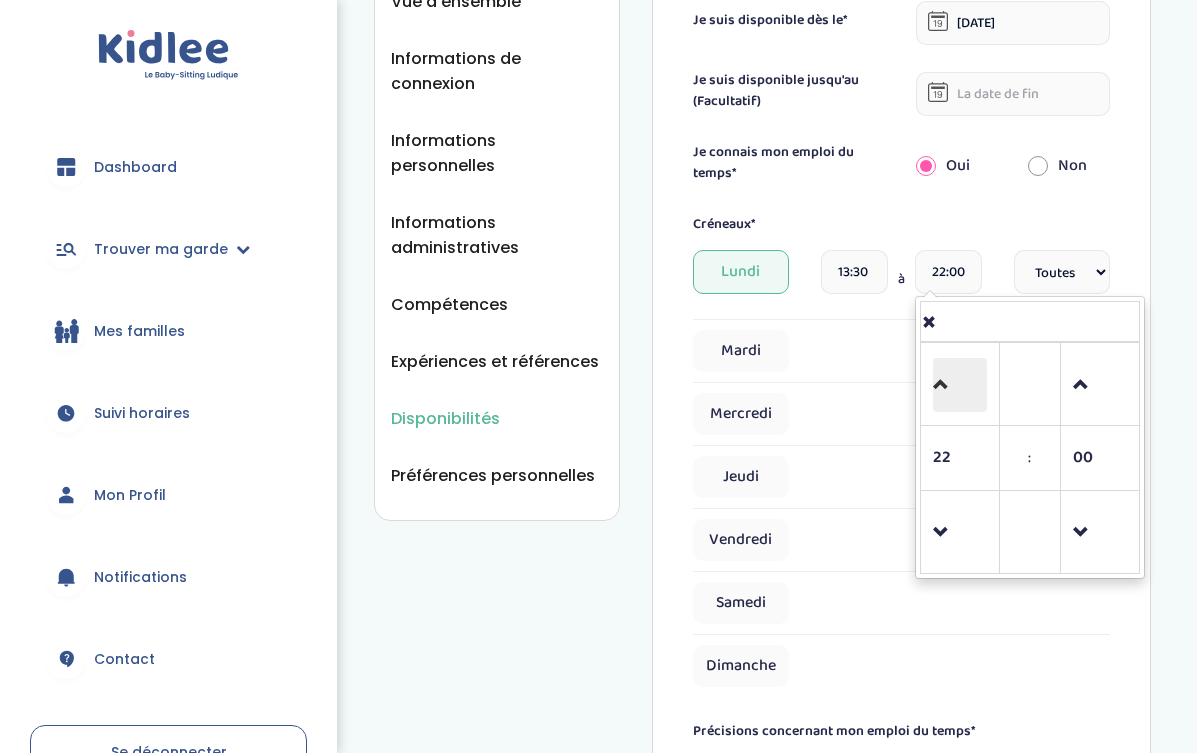click at bounding box center (960, 385) 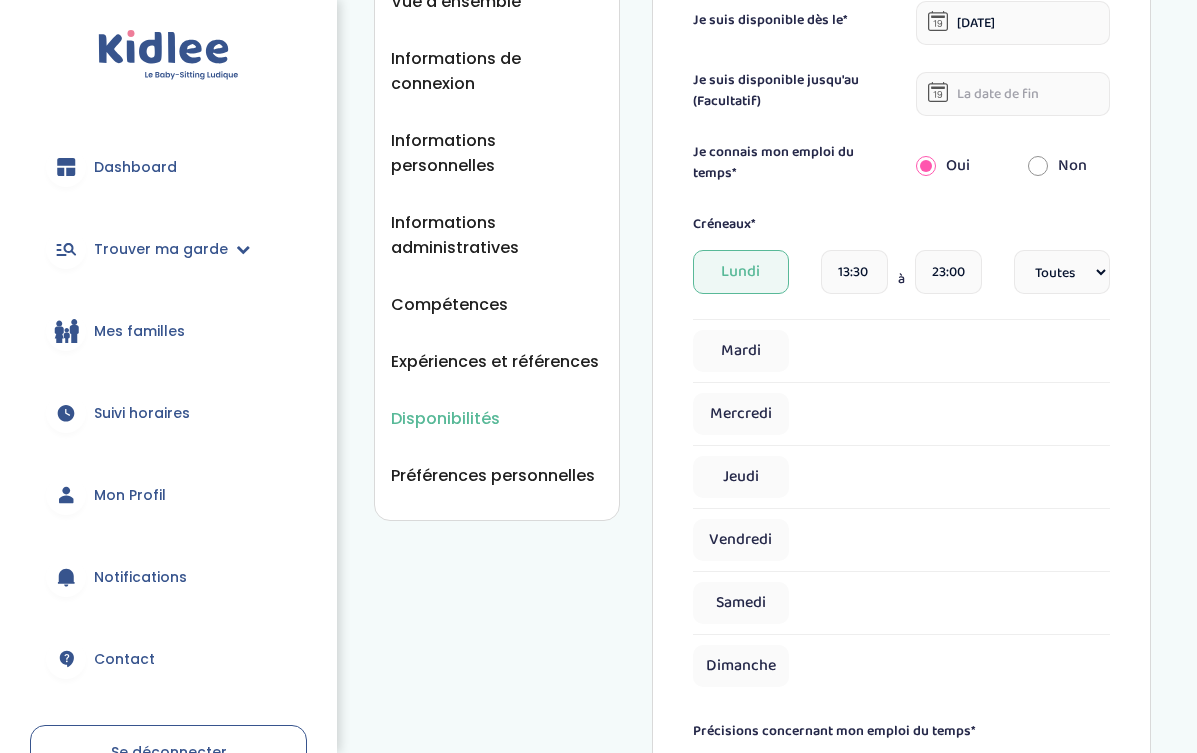 click on "Mardi" at bounding box center [901, 351] 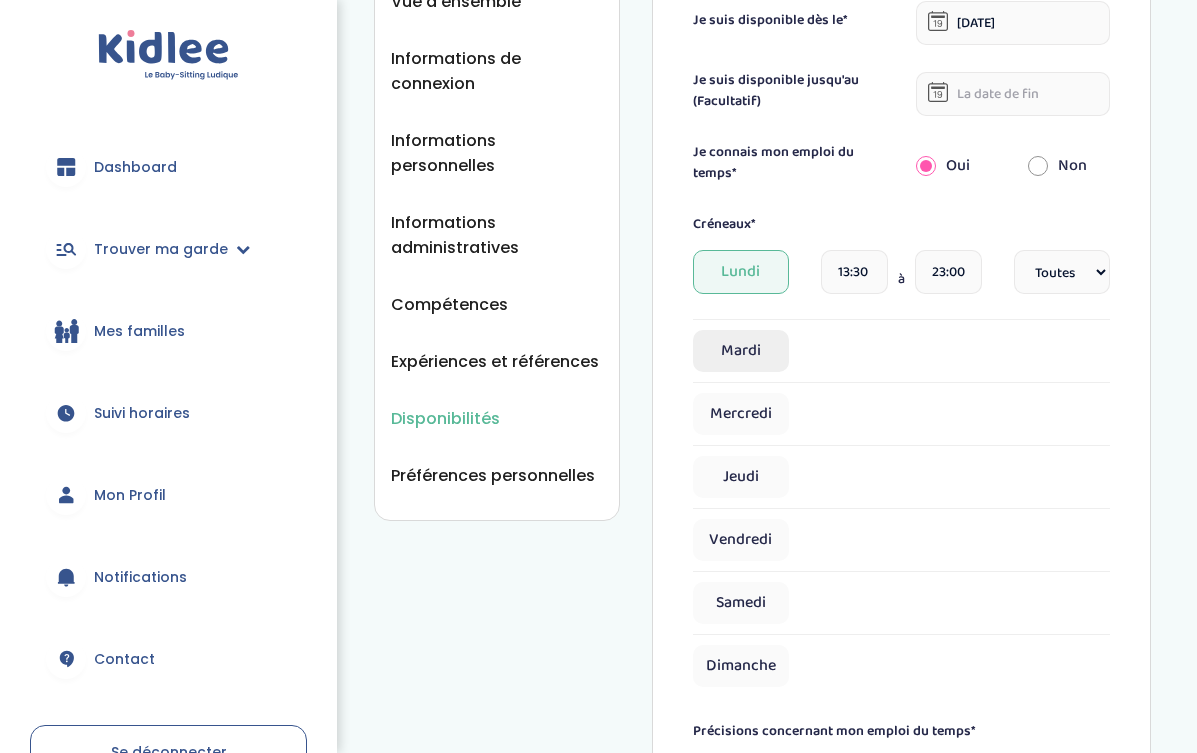 click on "Mardi" at bounding box center (741, 351) 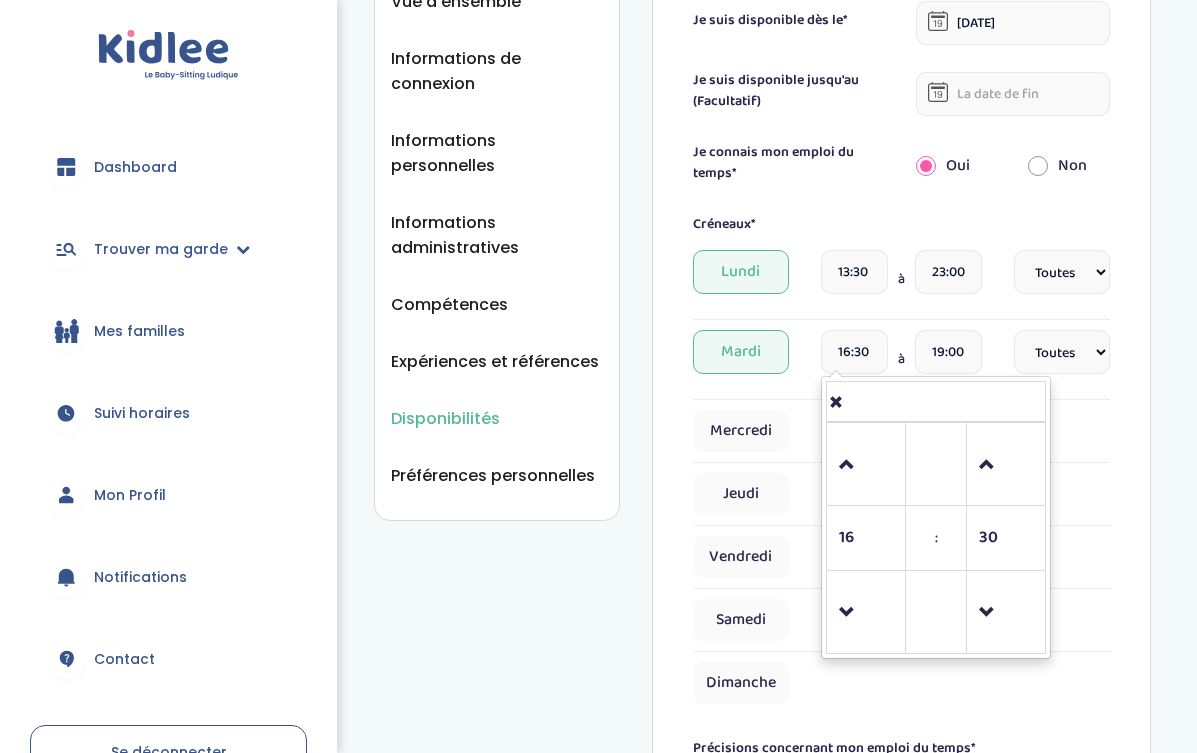 click on "16:30" at bounding box center [854, 352] 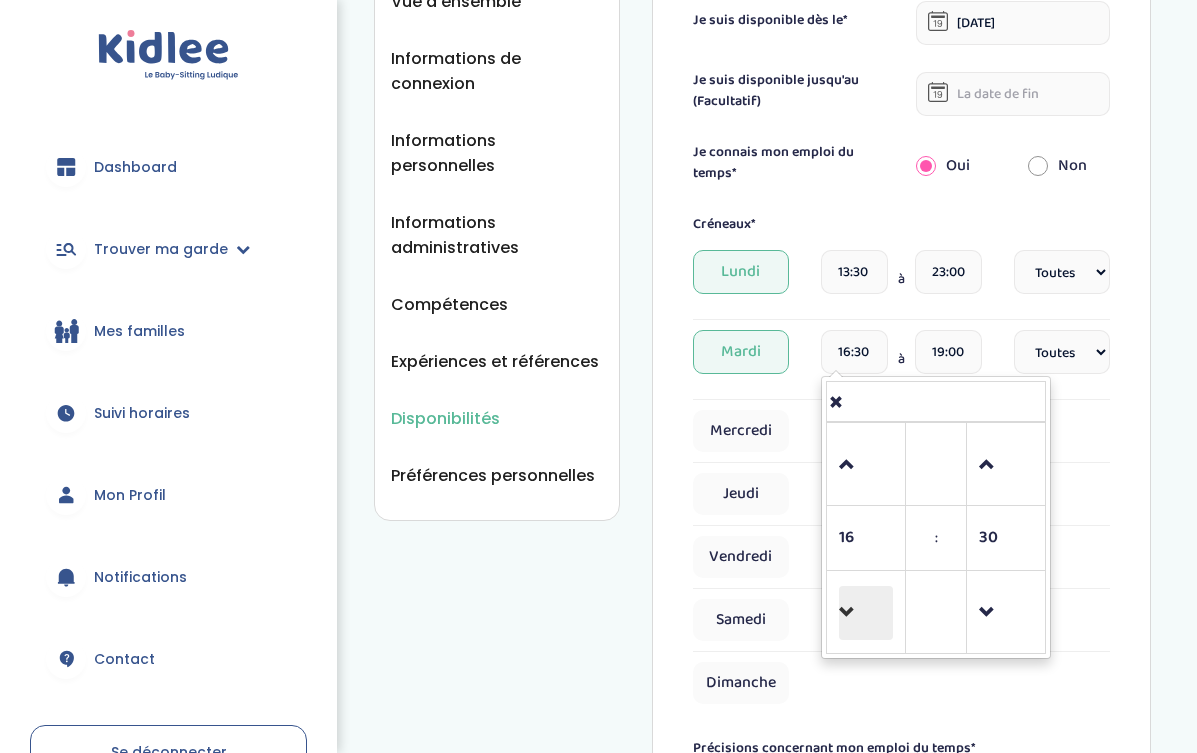 click at bounding box center [866, 613] 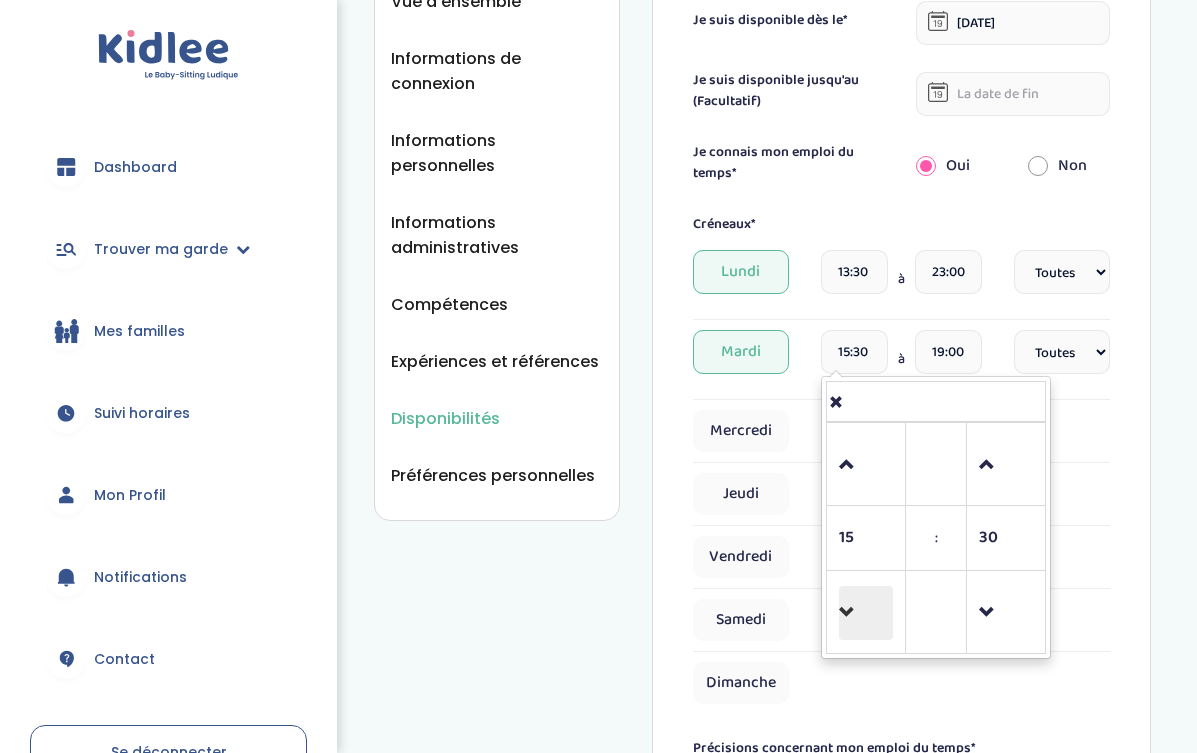 click at bounding box center (866, 613) 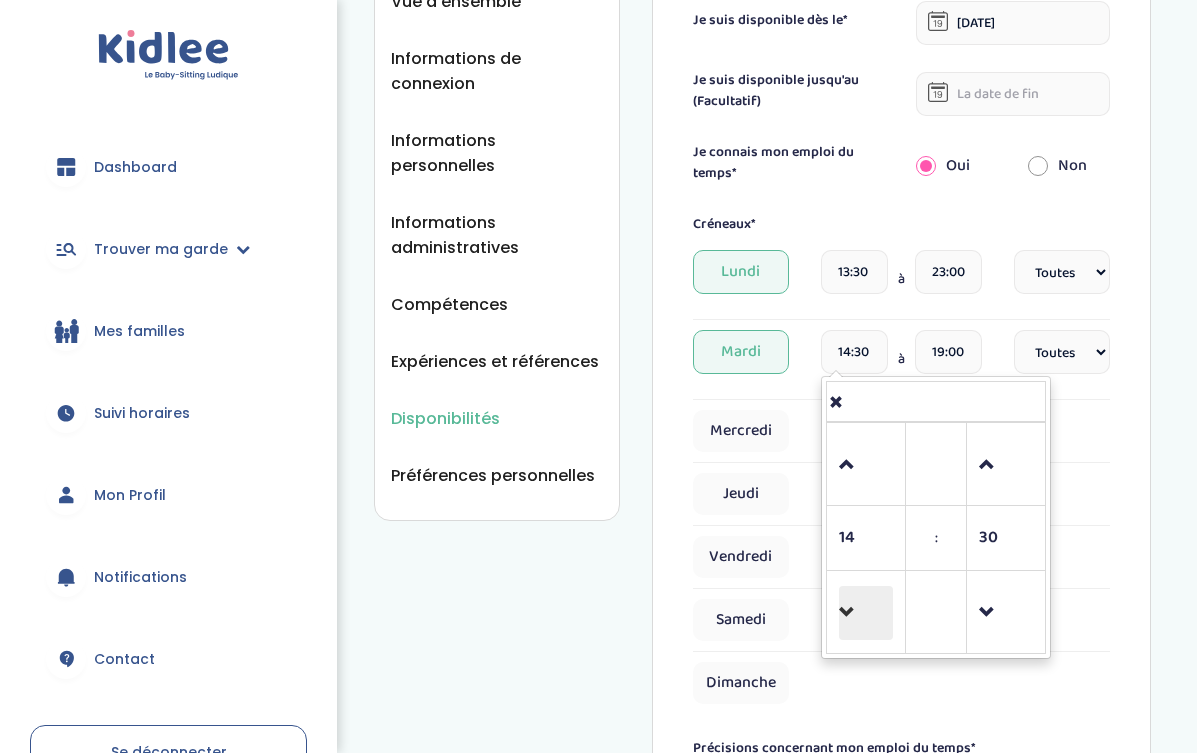 click at bounding box center [866, 613] 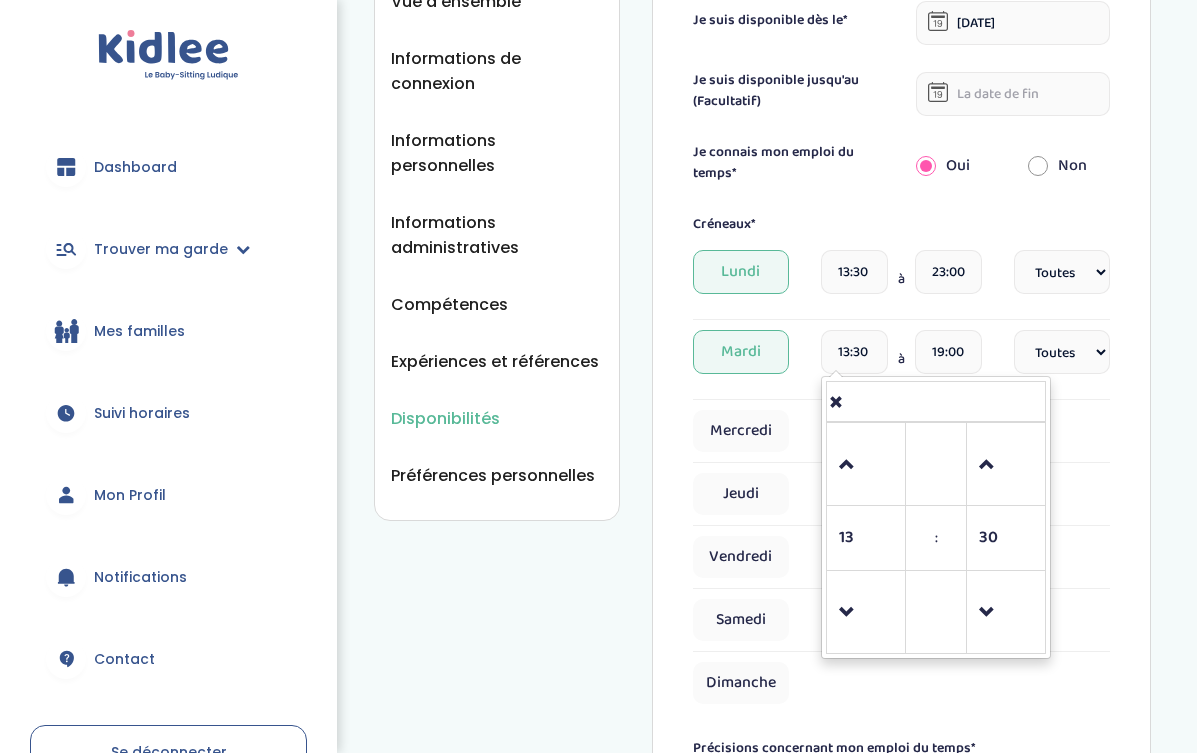 click on "19:00" at bounding box center (948, 352) 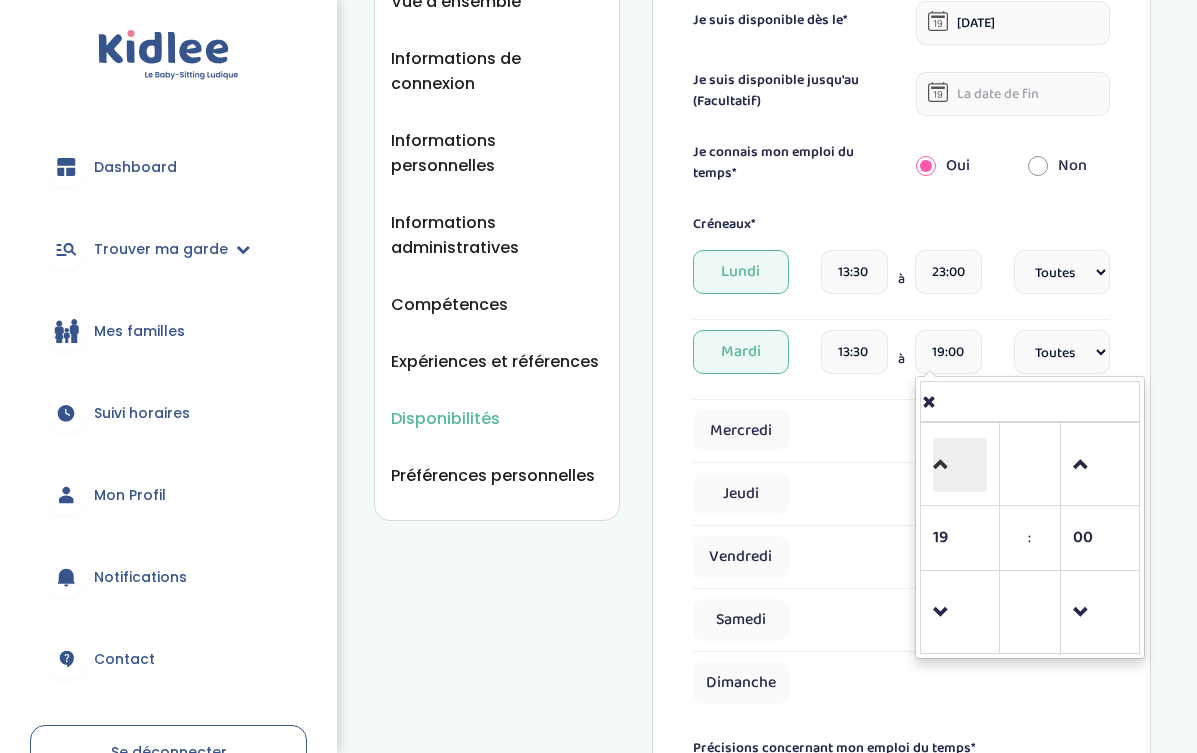 click at bounding box center [960, 465] 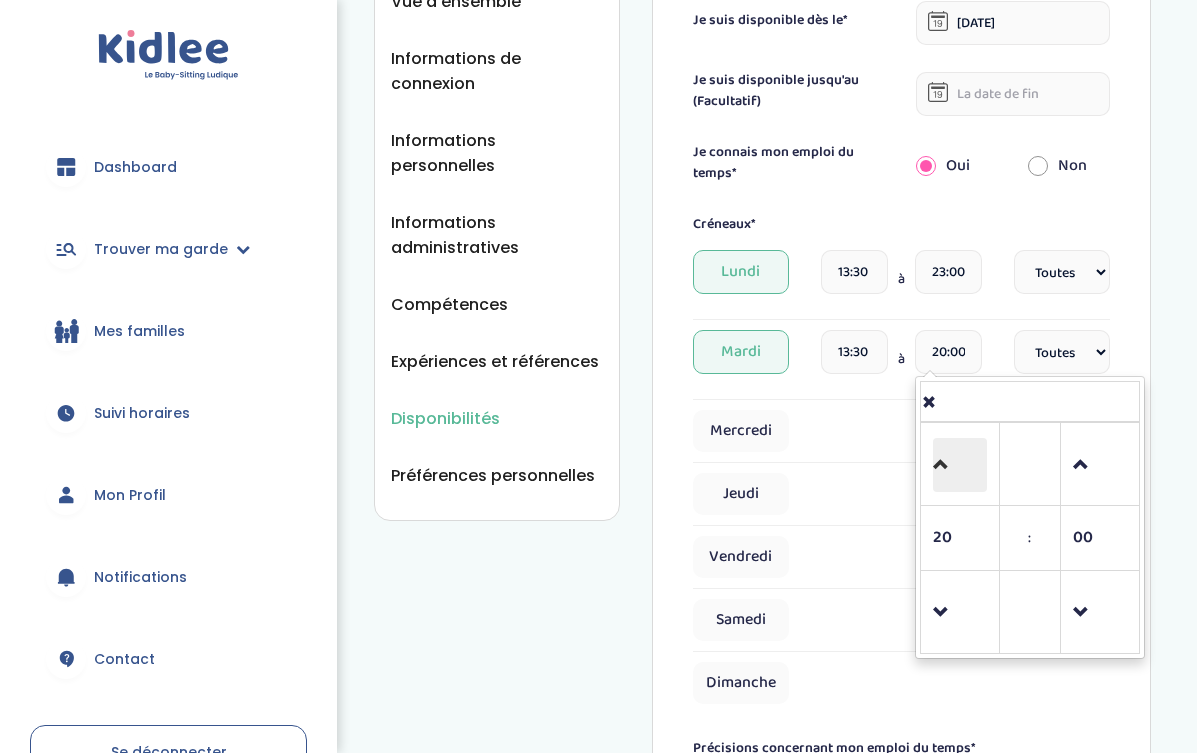click at bounding box center [960, 465] 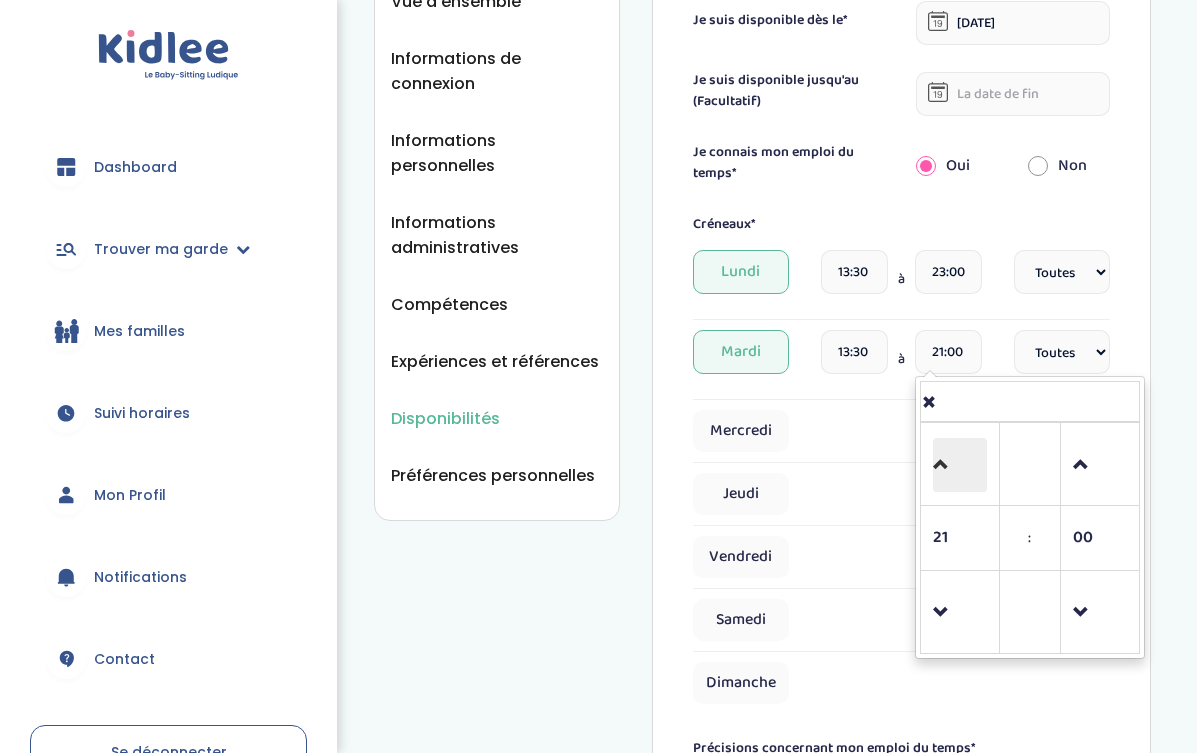 click at bounding box center (960, 465) 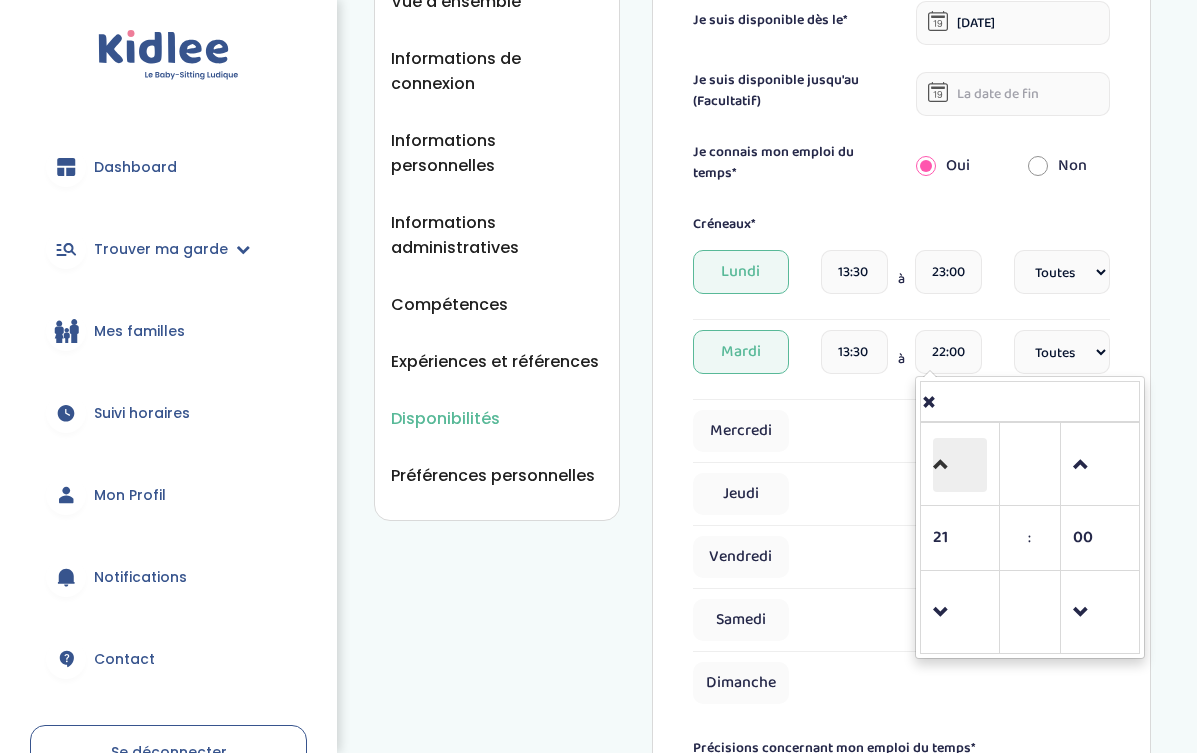 click at bounding box center [960, 465] 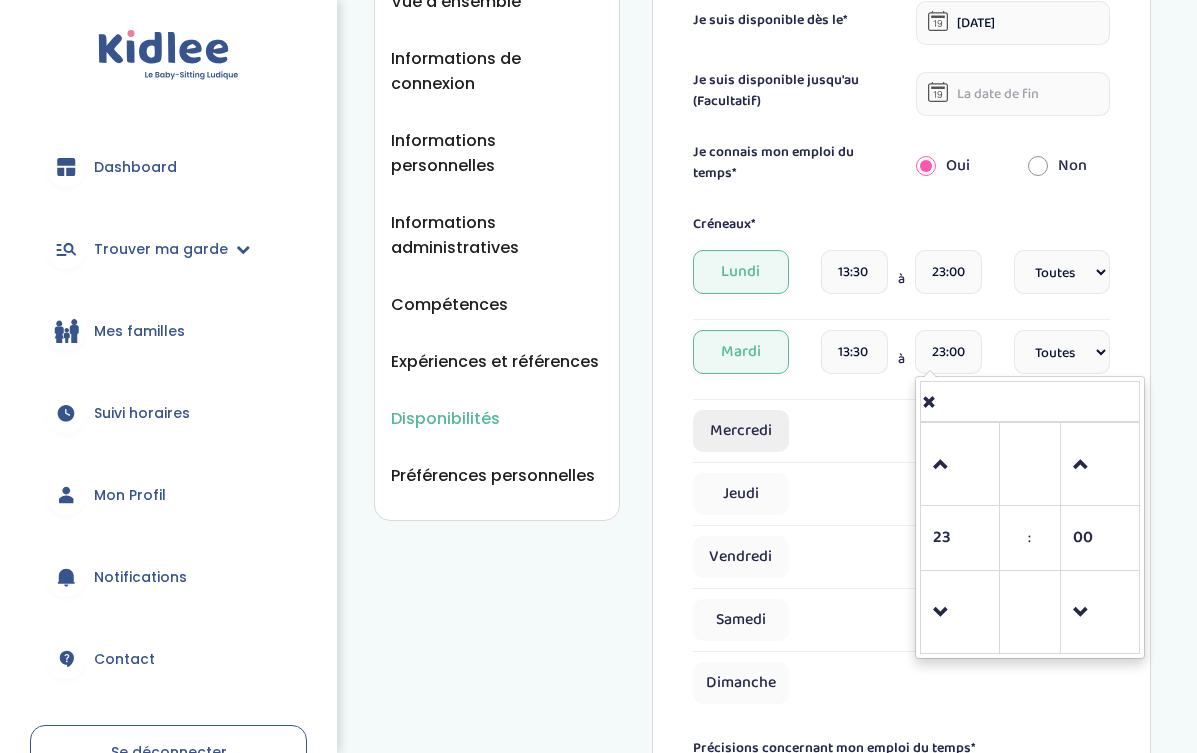 click on "Mercredi" at bounding box center [741, 431] 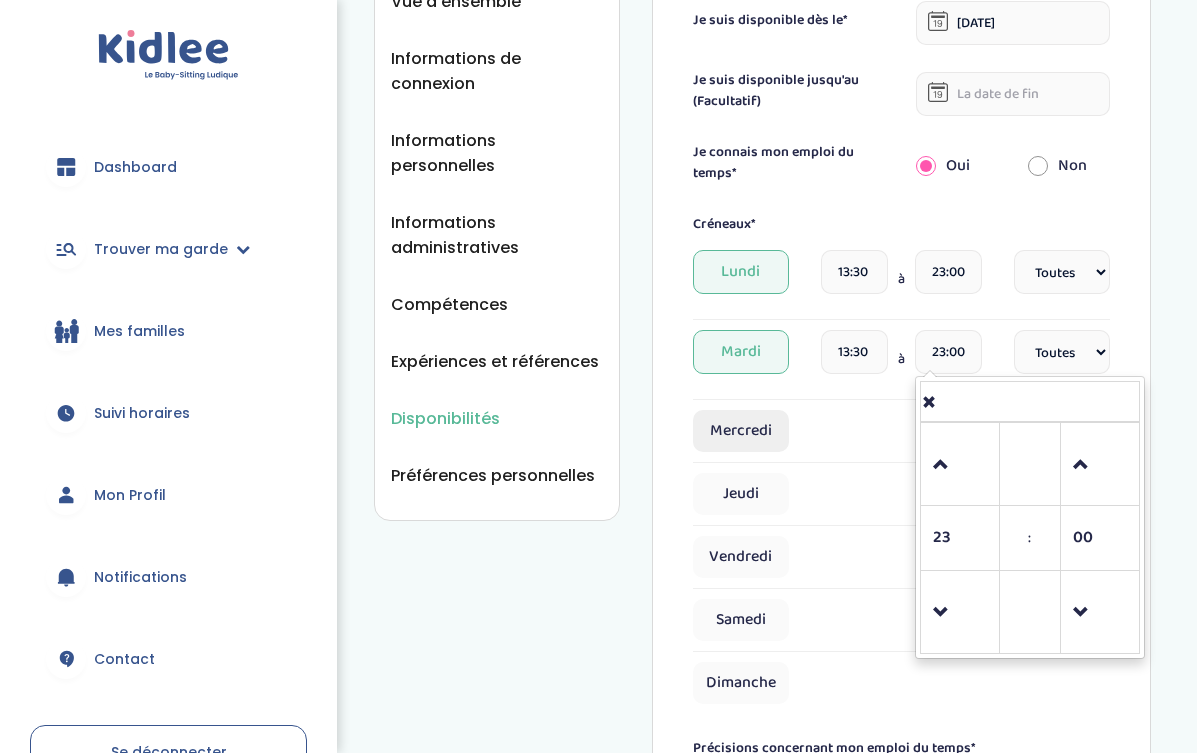 select on "1" 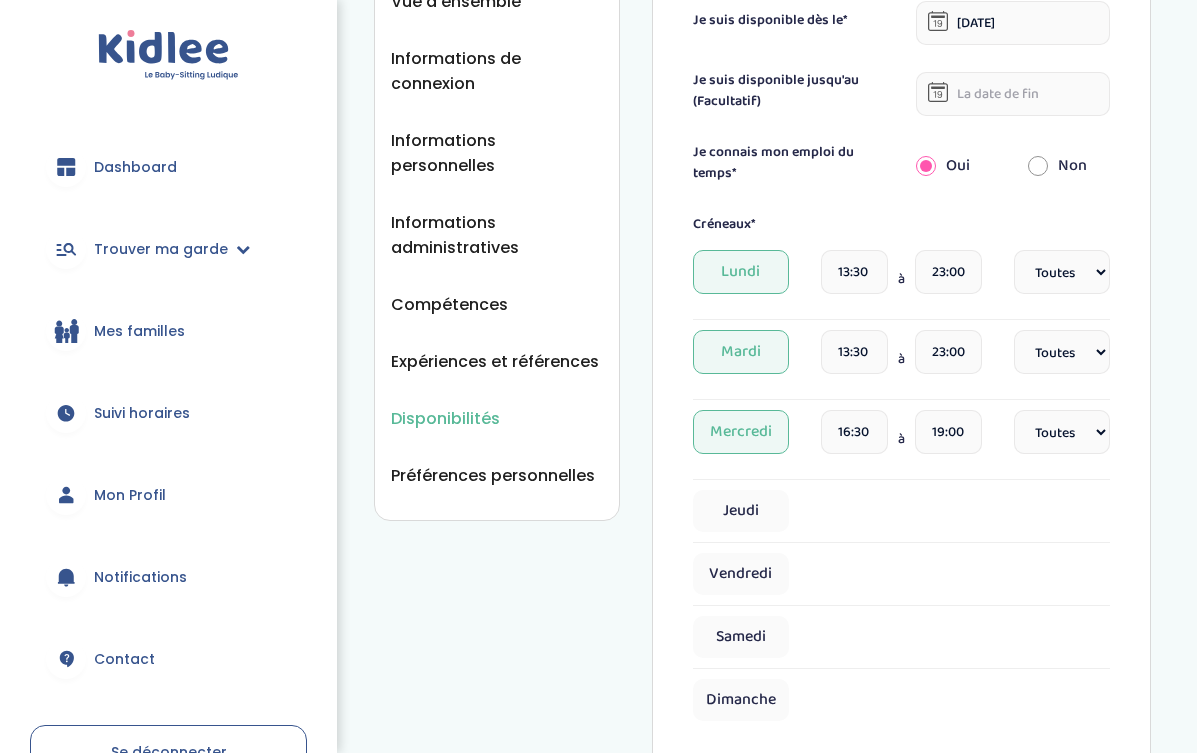 click on "16:30" at bounding box center (854, 432) 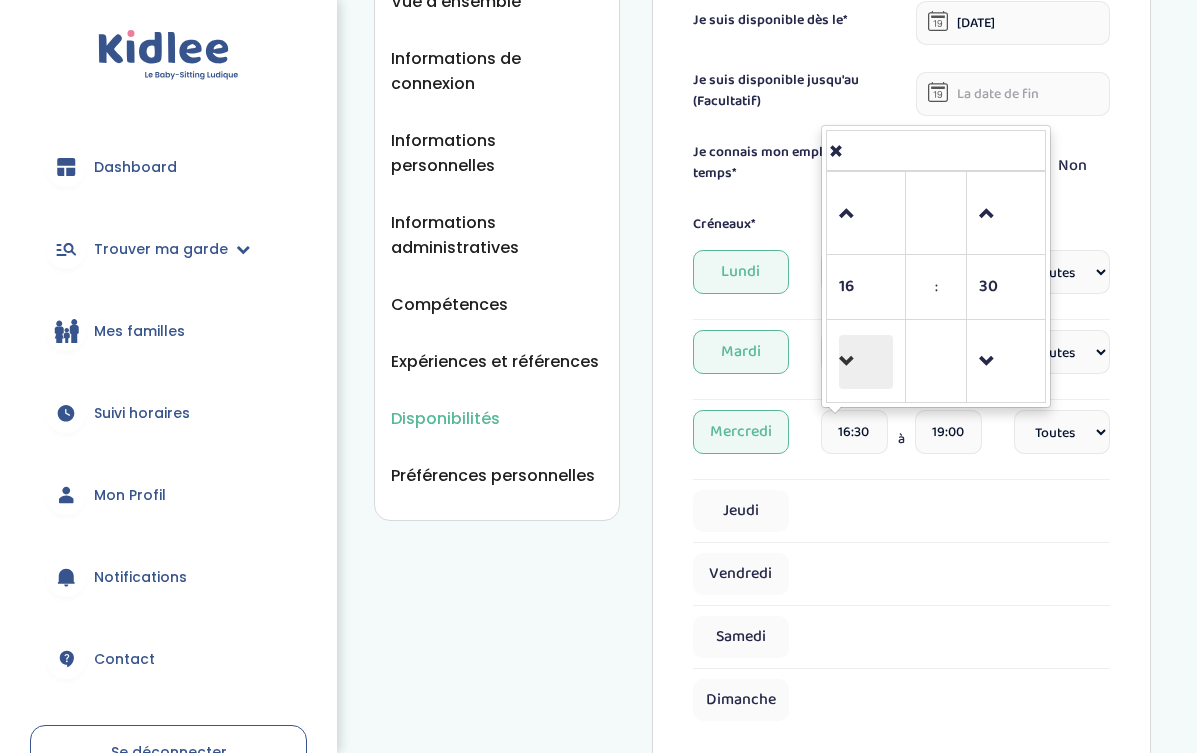click at bounding box center [866, 362] 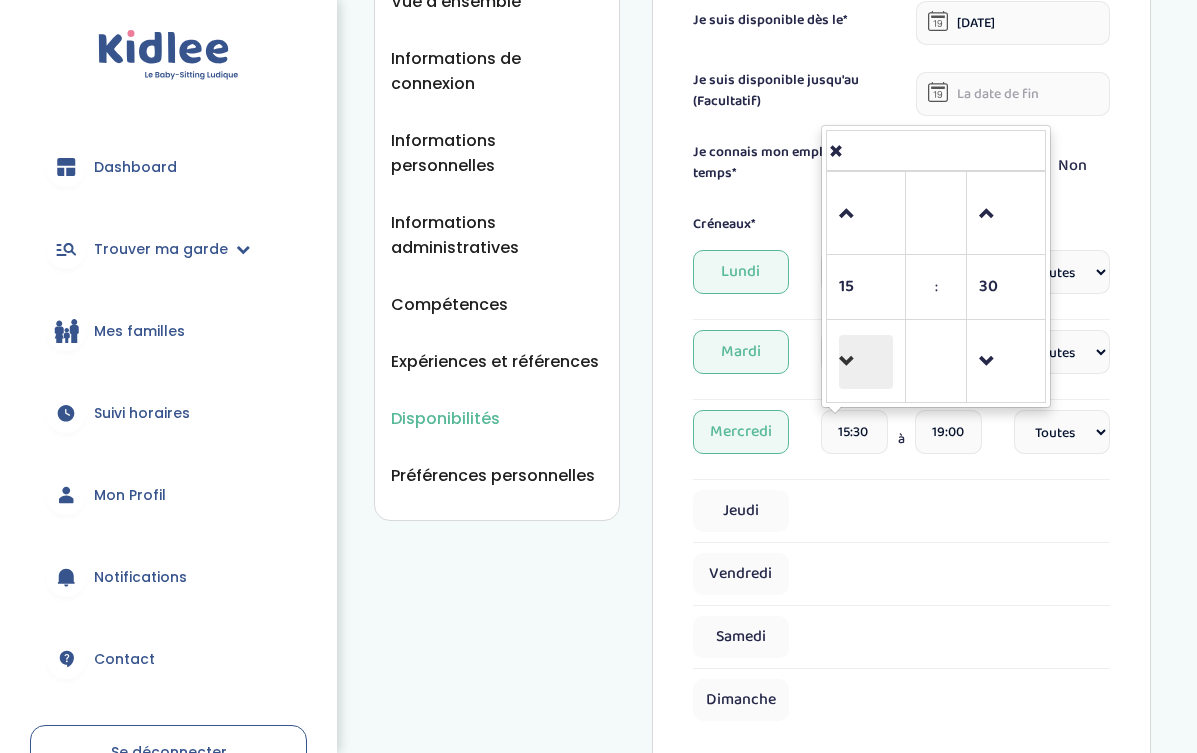 click at bounding box center [866, 362] 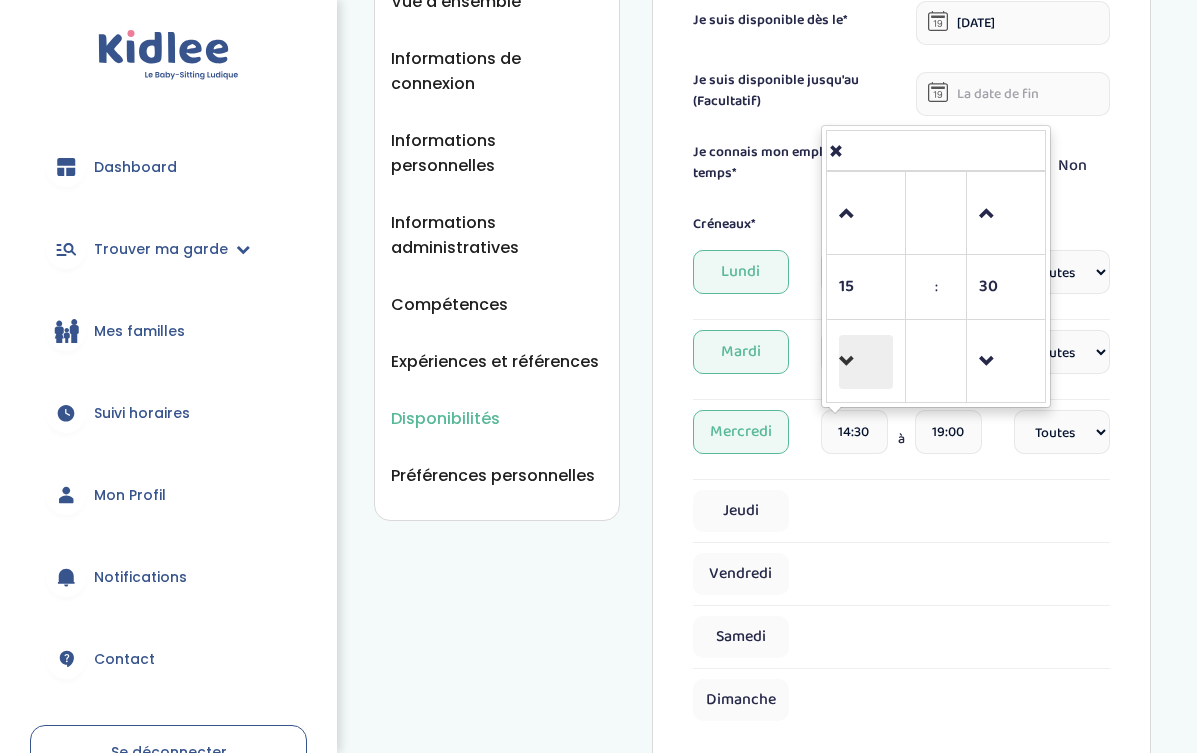 click at bounding box center (866, 362) 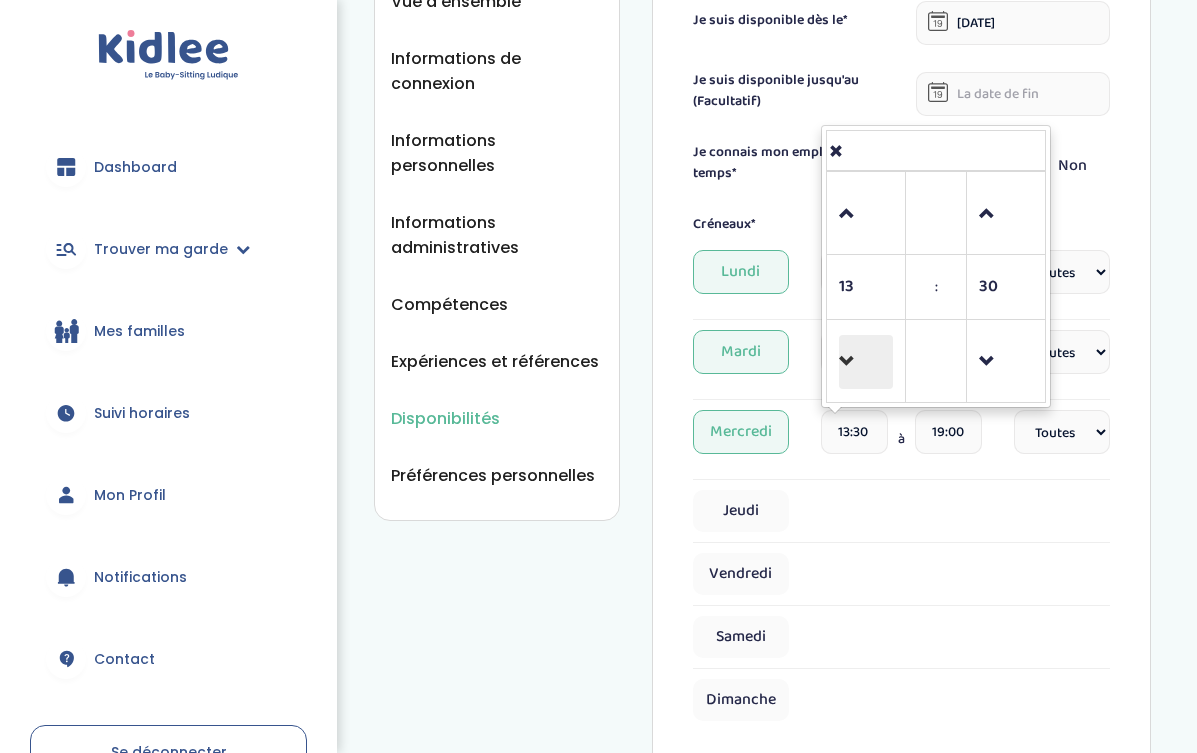 click at bounding box center (866, 362) 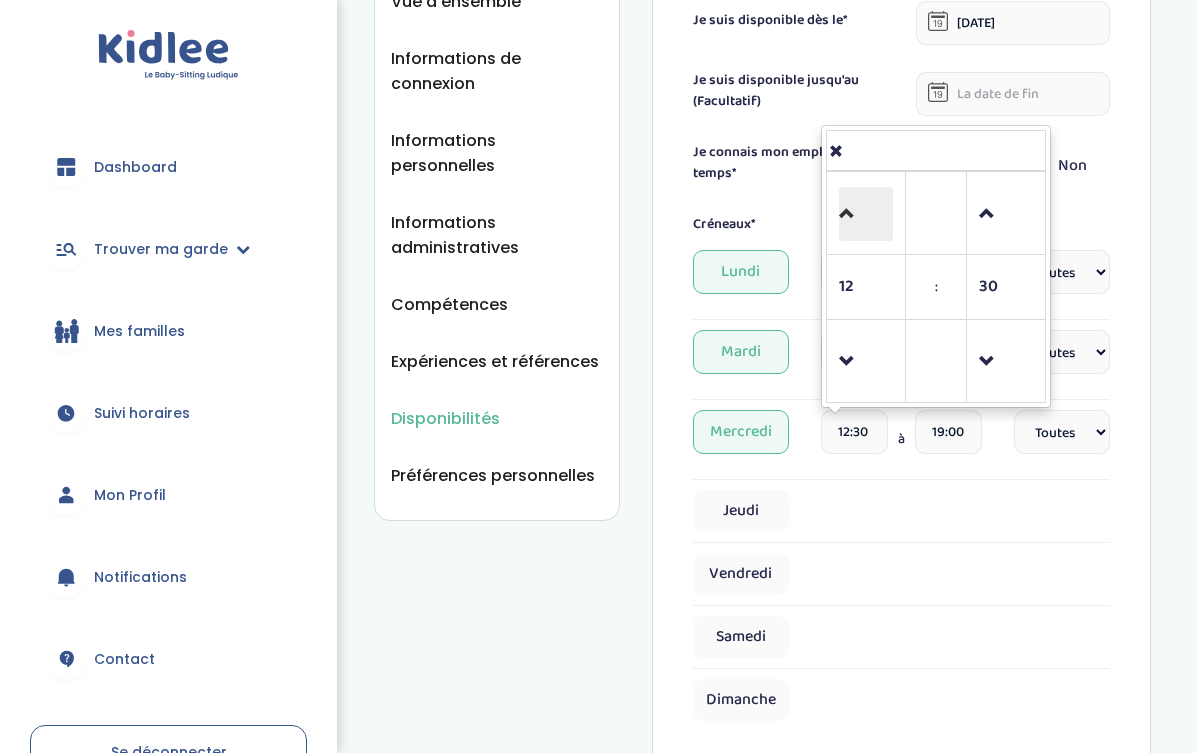 click at bounding box center [866, 214] 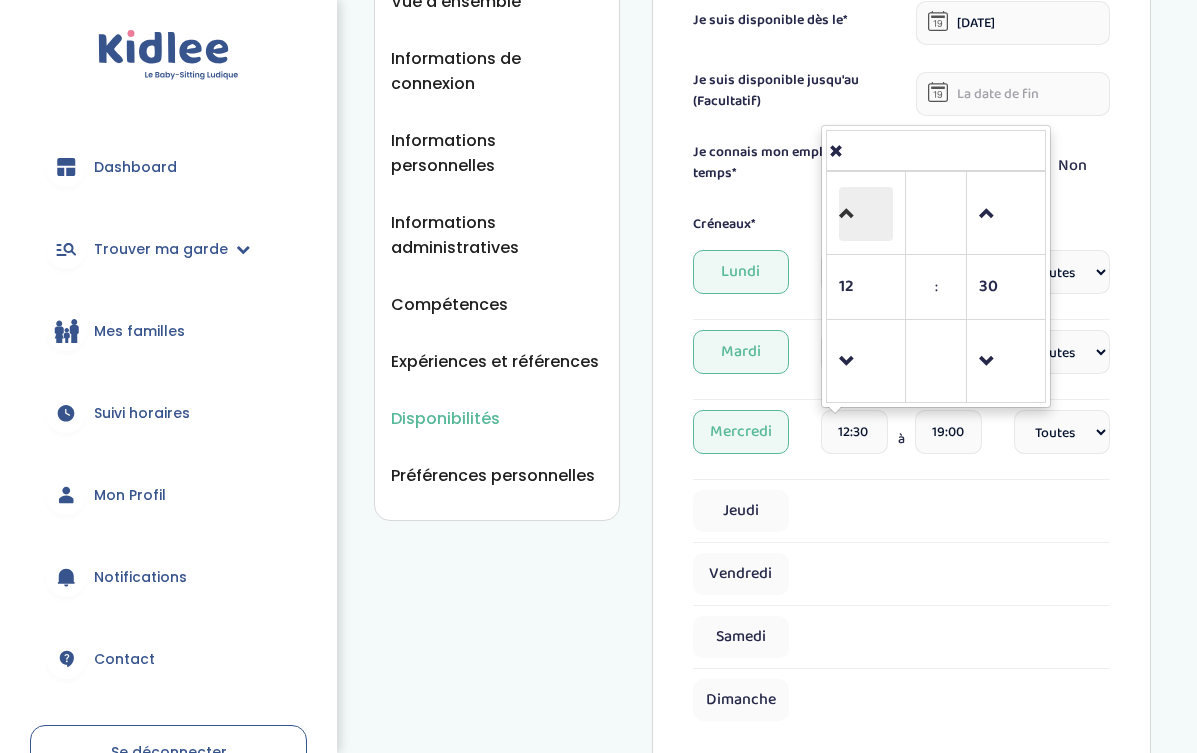 type on "13:30" 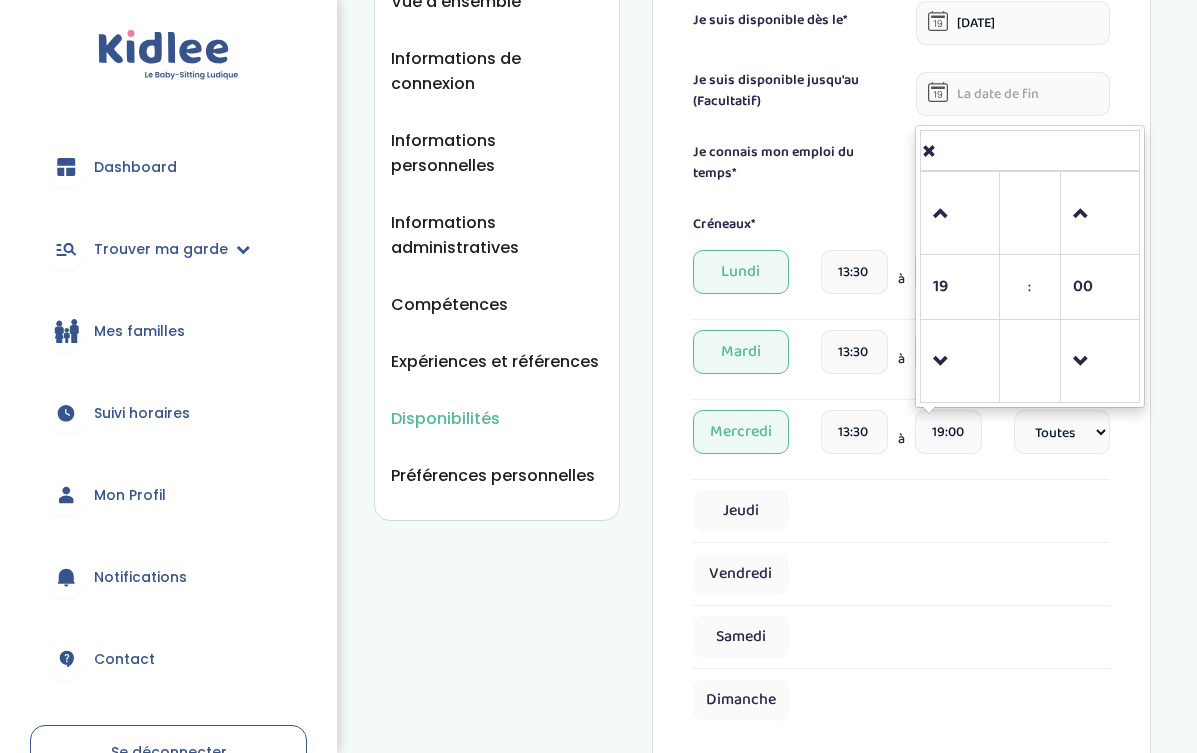 click on "19:00" at bounding box center [948, 432] 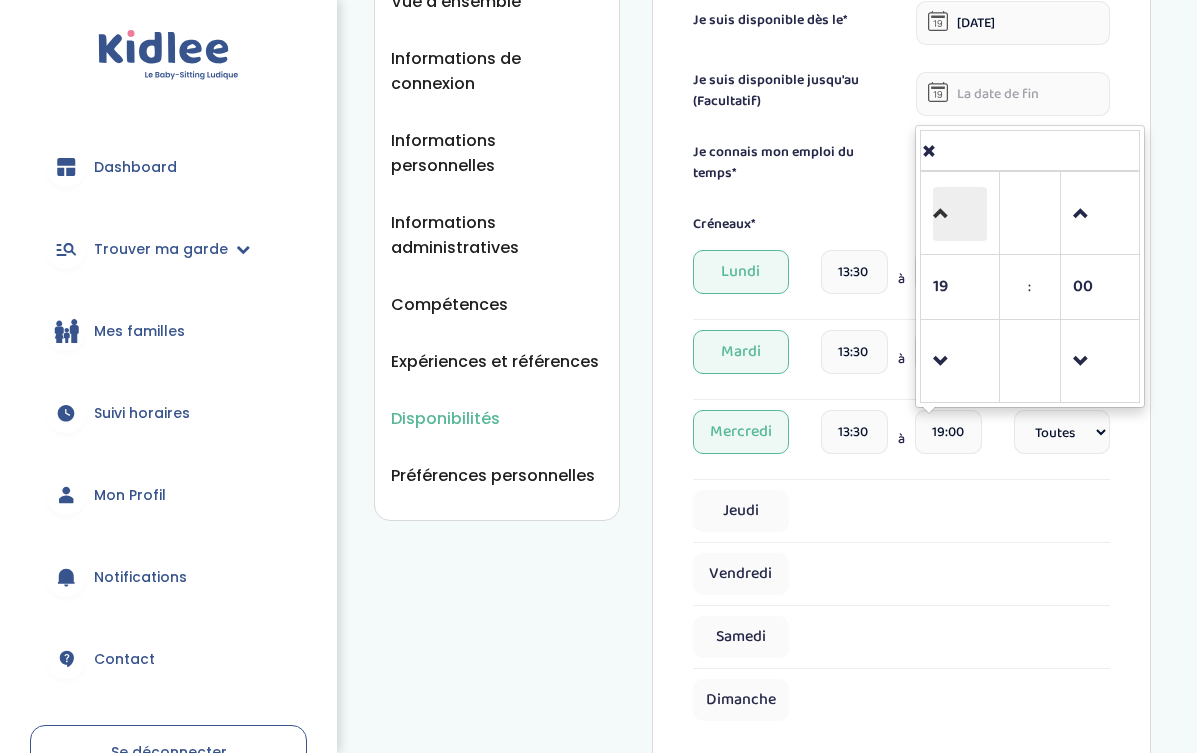 click at bounding box center (960, 214) 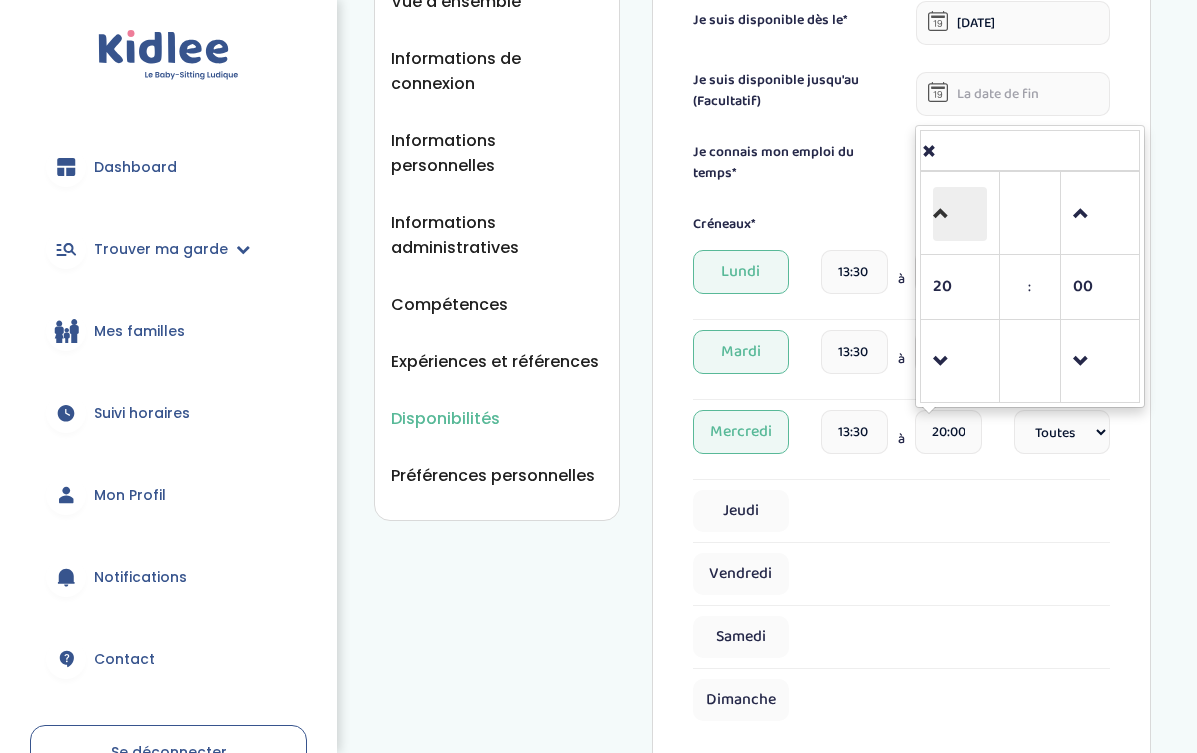 click at bounding box center (960, 214) 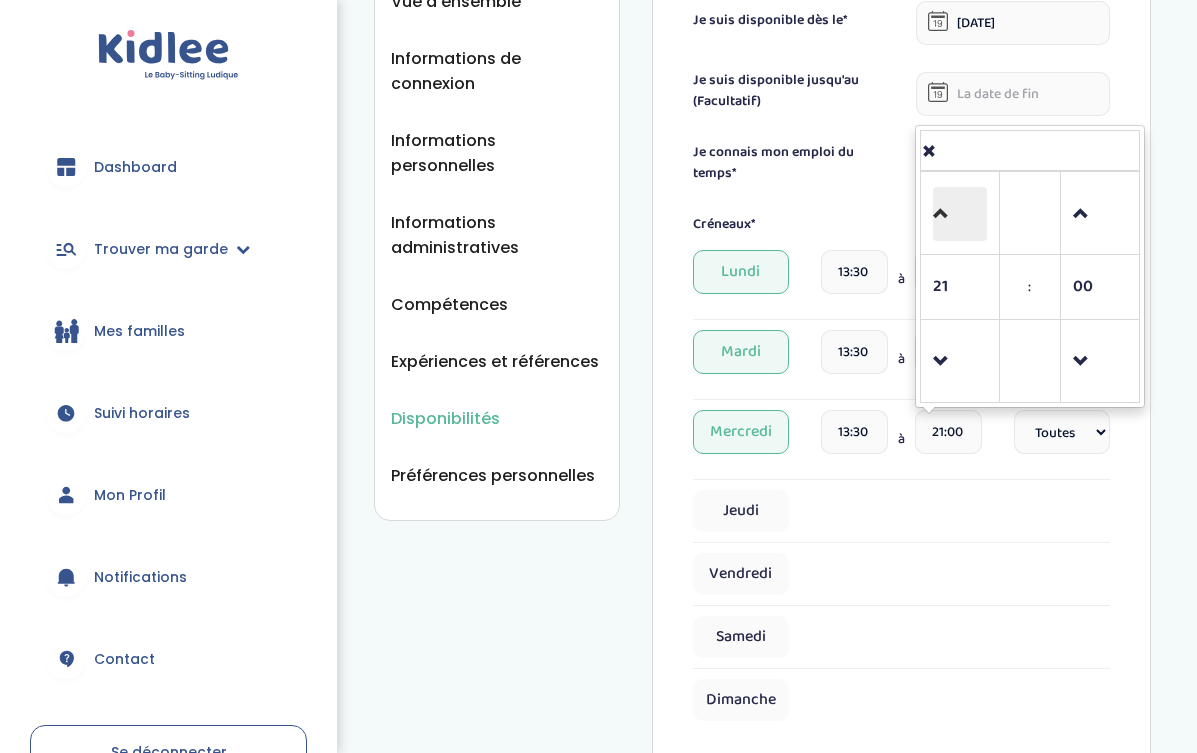 click at bounding box center (960, 214) 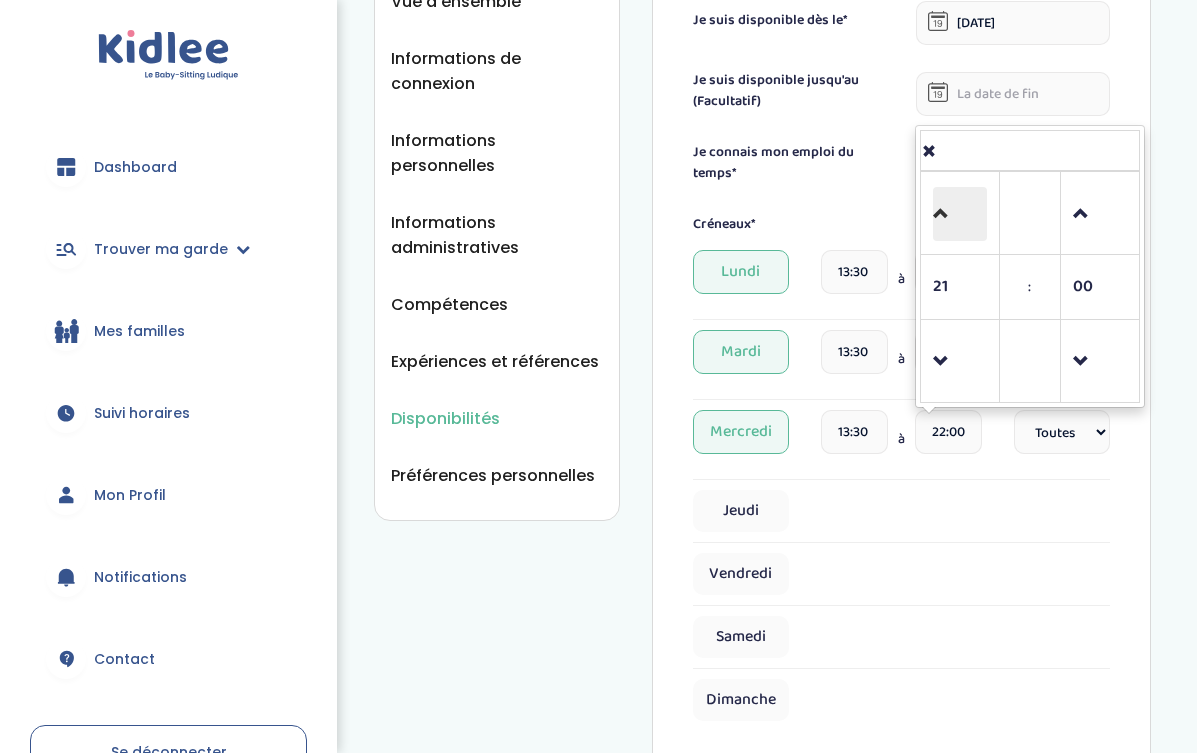 click at bounding box center [960, 214] 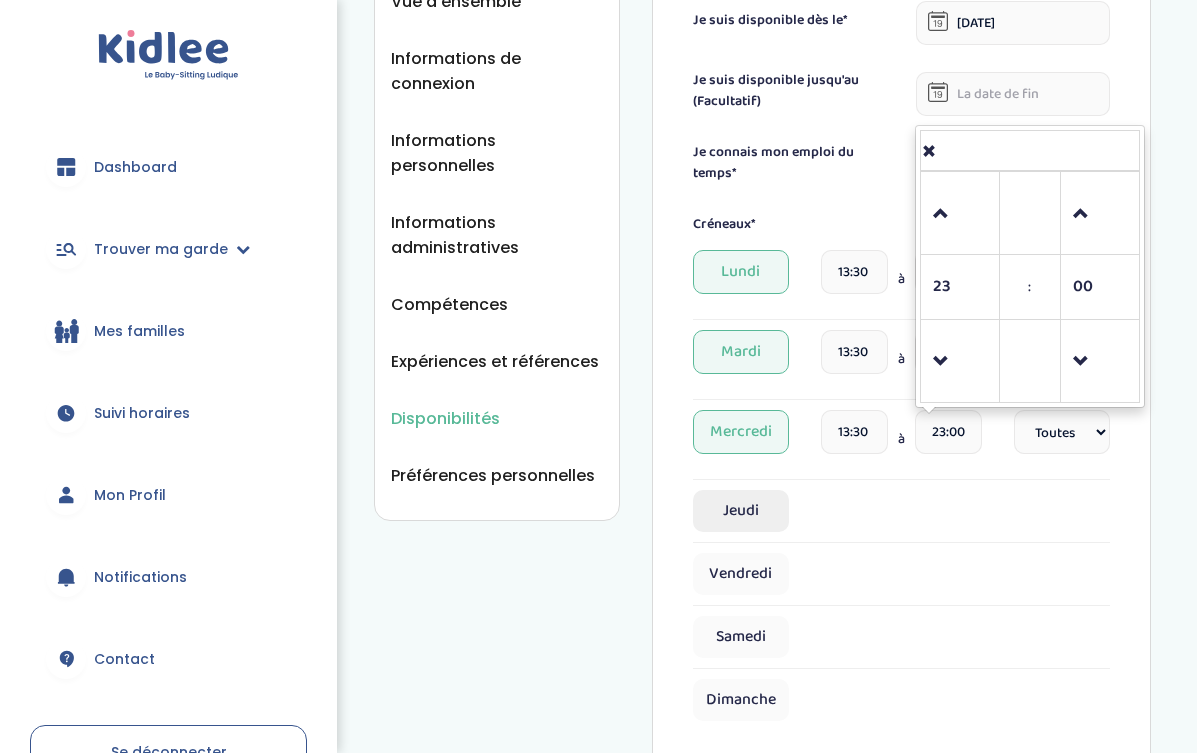 click on "Jeudi" at bounding box center (741, 511) 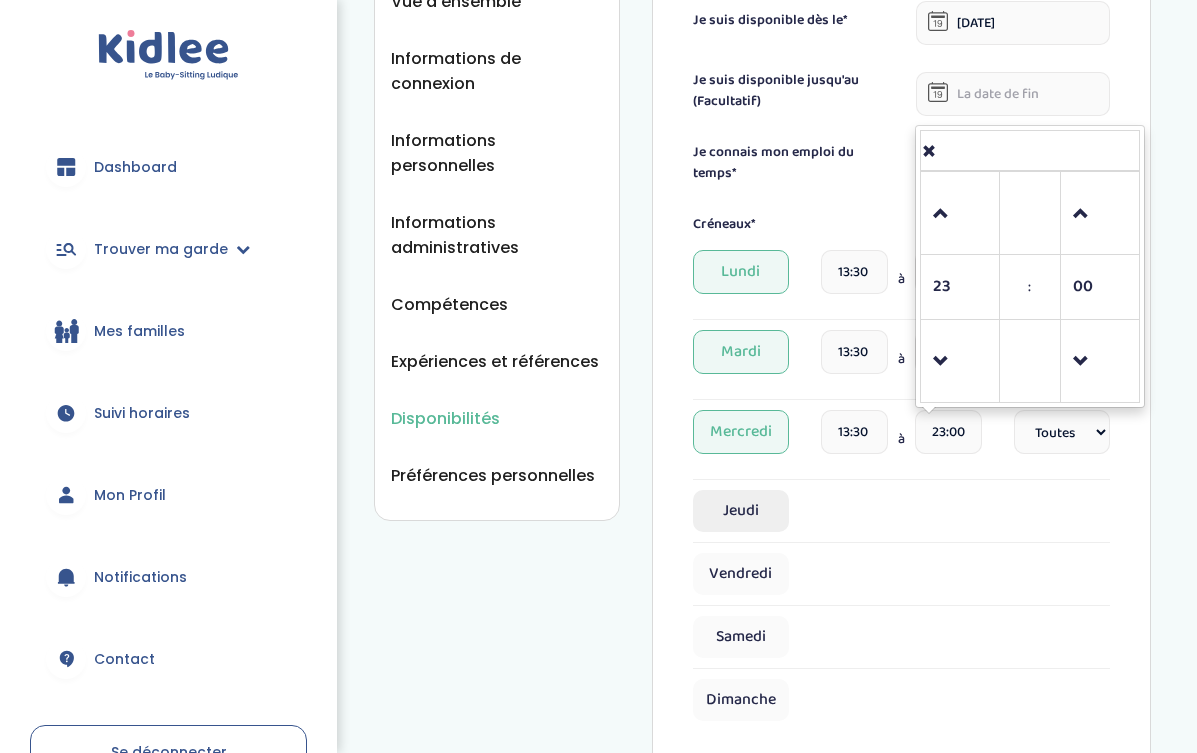 select on "1" 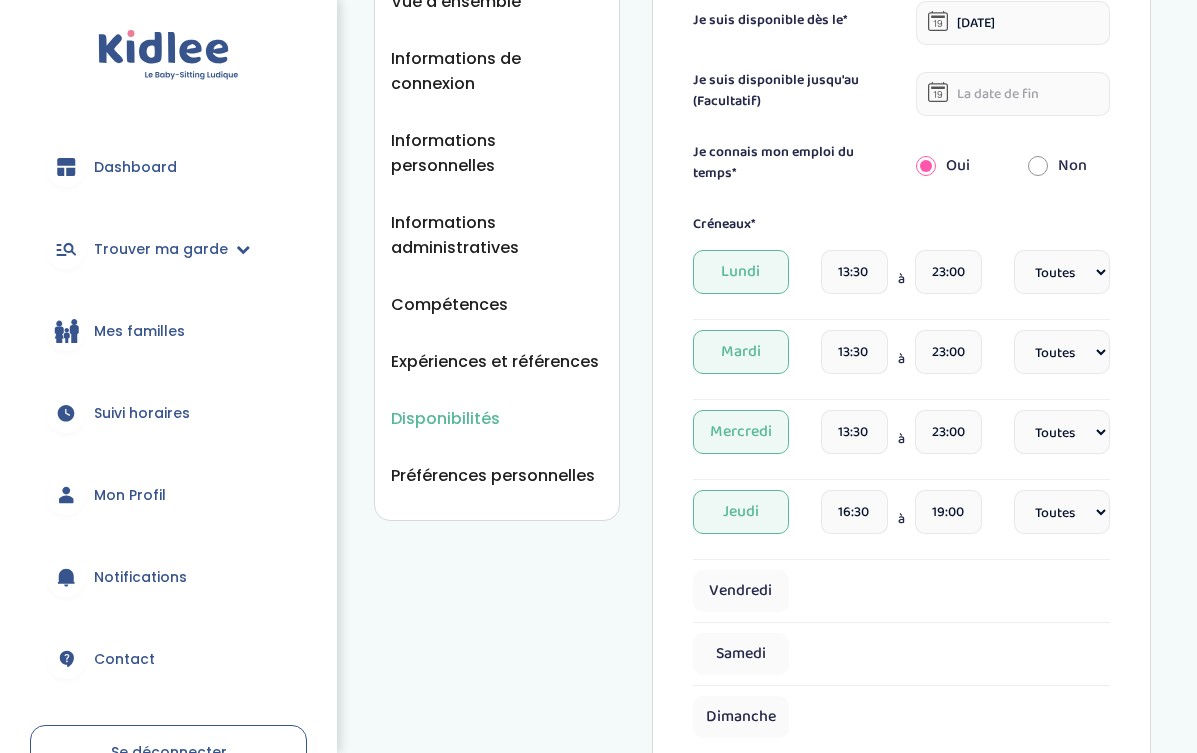 click on "16:30" at bounding box center [854, 512] 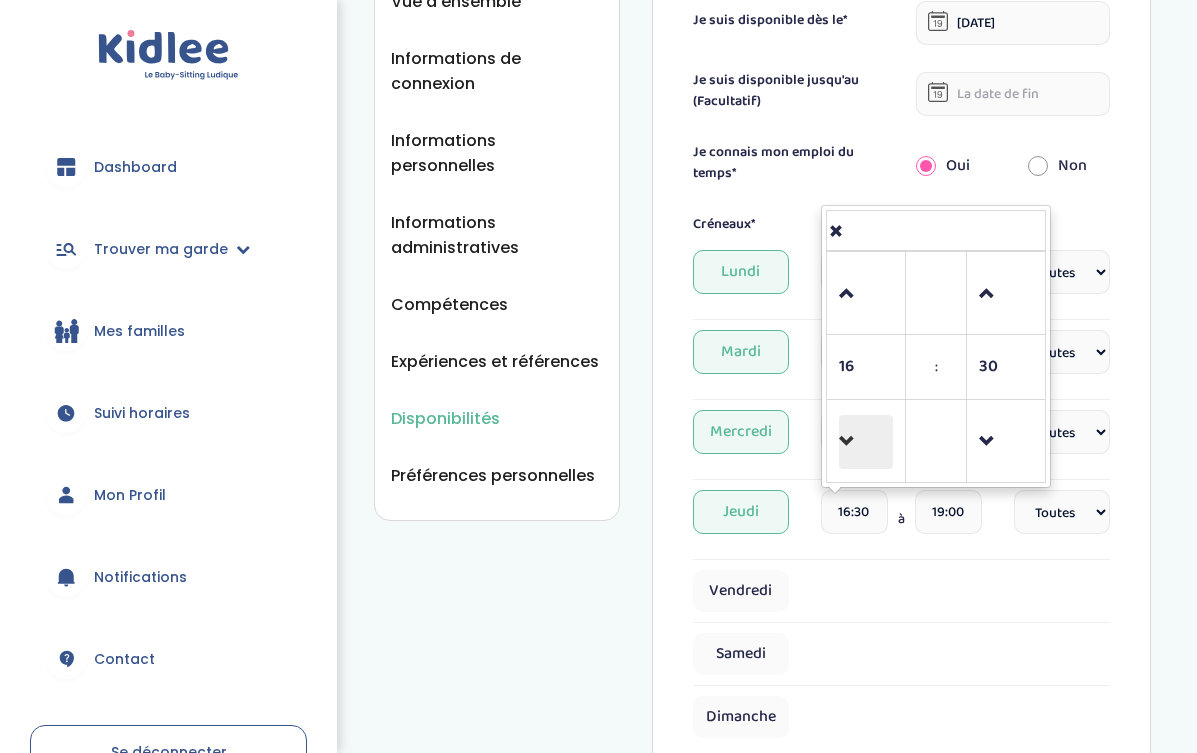 click at bounding box center [866, 442] 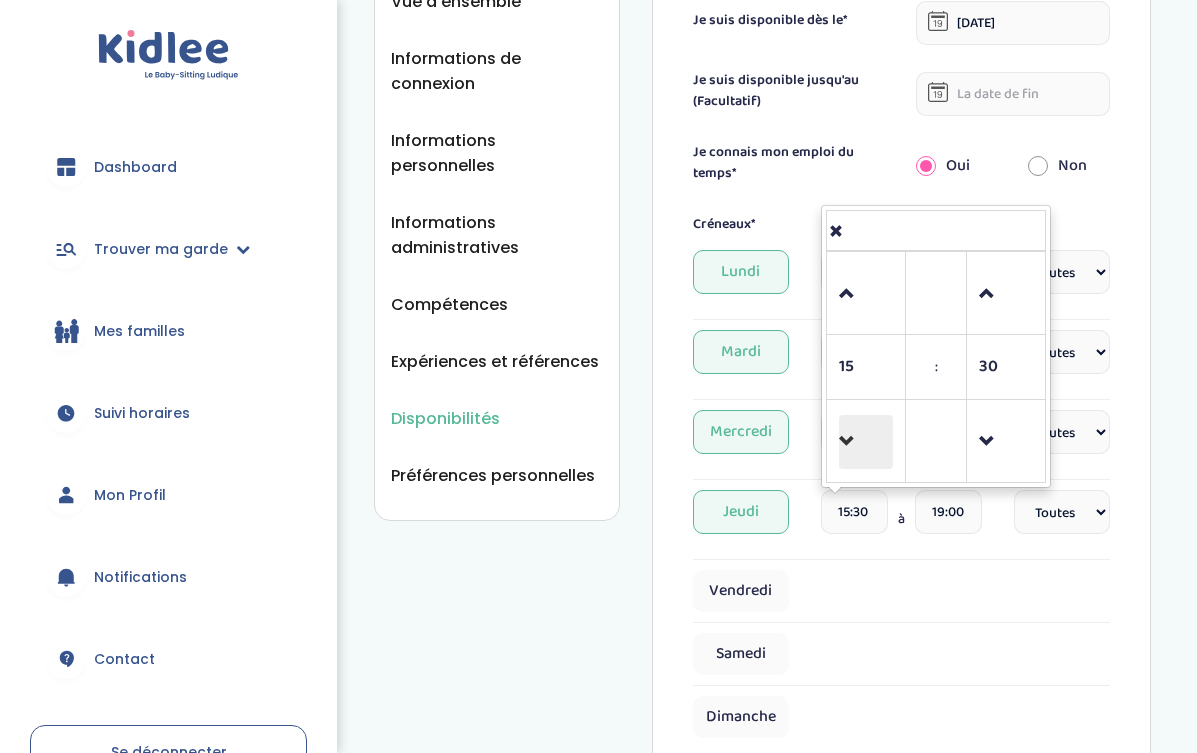 click at bounding box center [866, 442] 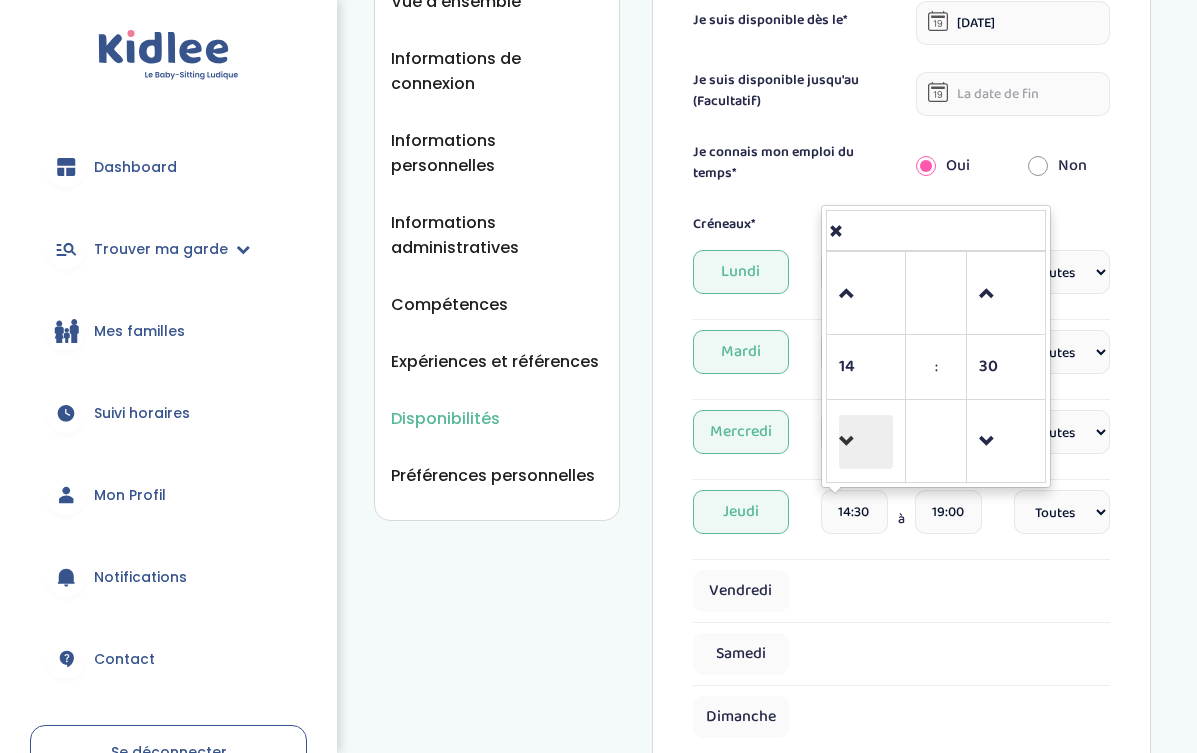 click at bounding box center [866, 442] 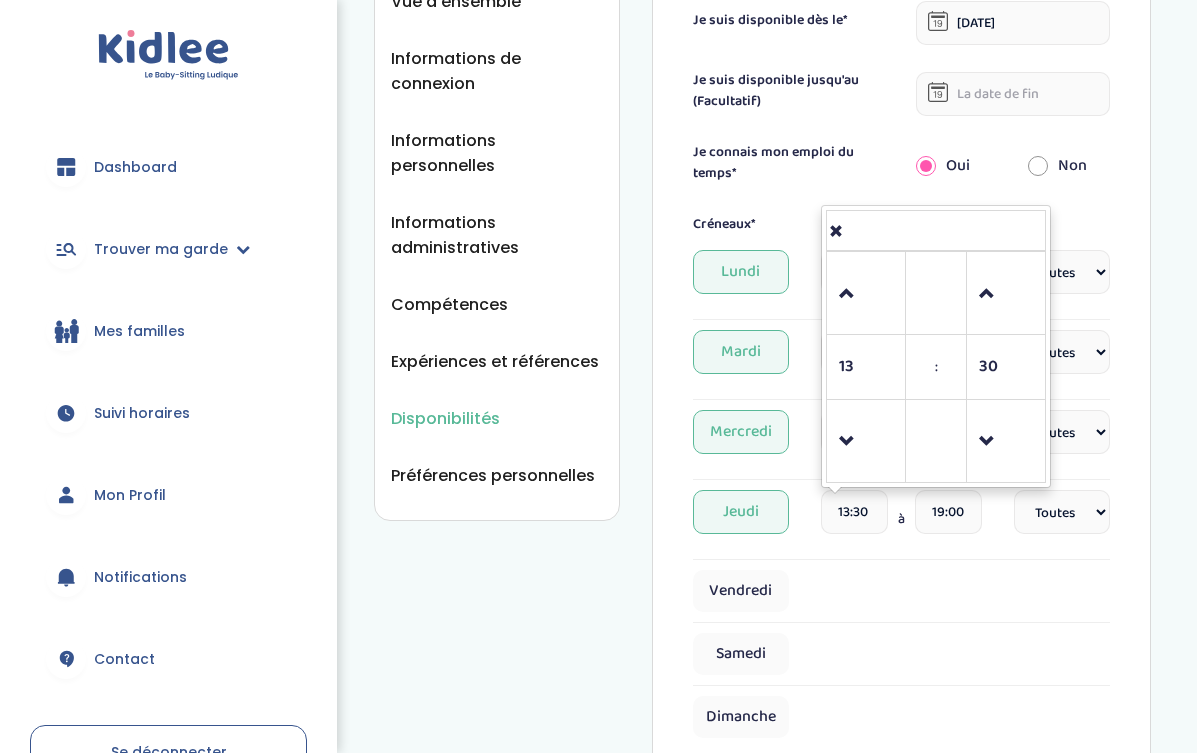 click on "19:00" at bounding box center (948, 519) 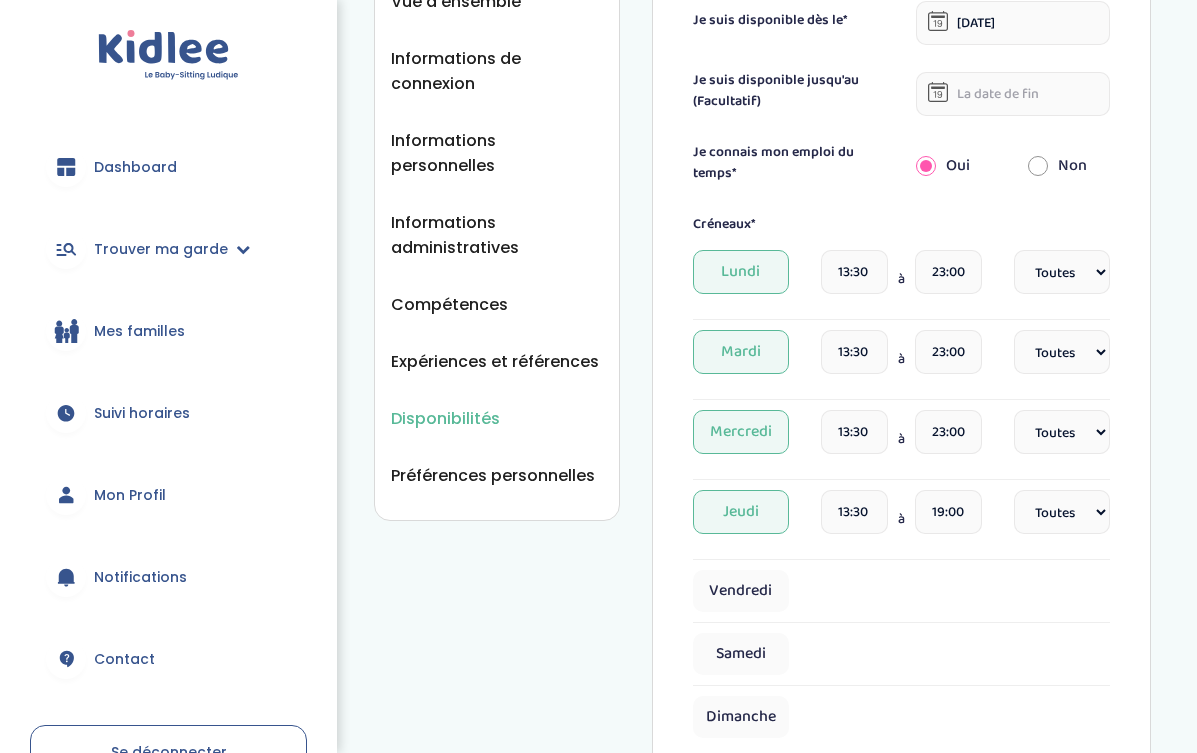 click on "19:00" at bounding box center (948, 512) 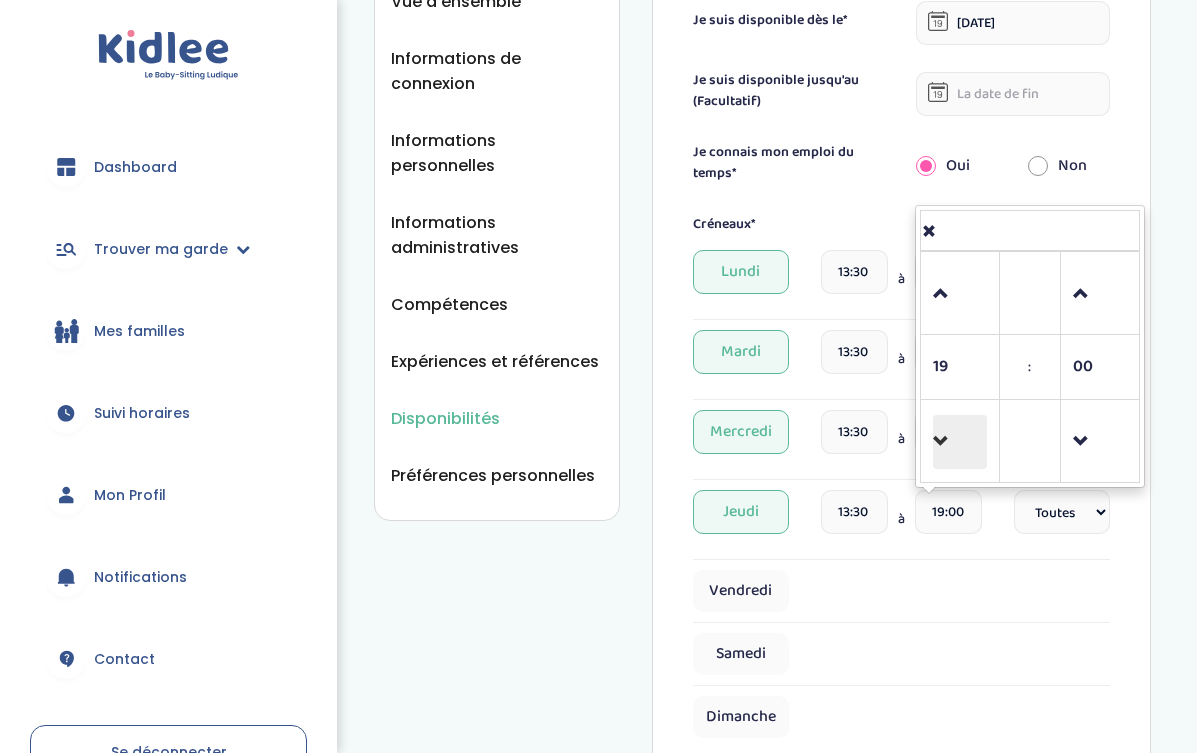 click at bounding box center (960, 442) 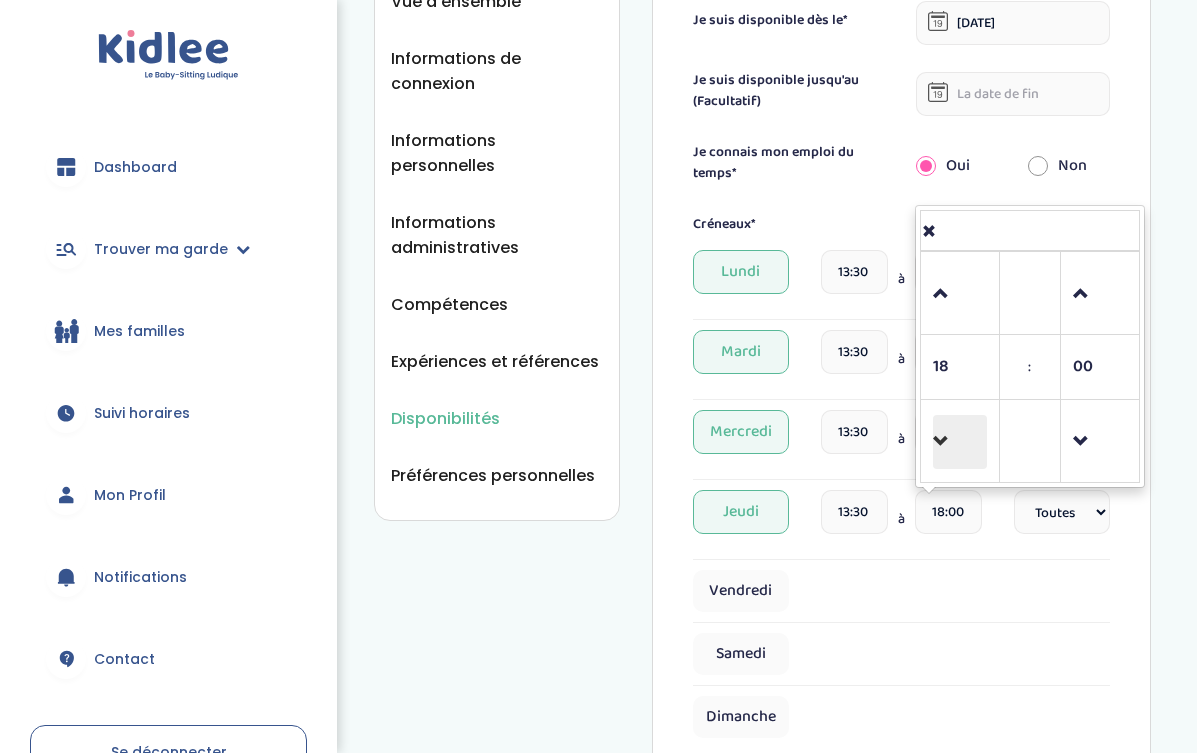 click at bounding box center [960, 442] 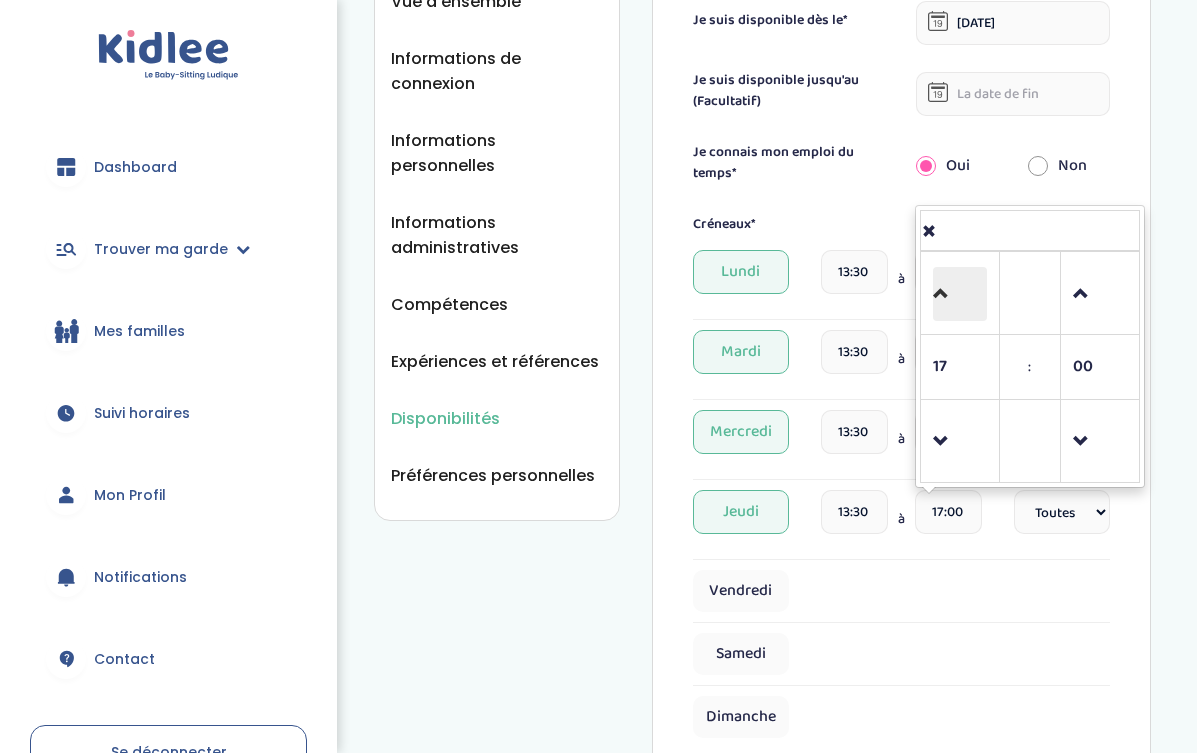 click at bounding box center [960, 294] 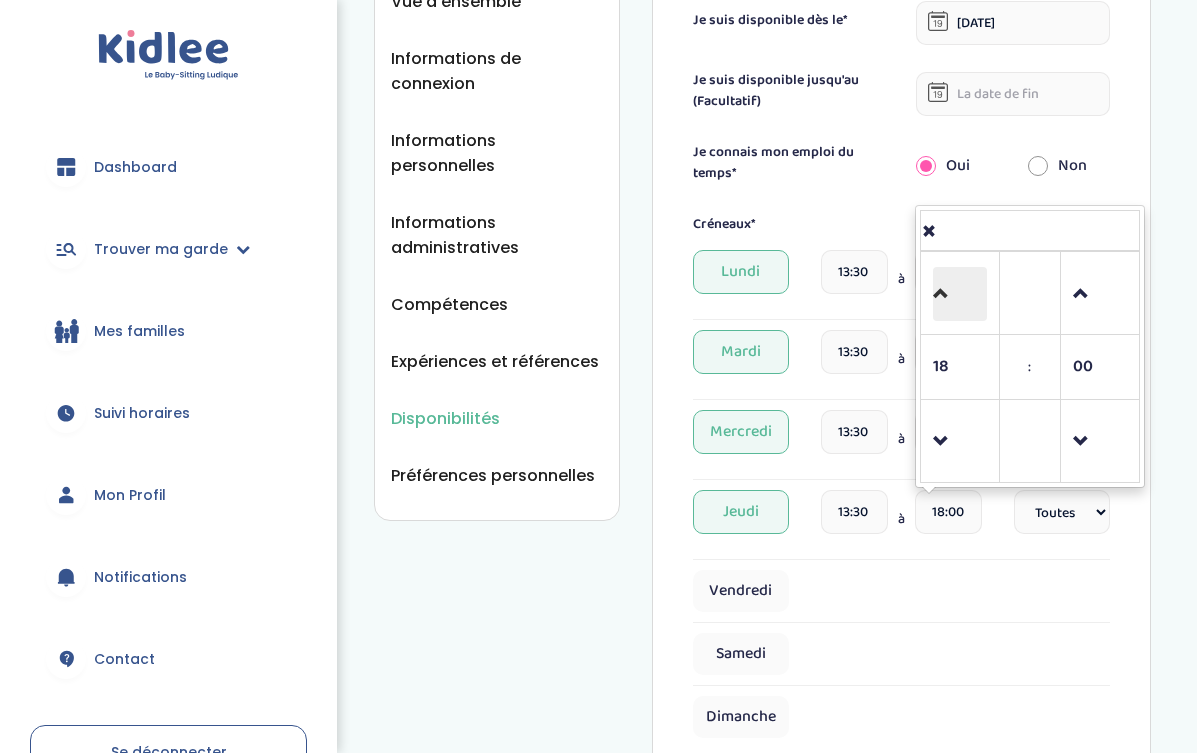 click at bounding box center [960, 294] 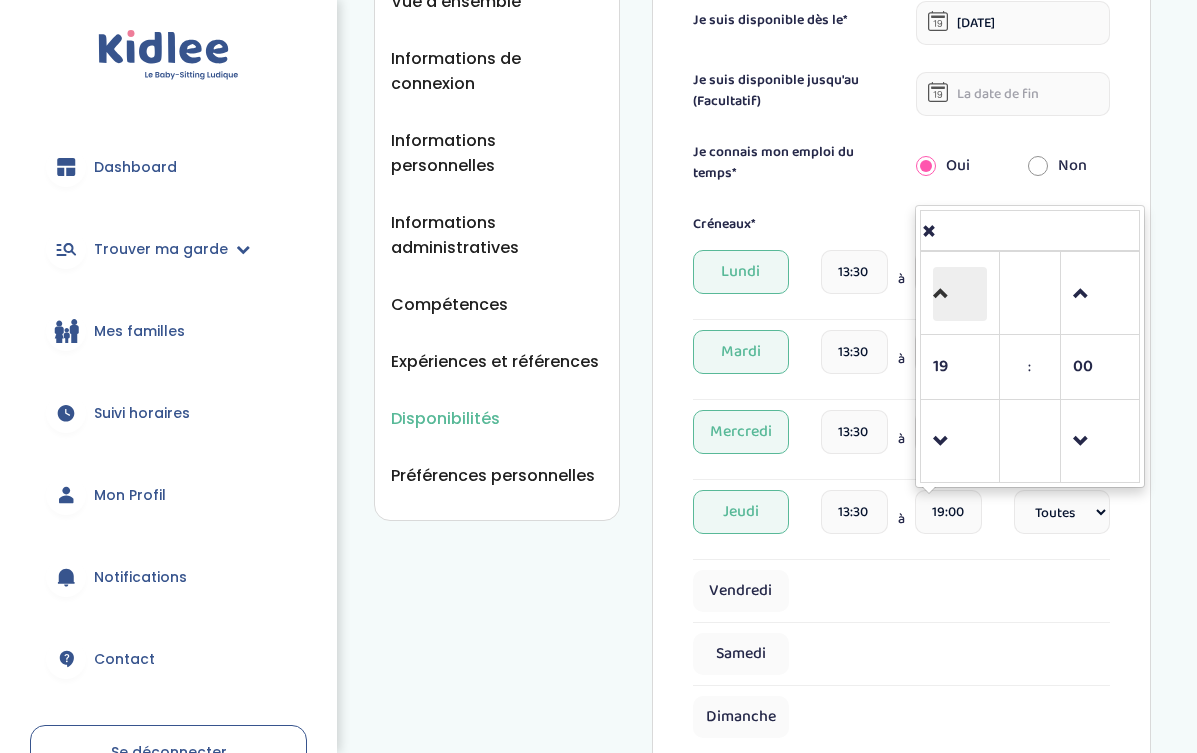 click at bounding box center (960, 294) 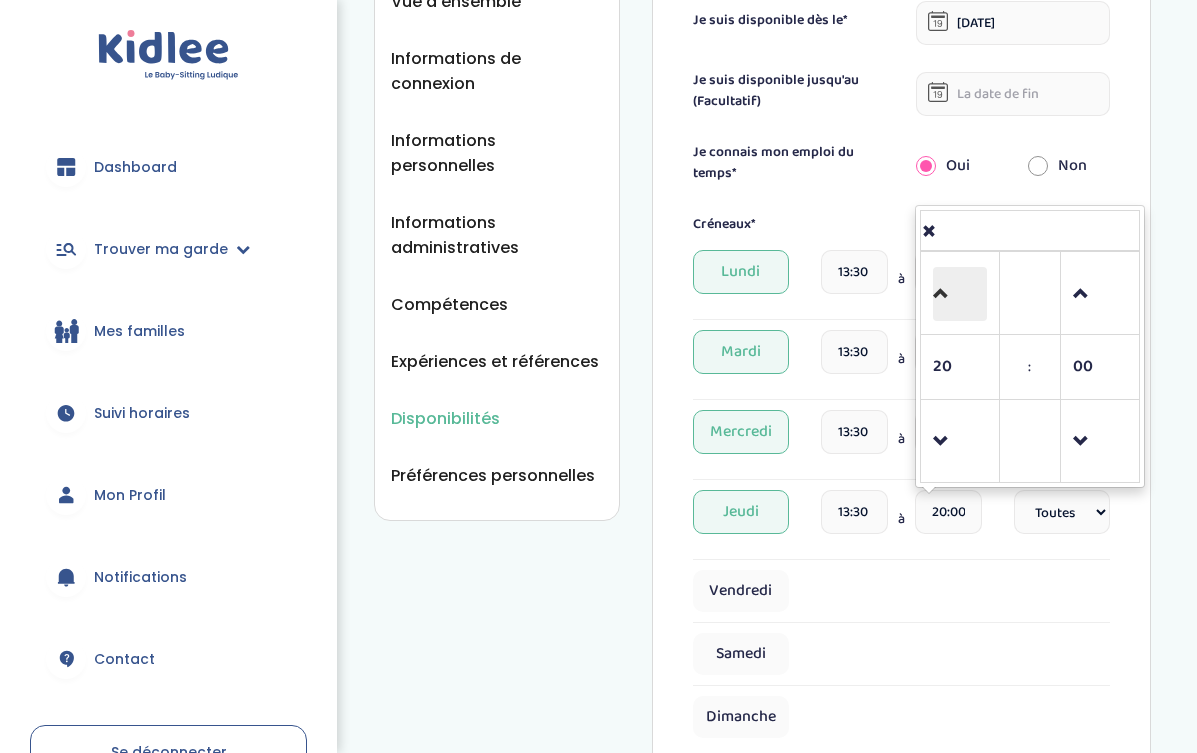 click at bounding box center (960, 294) 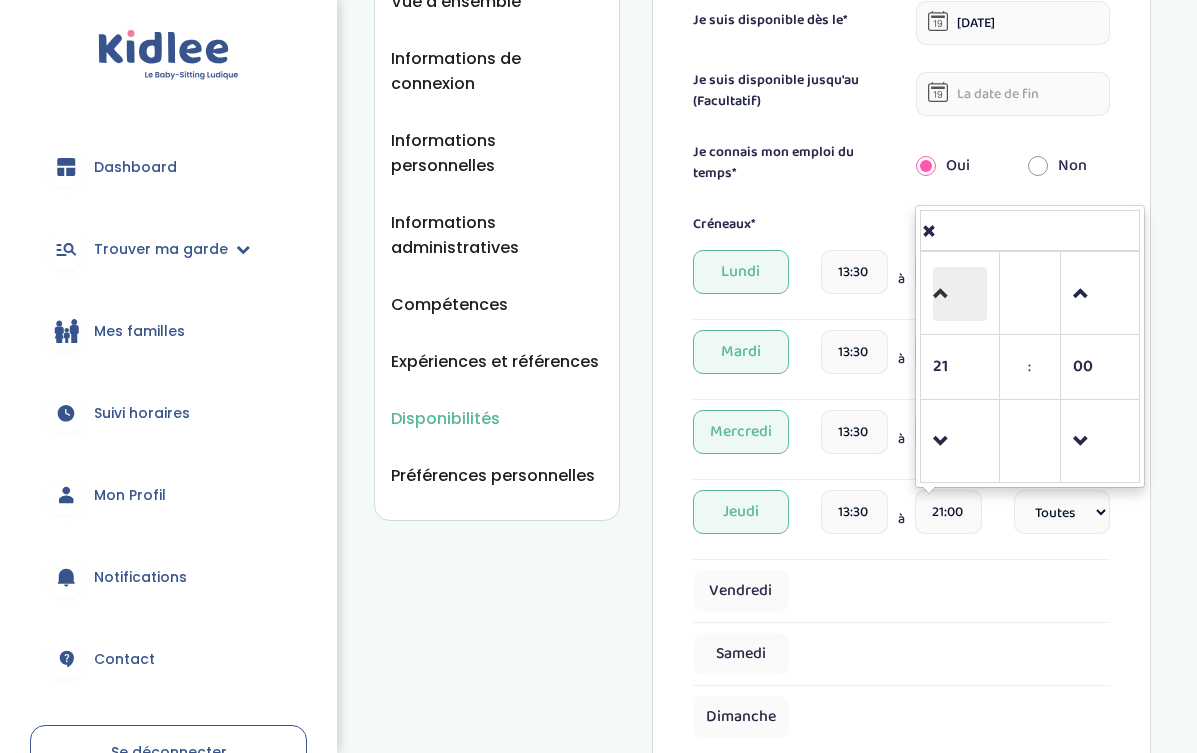 click at bounding box center (960, 294) 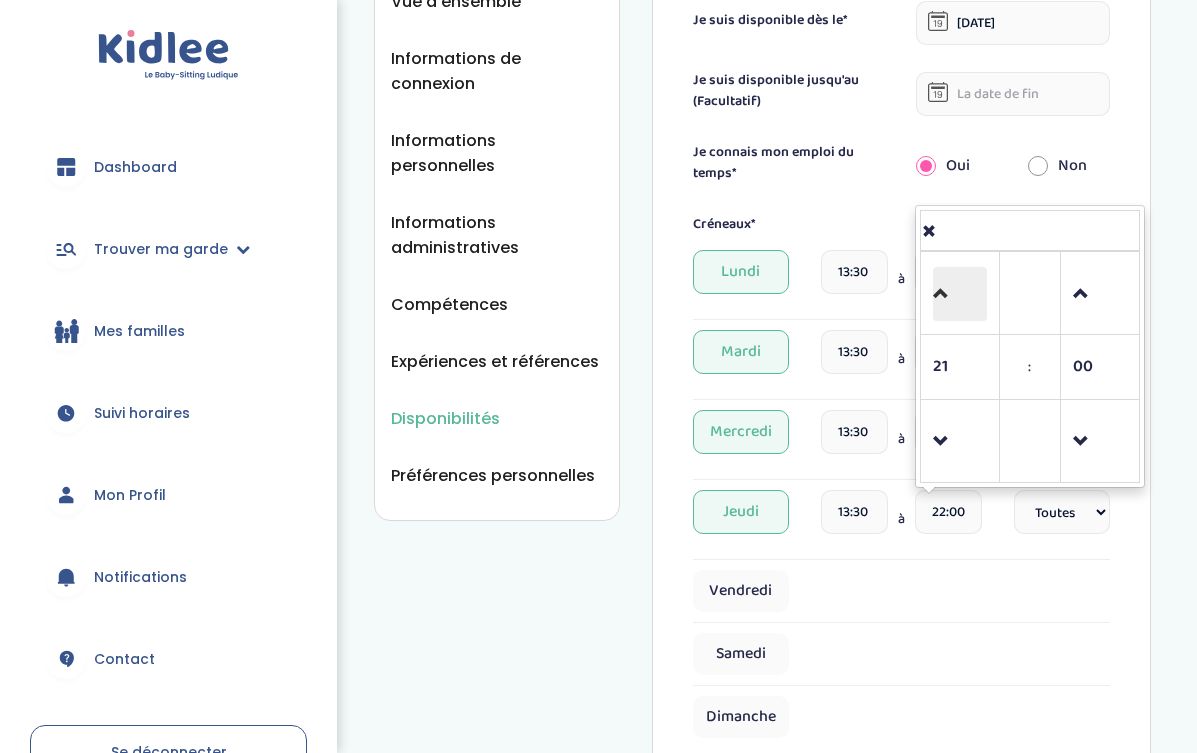 click at bounding box center [960, 294] 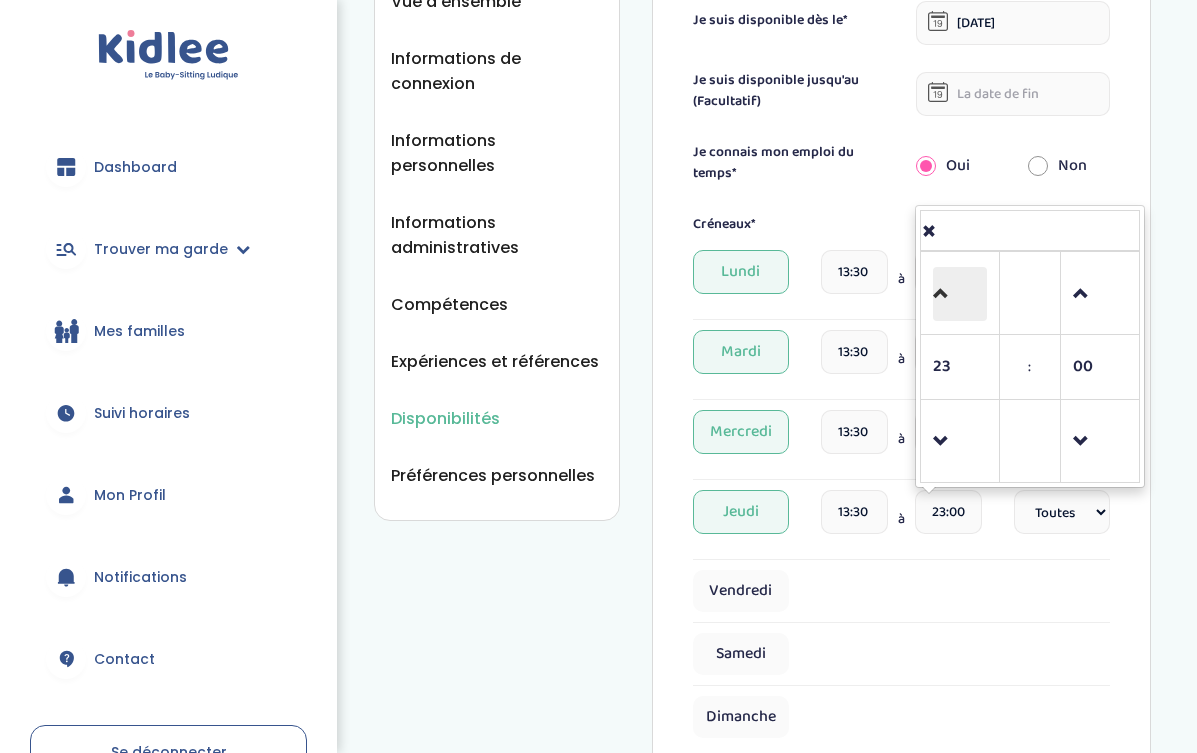 click at bounding box center [960, 294] 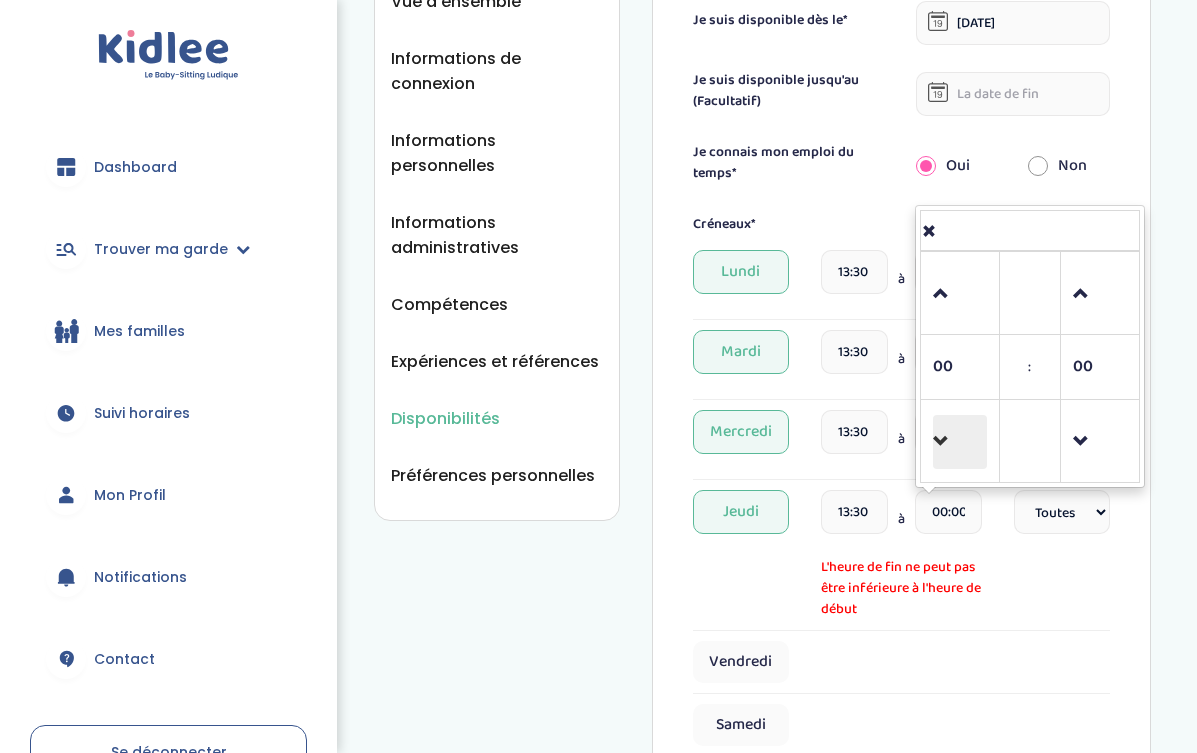 click at bounding box center (960, 442) 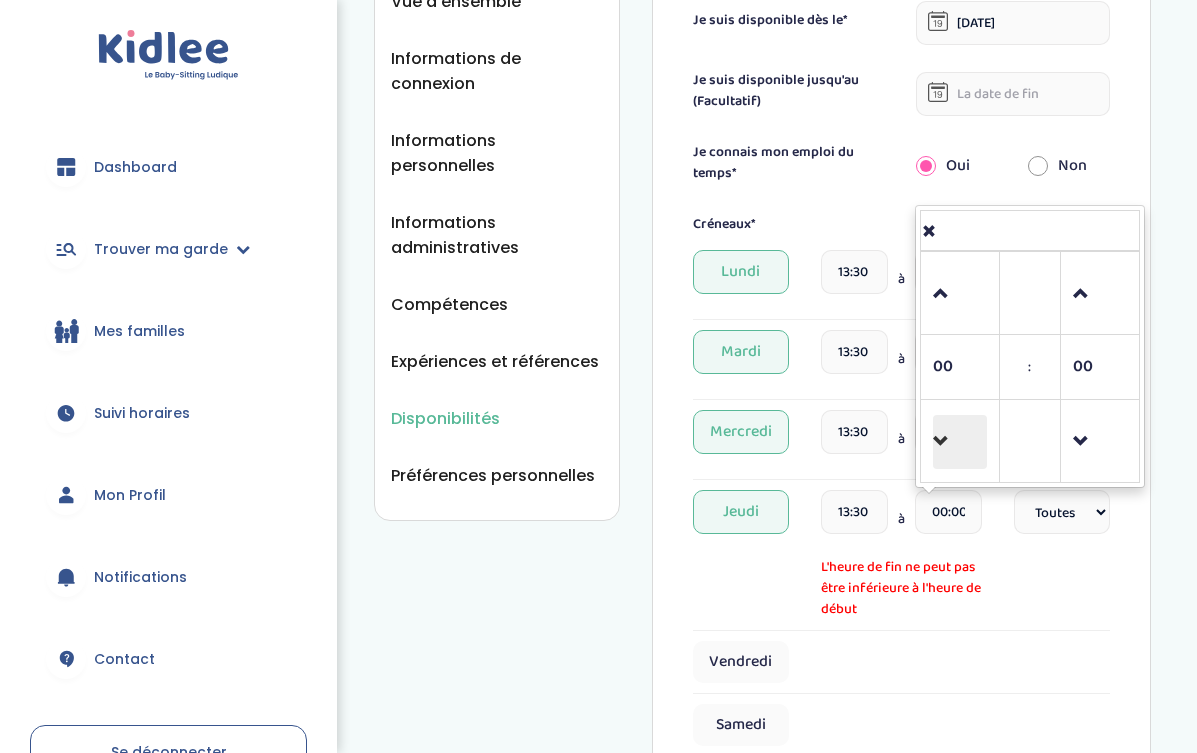 type on "23:00" 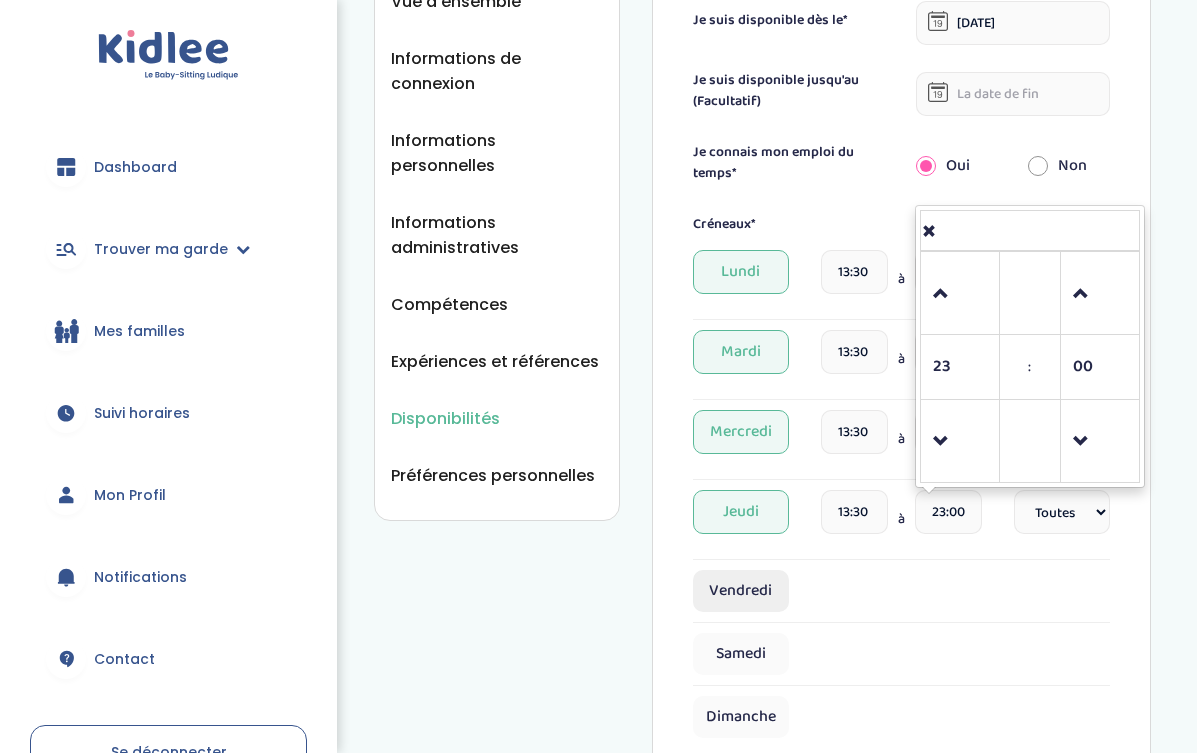 click on "Vendredi" at bounding box center [741, 591] 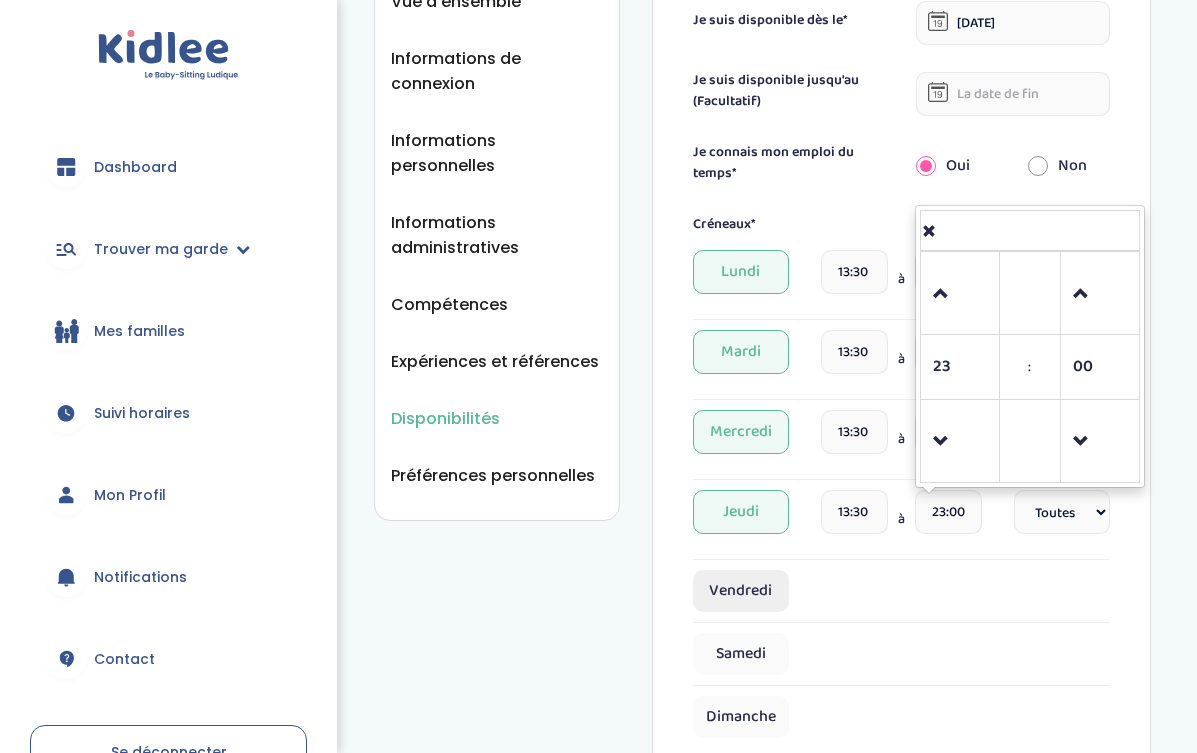 select on "1" 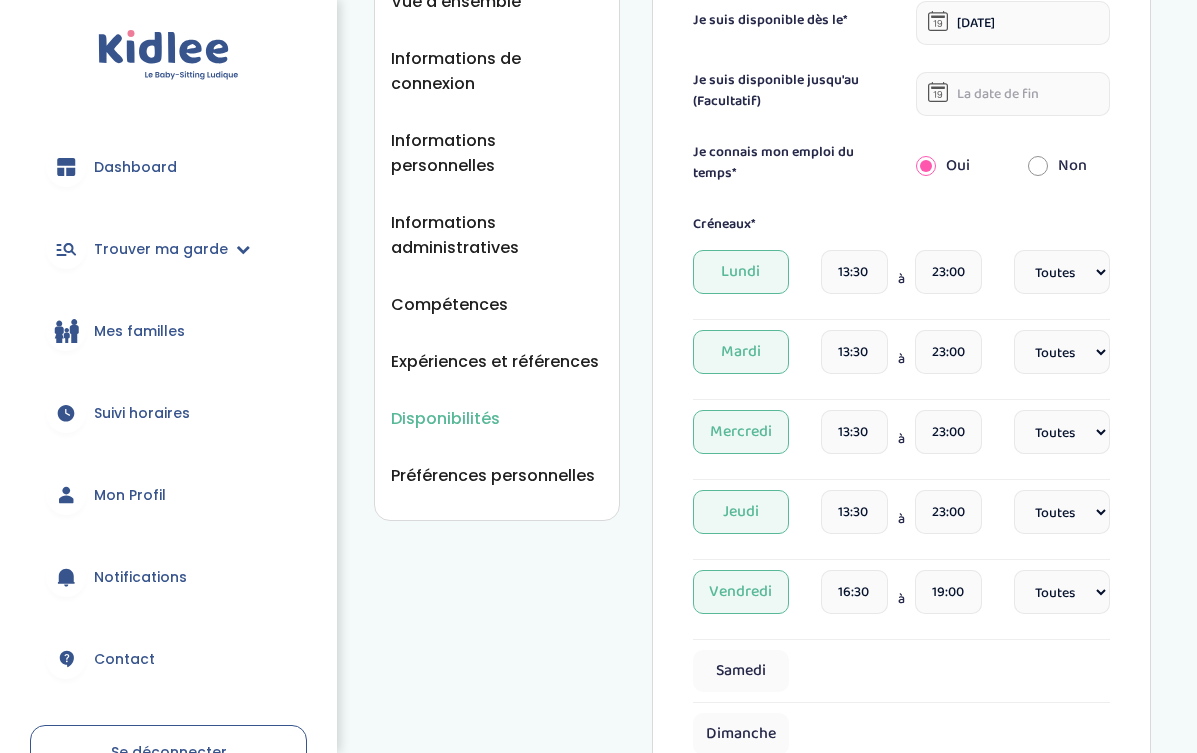 click on "16:30" at bounding box center (854, 592) 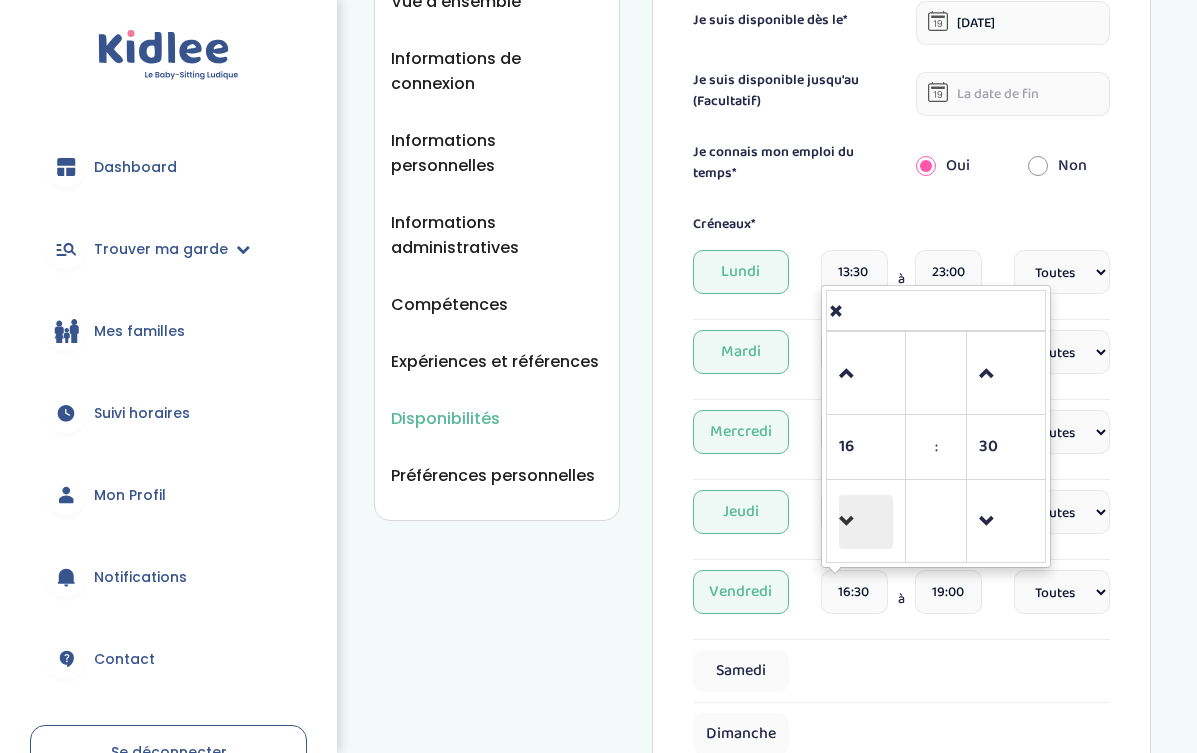 click at bounding box center (866, 522) 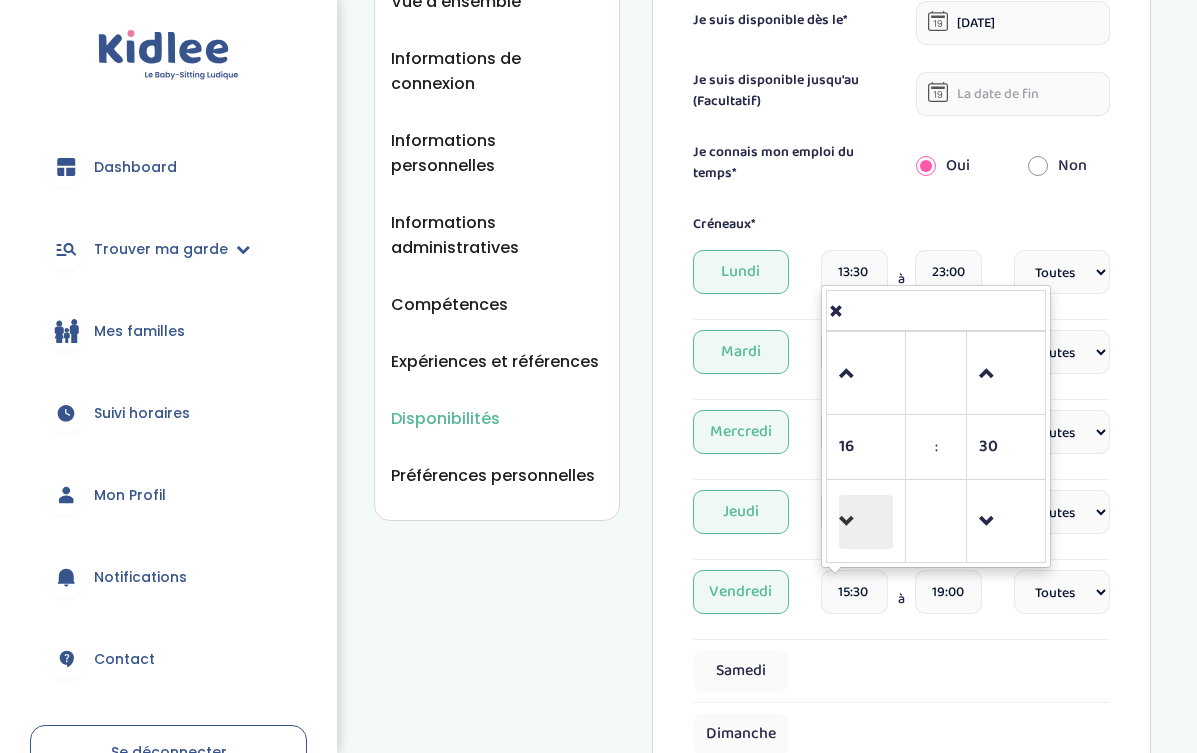 click at bounding box center (866, 522) 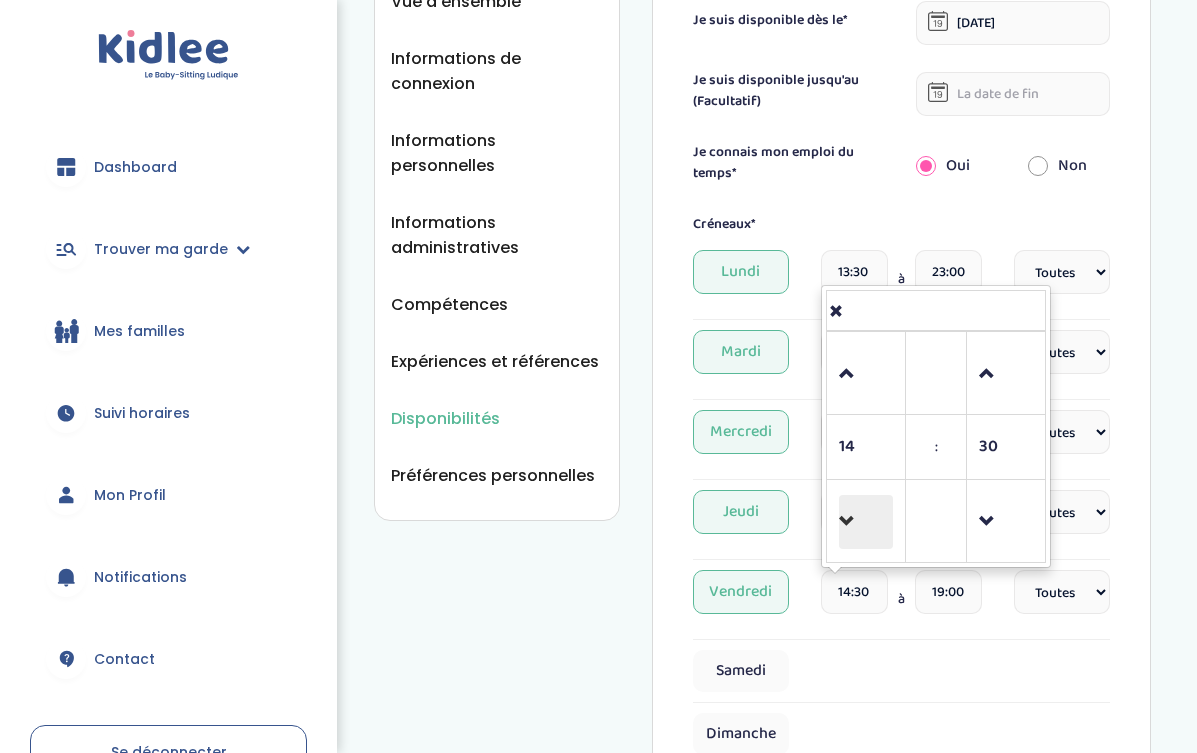 click at bounding box center [866, 522] 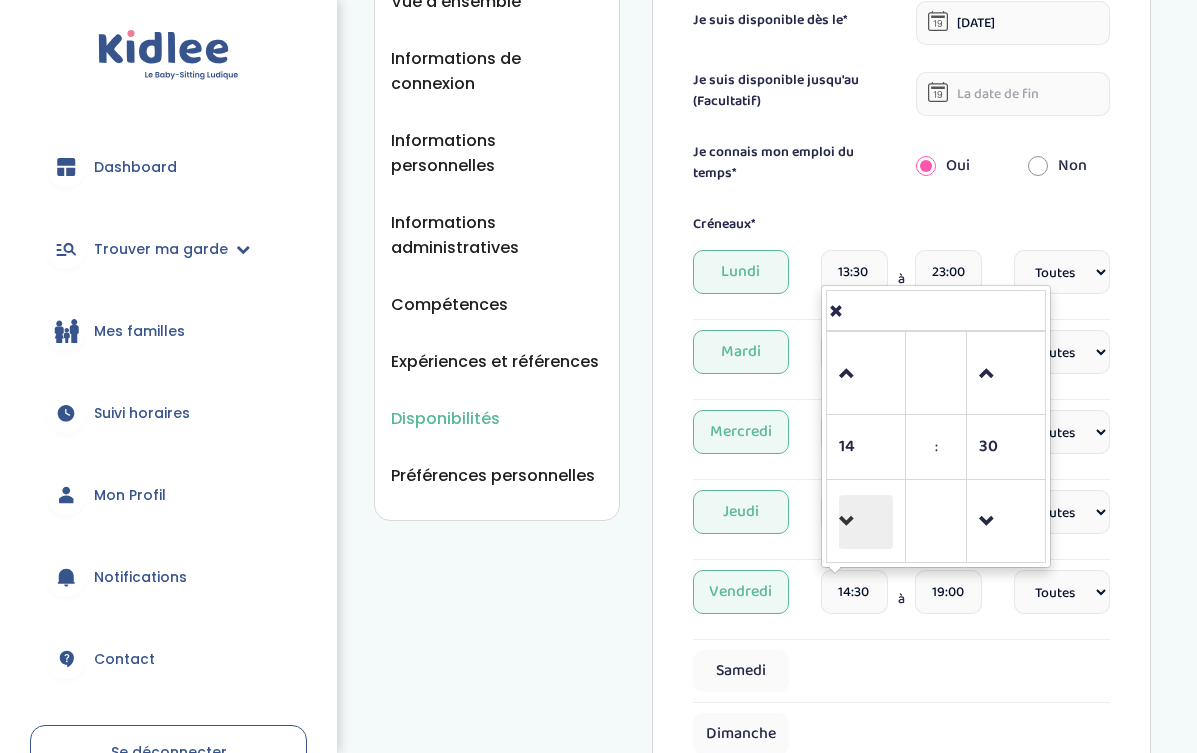 type on "13:30" 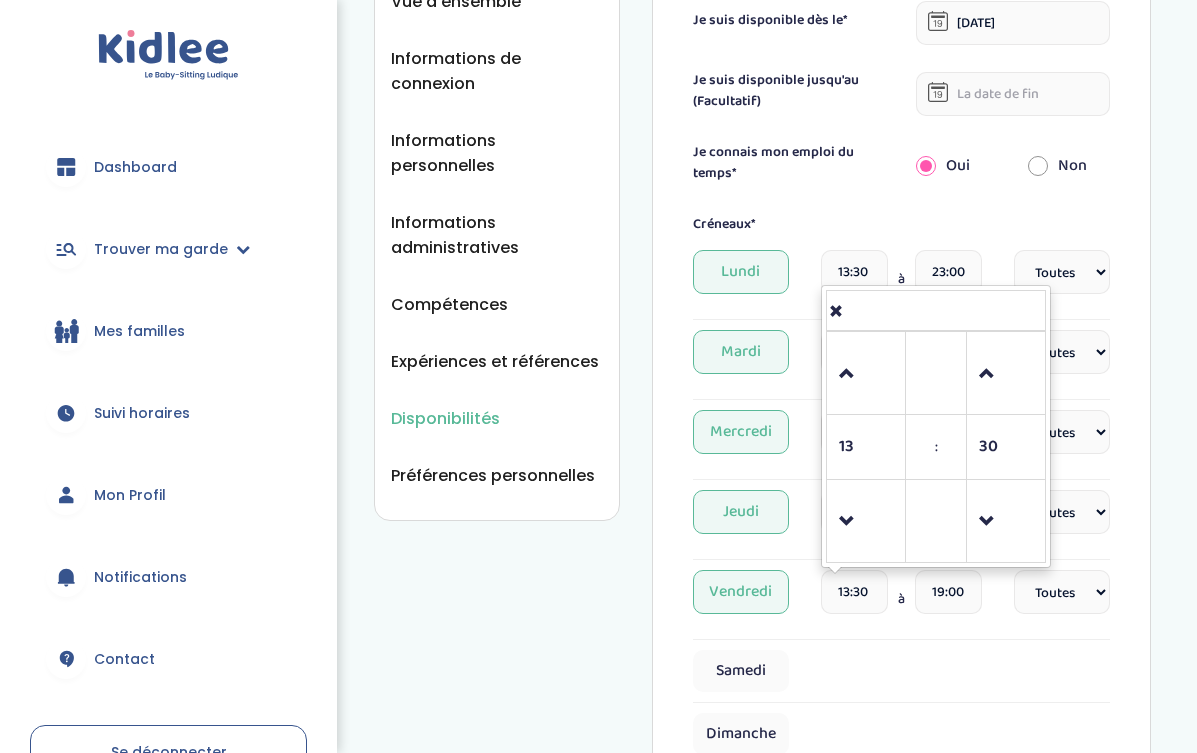 click on "19:00" at bounding box center (948, 592) 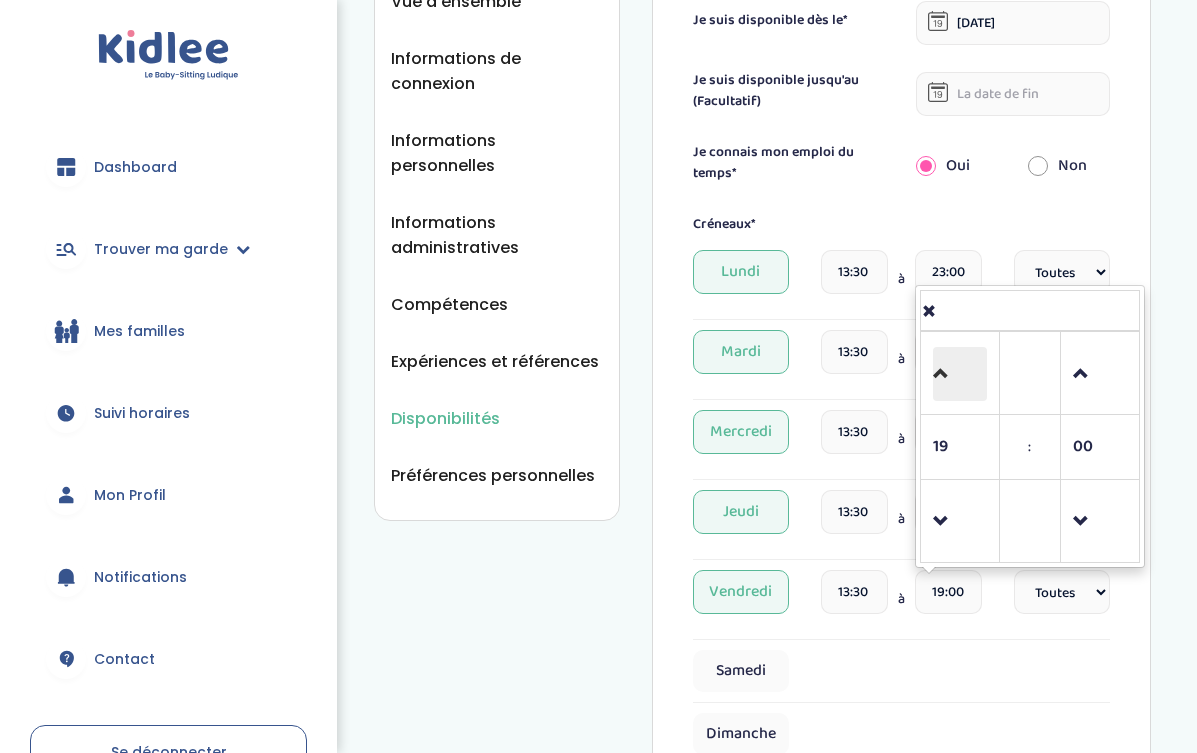 click at bounding box center (960, 374) 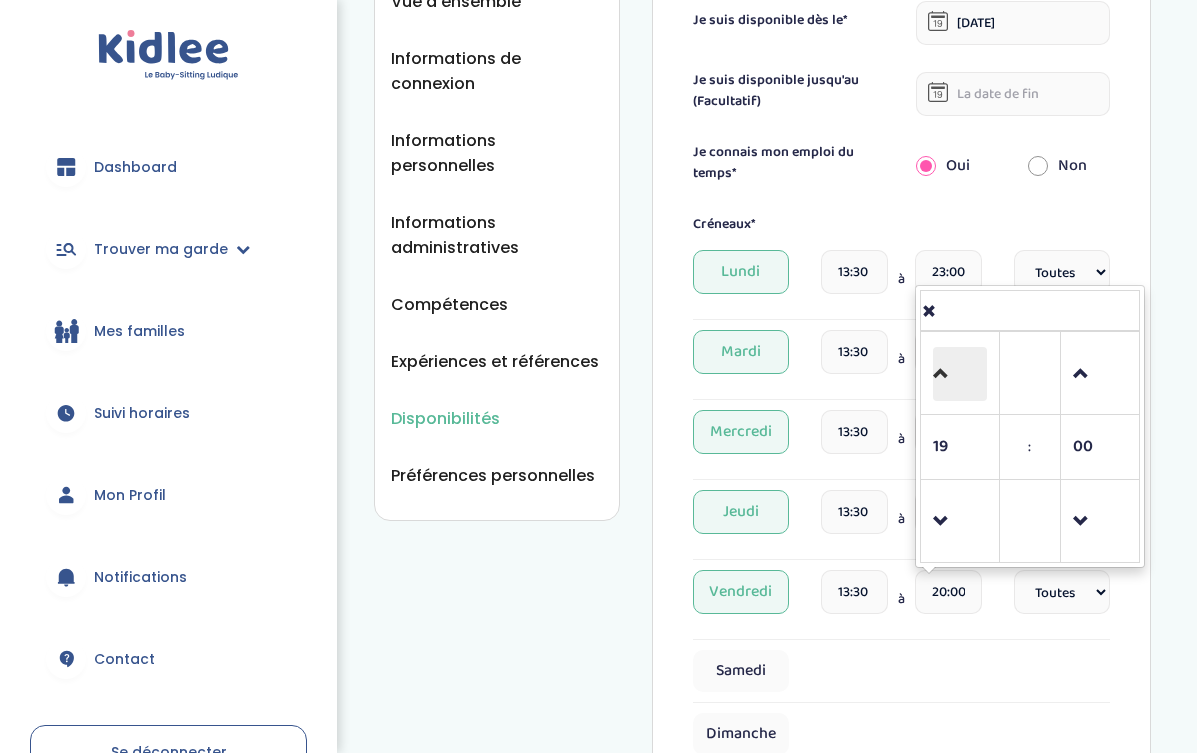 click at bounding box center [960, 374] 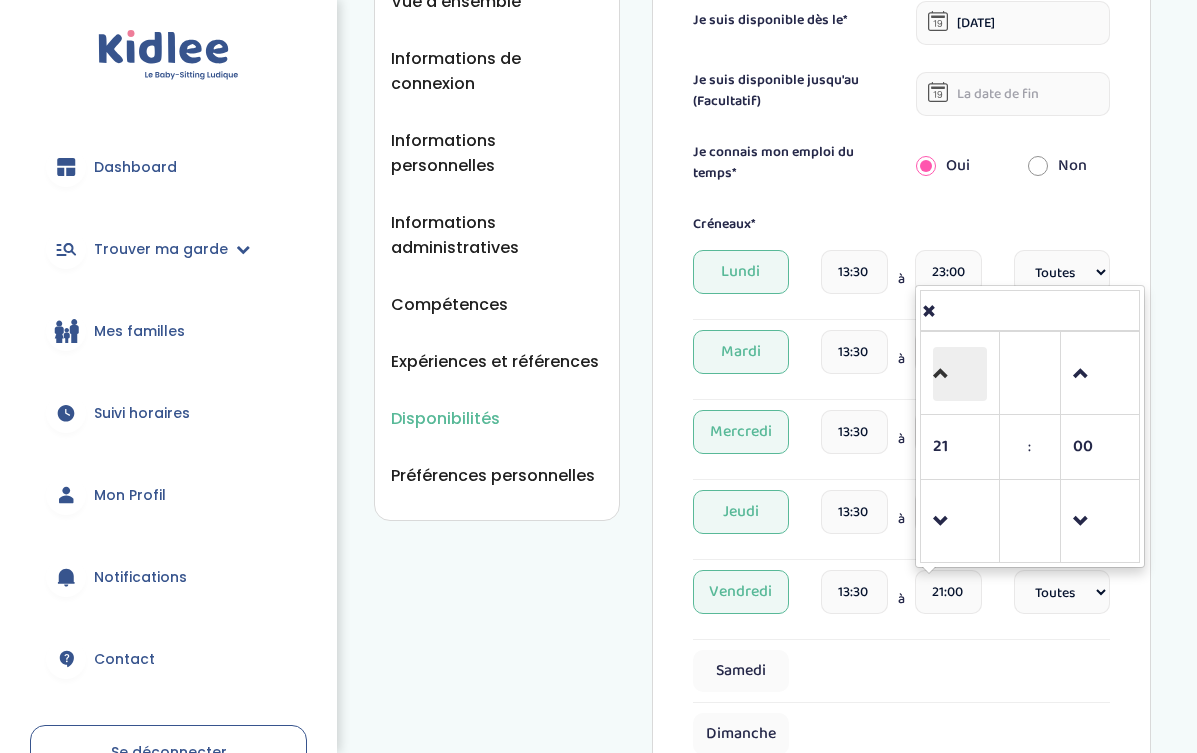 click at bounding box center (960, 374) 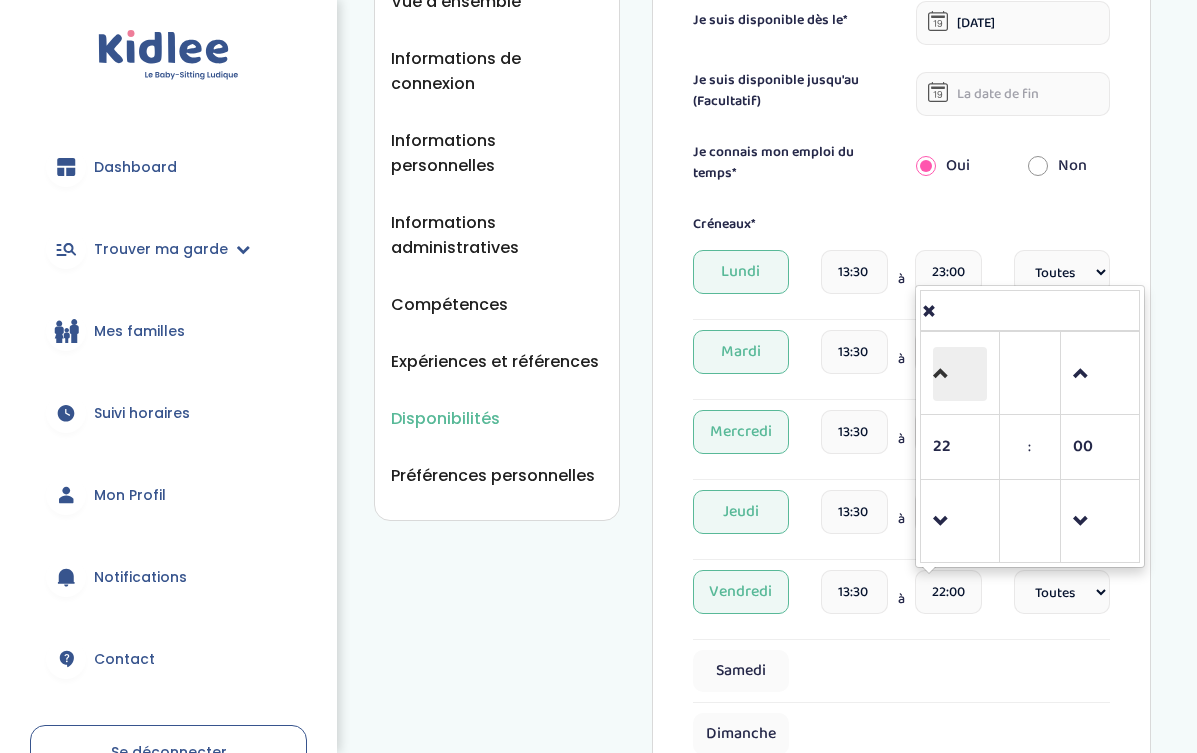 click at bounding box center [960, 374] 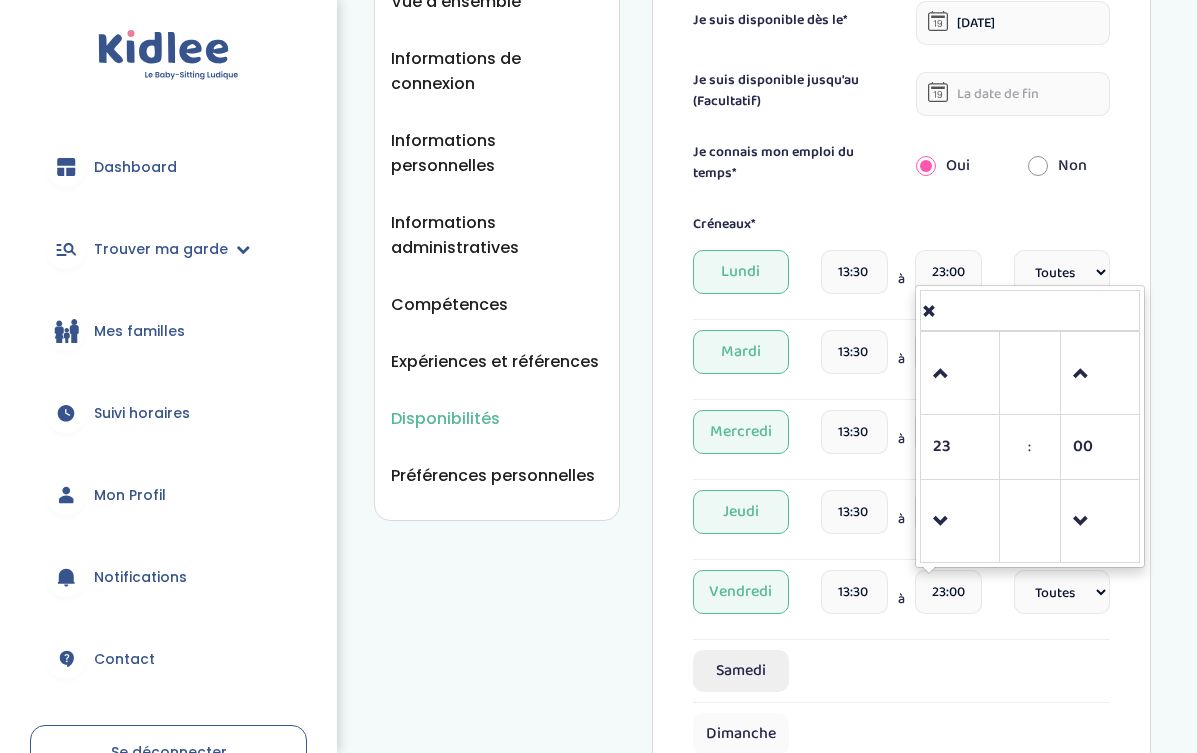 click on "Samedi" at bounding box center (741, 671) 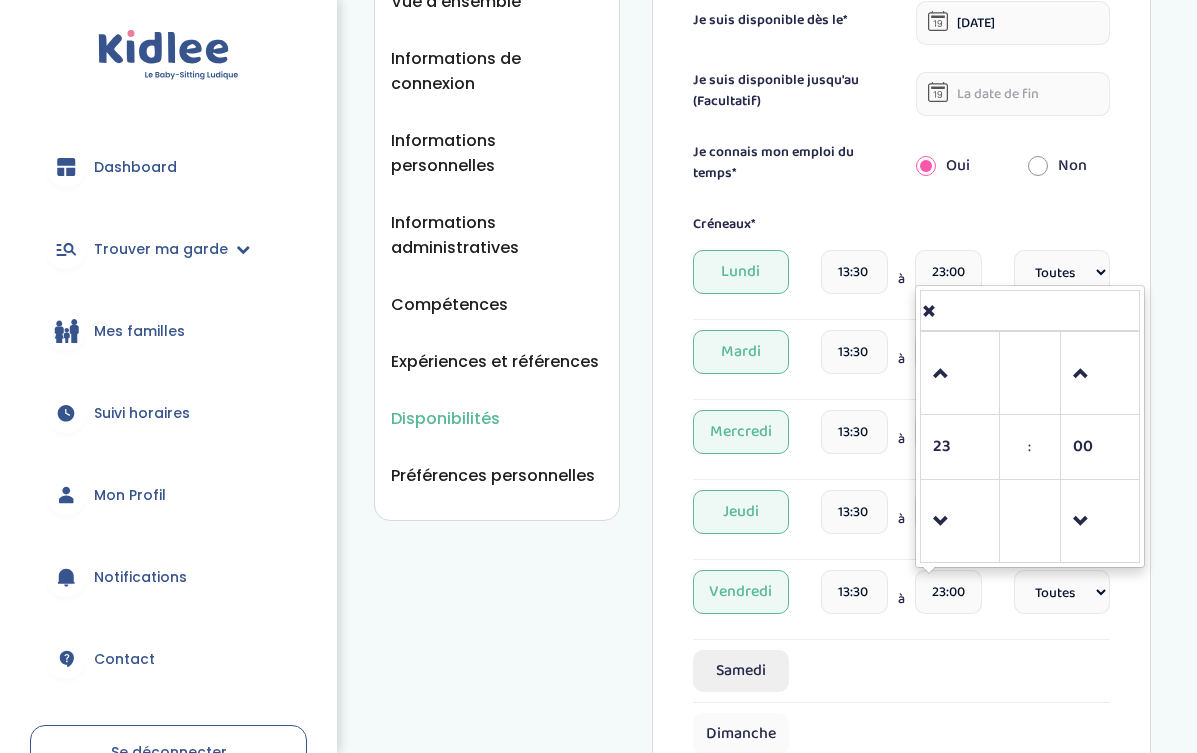 select on "1" 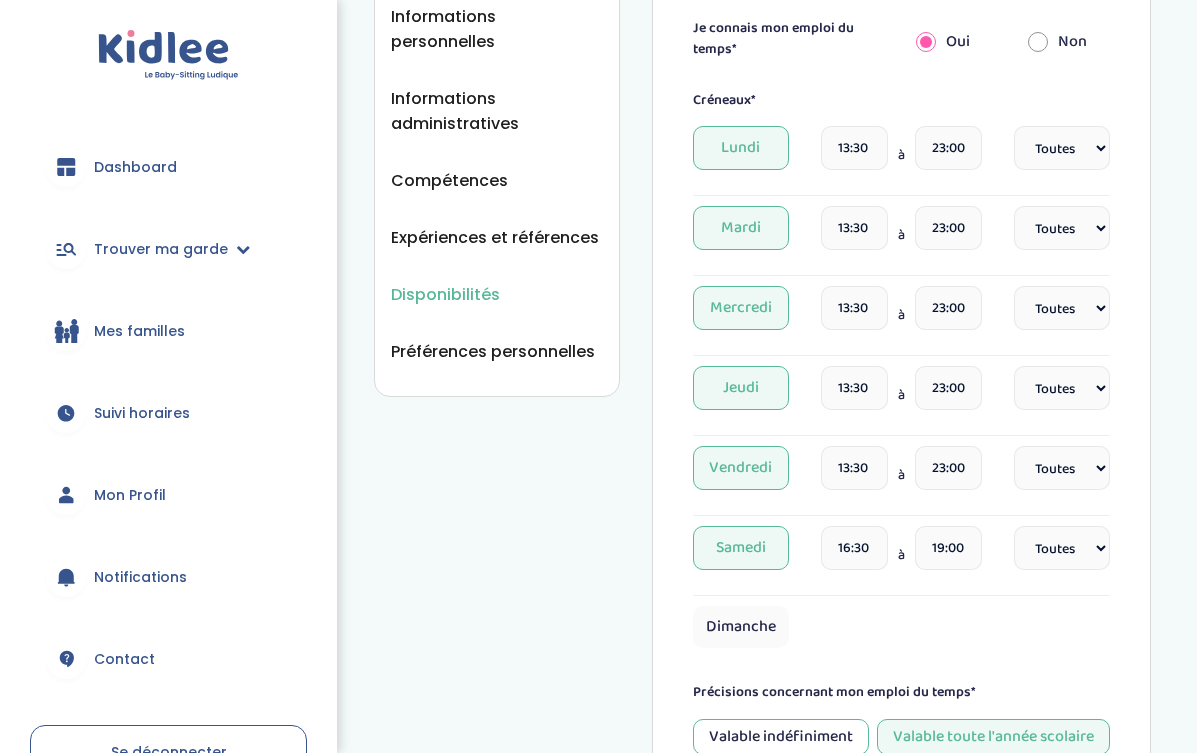 scroll, scrollTop: 438, scrollLeft: 0, axis: vertical 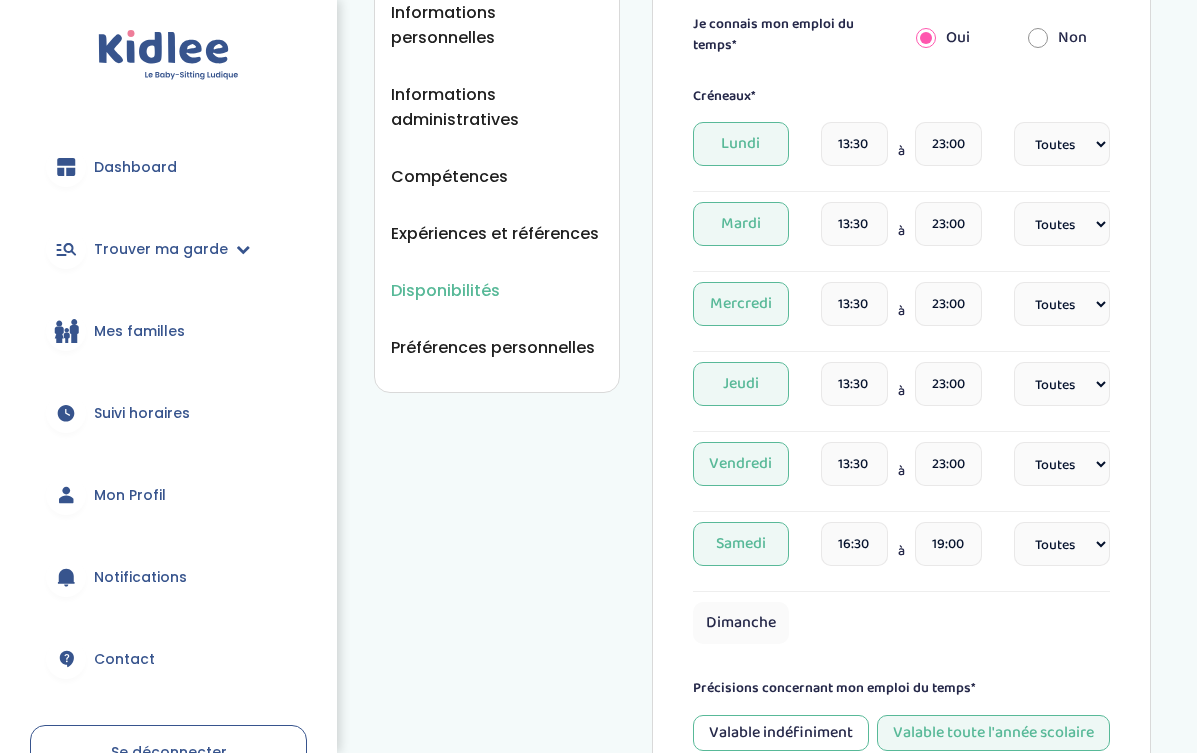 click on "16:30" at bounding box center (854, 544) 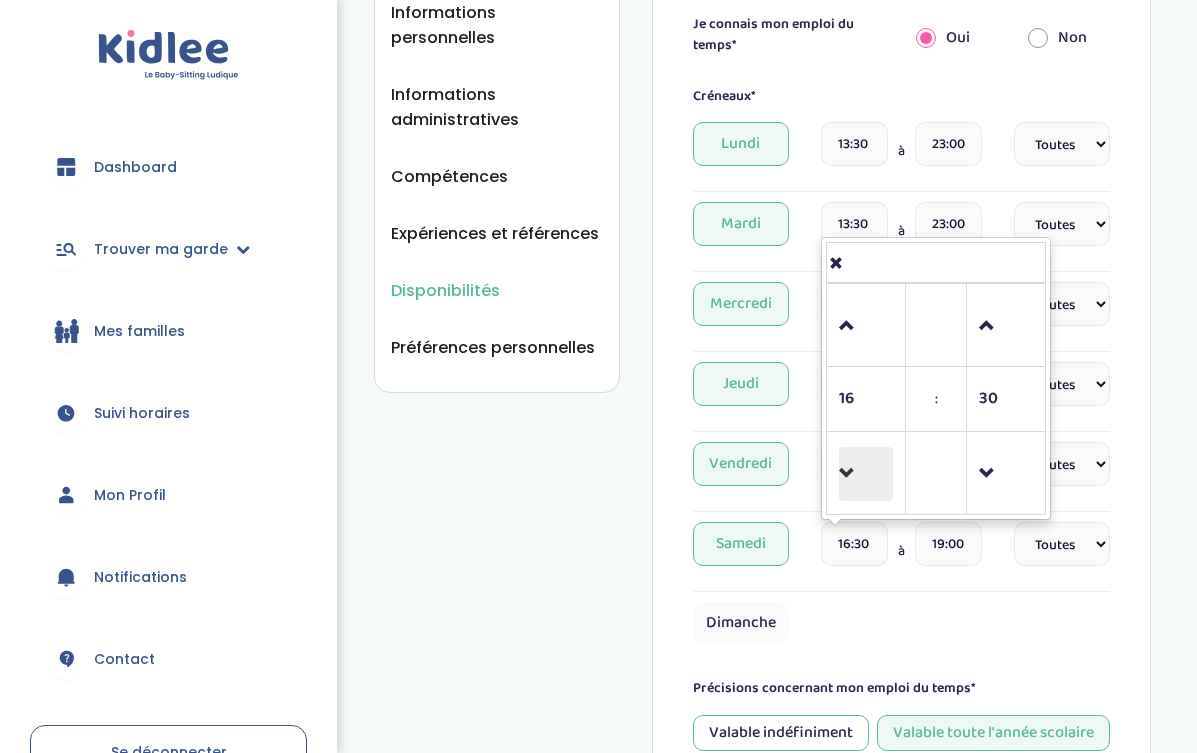 click at bounding box center [866, 474] 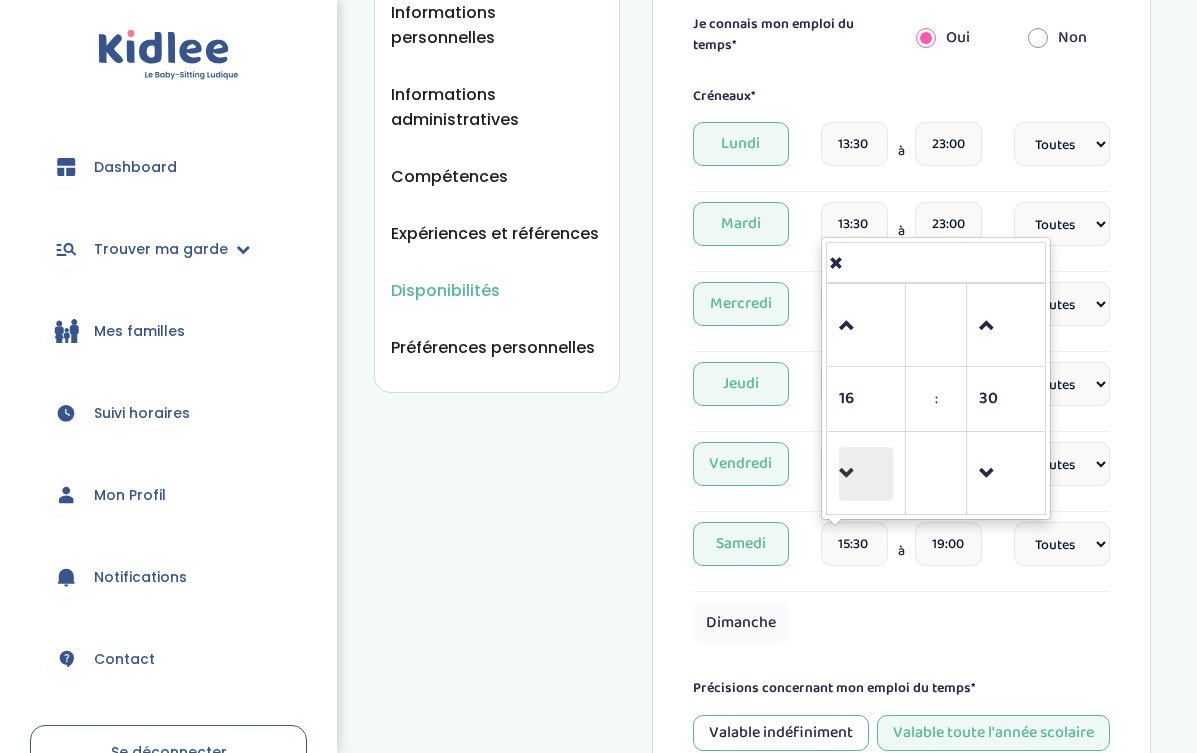 click at bounding box center (866, 474) 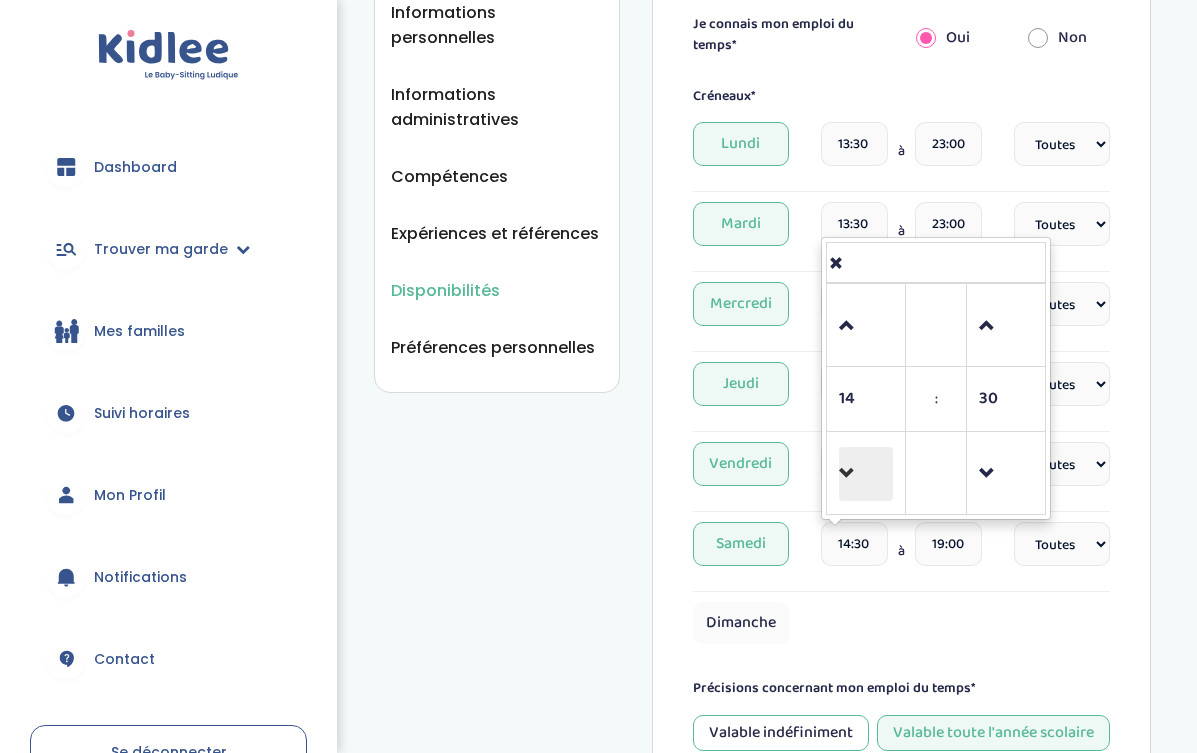 click at bounding box center [866, 474] 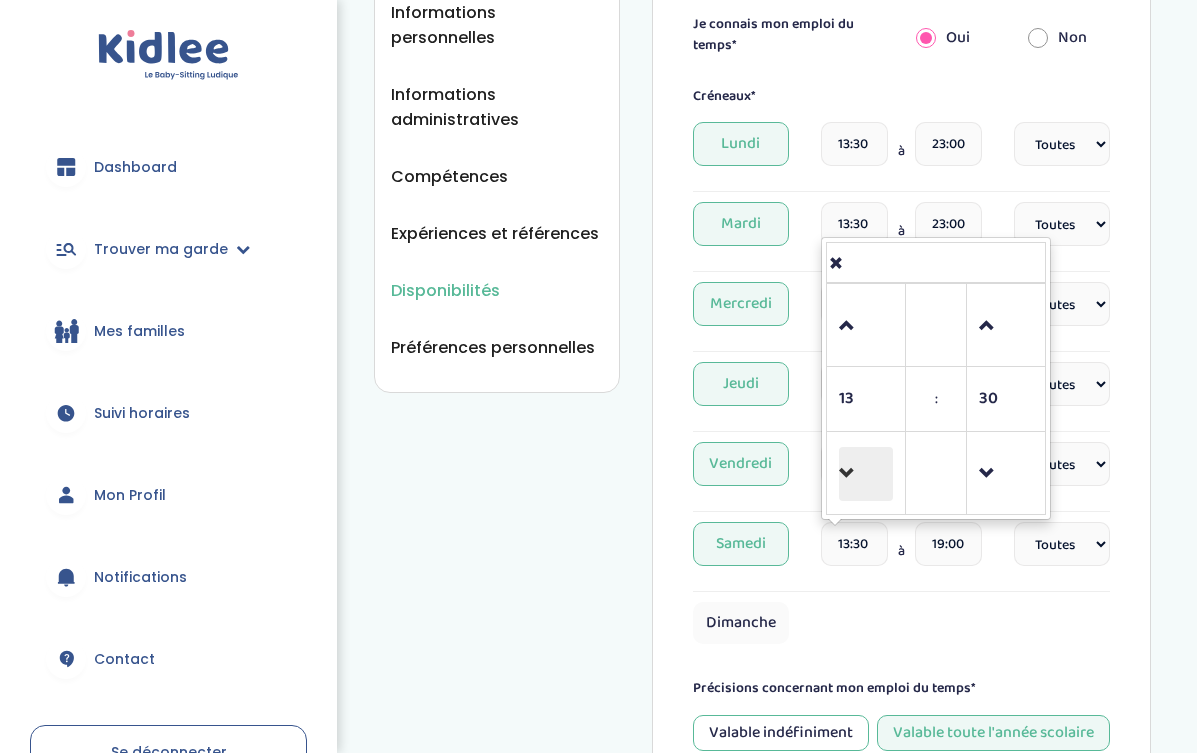 click at bounding box center [866, 474] 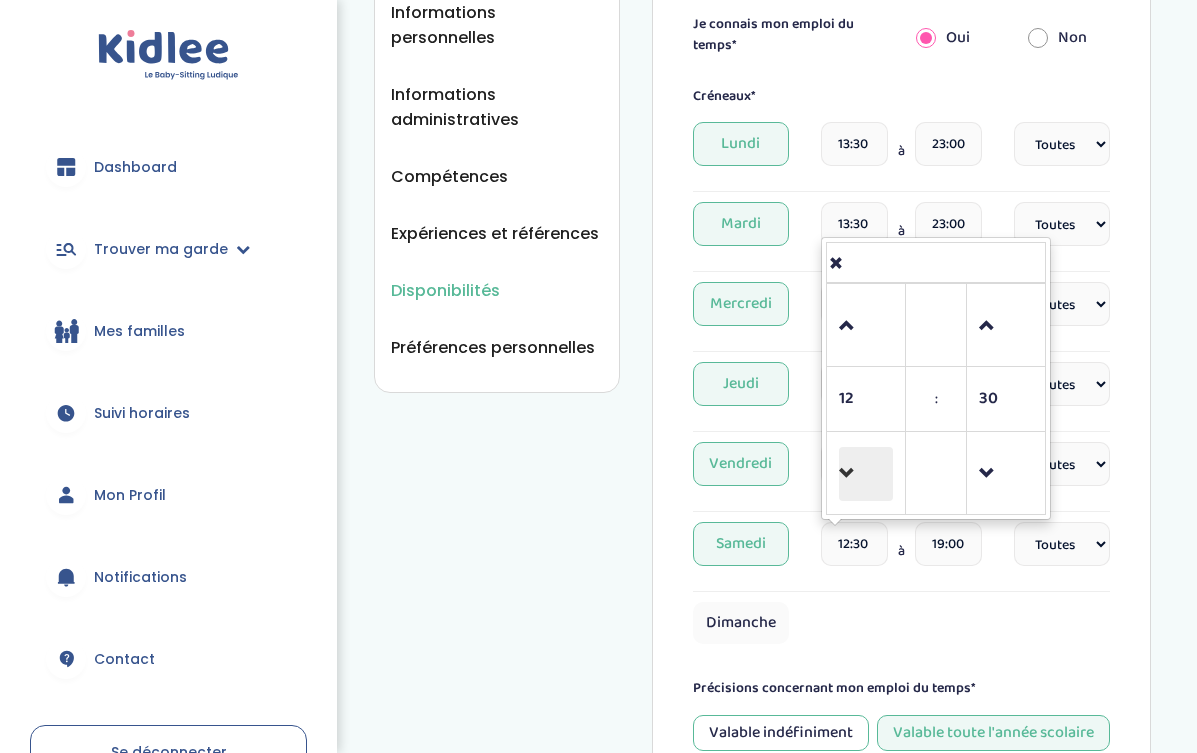 click at bounding box center [866, 474] 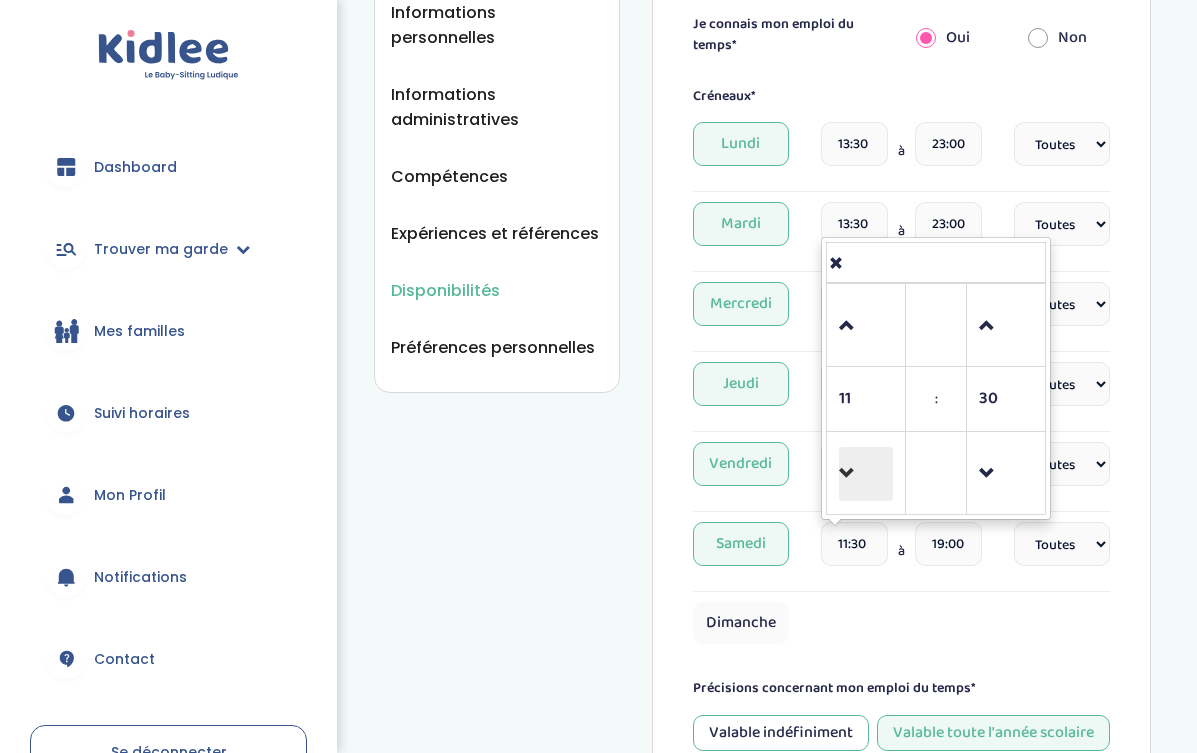 click at bounding box center [866, 474] 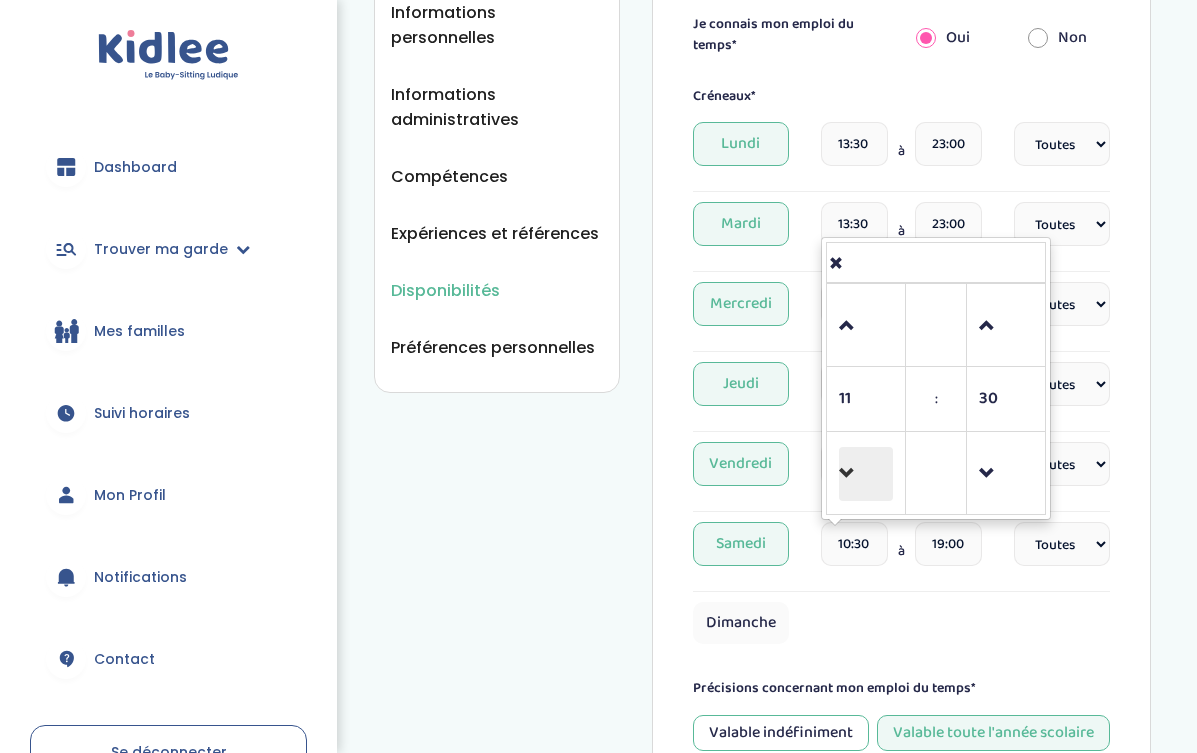 click at bounding box center (866, 474) 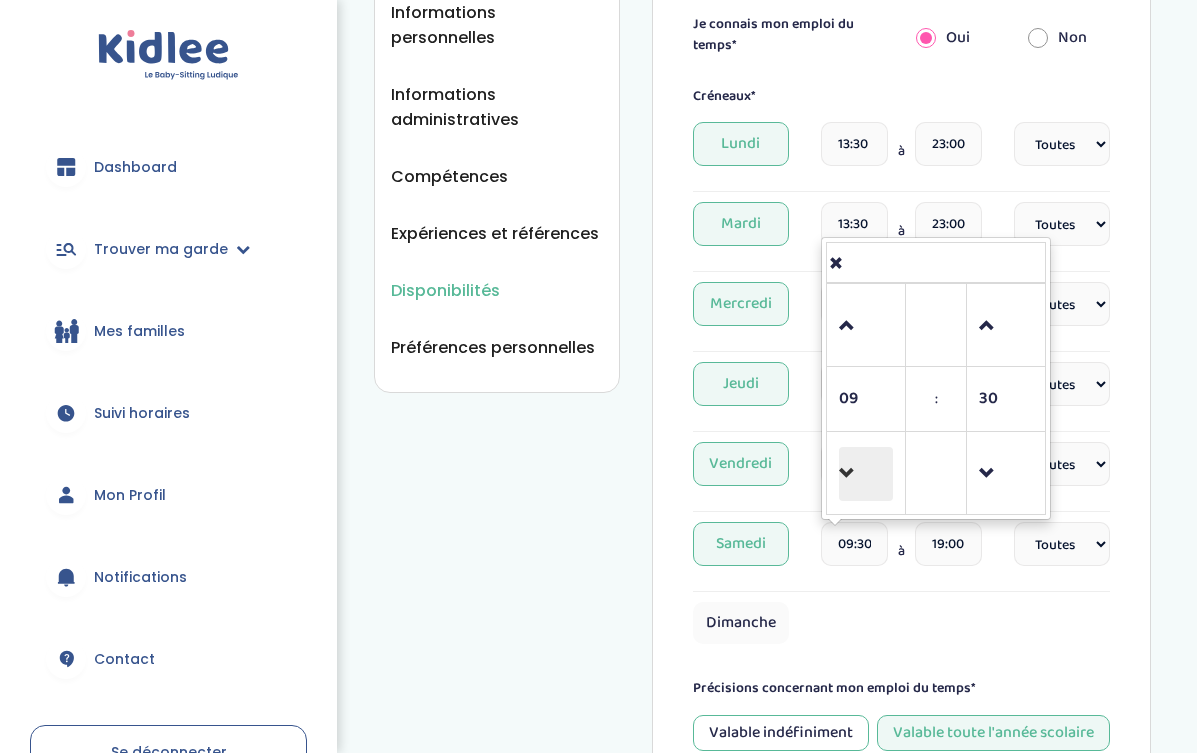 click at bounding box center (866, 474) 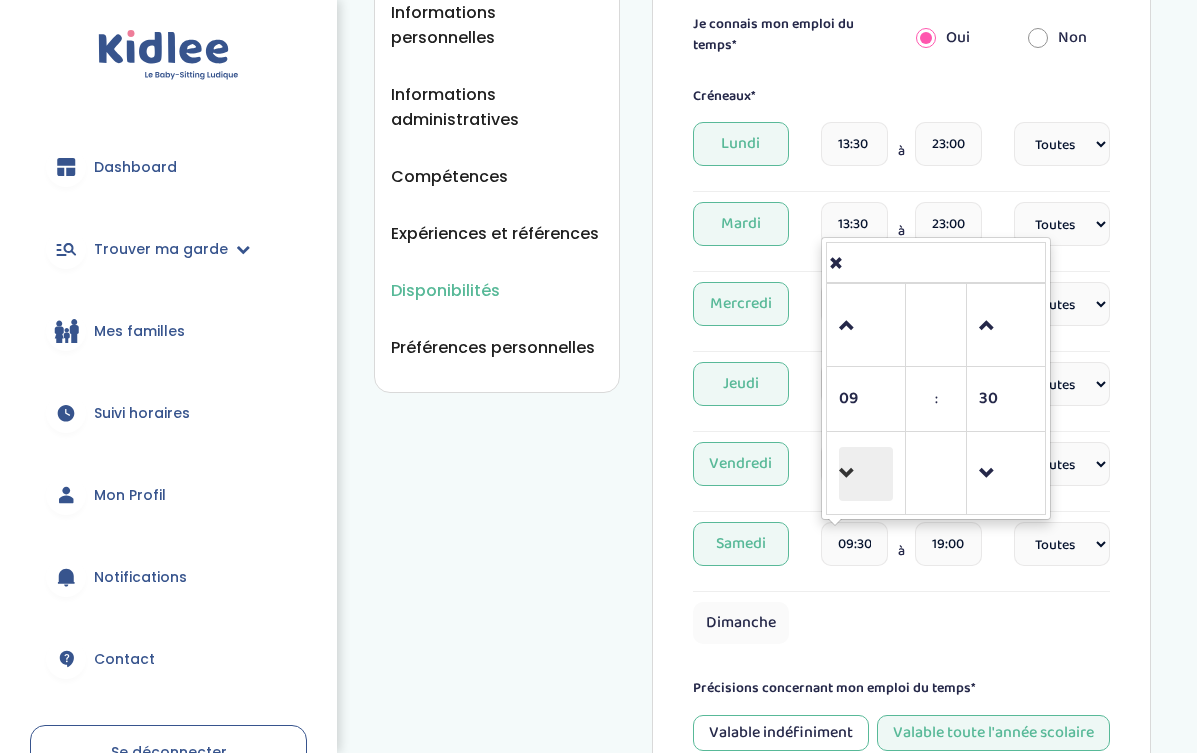 type on "08:30" 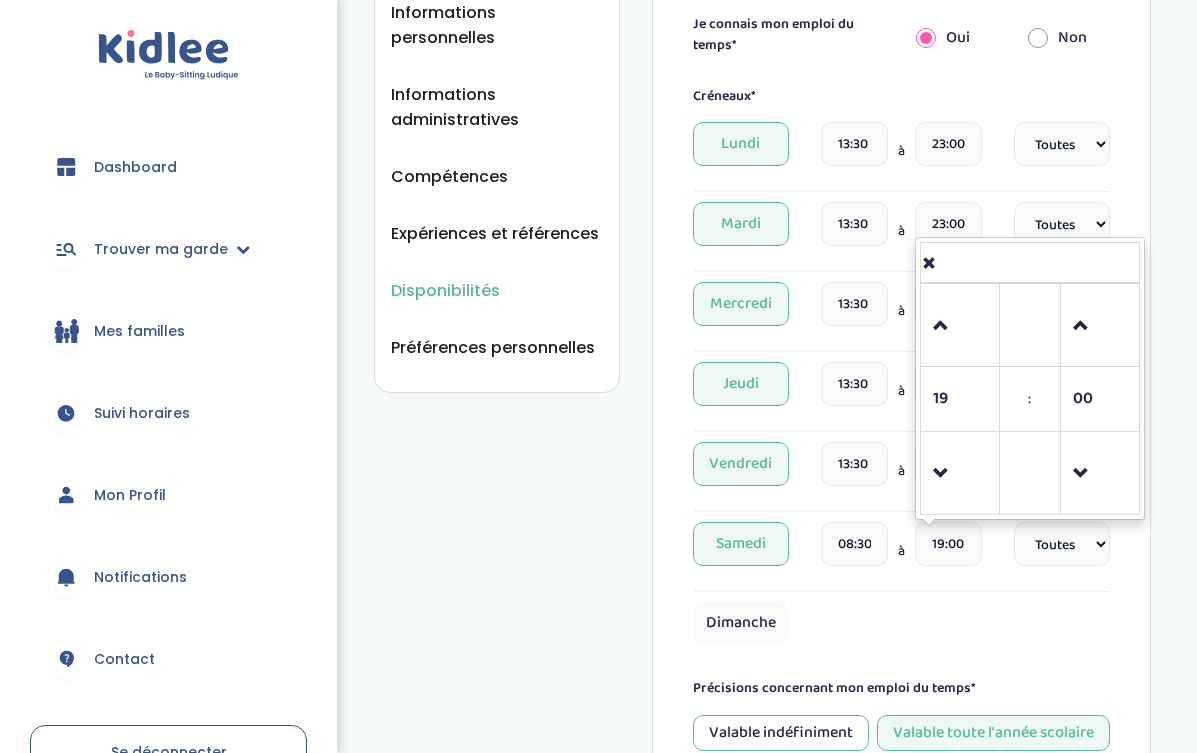 click on "19:00" at bounding box center (948, 544) 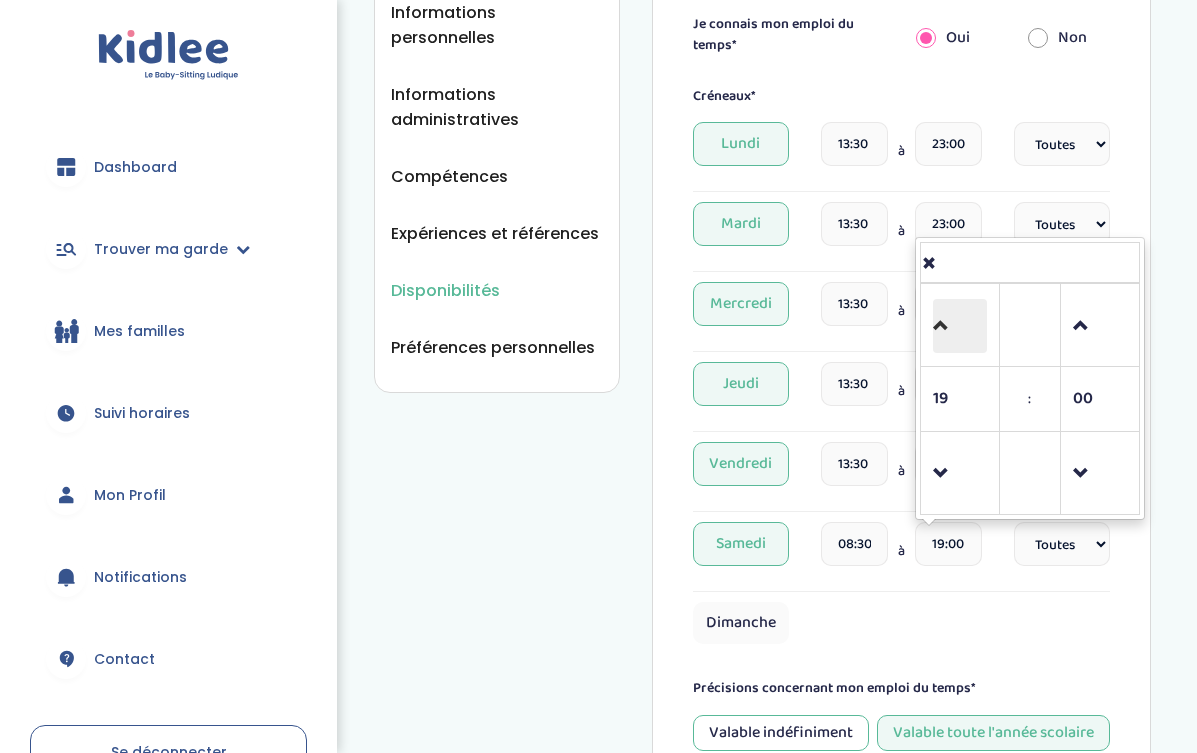 click at bounding box center (960, 326) 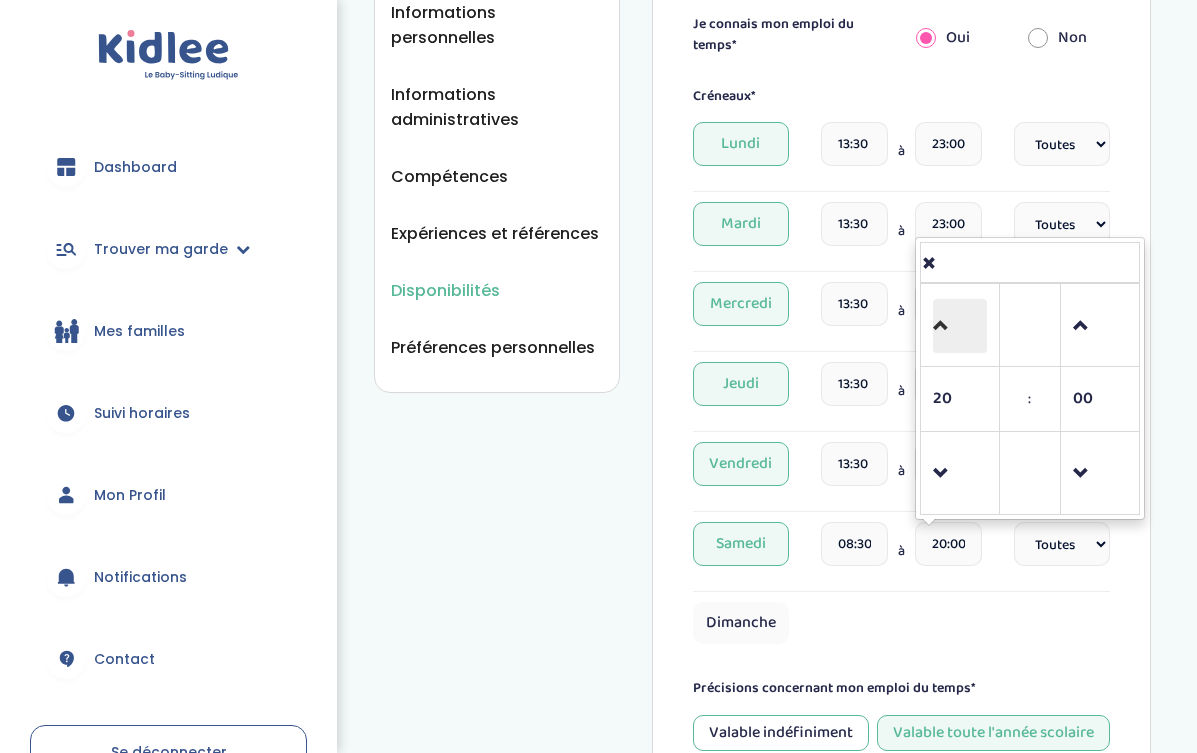 click at bounding box center [960, 326] 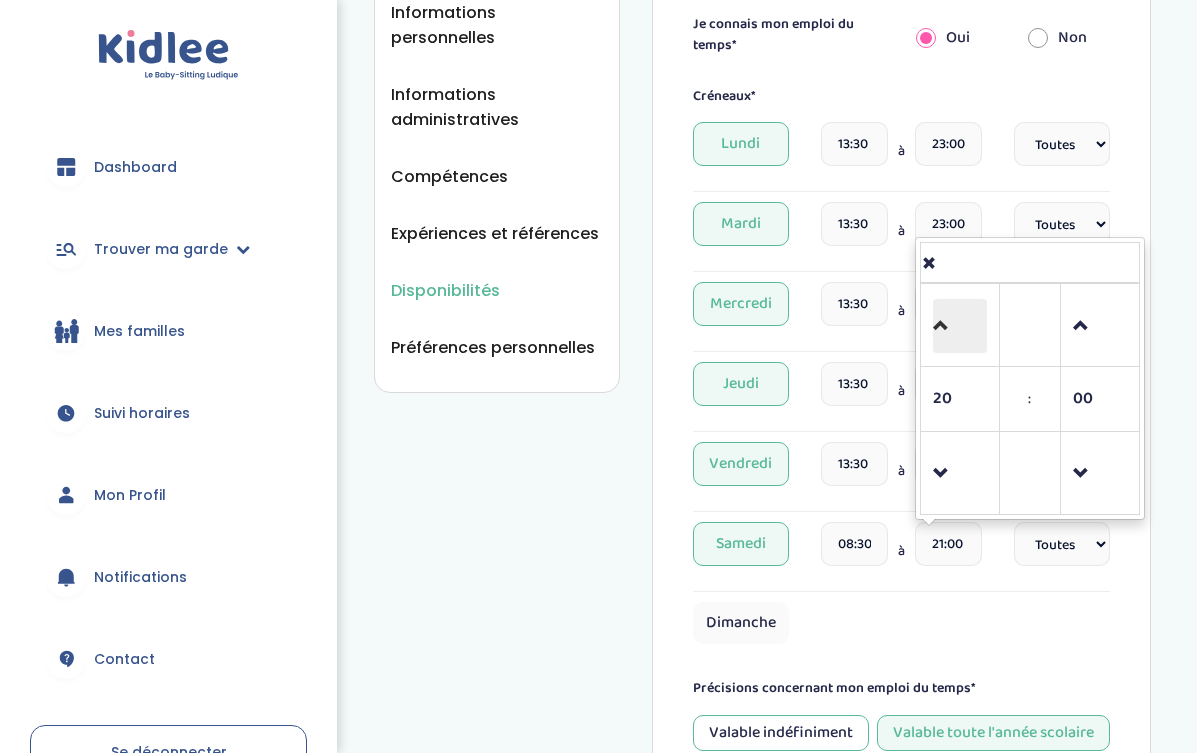 click at bounding box center [960, 326] 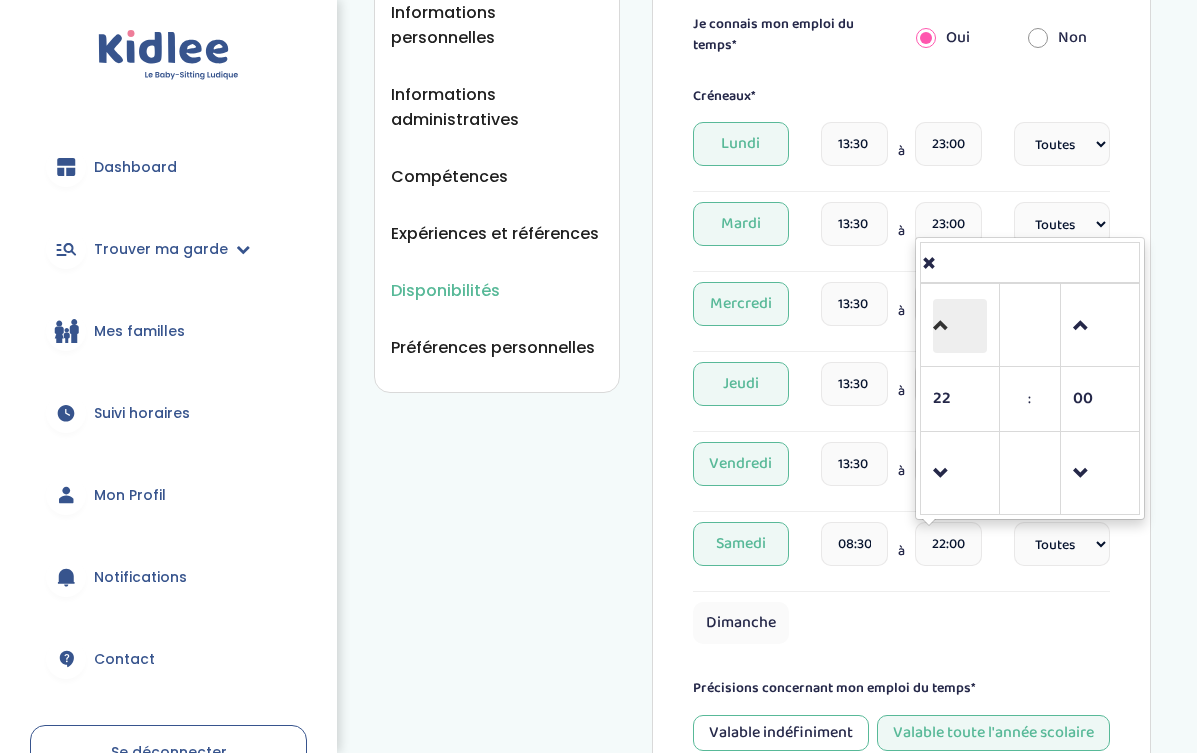 click at bounding box center (960, 326) 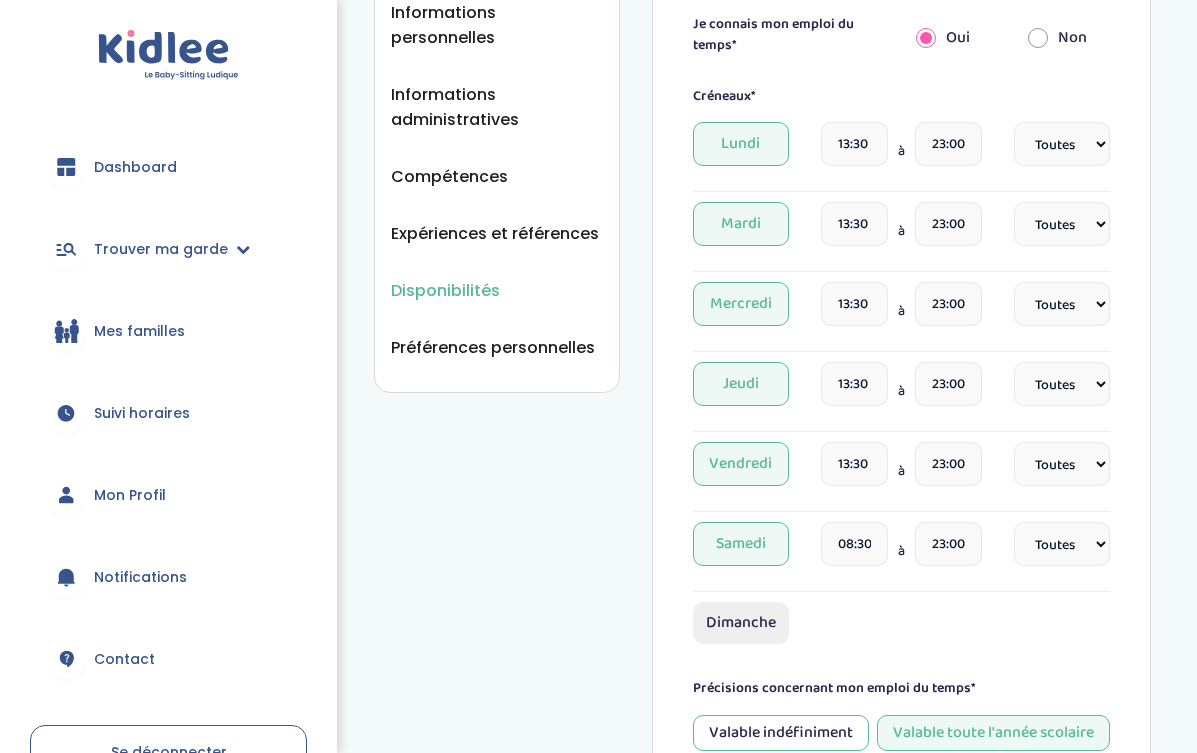 click on "Dimanche" at bounding box center (741, 623) 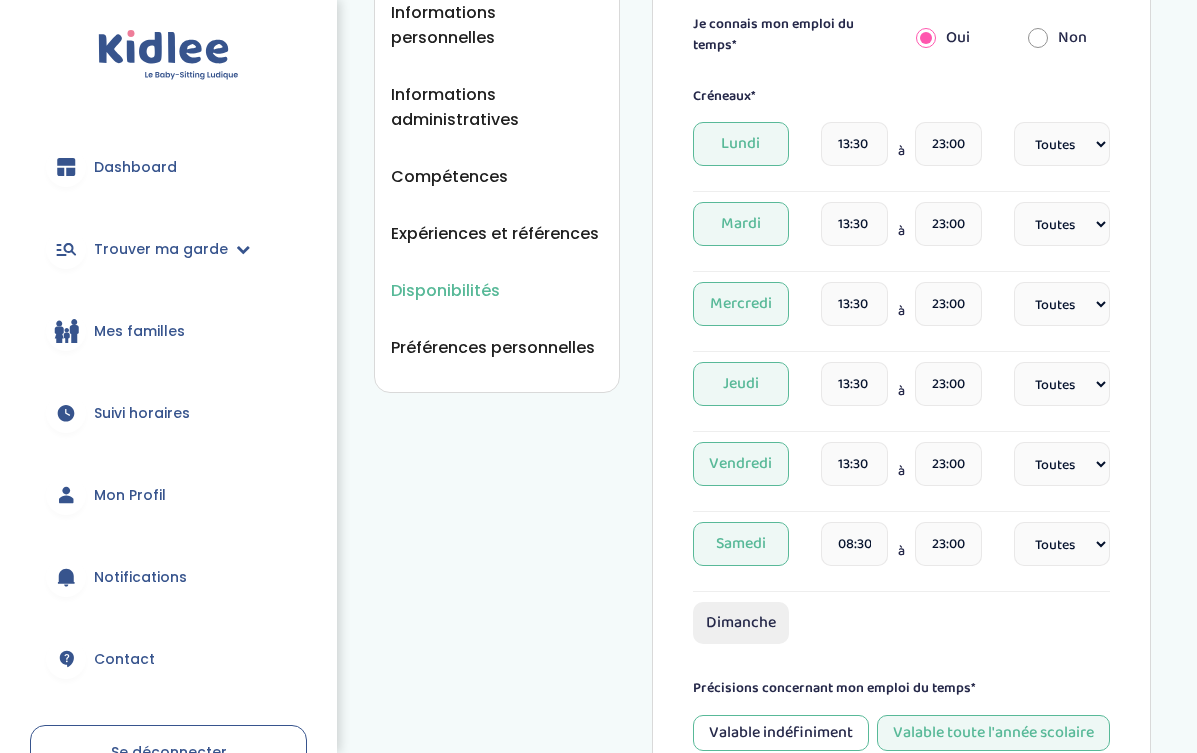 select on "1" 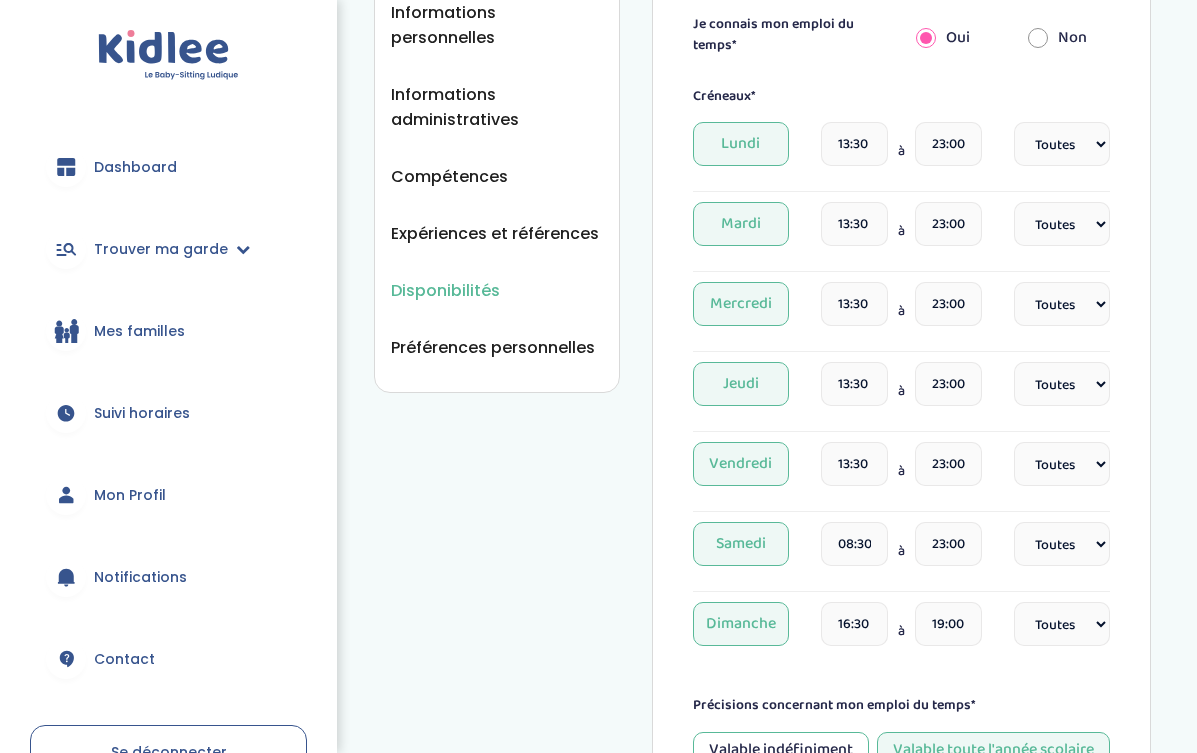 click on "16:30" at bounding box center (854, 624) 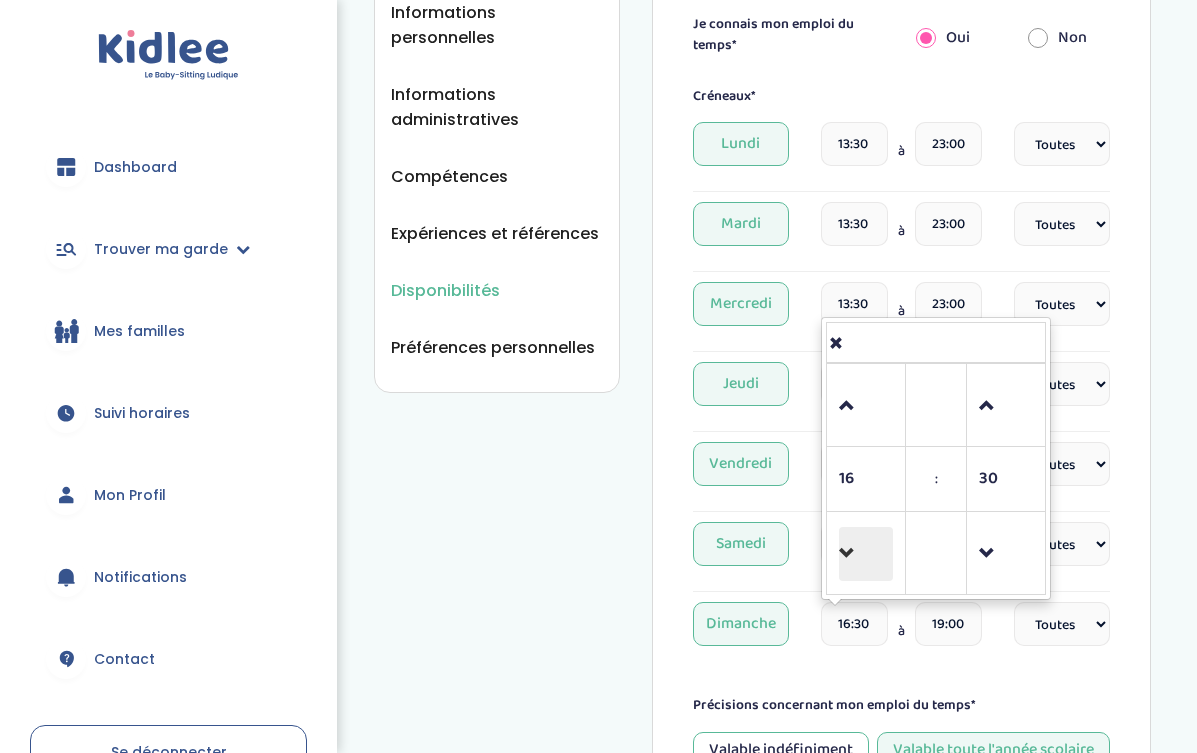click at bounding box center (866, 554) 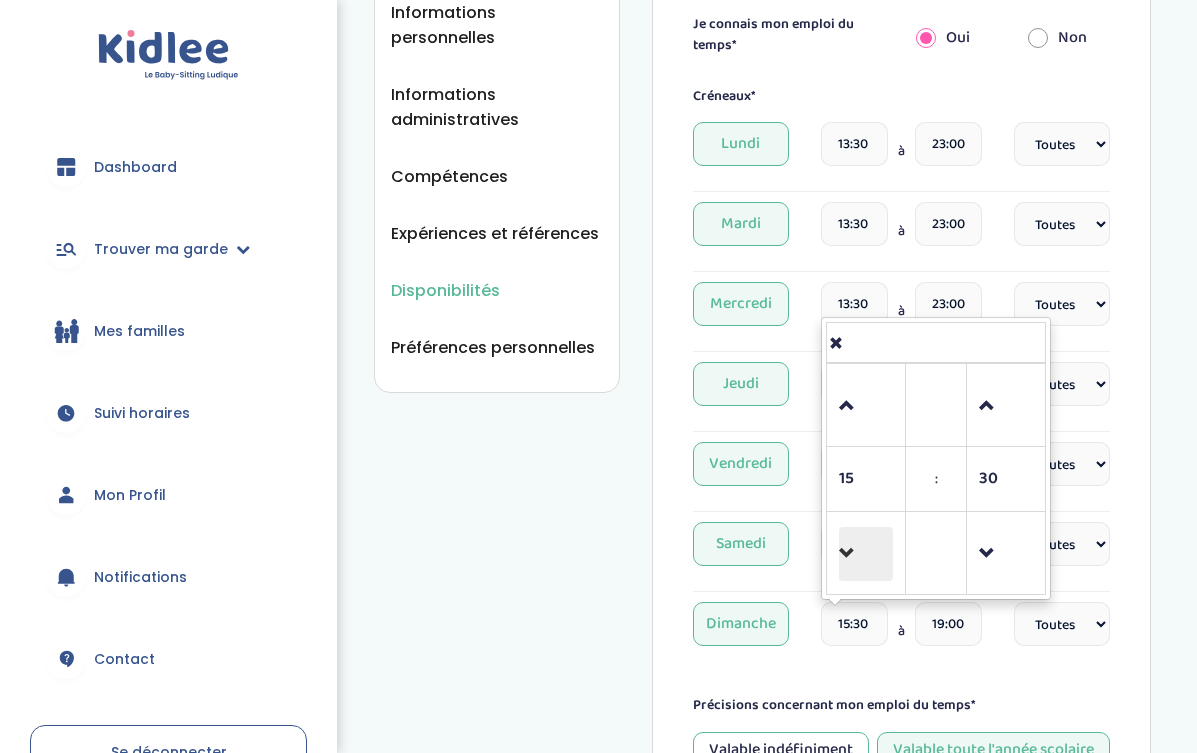 click at bounding box center (866, 554) 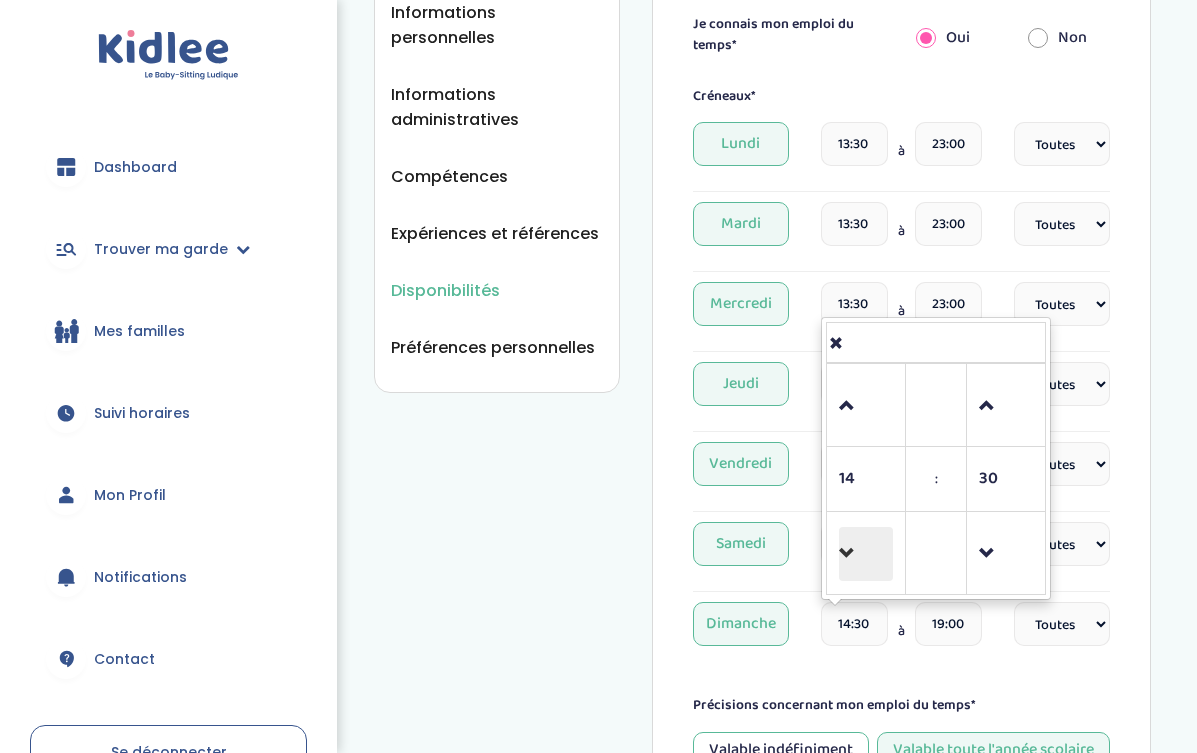 click at bounding box center (866, 554) 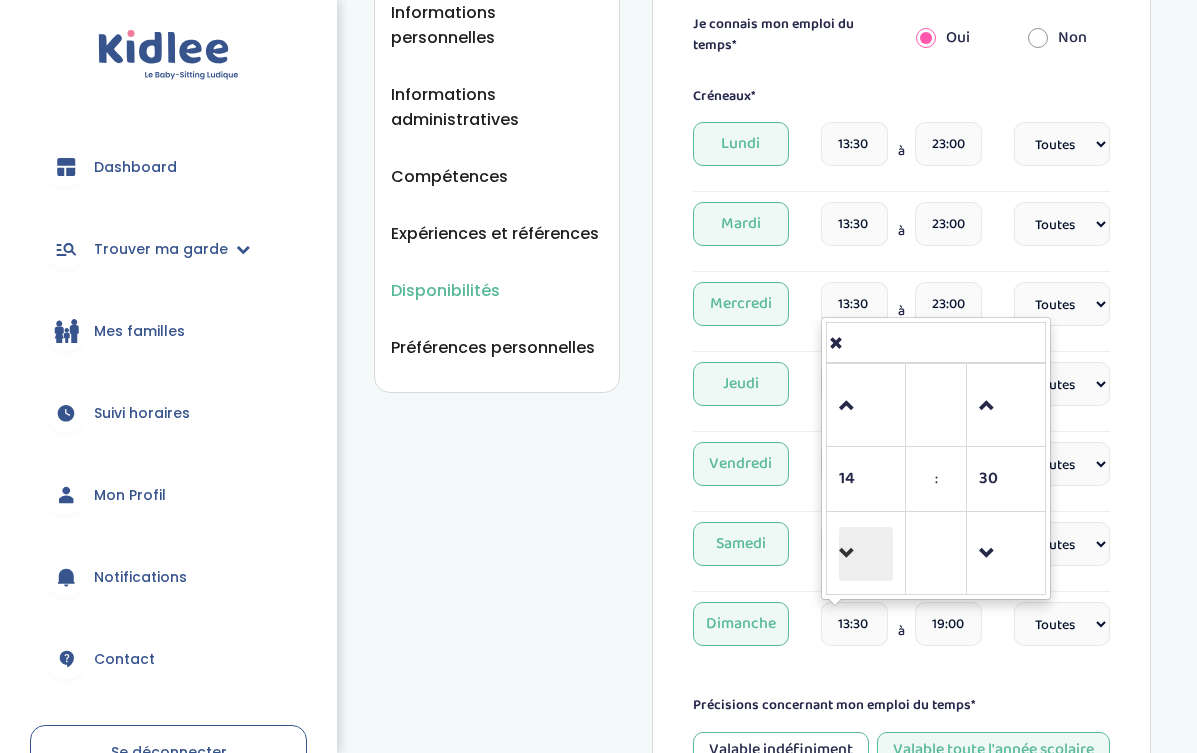 click at bounding box center (866, 554) 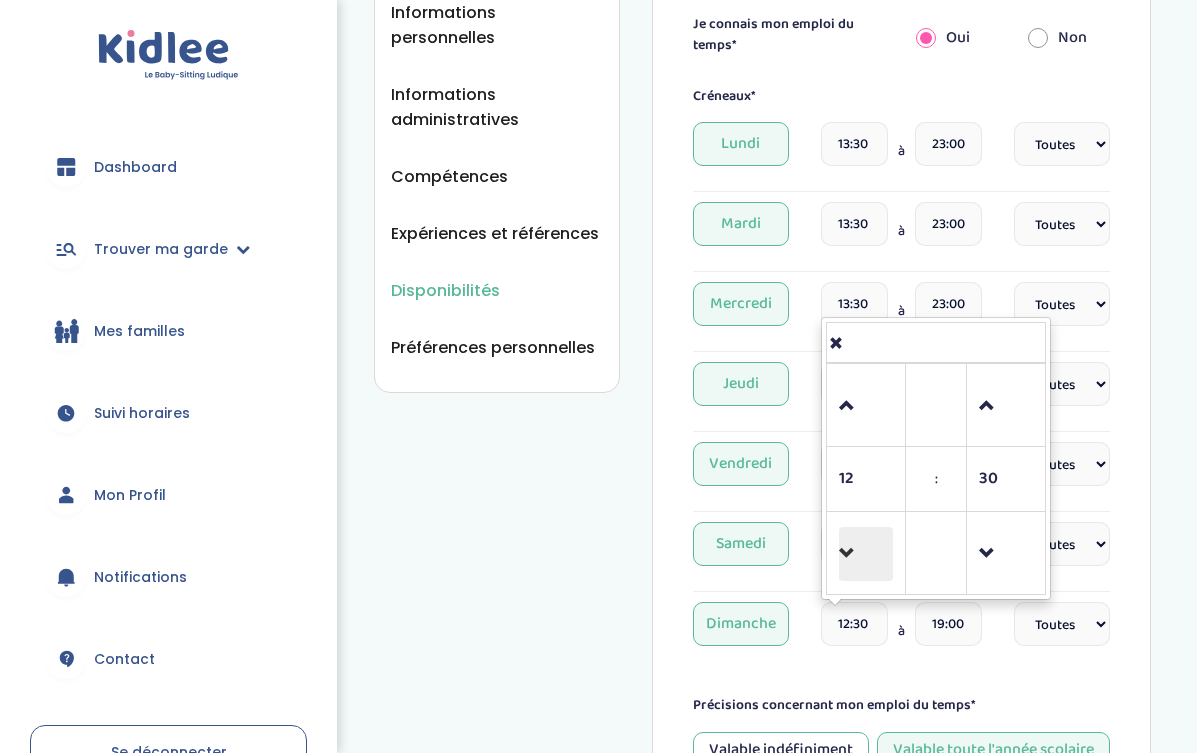 click at bounding box center [866, 554] 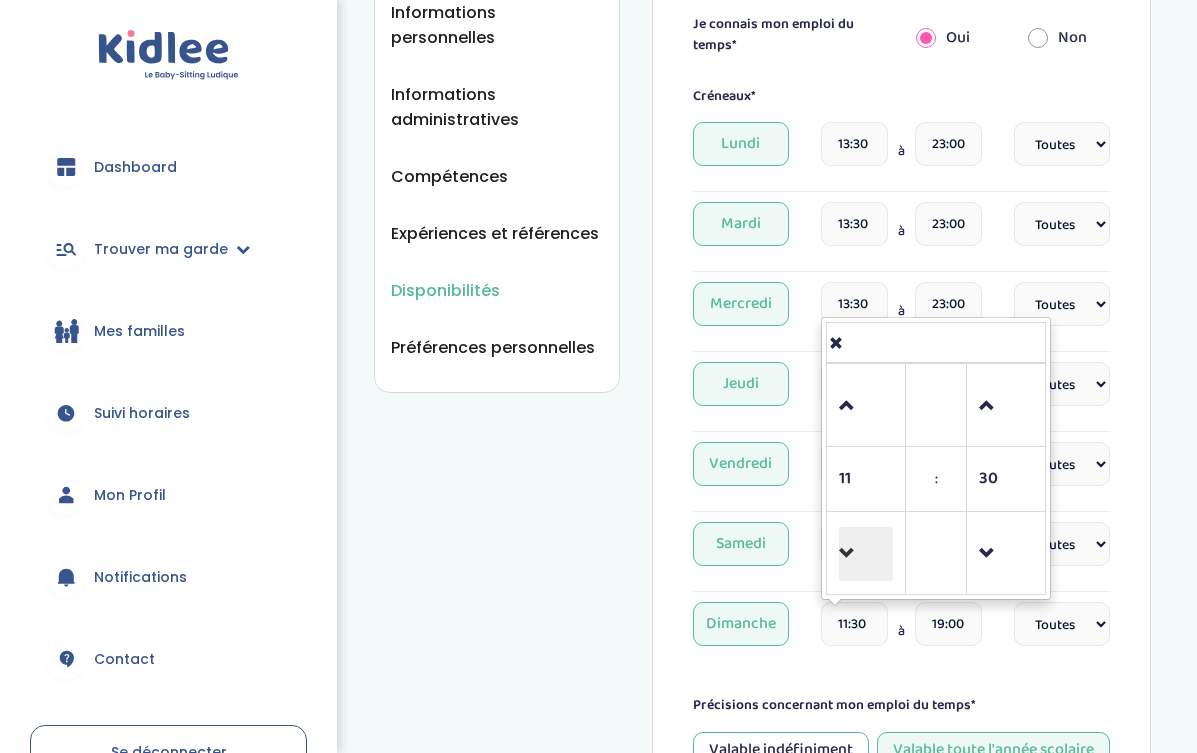 click at bounding box center (866, 554) 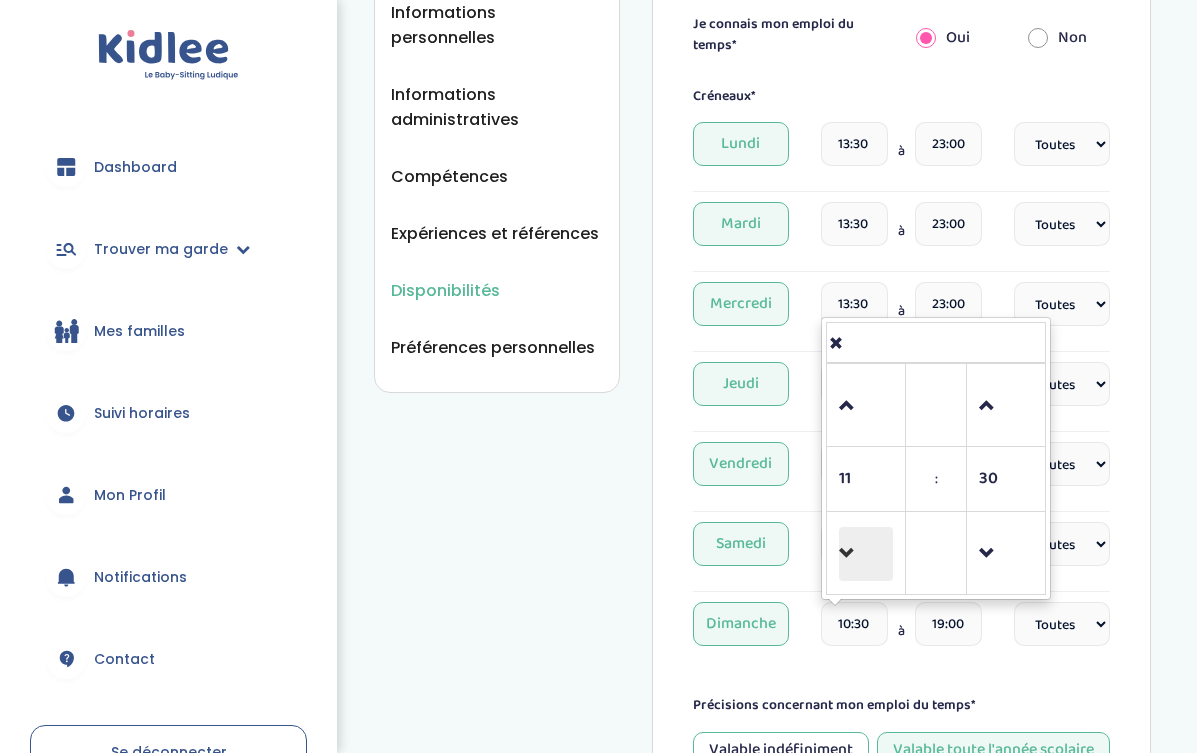 click at bounding box center (866, 554) 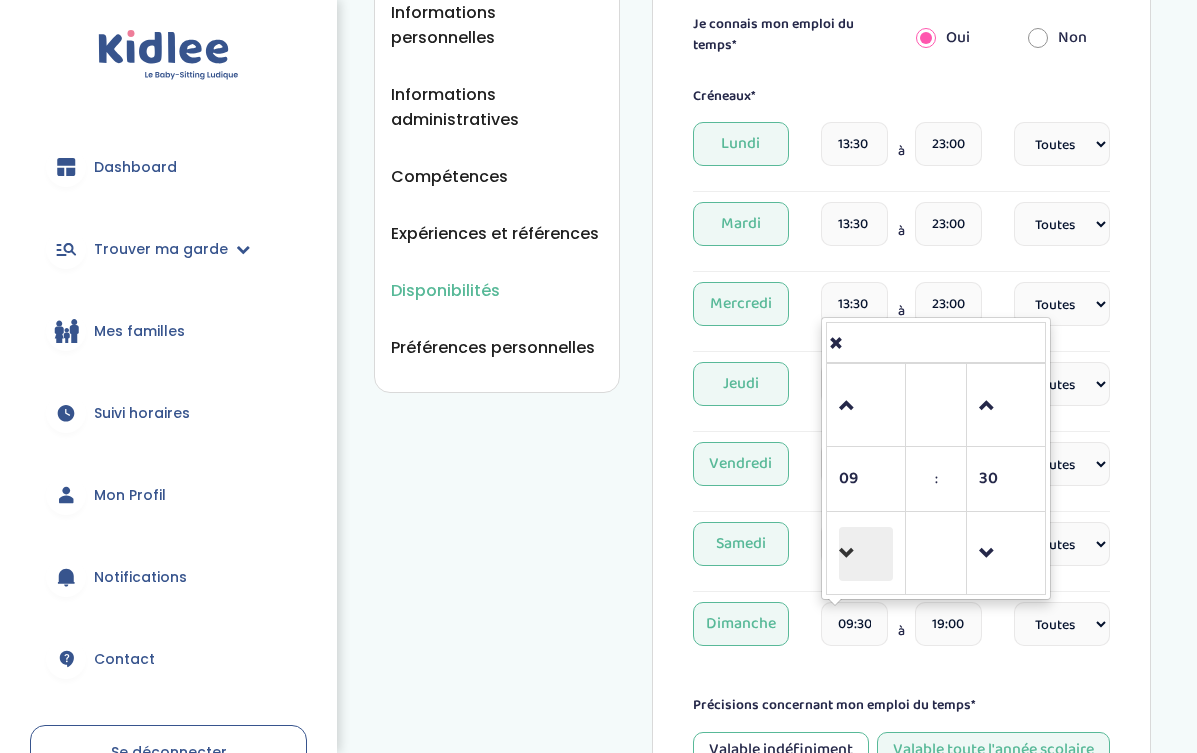 click at bounding box center (866, 554) 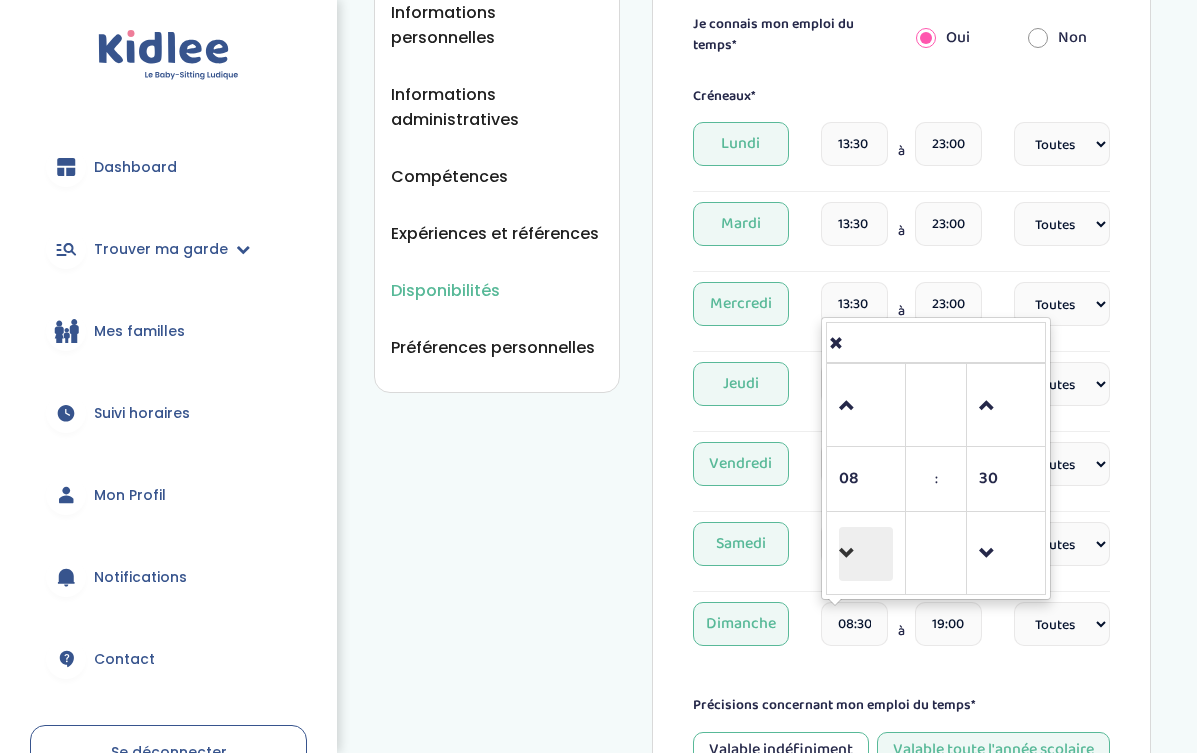 click at bounding box center [866, 554] 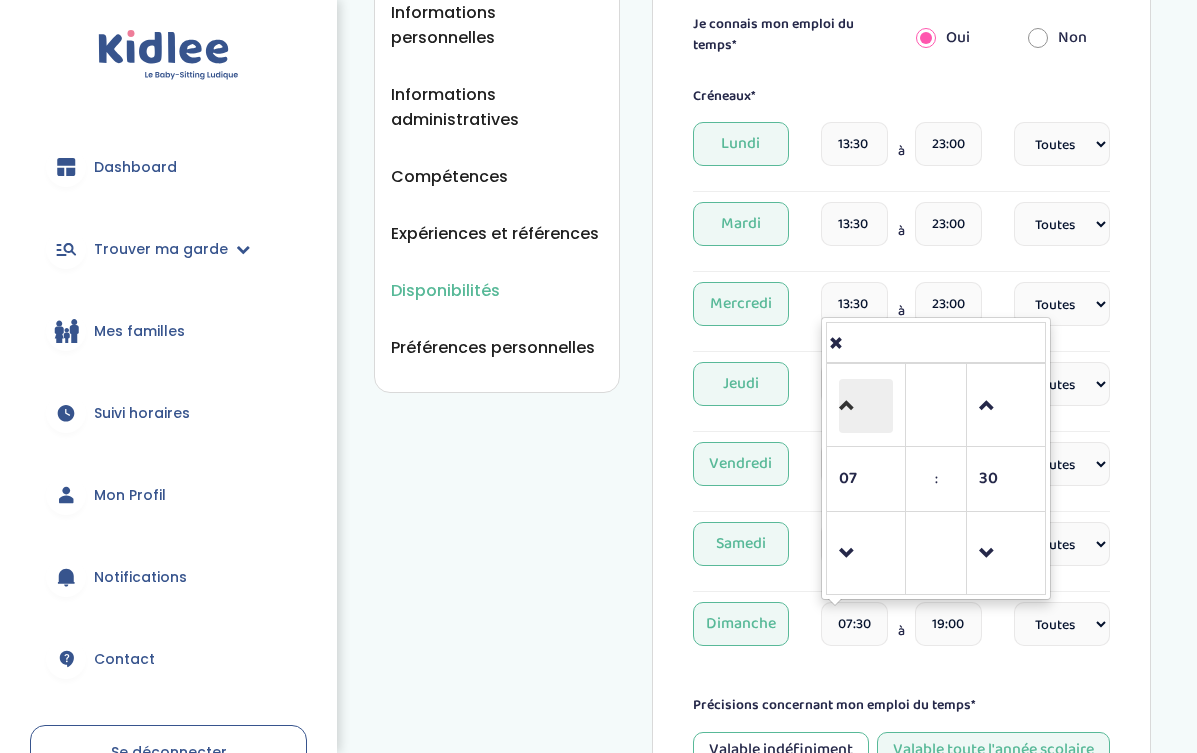 click at bounding box center [866, 406] 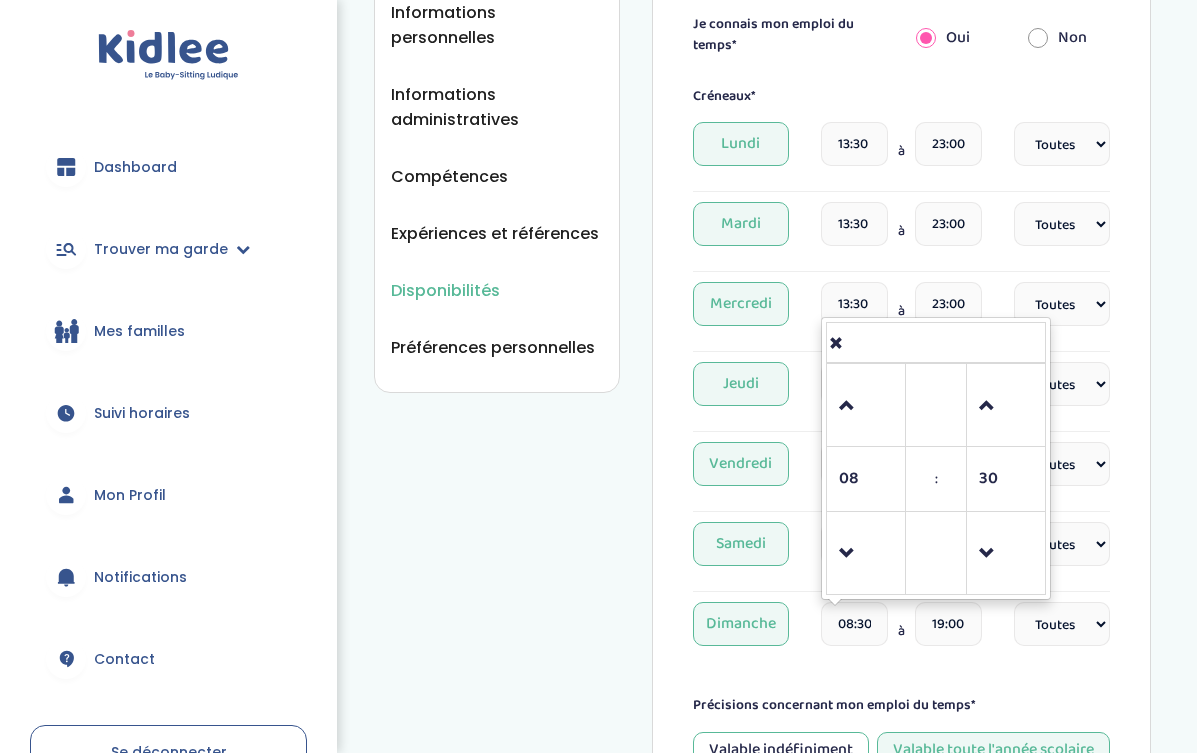 click on "19:00" at bounding box center (948, 624) 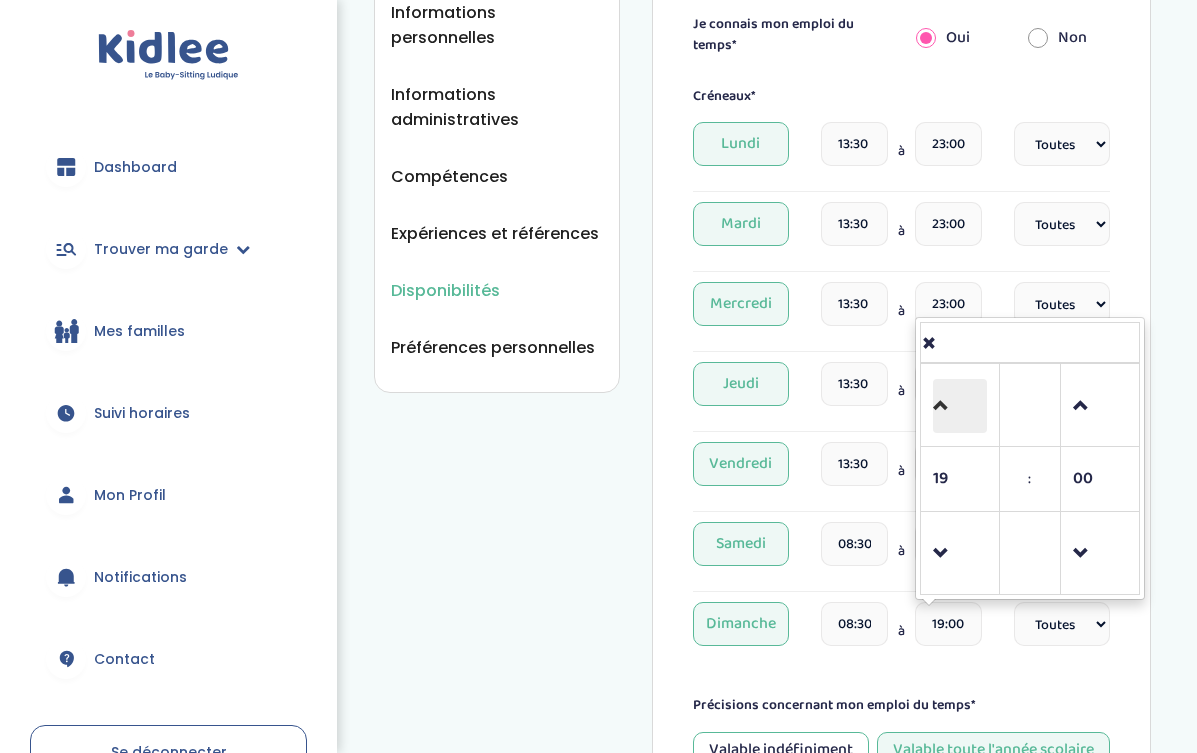 click at bounding box center [960, 406] 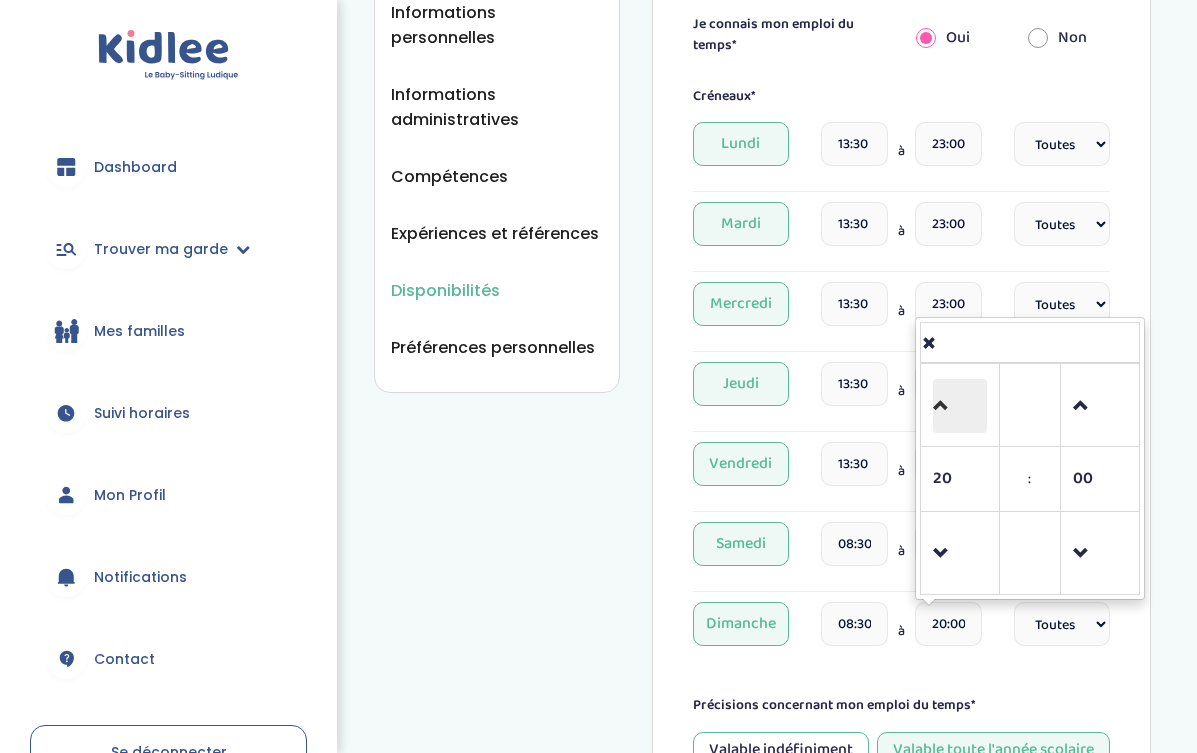 click at bounding box center [960, 406] 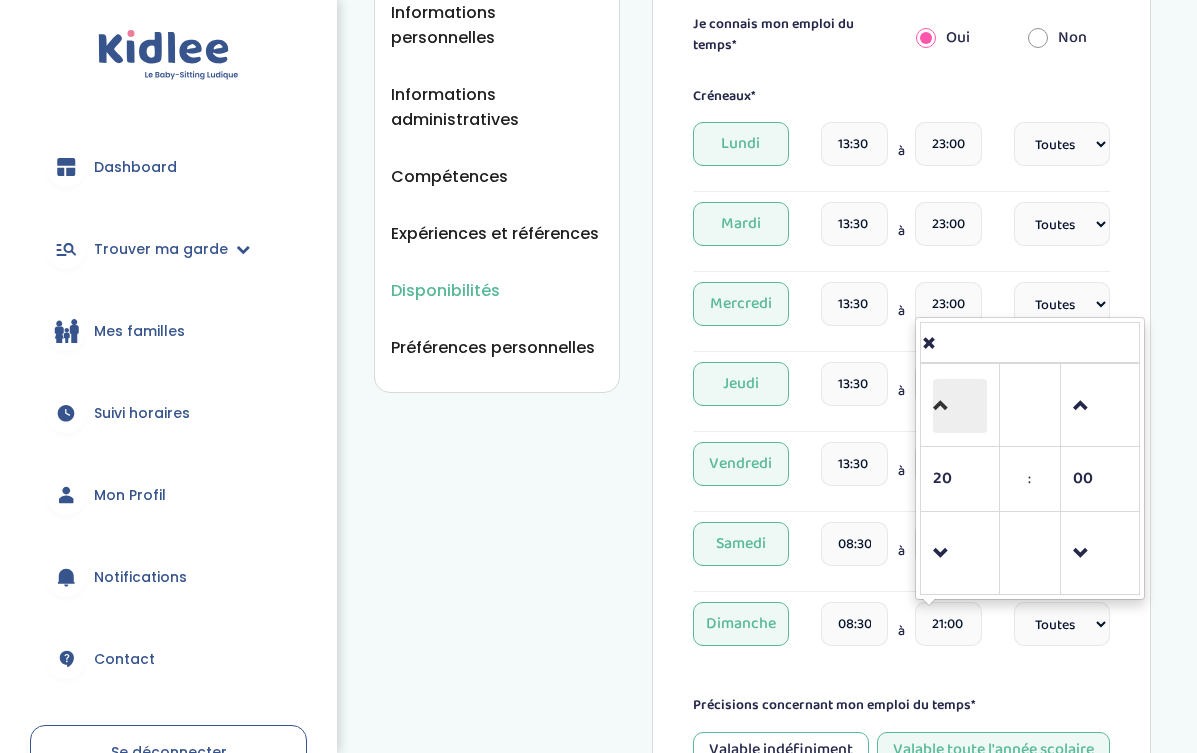 click at bounding box center [960, 406] 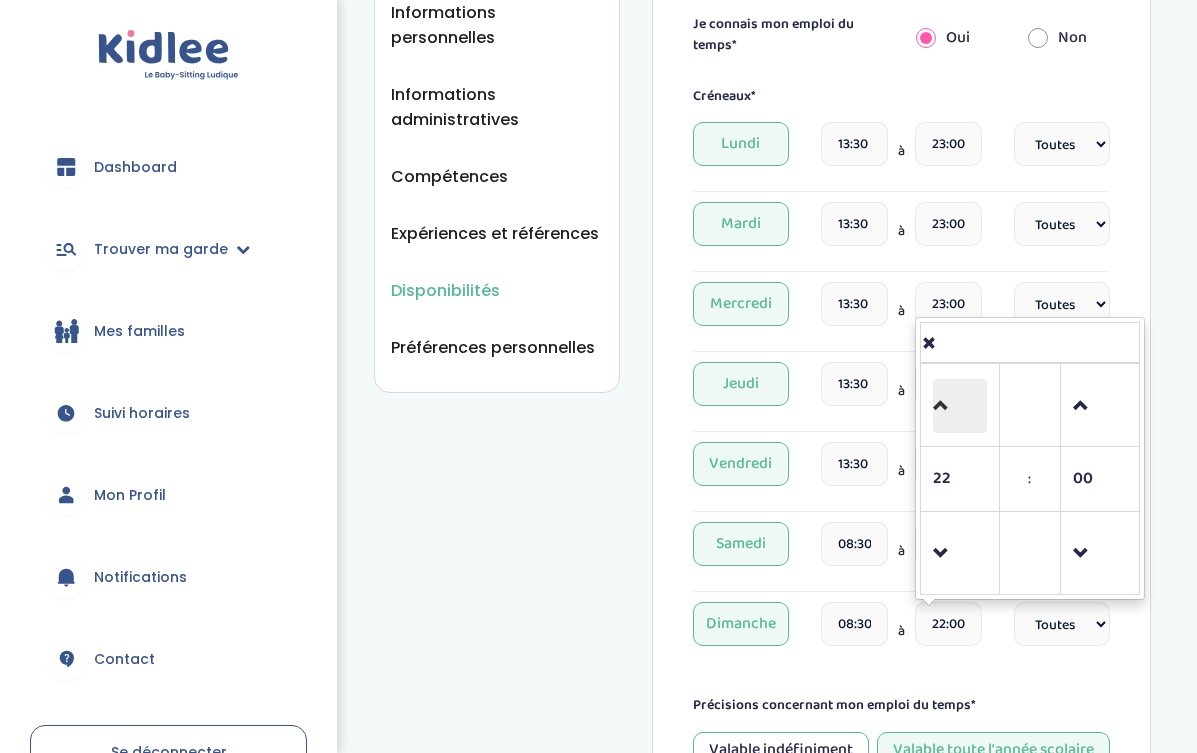 click at bounding box center [960, 406] 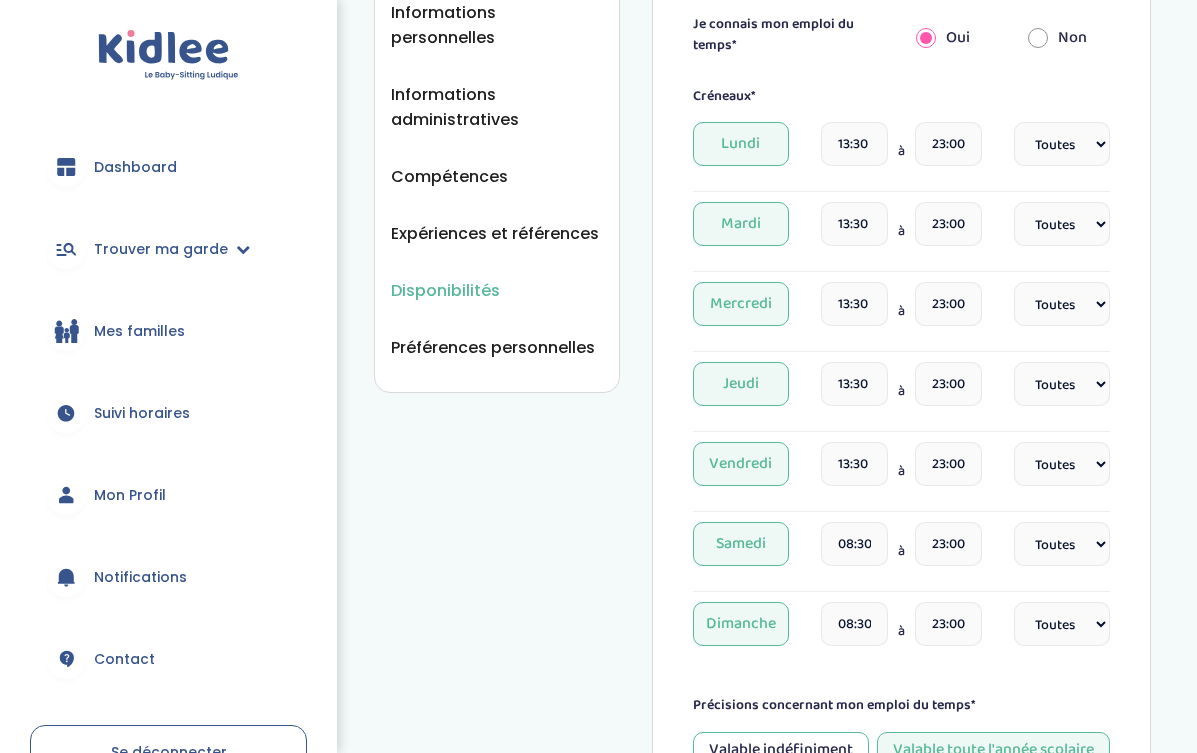 click on "Précisions concernant mon emploi du temps*" at bounding box center (901, 705) 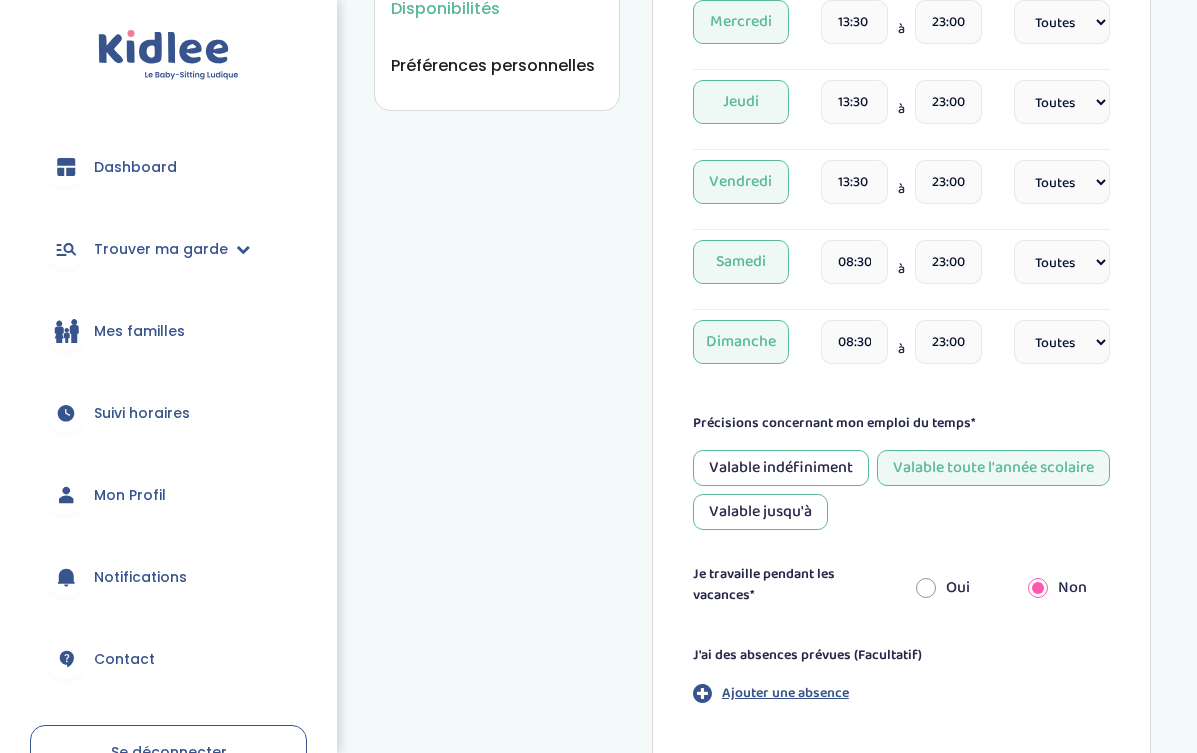 scroll, scrollTop: 850, scrollLeft: 0, axis: vertical 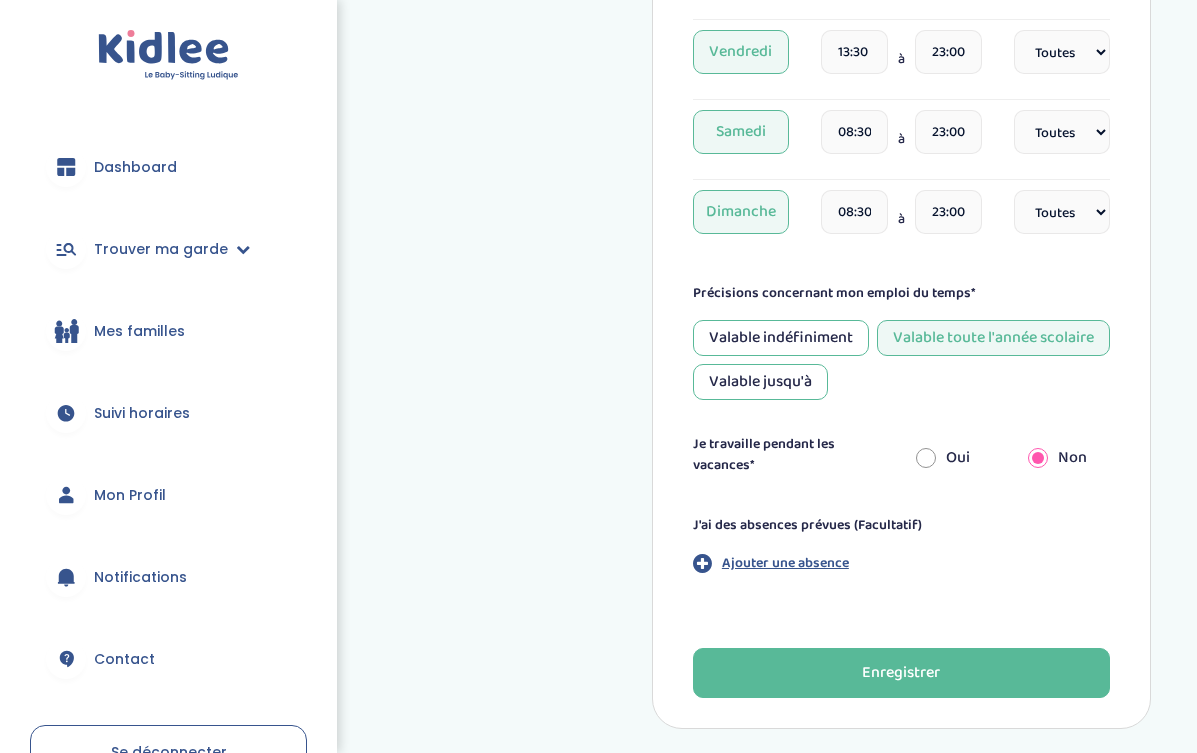 click on "Complète ton profil, même si tu ne disposes pas encore de ton emploi du temps
Je suis disponible dès le*
01-09-2025
Je suis disponible jusqu'au (Facultatif)
Je connais mon emploi du temps*
Oui
Non
Créneaux*   Lundi   13:30   à   23:00     Fréquence   Toutes les semaines
Toutes les 2
semaines   Tous les mois
Mardi   13:30   à   23:00     Fréquence   Toutes les semaines
Toutes les 2
semaines   Tous les mois
Mercredi   13:30   à   23:00     Fréquence   Toutes les semaines
Toutes les 2
semaines   Tous les mois
Jeudi   13:30" at bounding box center [901, 24] 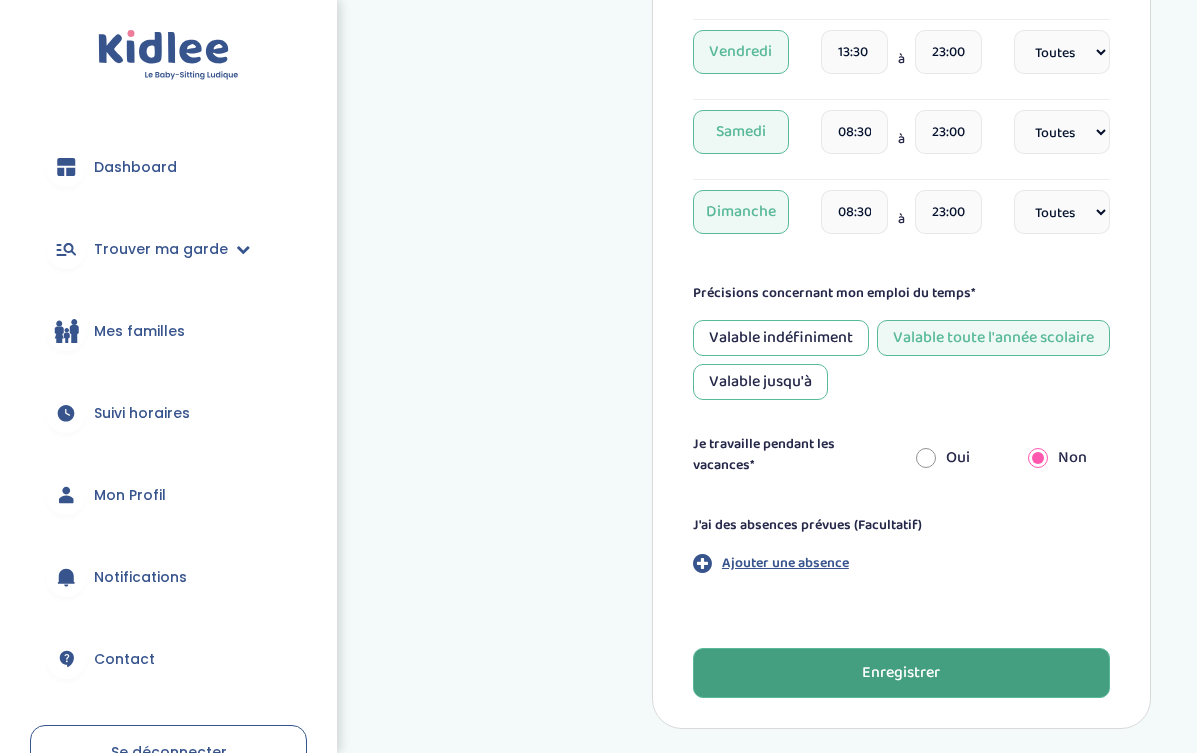 click on "Enregistrer" at bounding box center [901, 673] 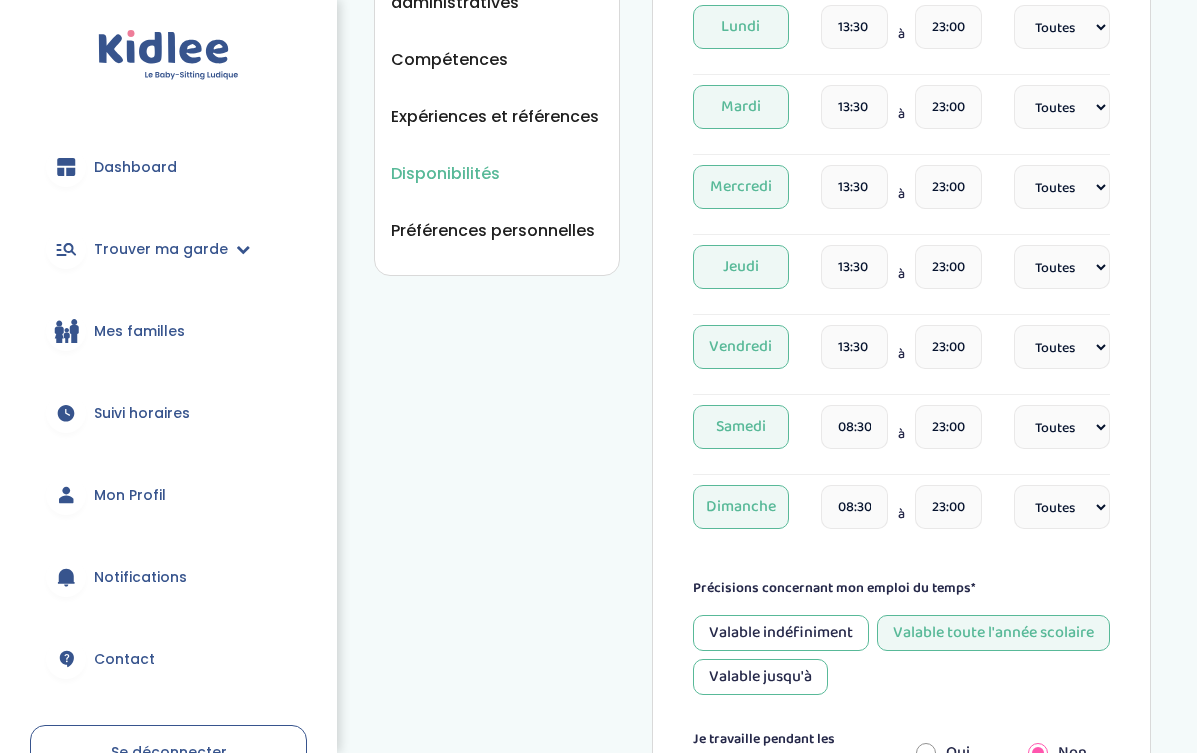 scroll, scrollTop: 469, scrollLeft: 0, axis: vertical 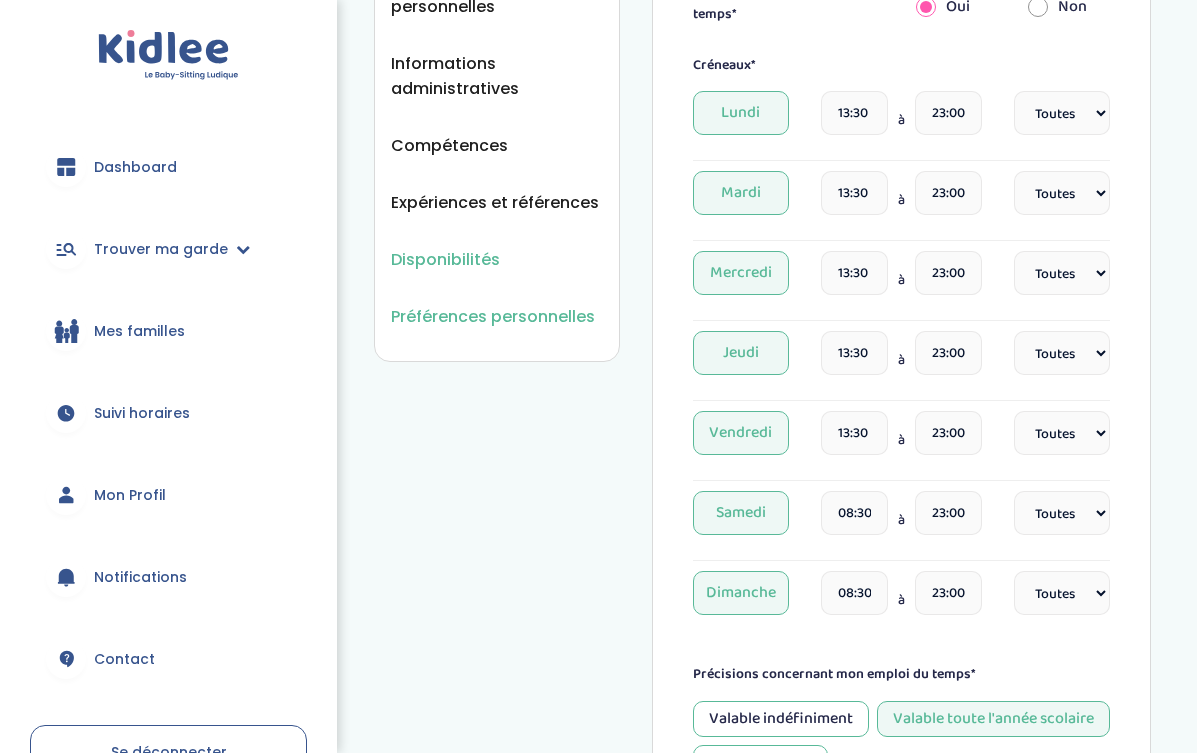 click on "Préférences personnelles" at bounding box center [493, 316] 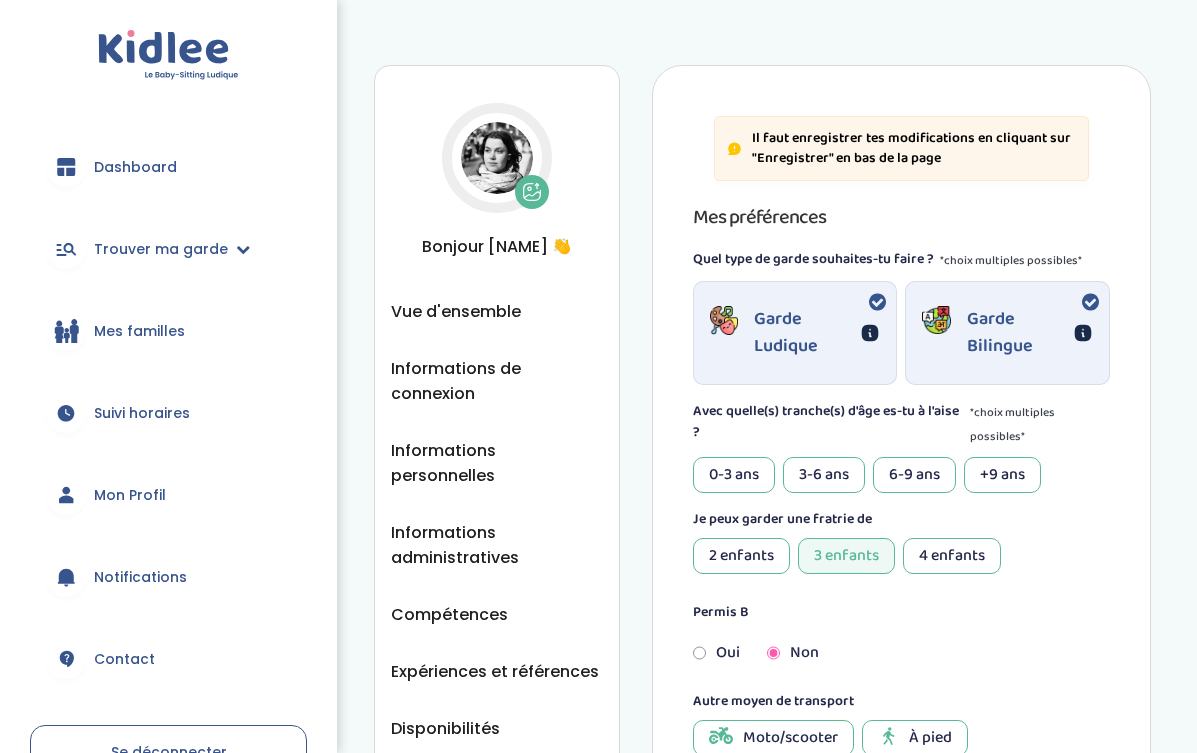 scroll, scrollTop: 0, scrollLeft: 0, axis: both 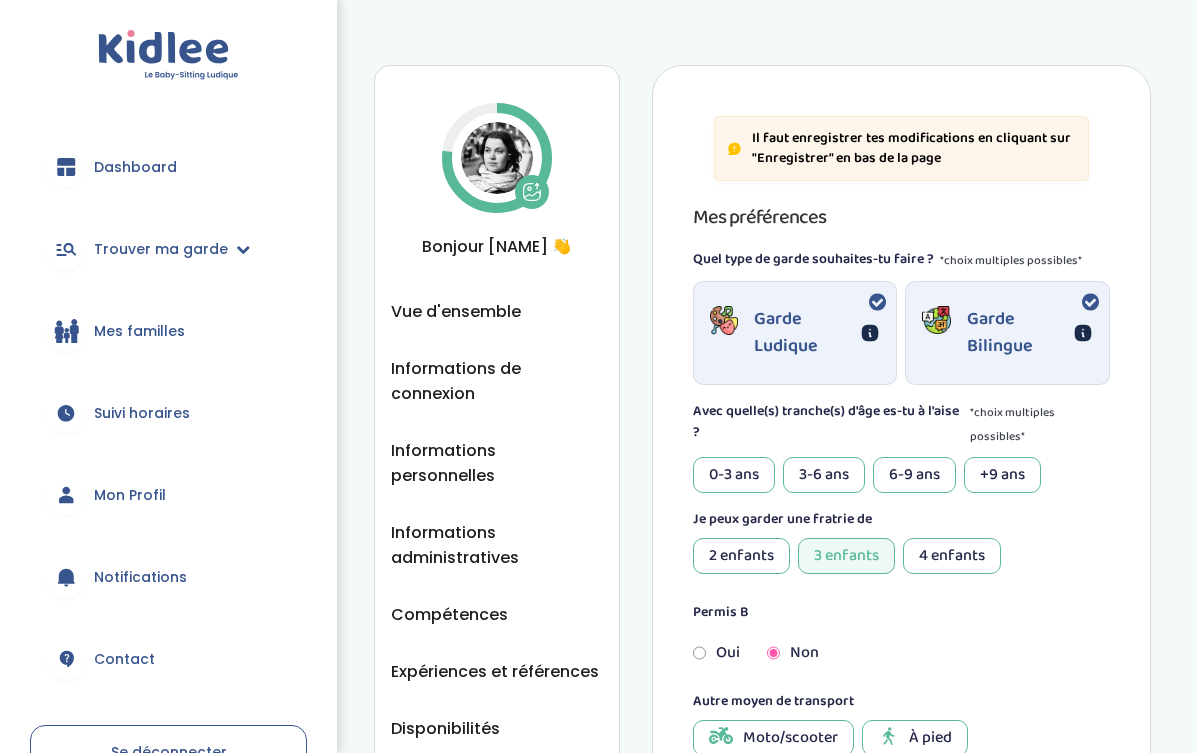 click on "Garde Bilingue" at bounding box center [1017, 333] 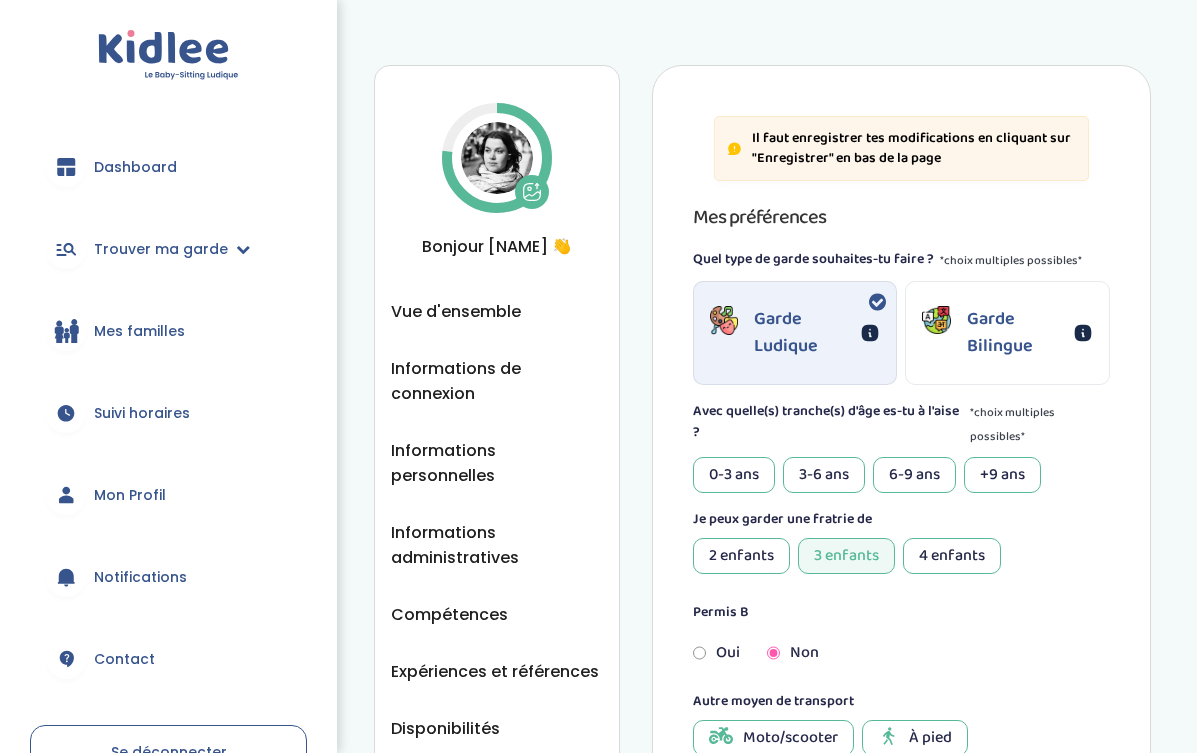 click on "Garde Bilingue" at bounding box center (1017, 333) 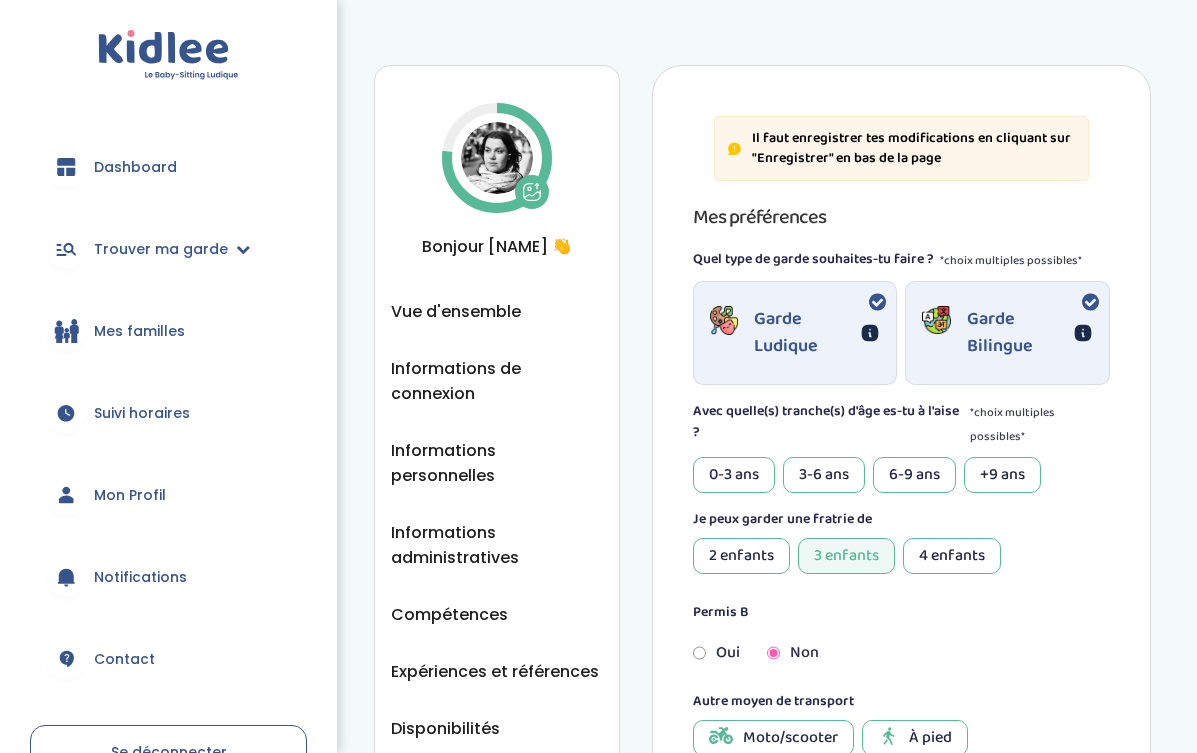 click on "2 enfants" at bounding box center (741, 556) 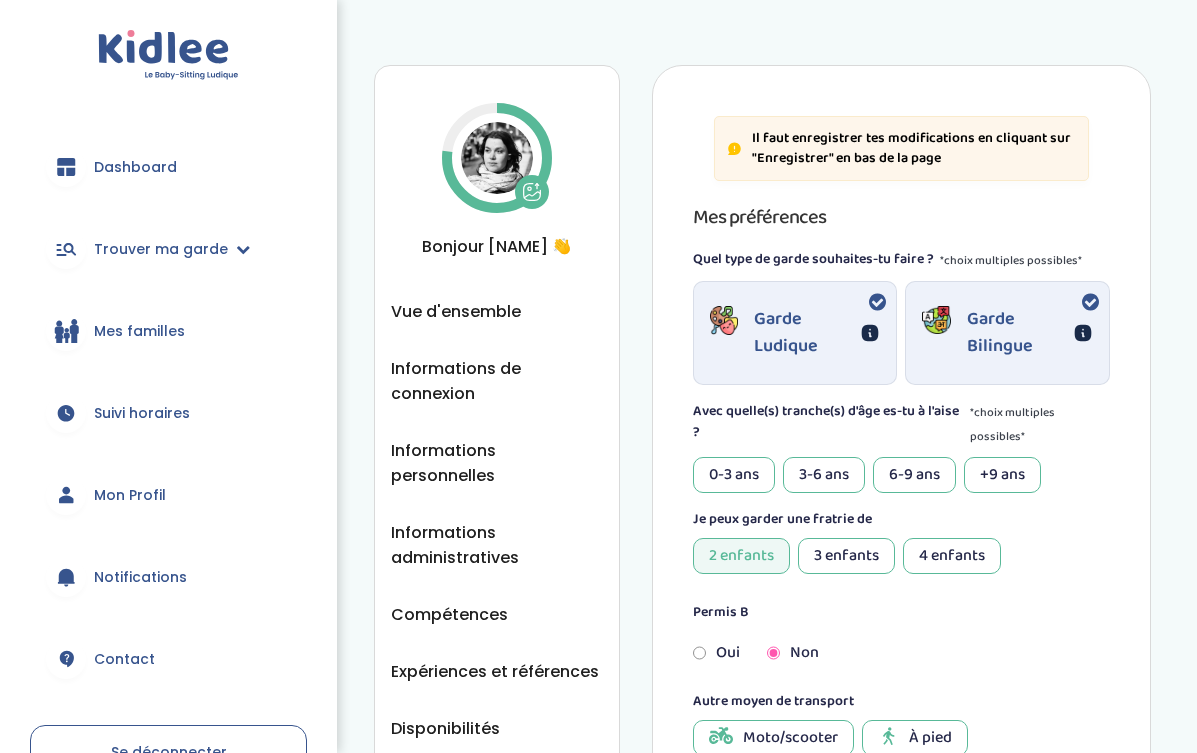 click on "3-6 ans" at bounding box center [824, 475] 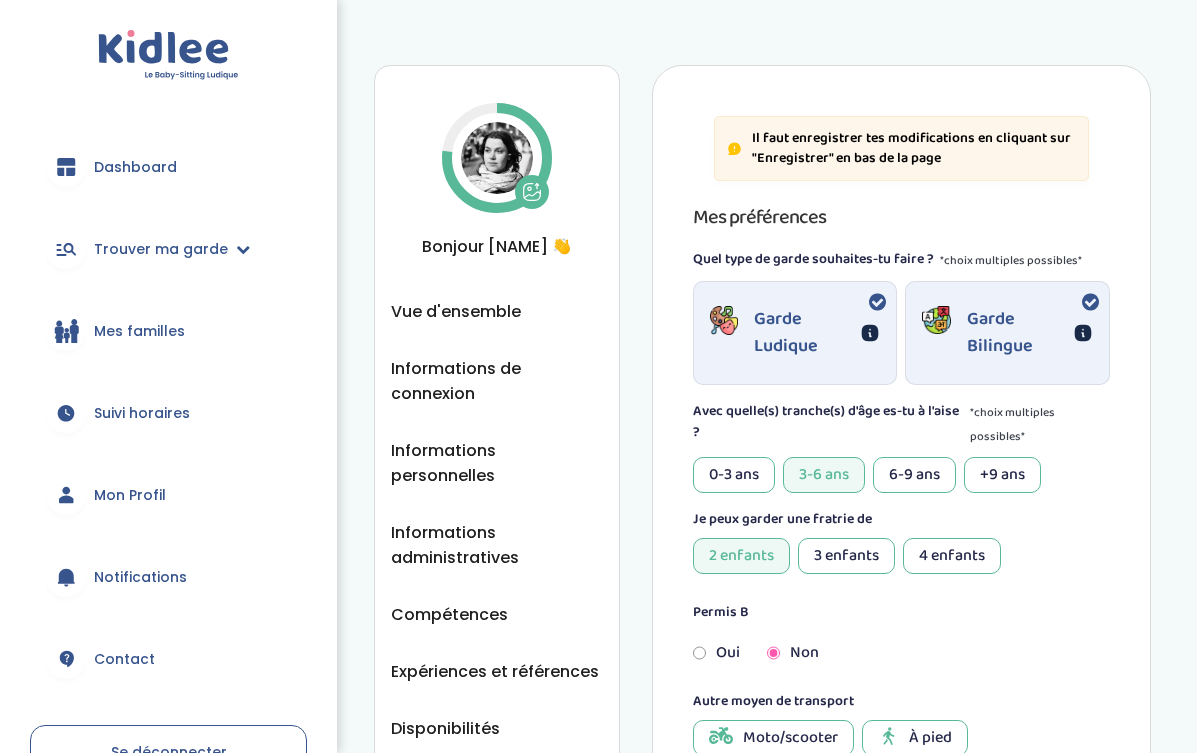 click on "0-3 ans" at bounding box center [734, 475] 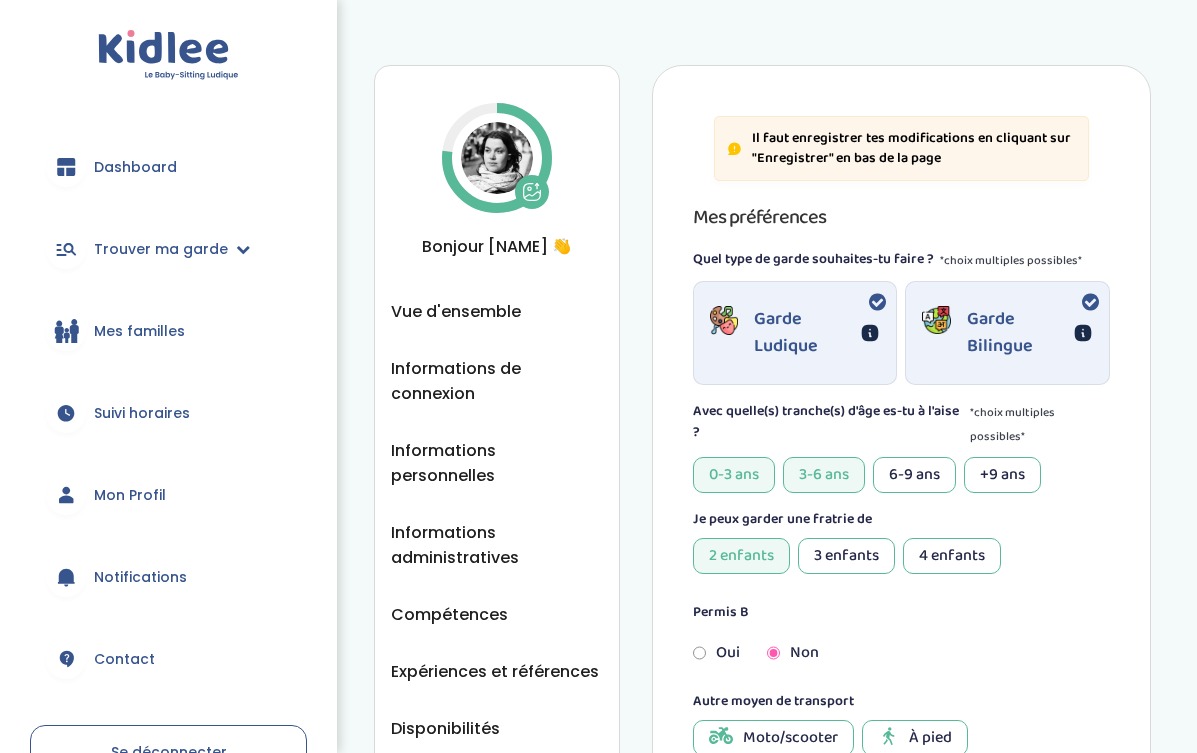 click on "Avec quelle(s) tranche(s) d'âge es-tu à l'aise ?
*choix multiples possibles*
0-3 ans
3-6 ans
6-9 ans
+9 ans" at bounding box center [901, 447] 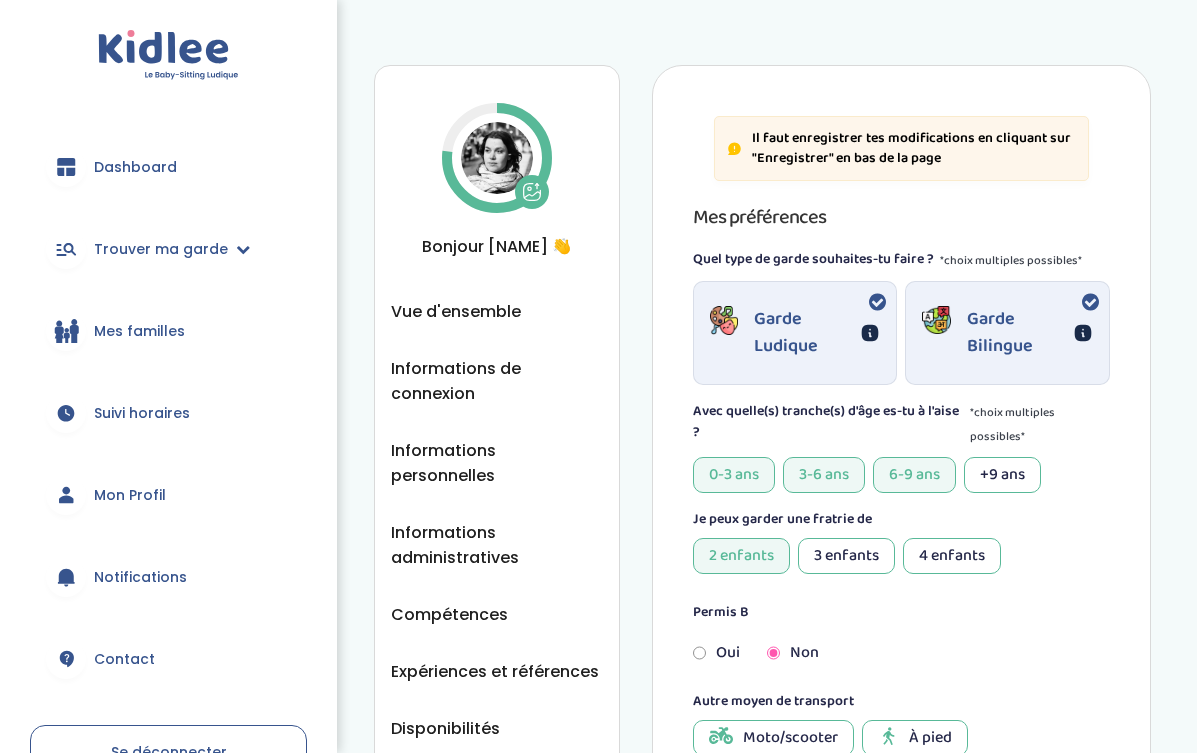 click on "+9 ans" at bounding box center (1002, 475) 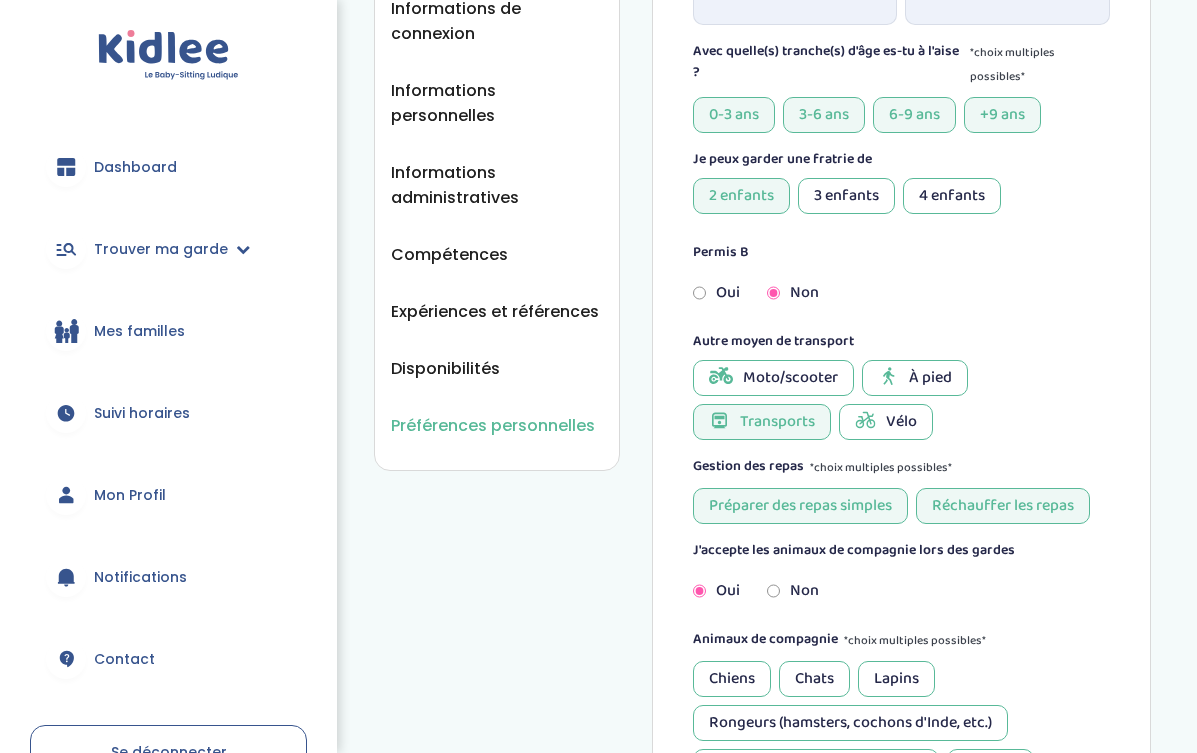 scroll, scrollTop: 410, scrollLeft: 0, axis: vertical 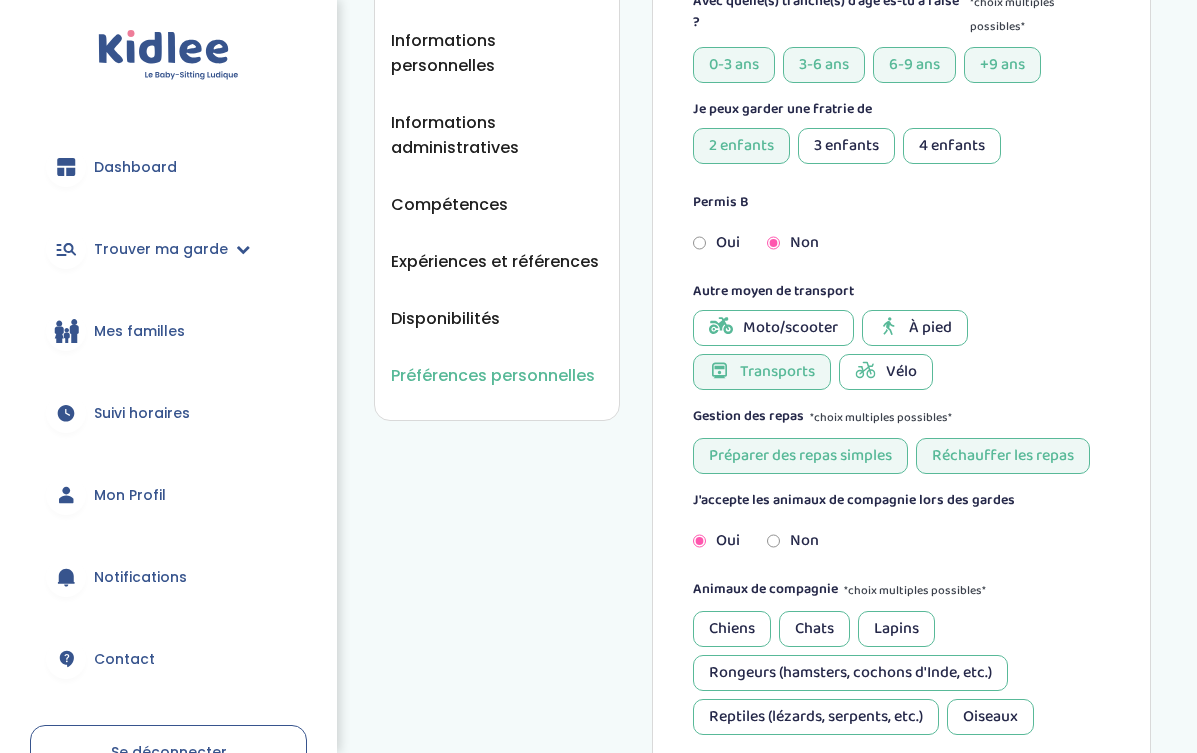click on "Oui" at bounding box center [715, 243] 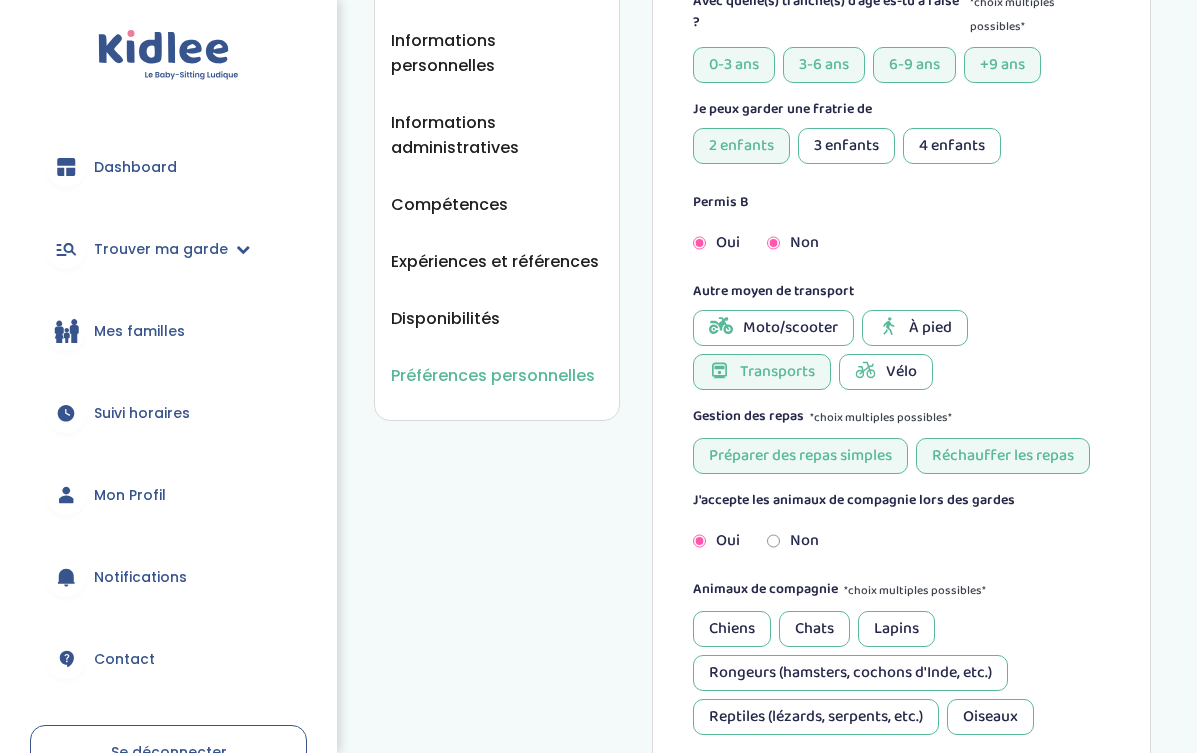 radio on "false" 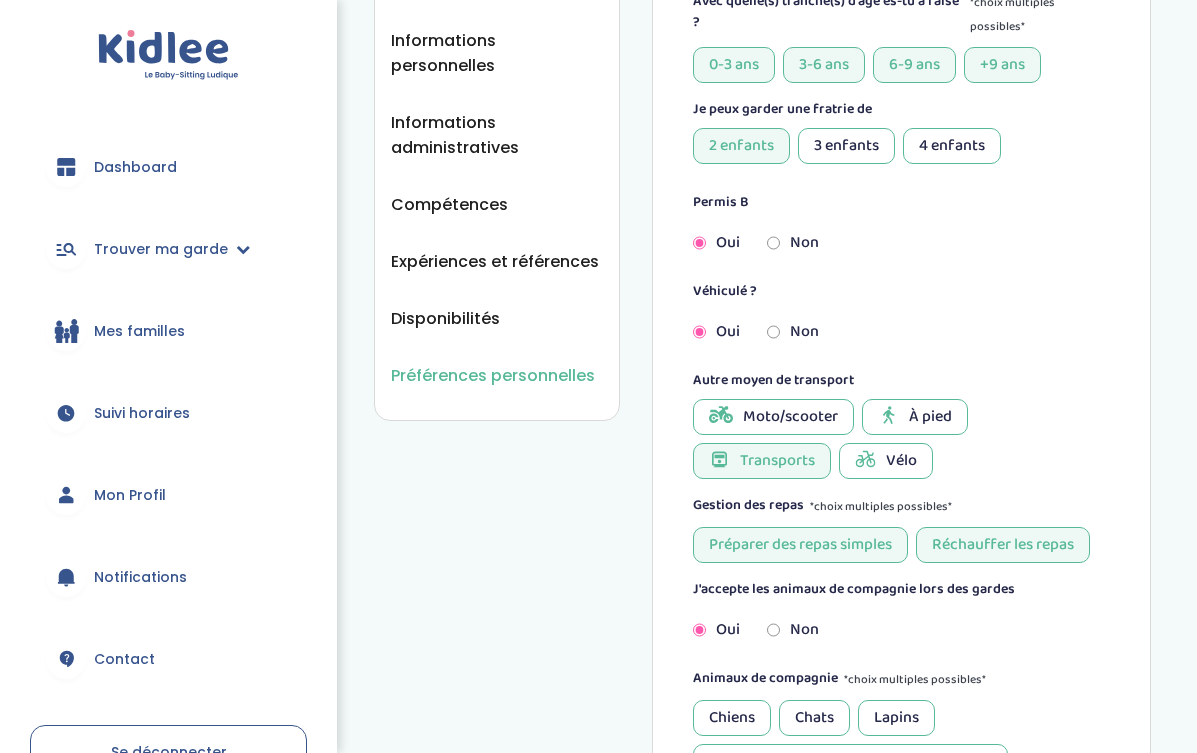 click on "Non" at bounding box center [789, 332] 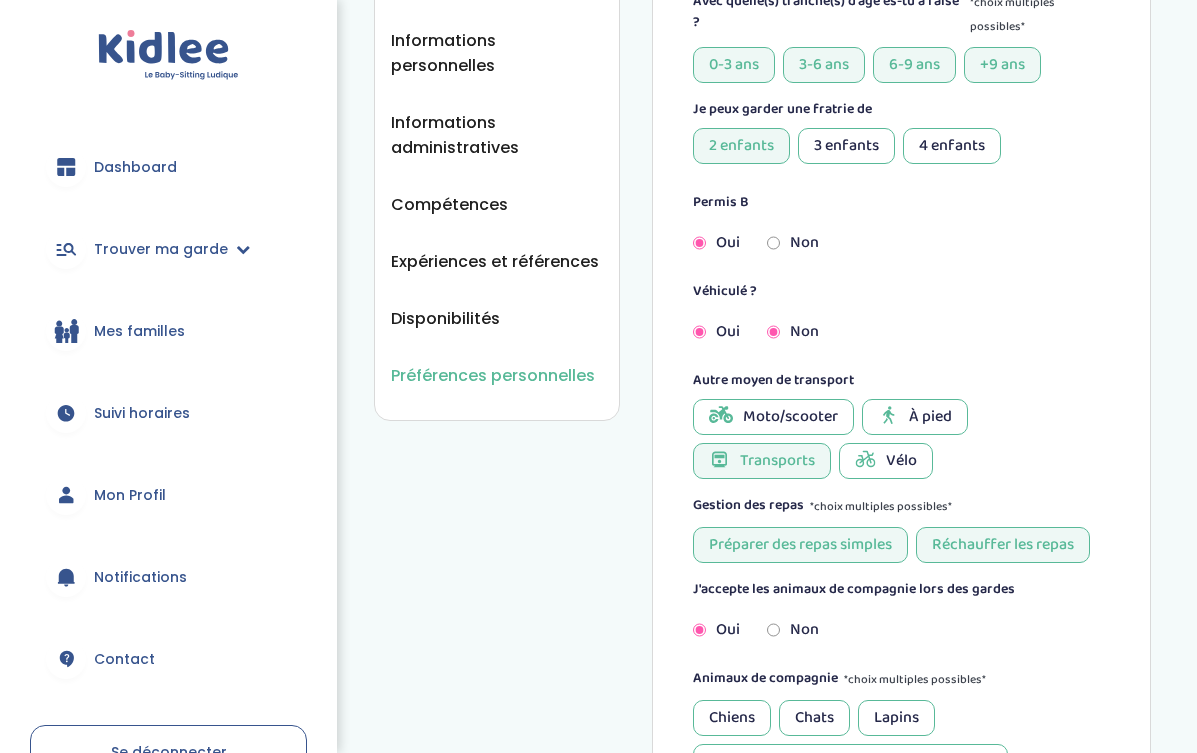 radio on "false" 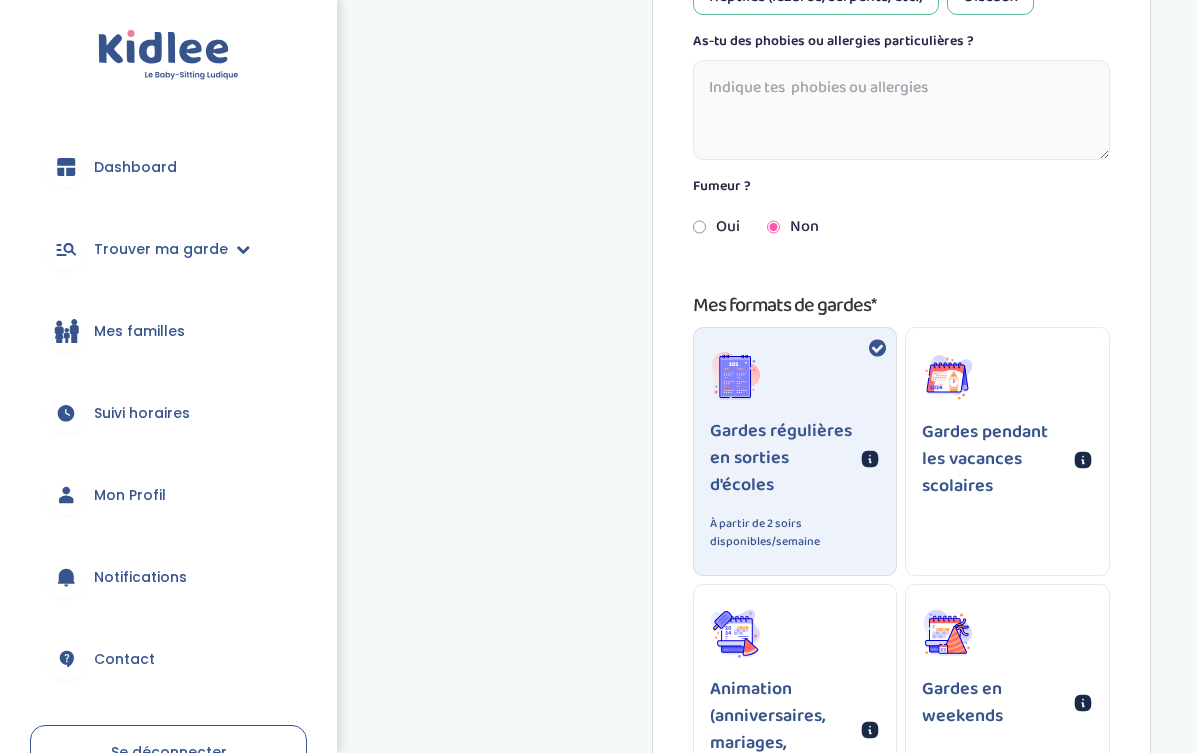 scroll, scrollTop: 1322, scrollLeft: 0, axis: vertical 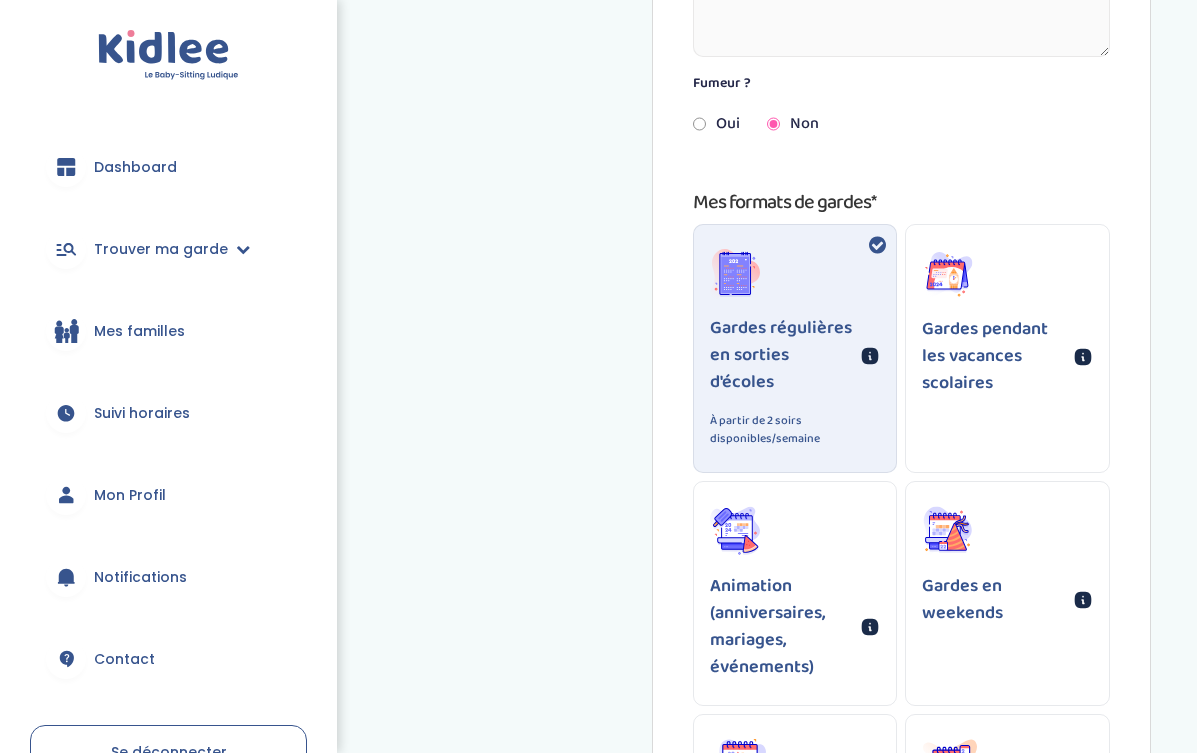 click on "Gardes pendant les vacances scolaires" at bounding box center [994, 356] 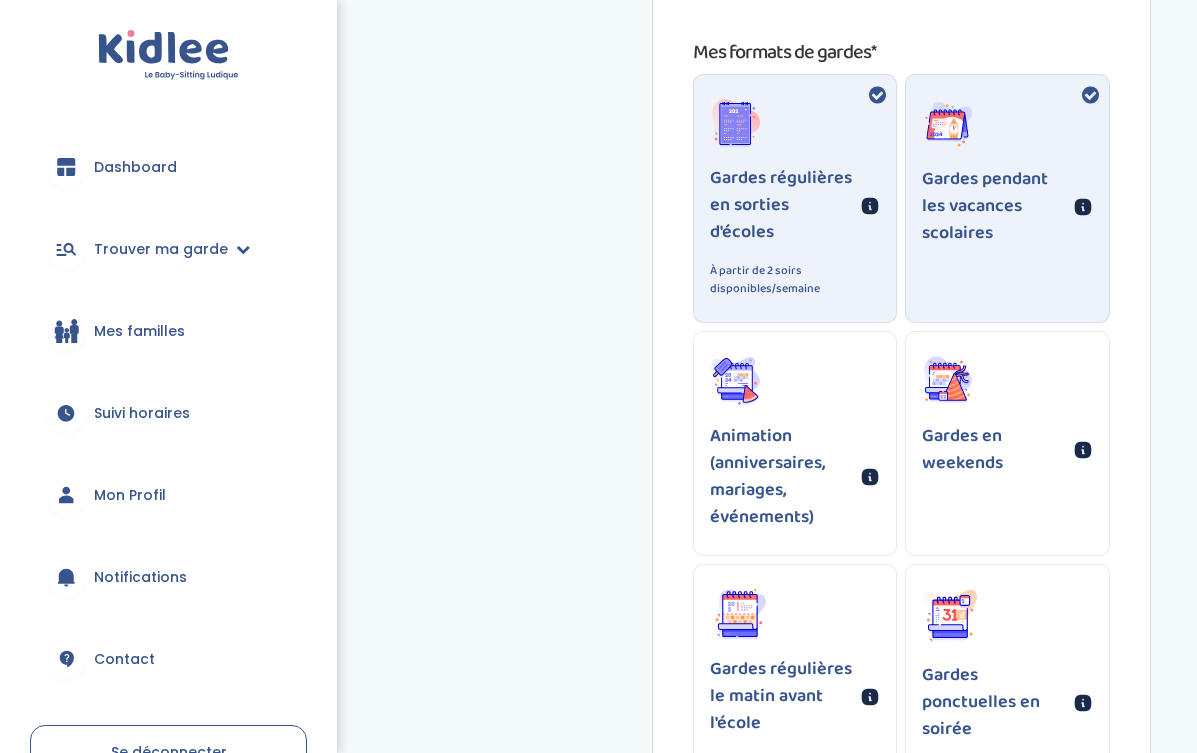 scroll, scrollTop: 1693, scrollLeft: 0, axis: vertical 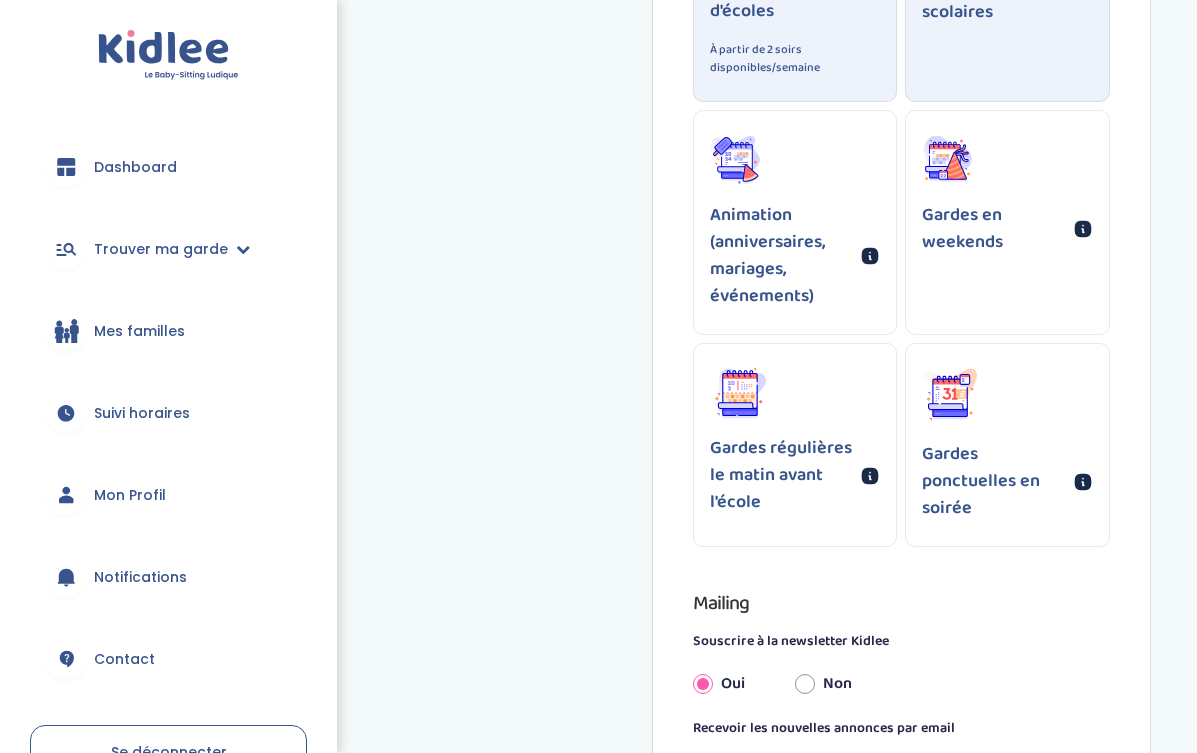 click on "Gardes ponctuelles en soirée" at bounding box center (1007, 445) 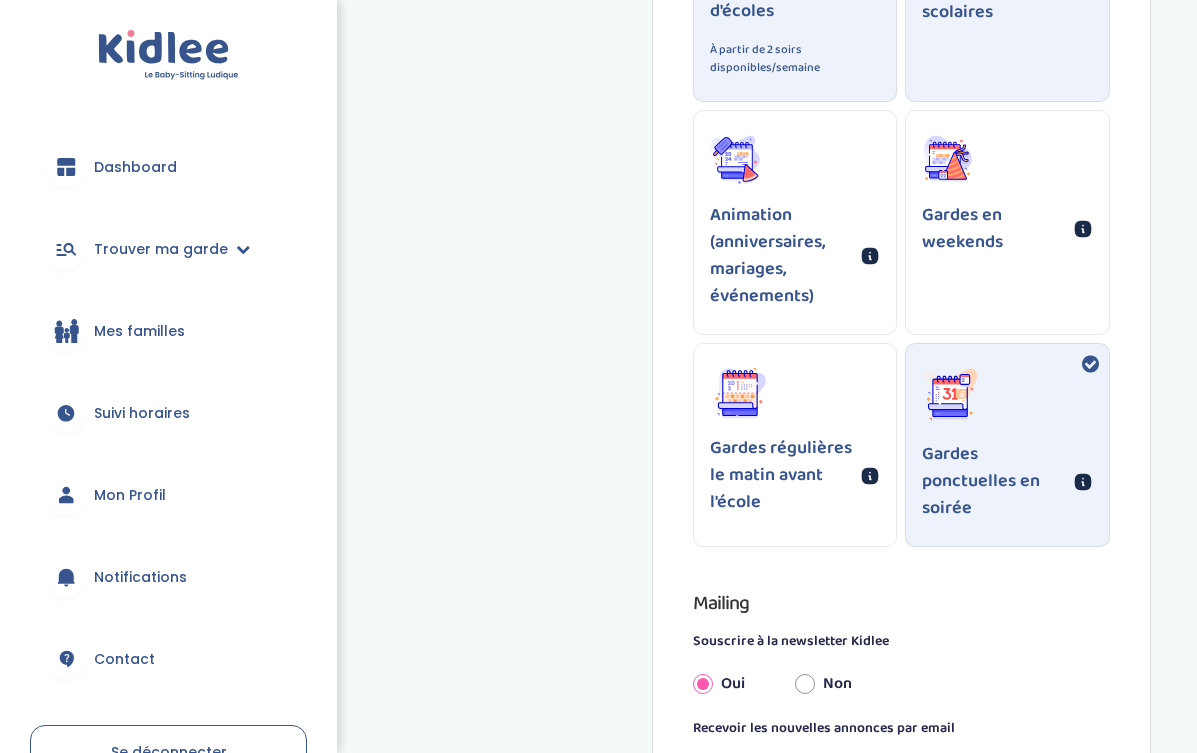 click on "Gardes en weekends" at bounding box center [994, 229] 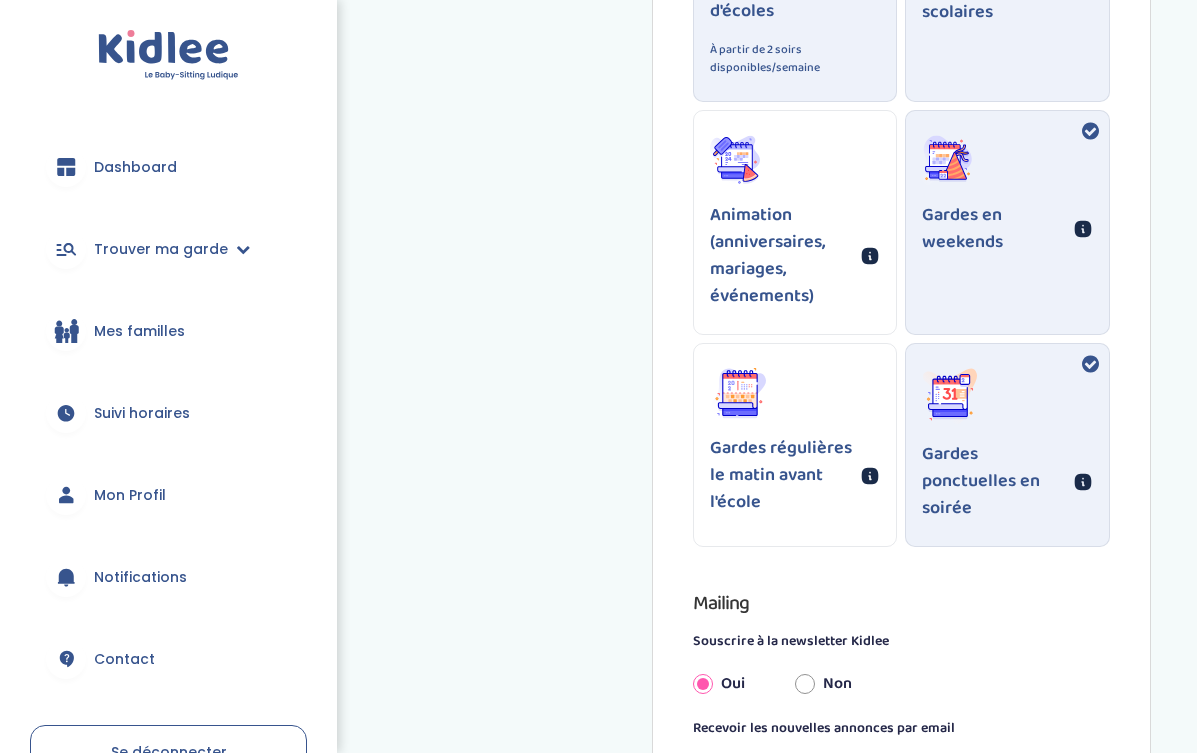 click on "Animation (anniversaires, mariages, événements)" at bounding box center (782, 256) 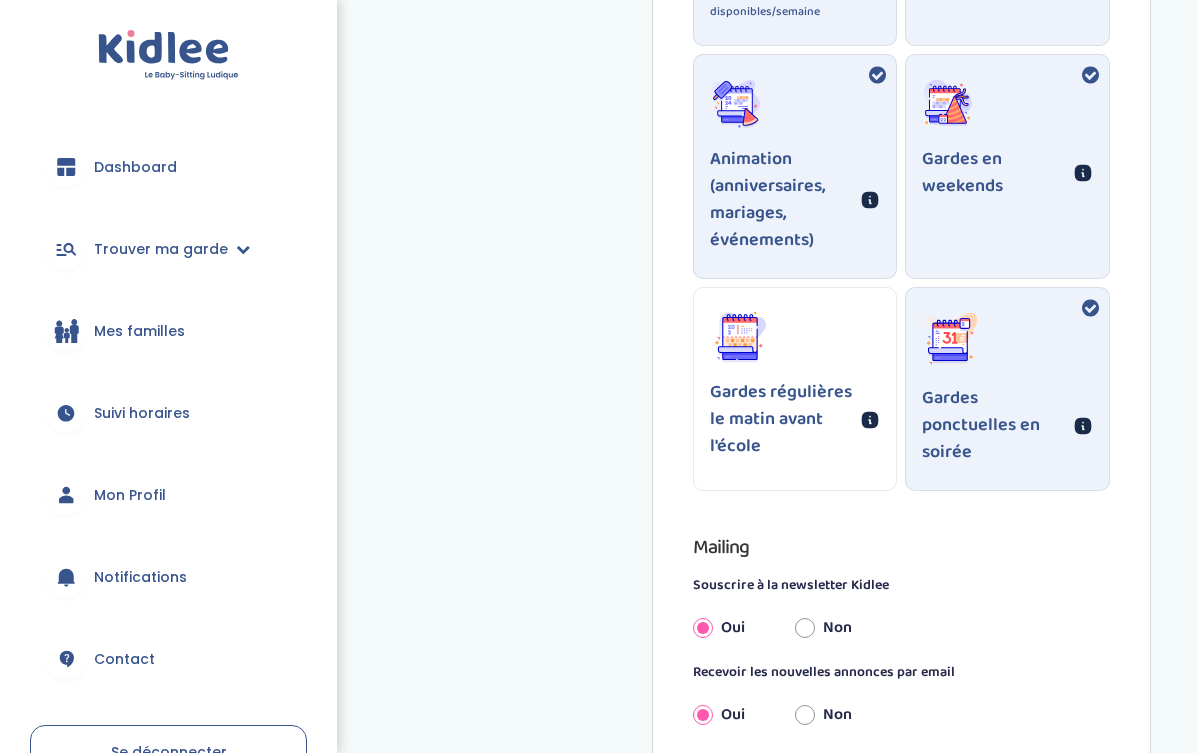 scroll, scrollTop: 1915, scrollLeft: 0, axis: vertical 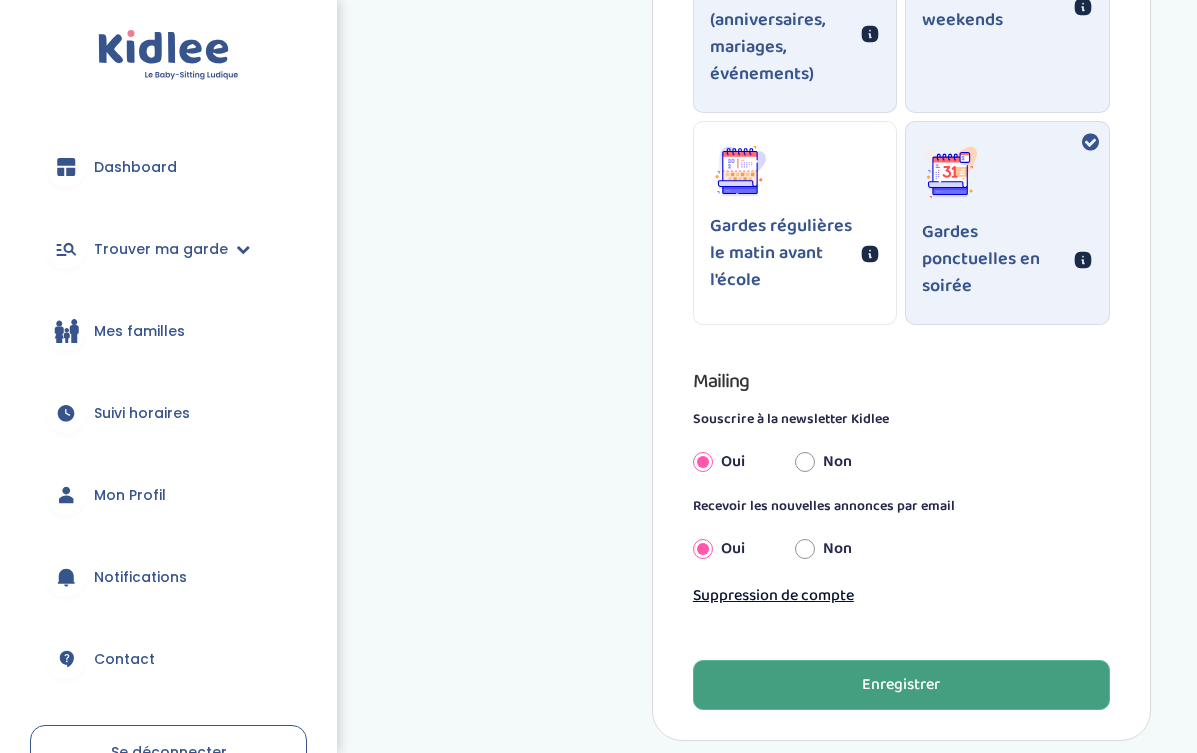 click on "Enregistrer" at bounding box center (901, 685) 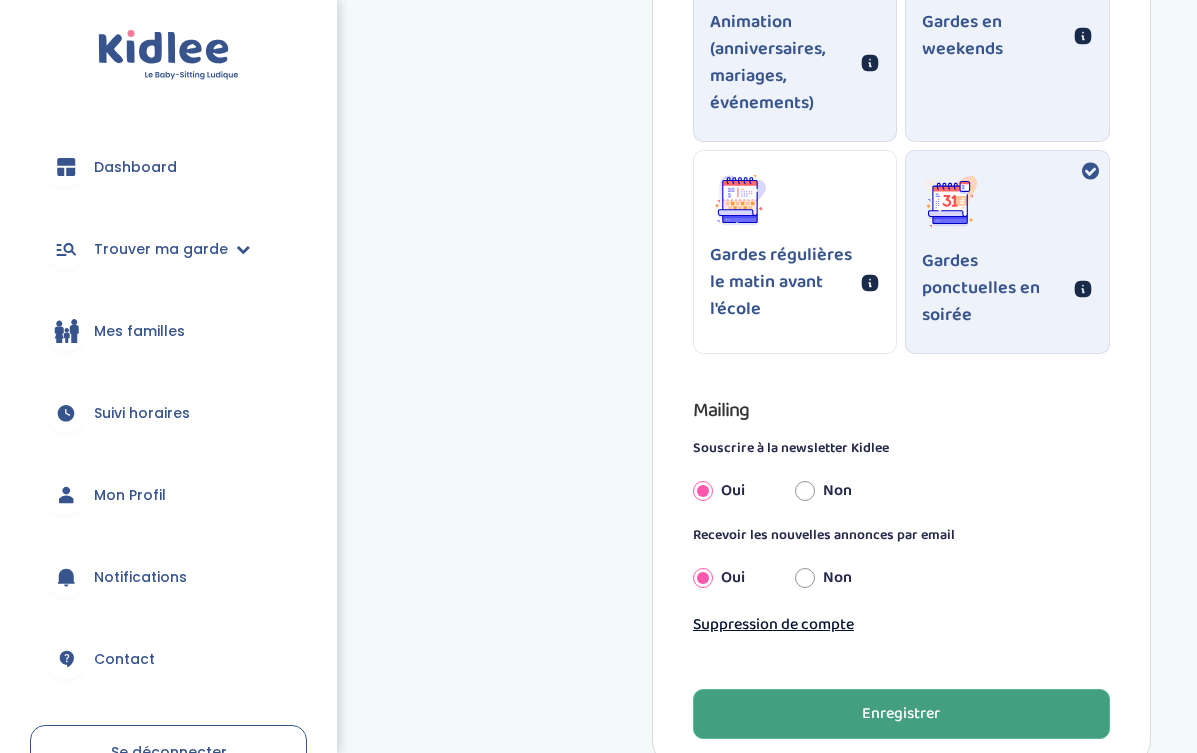 scroll, scrollTop: 65, scrollLeft: 0, axis: vertical 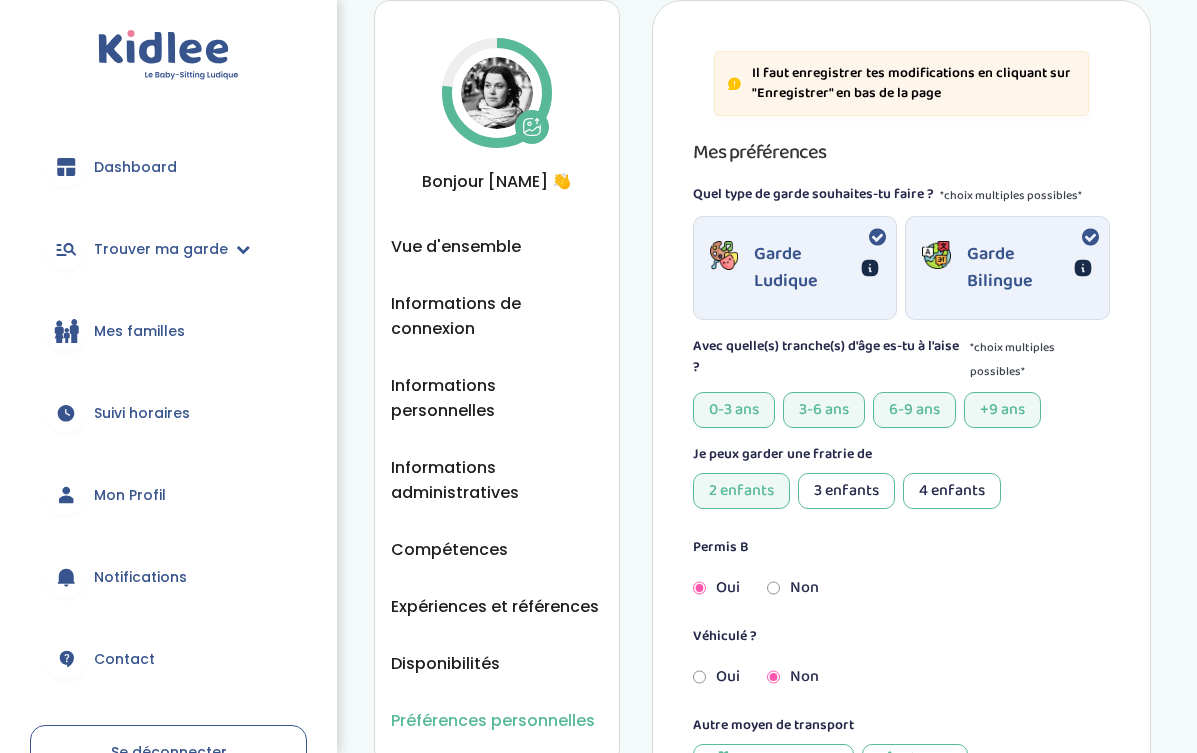 click on "Vue d'ensemble Informations de connexion Informations personnelles Informations administratives Compétences Expériences et références Disponibilités Préférences personnelles" at bounding box center (497, 483) 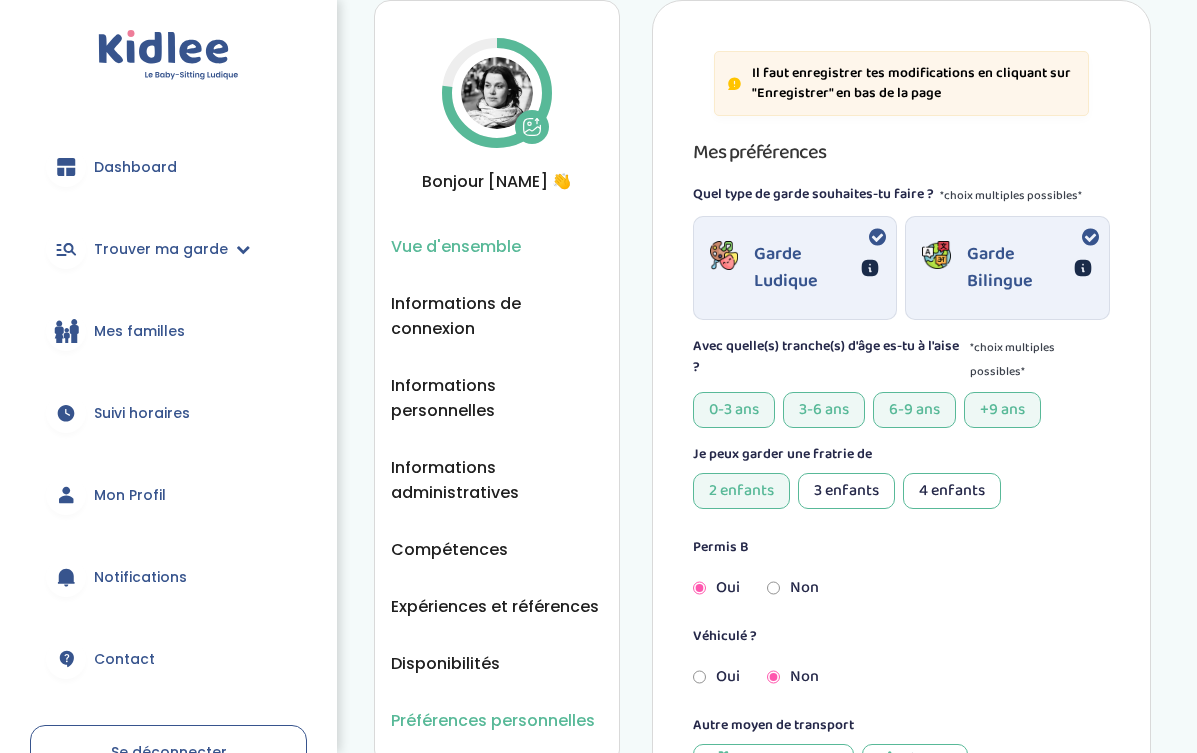 click on "Vue d'ensemble" at bounding box center (456, 246) 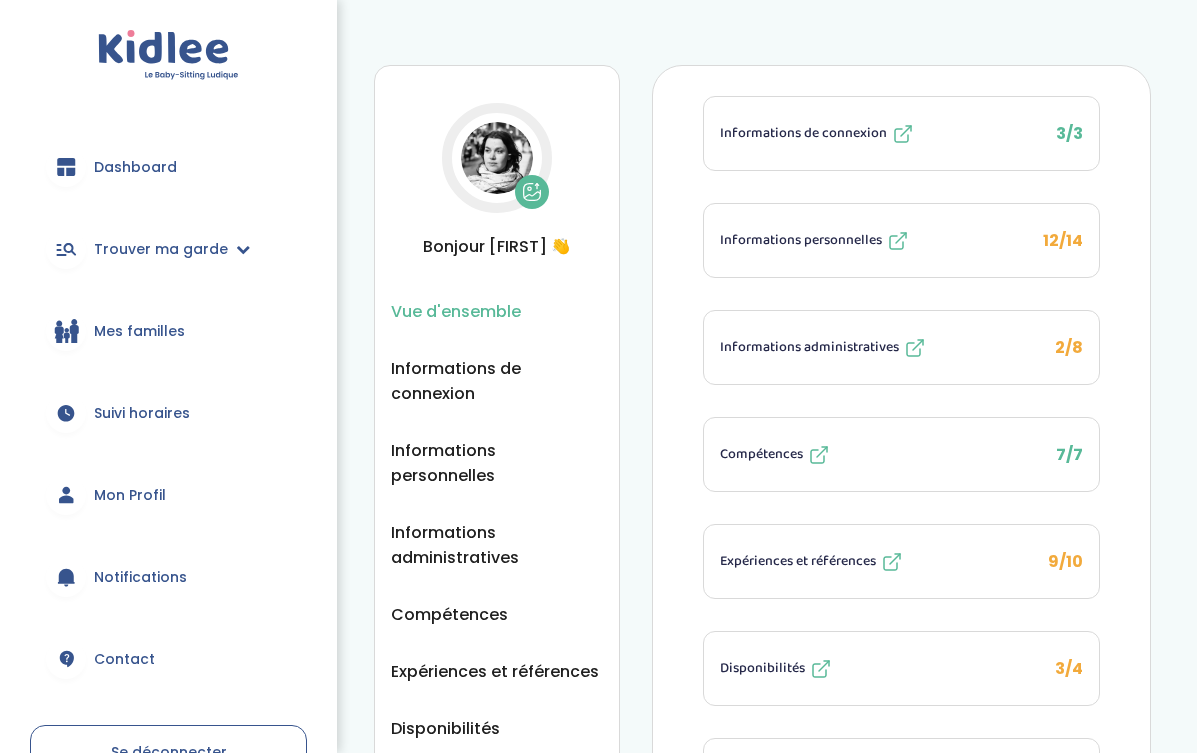 scroll, scrollTop: 0, scrollLeft: 0, axis: both 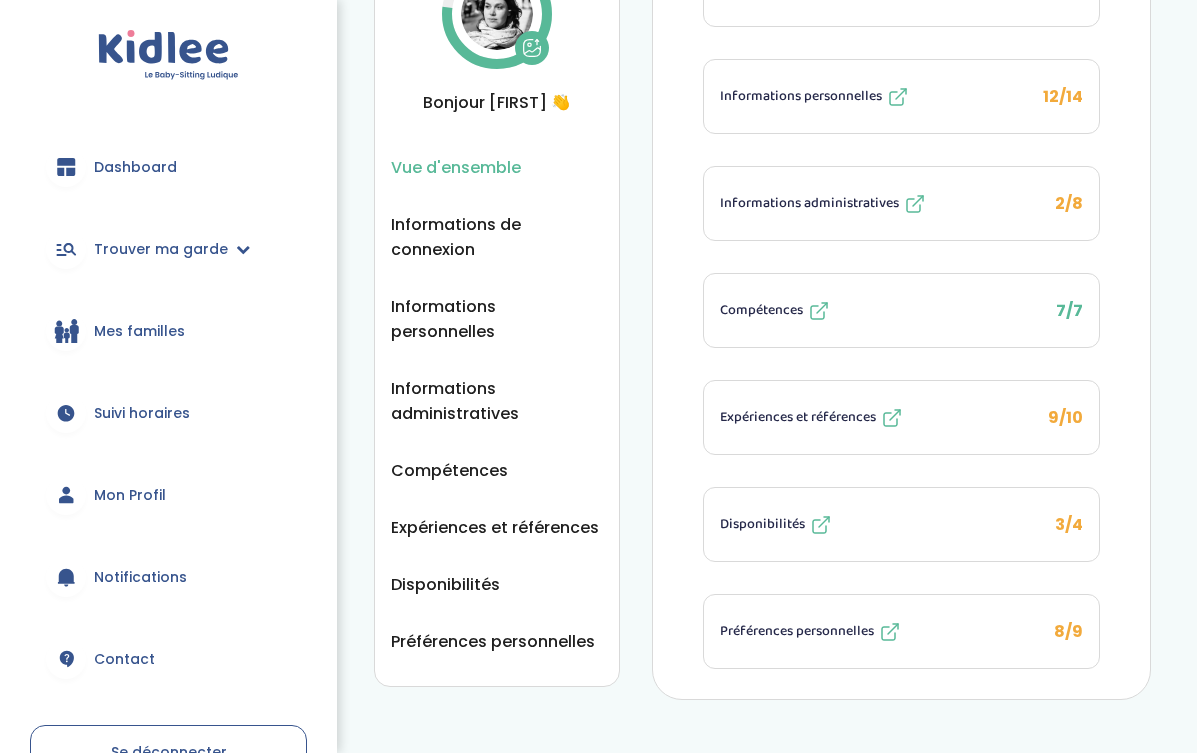 click on "Préférences personnelles" at bounding box center [797, 631] 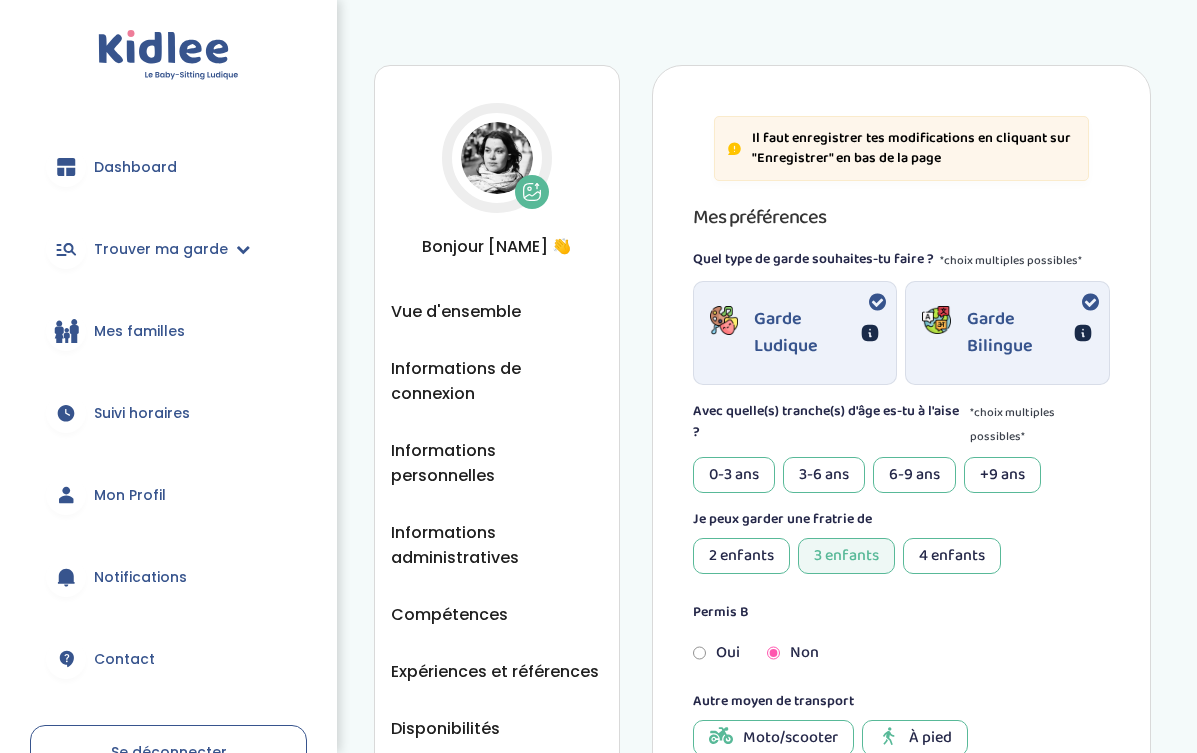 scroll, scrollTop: 169, scrollLeft: 0, axis: vertical 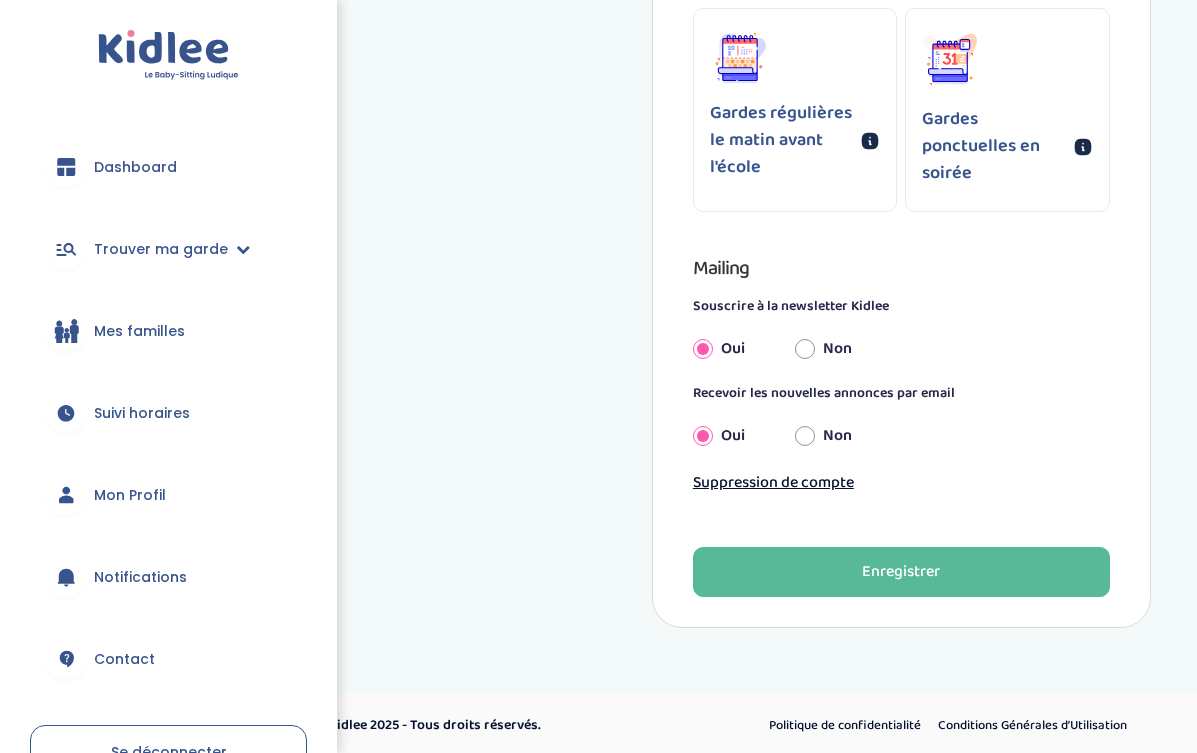 click on "Non" at bounding box center [823, 436] 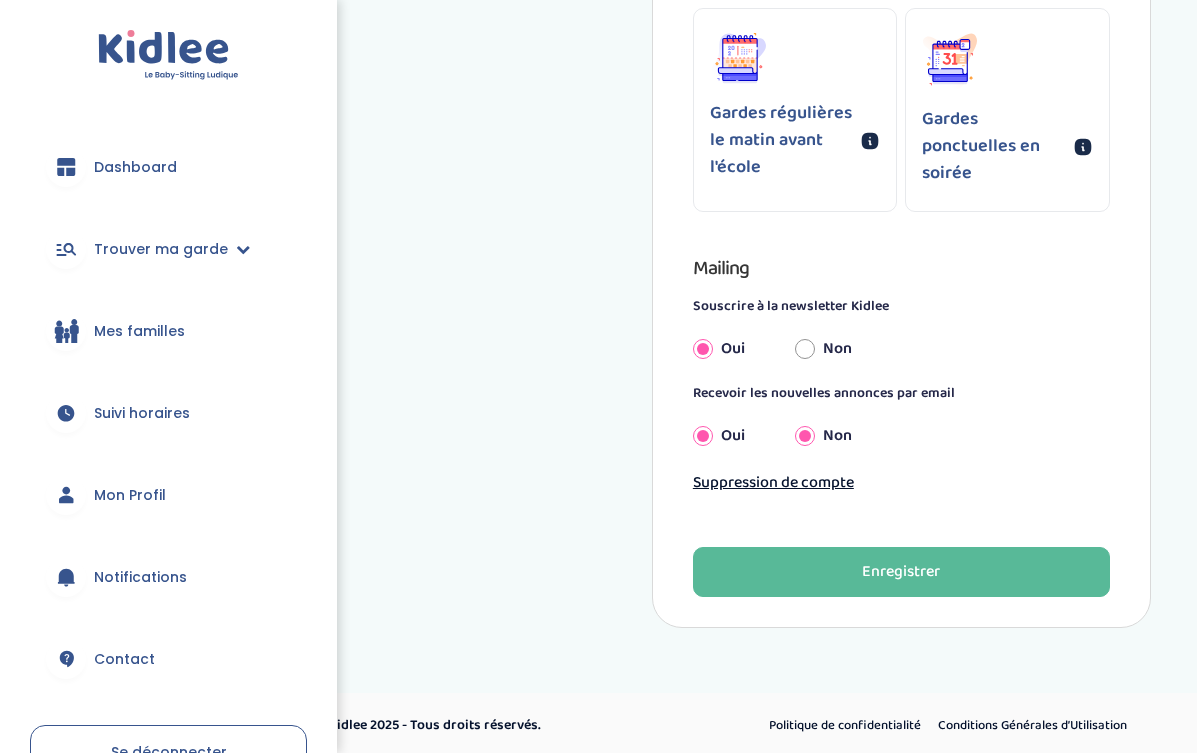 radio on "false" 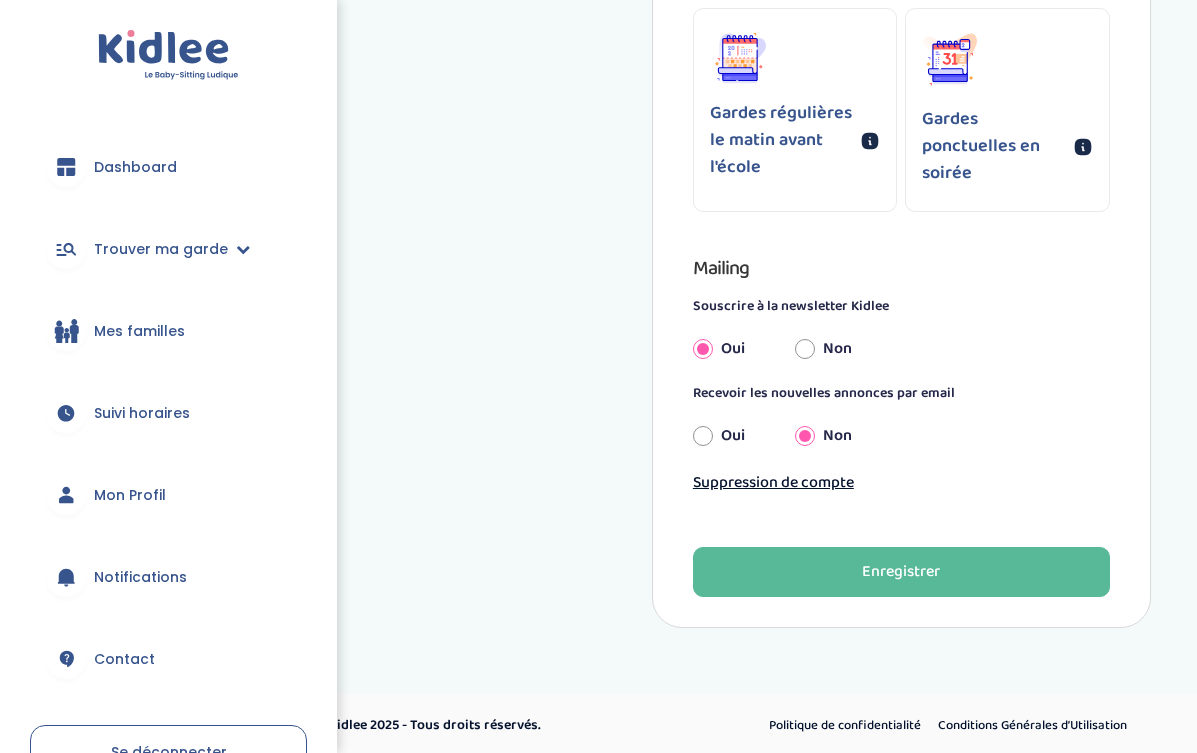 click on "Non" at bounding box center (805, 349) 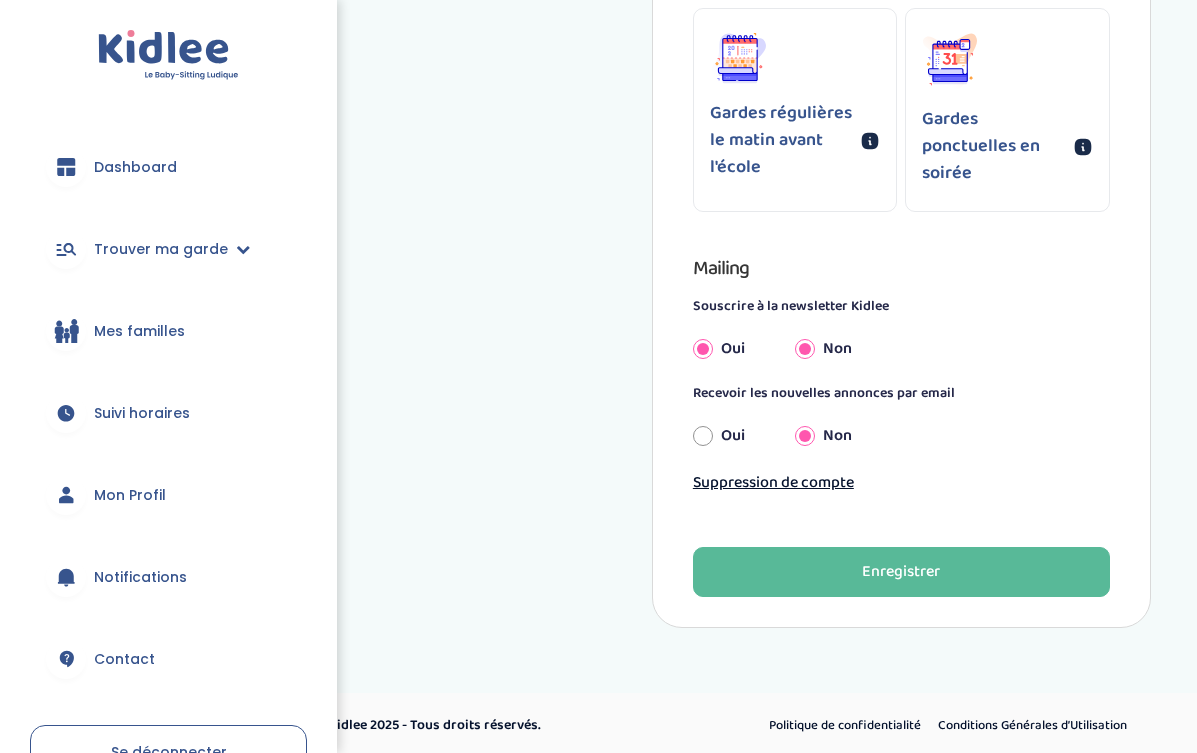 radio on "false" 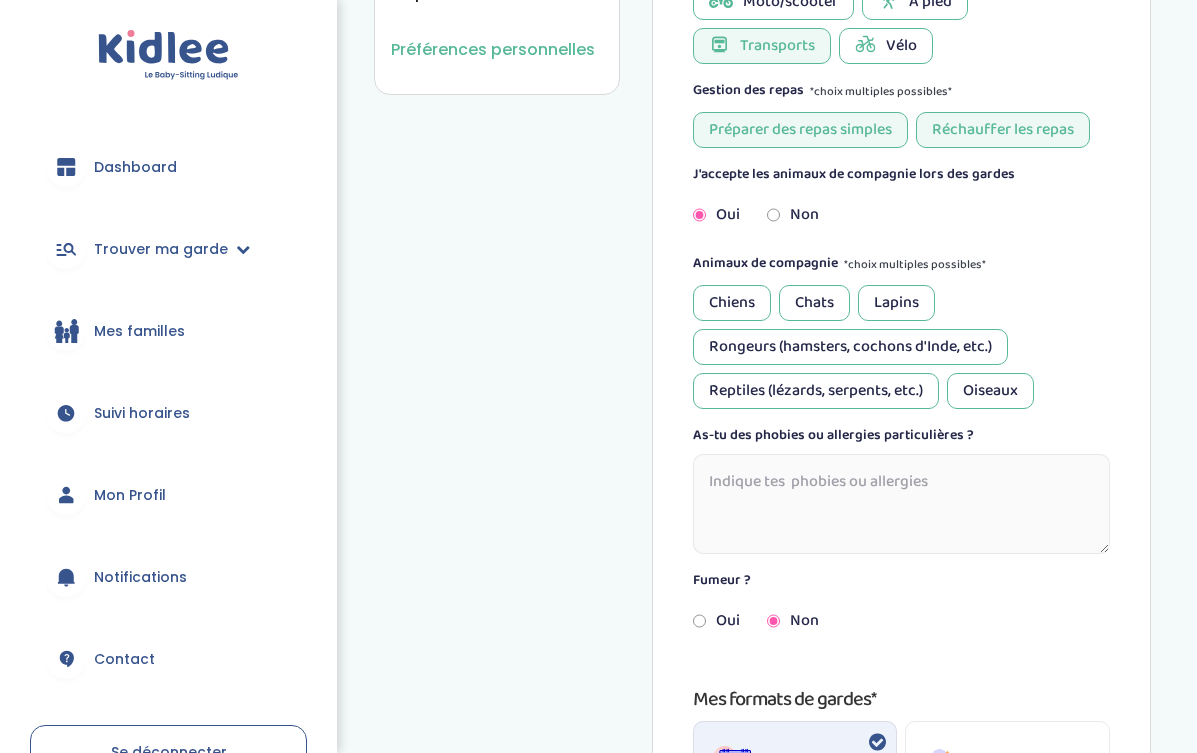 scroll, scrollTop: 582, scrollLeft: 0, axis: vertical 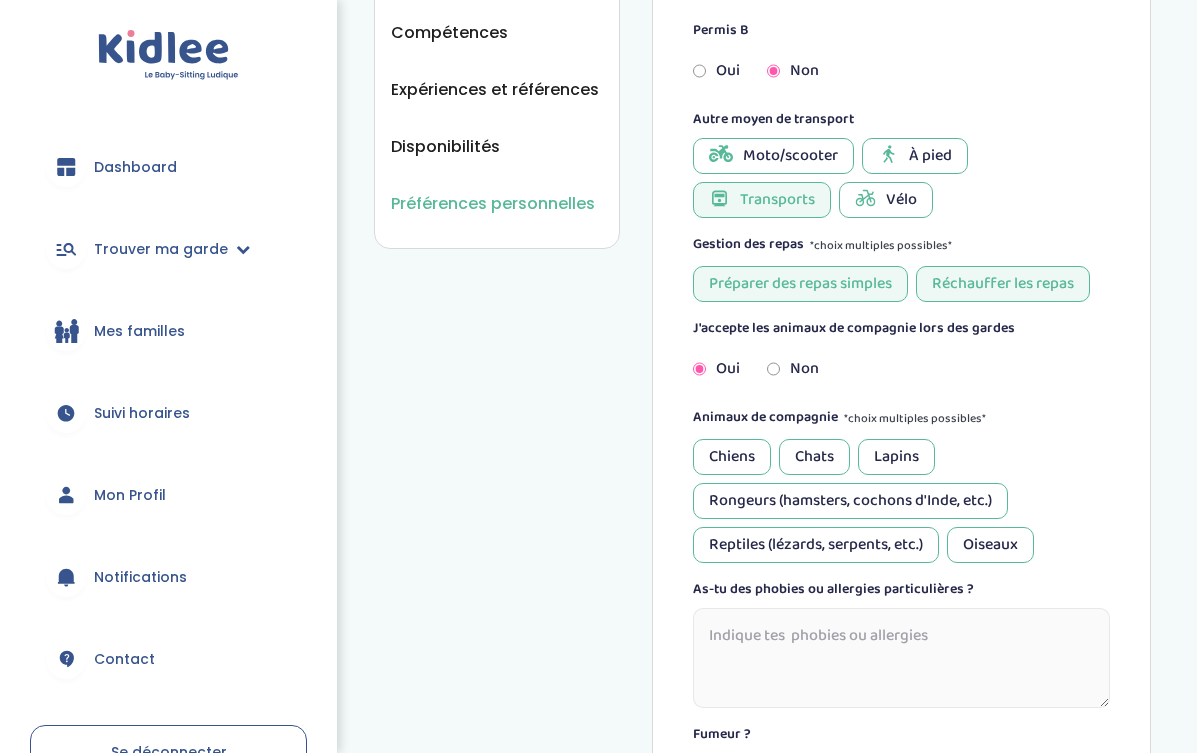 click at bounding box center (901, 658) 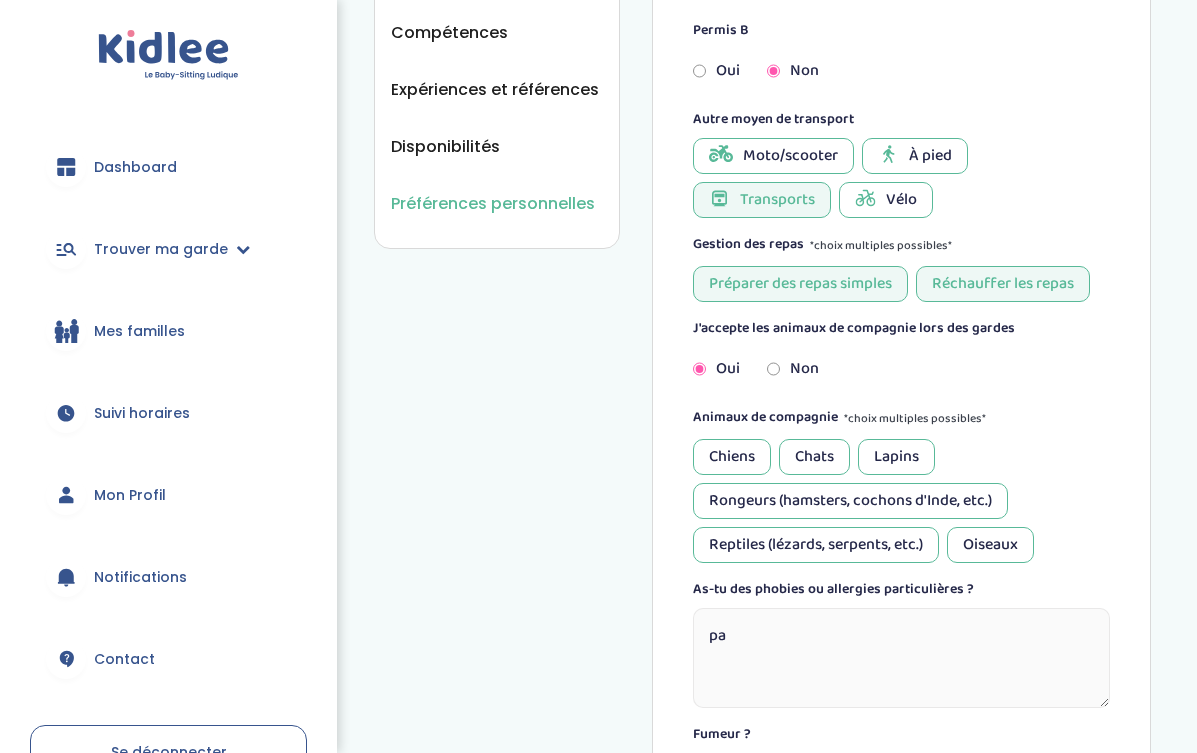 type on "p" 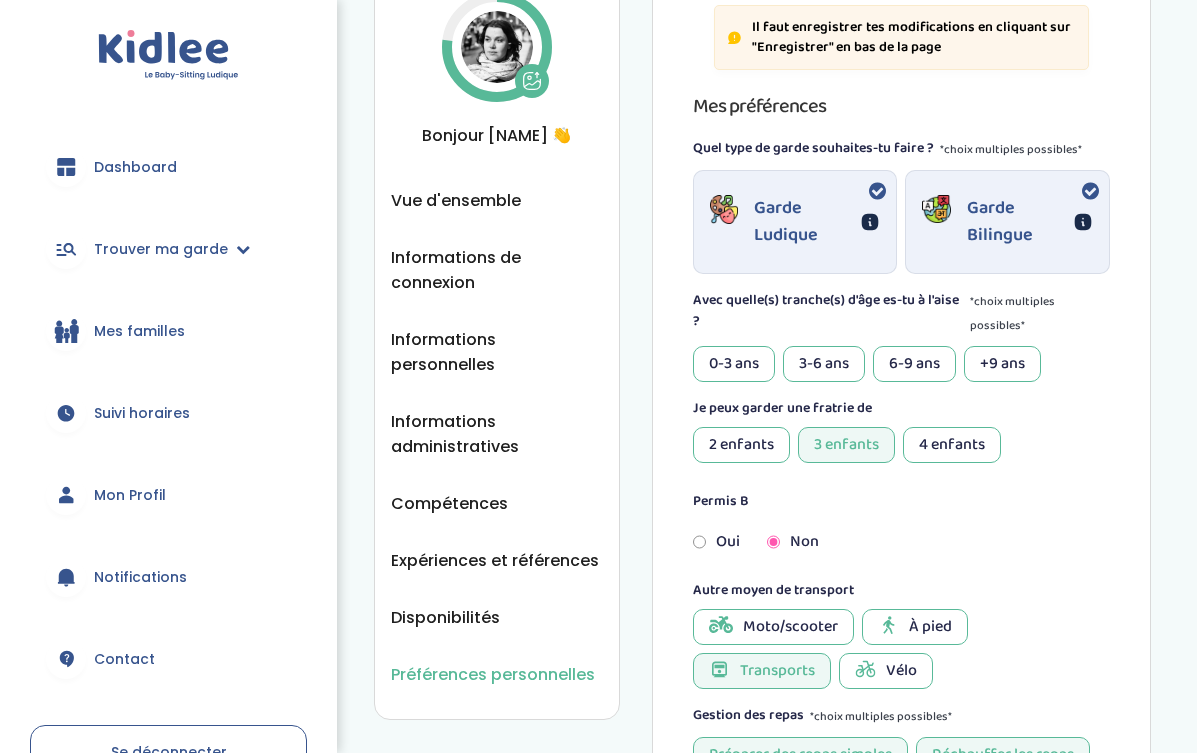 scroll, scrollTop: 28, scrollLeft: 0, axis: vertical 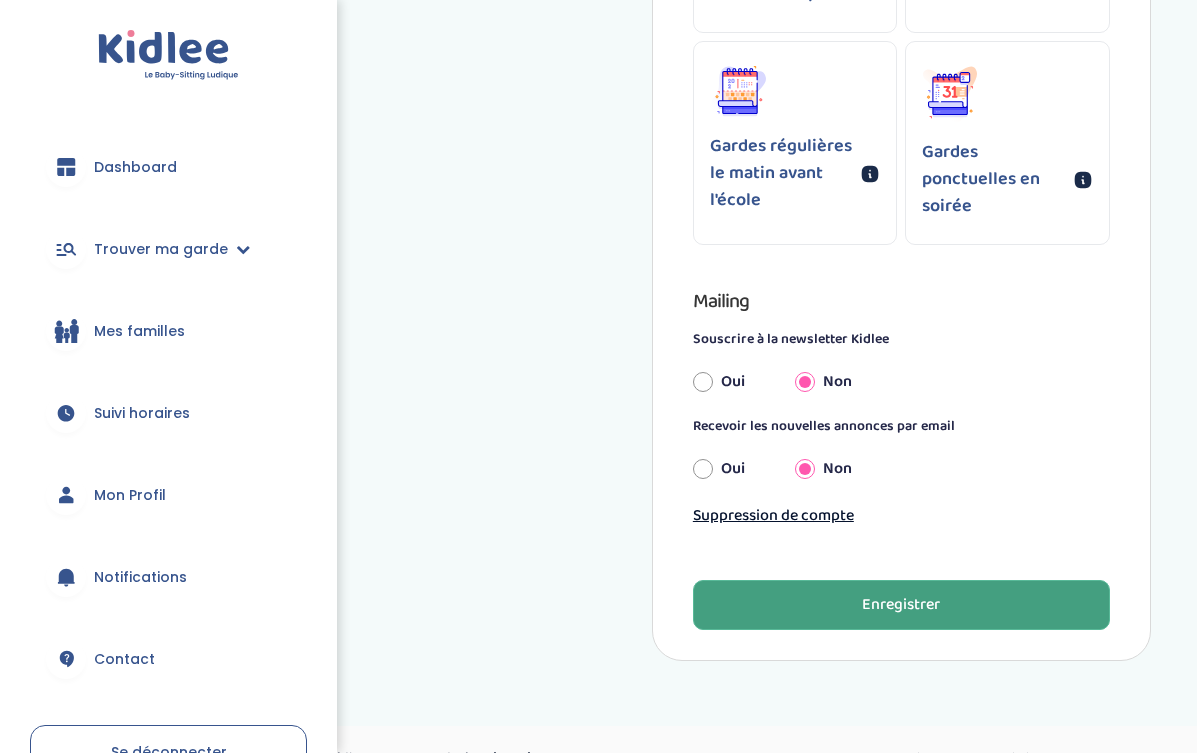 type on "RAS" 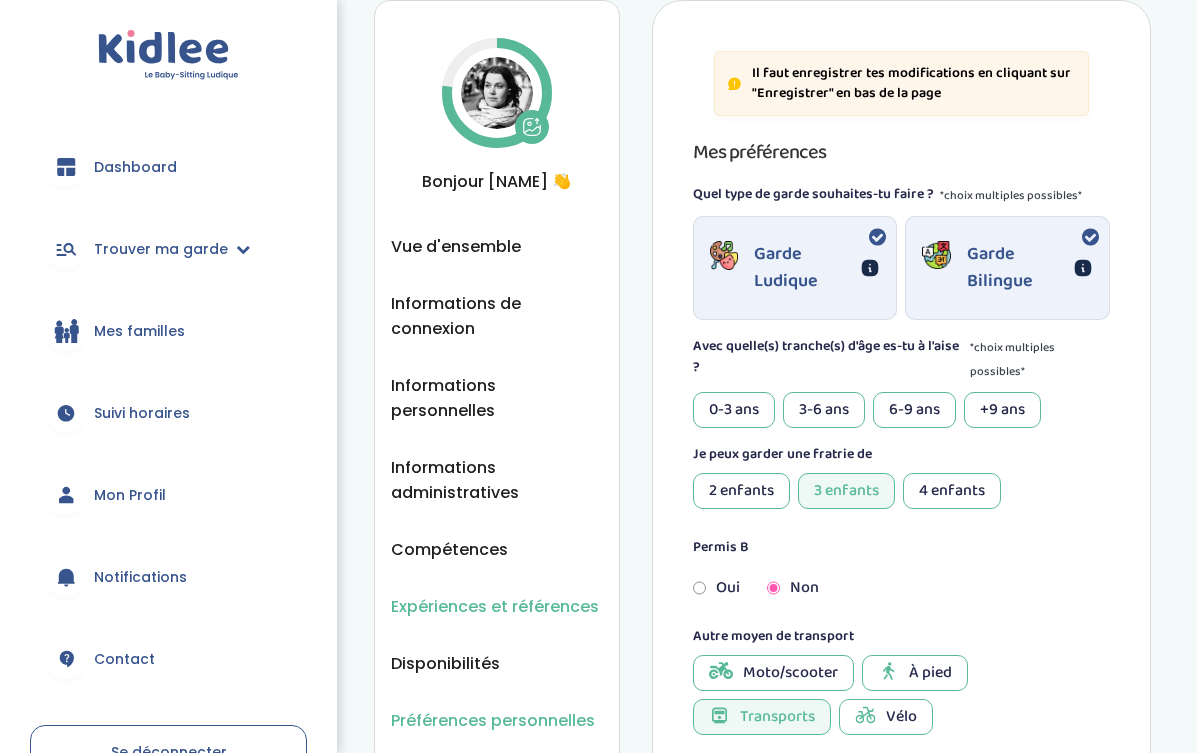 click on "Expériences et références" at bounding box center [495, 606] 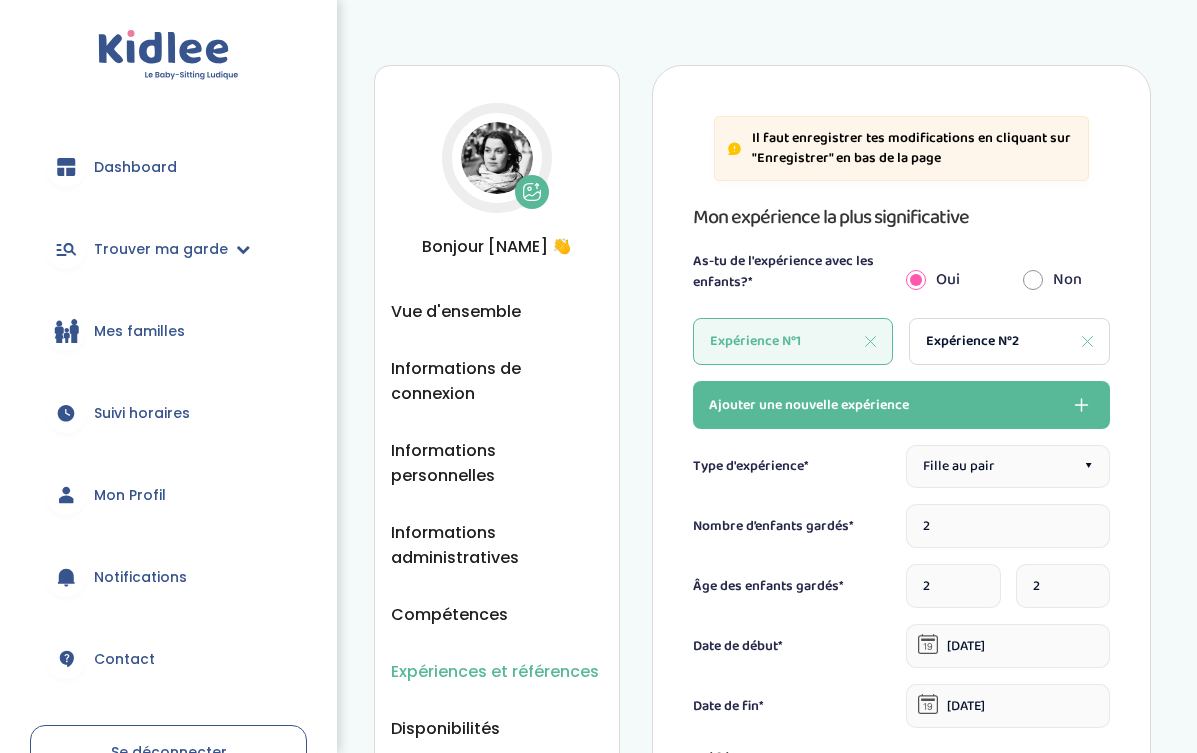 scroll, scrollTop: 0, scrollLeft: 0, axis: both 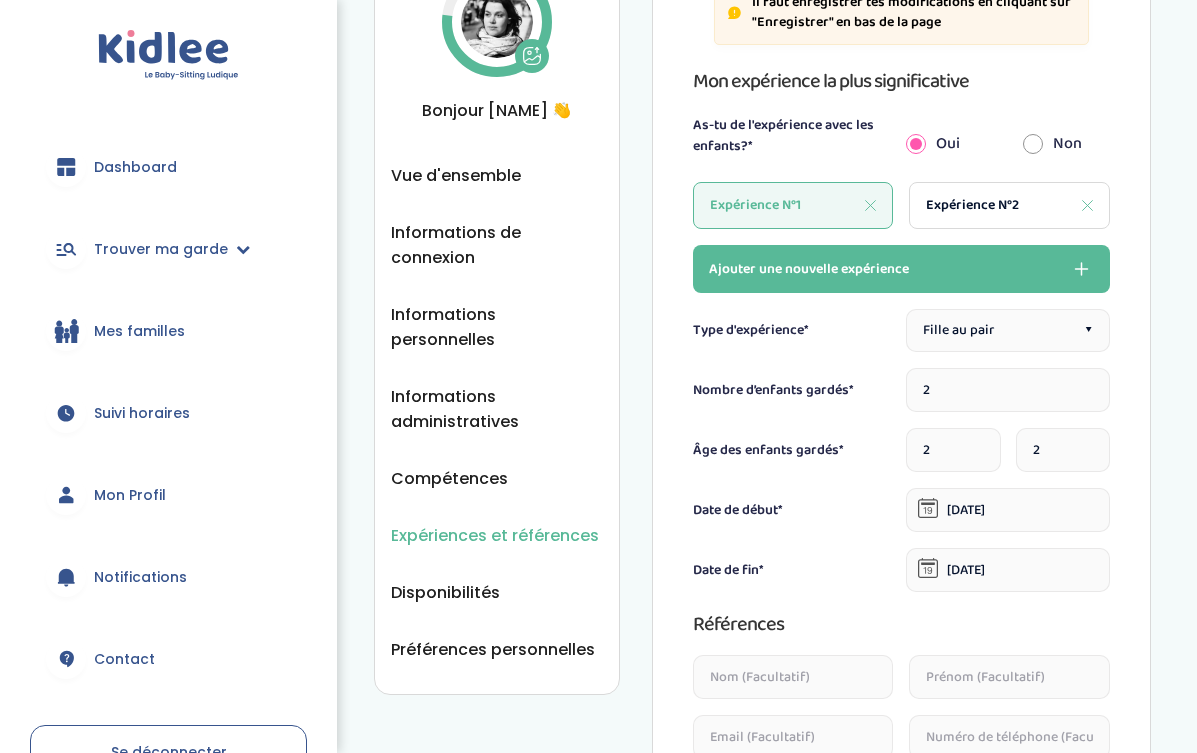 click on "Fille au pair
▾" at bounding box center [1008, 330] 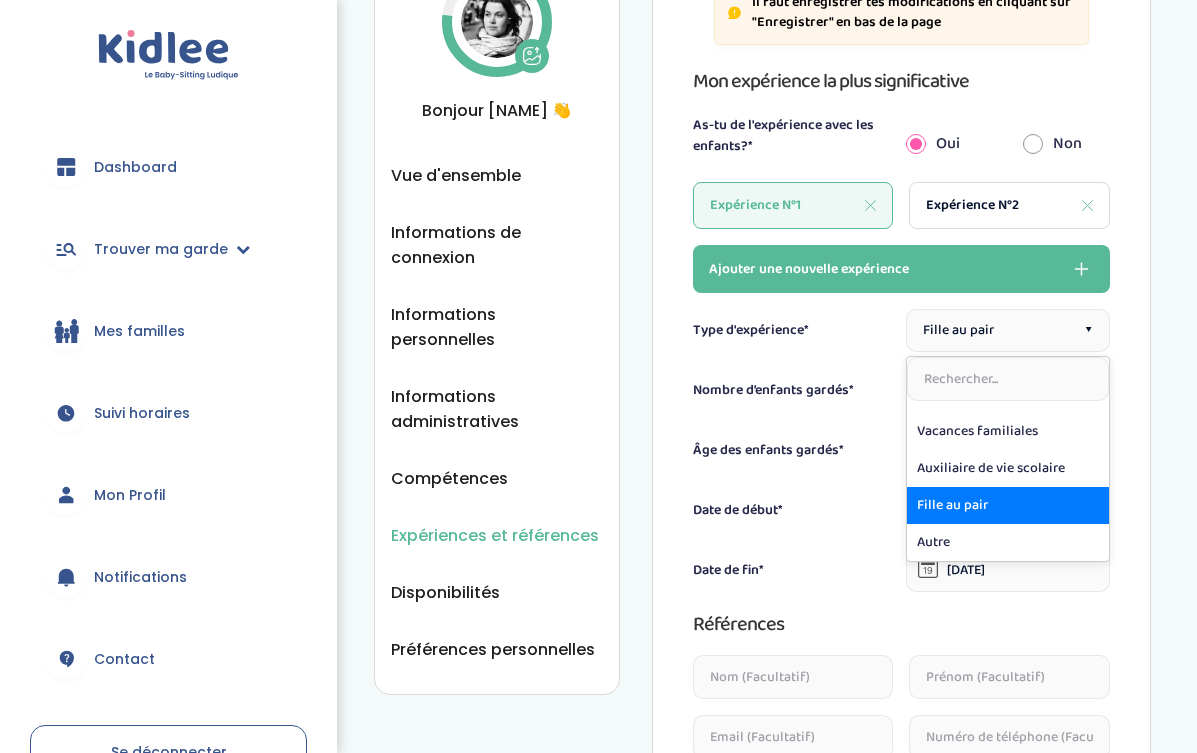scroll, scrollTop: 321, scrollLeft: 0, axis: vertical 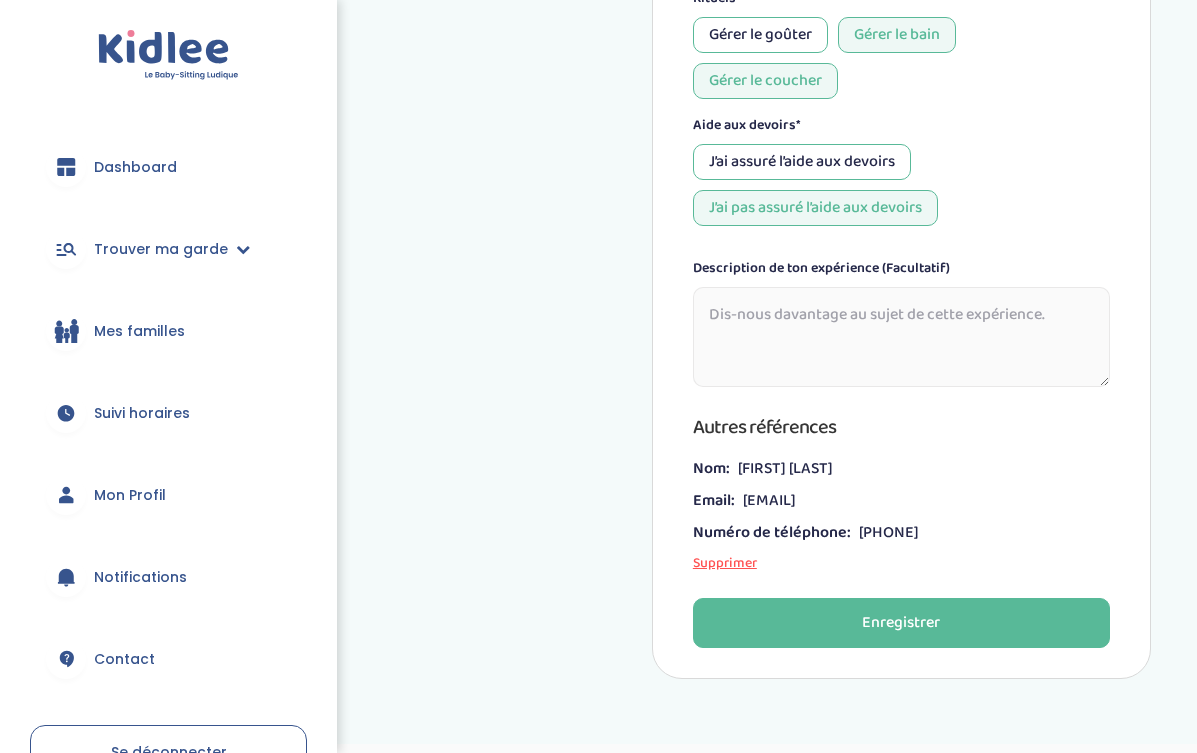click at bounding box center (901, 337) 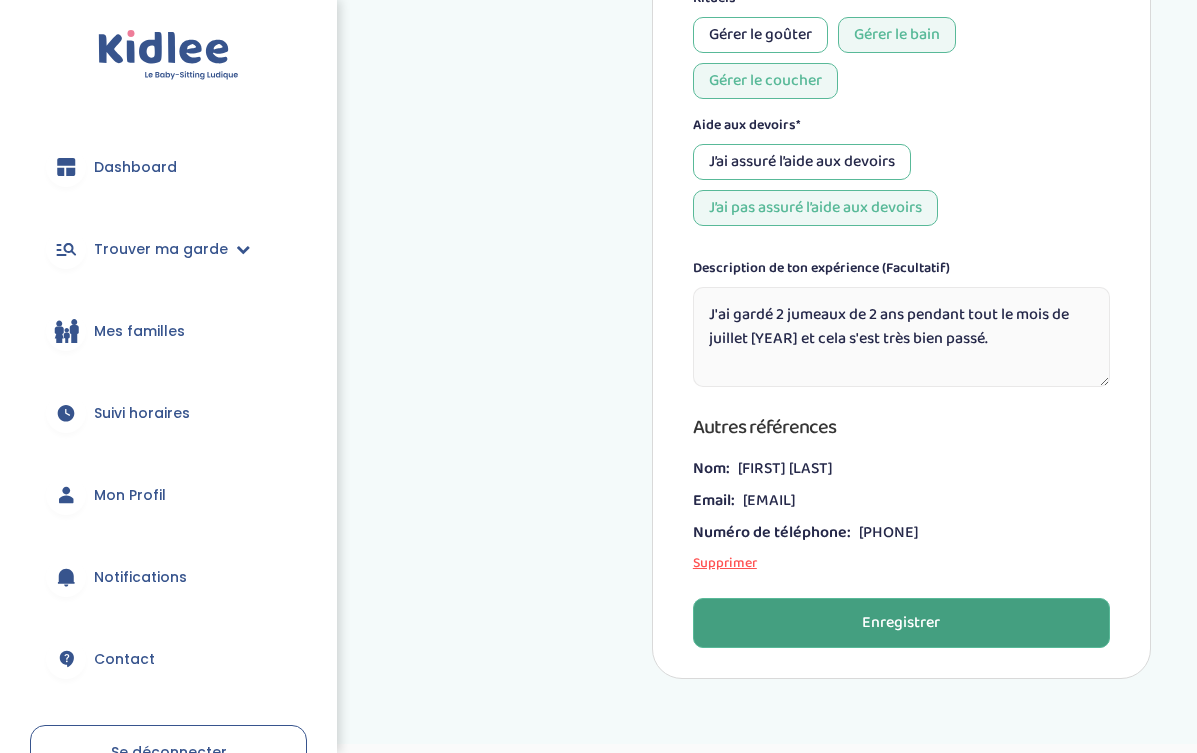 type on "J'ai gardé 2 jumeaux de 2 ans pendant tout le mois de juillet [YEAR] et cela s'est très bien passé." 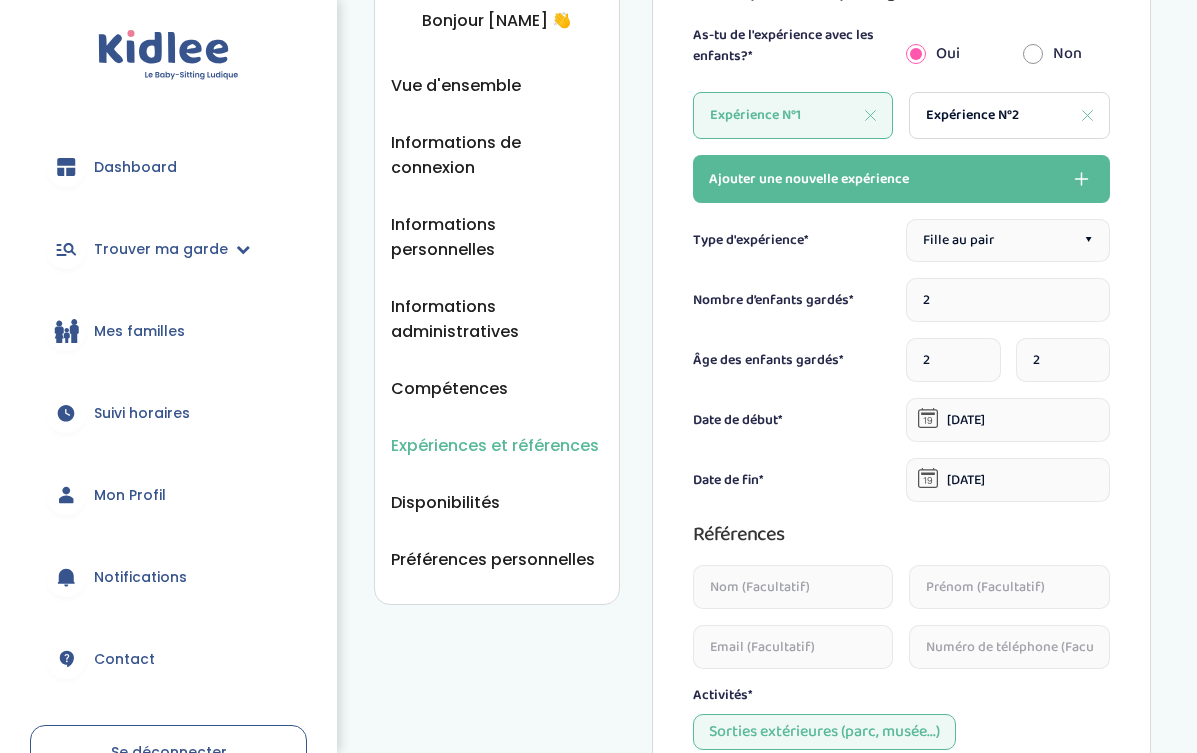 scroll, scrollTop: 10, scrollLeft: 0, axis: vertical 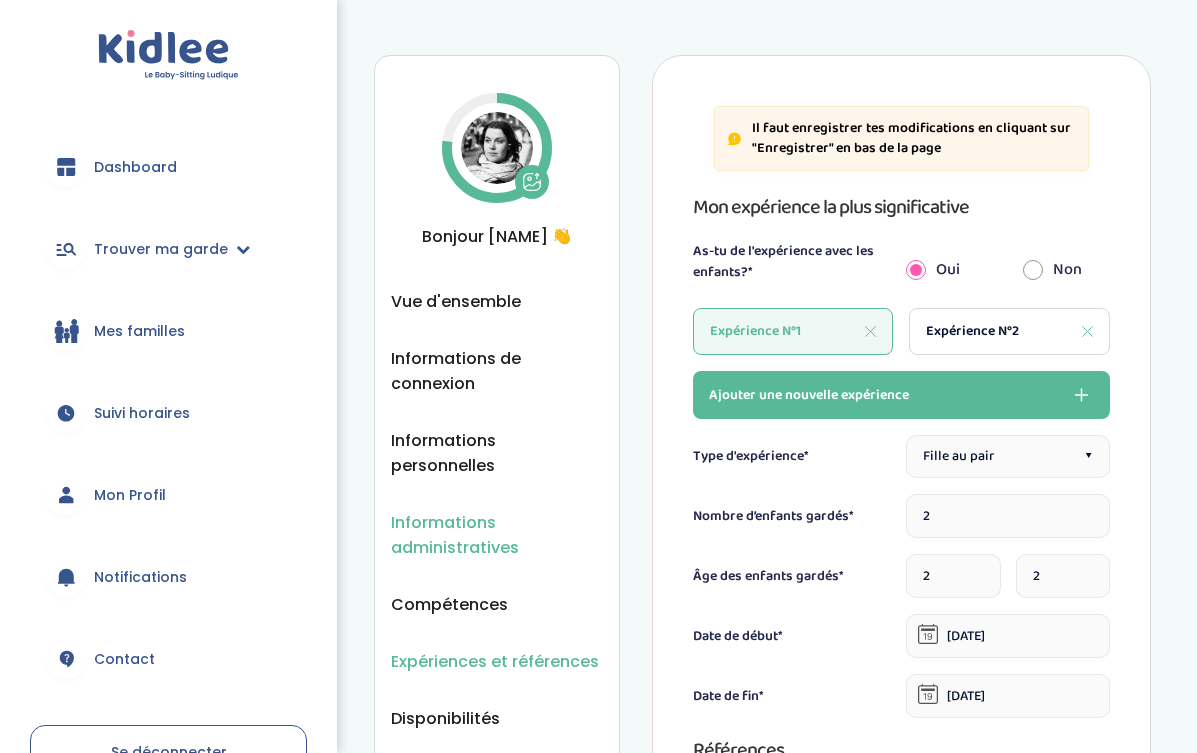 click on "Informations administratives" at bounding box center [497, 535] 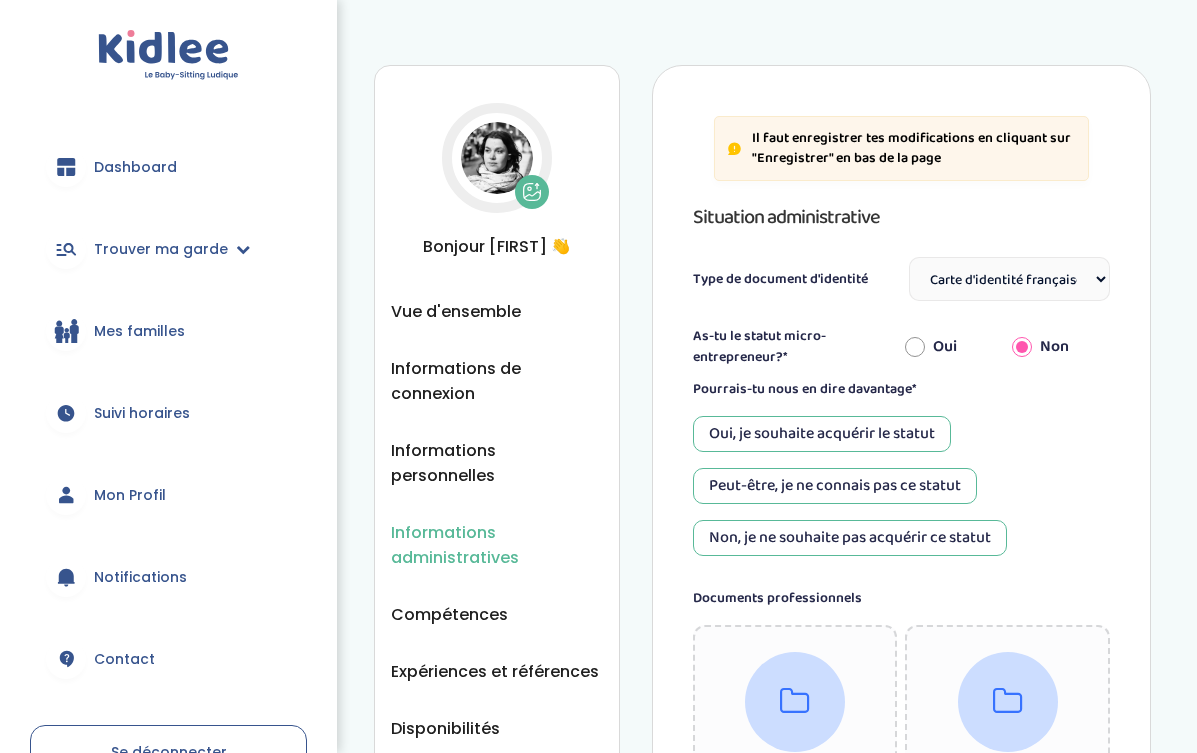 select on "Carte d'identité française ou Passeport français daté de moins de 5 ans" 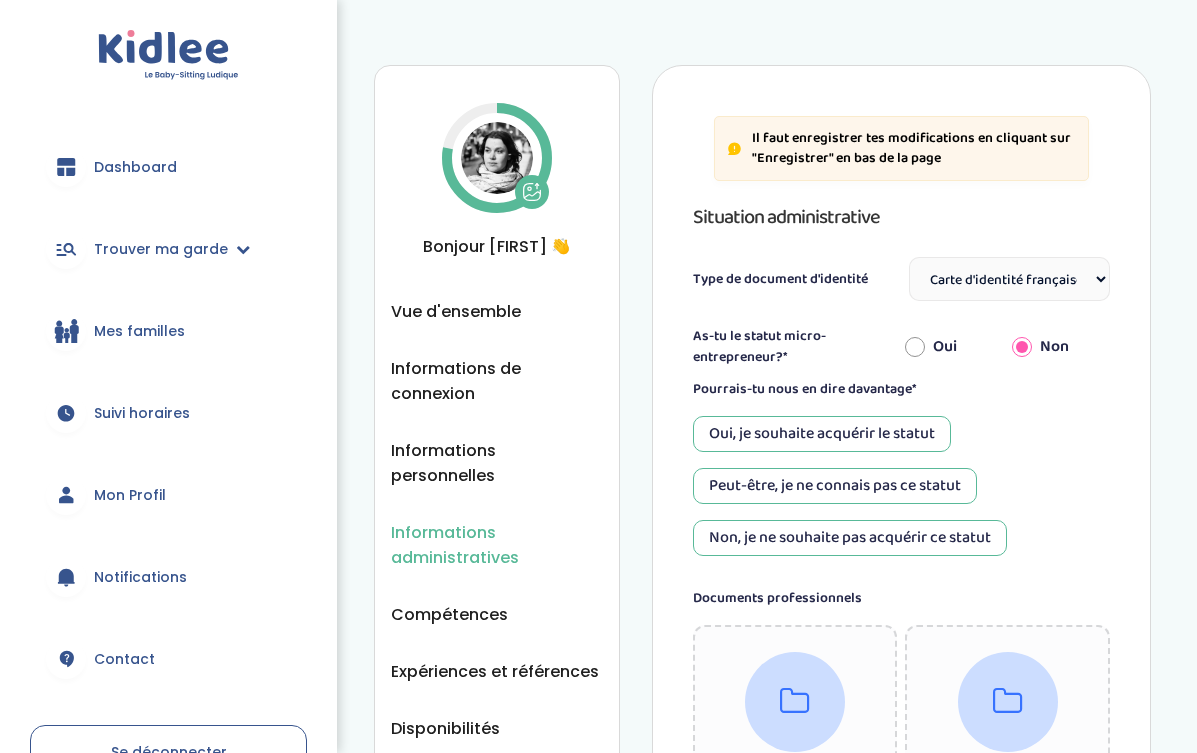 scroll, scrollTop: 241, scrollLeft: 0, axis: vertical 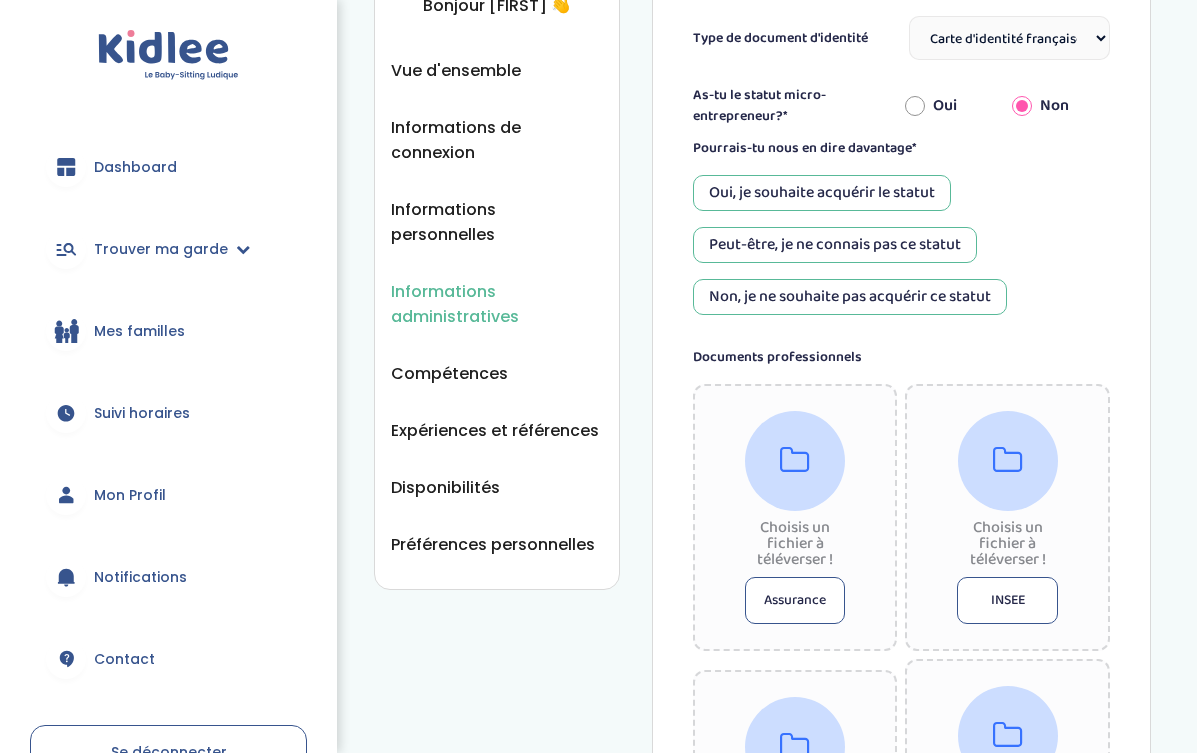 click on "Peut-être, je ne connais pas ce statut" at bounding box center (835, 245) 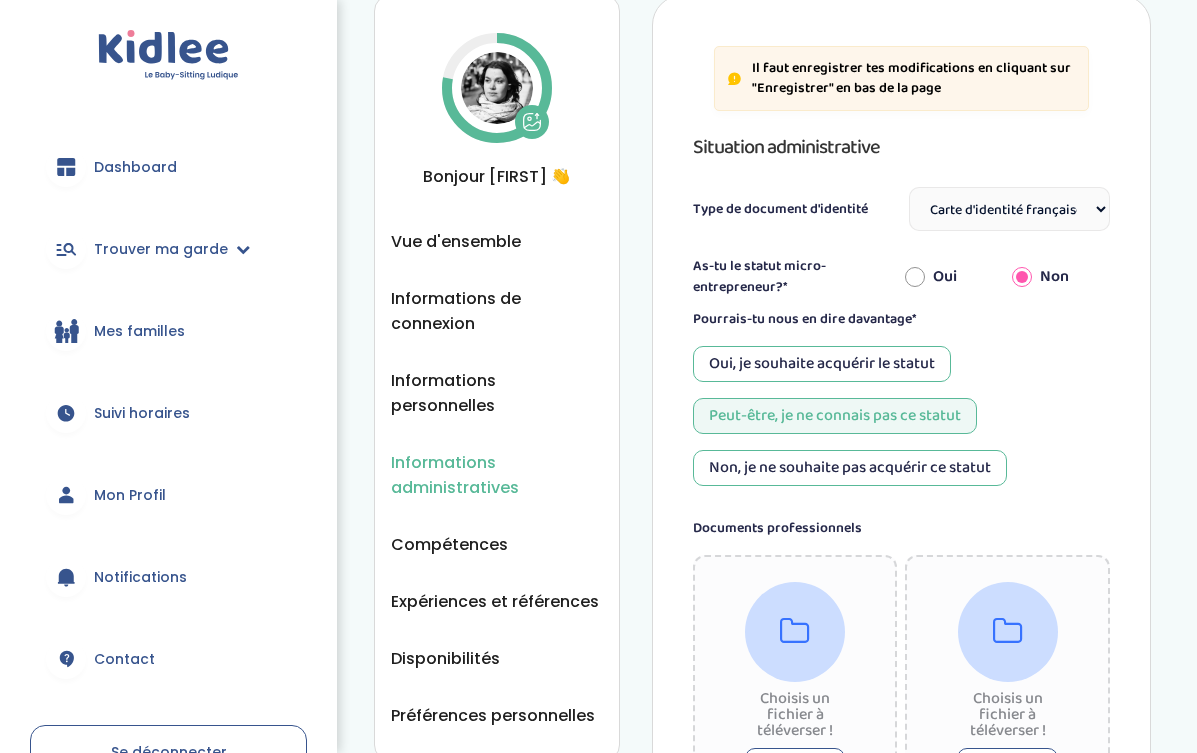 scroll, scrollTop: 0, scrollLeft: 0, axis: both 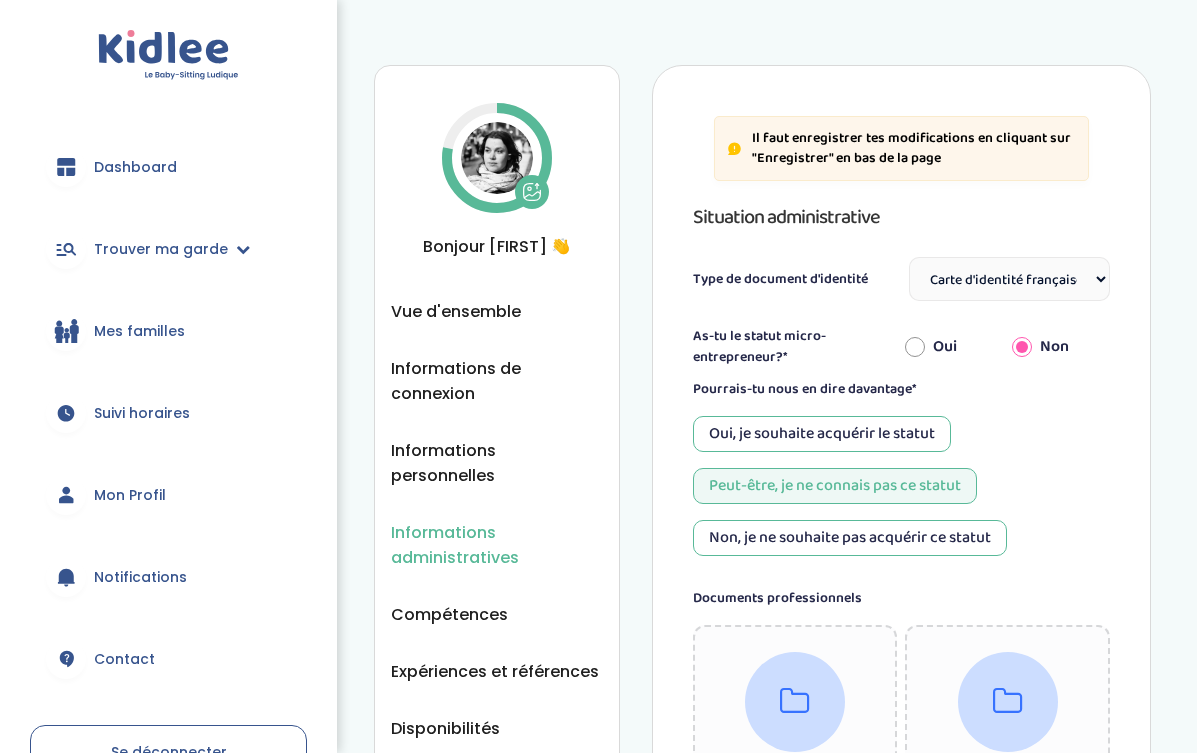 click on "Dashboard" at bounding box center [168, 167] 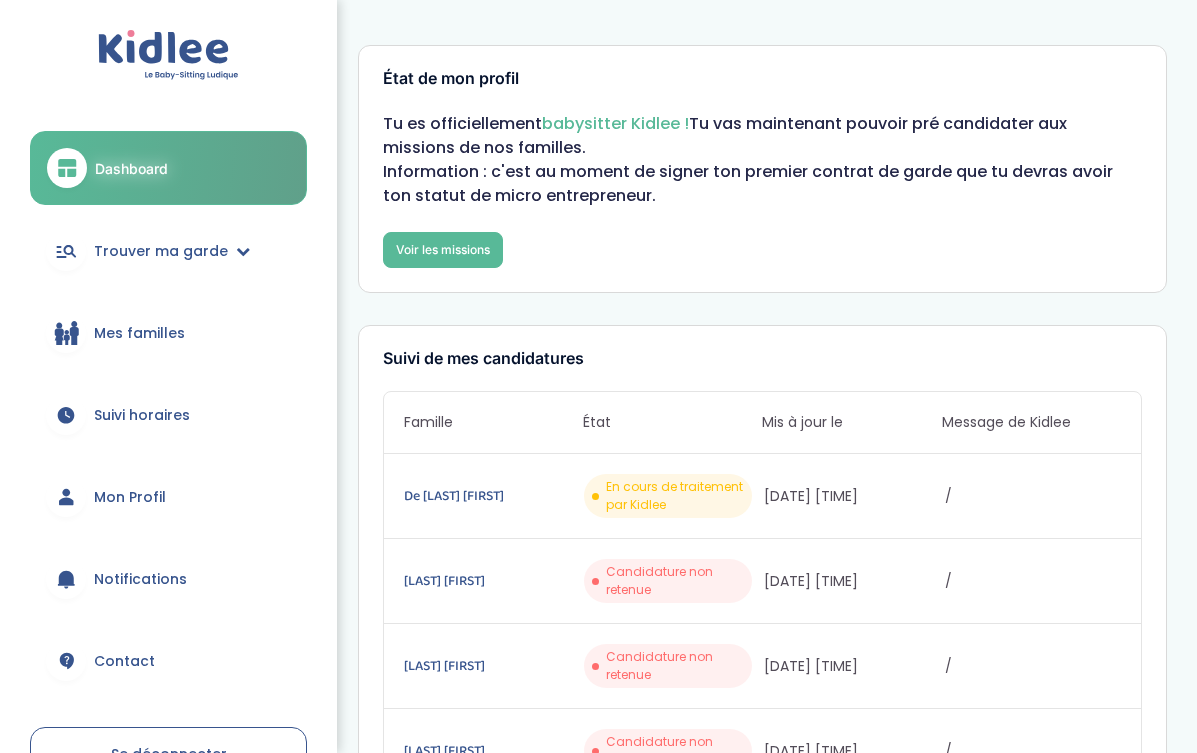 scroll, scrollTop: 0, scrollLeft: 0, axis: both 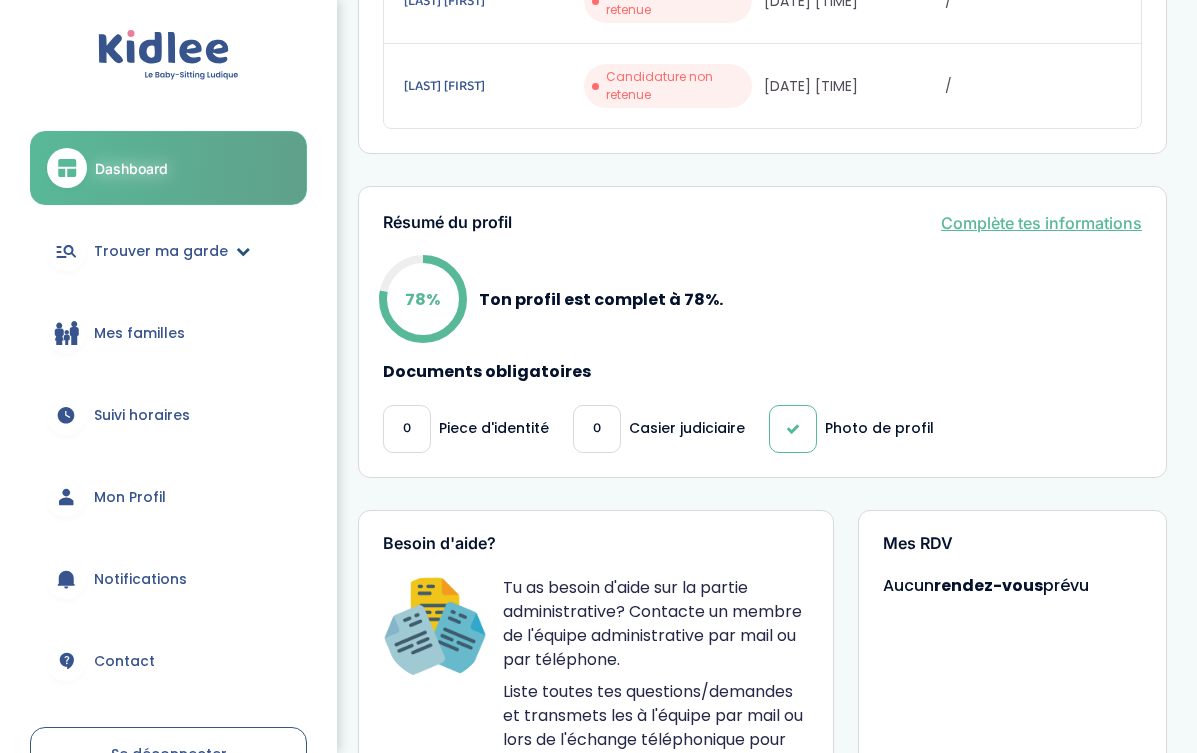 click on "Trouver ma garde" at bounding box center [168, 251] 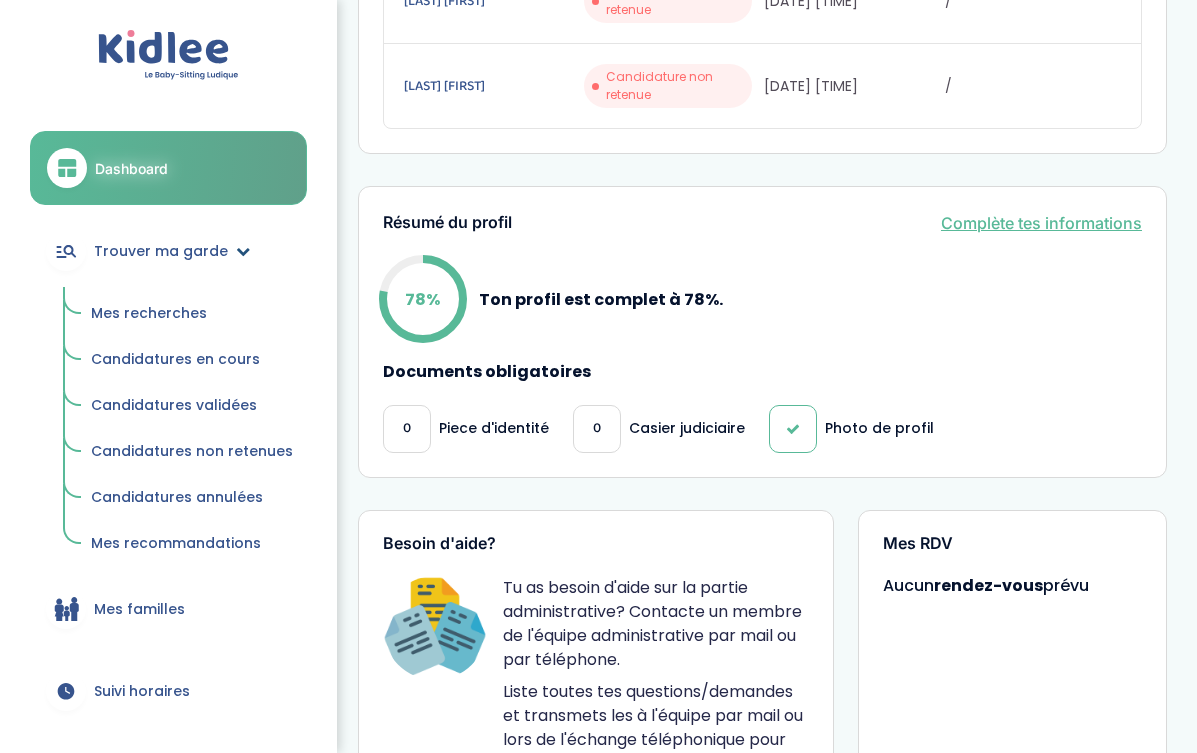 scroll, scrollTop: 0, scrollLeft: 0, axis: both 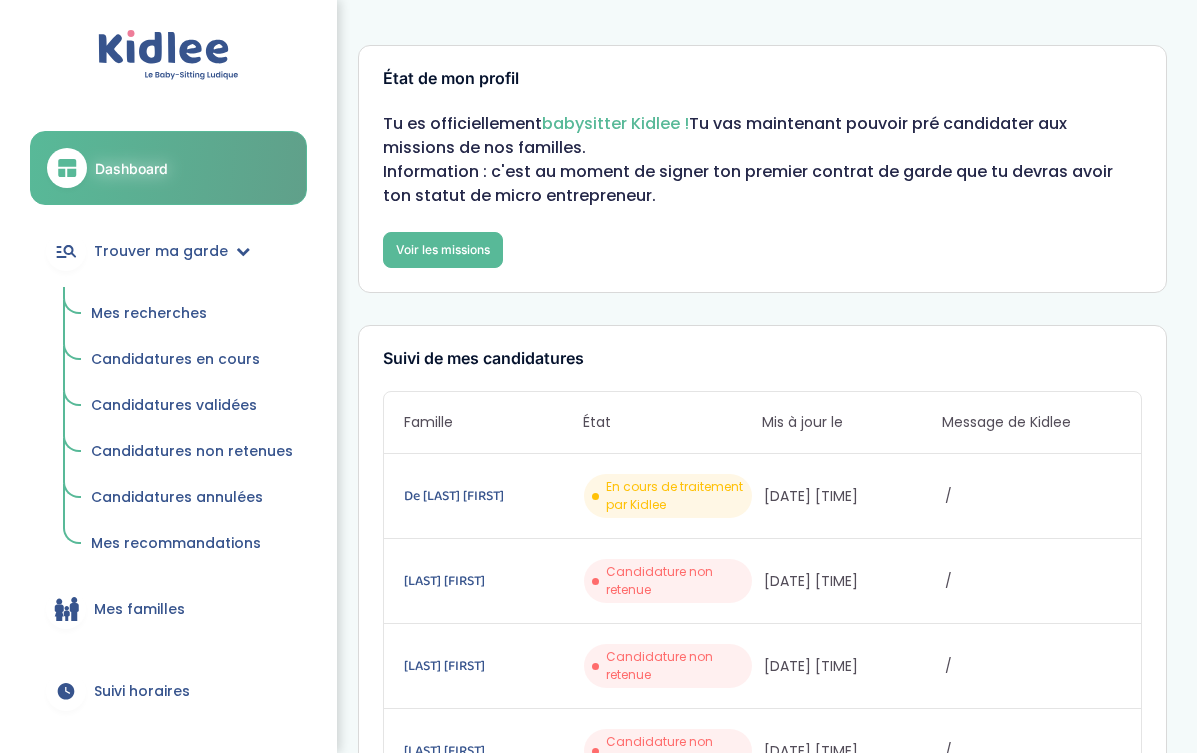 click on "Mes recherches" at bounding box center [149, 313] 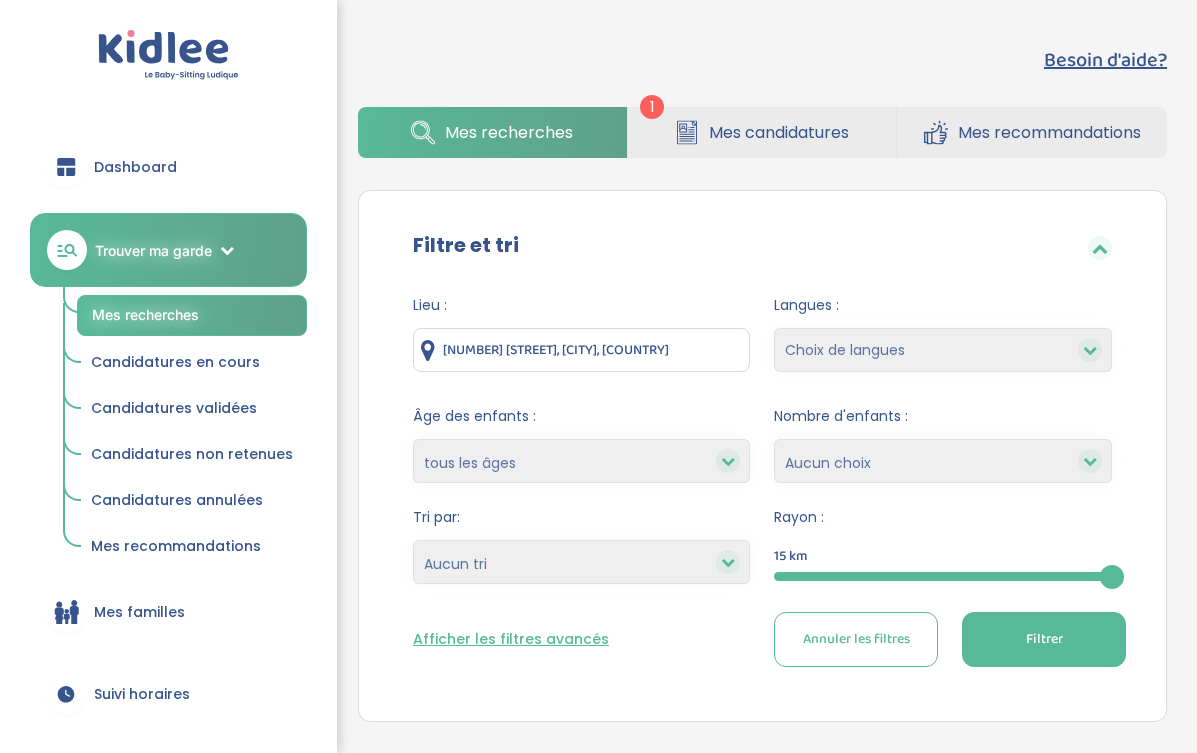 scroll, scrollTop: 0, scrollLeft: 0, axis: both 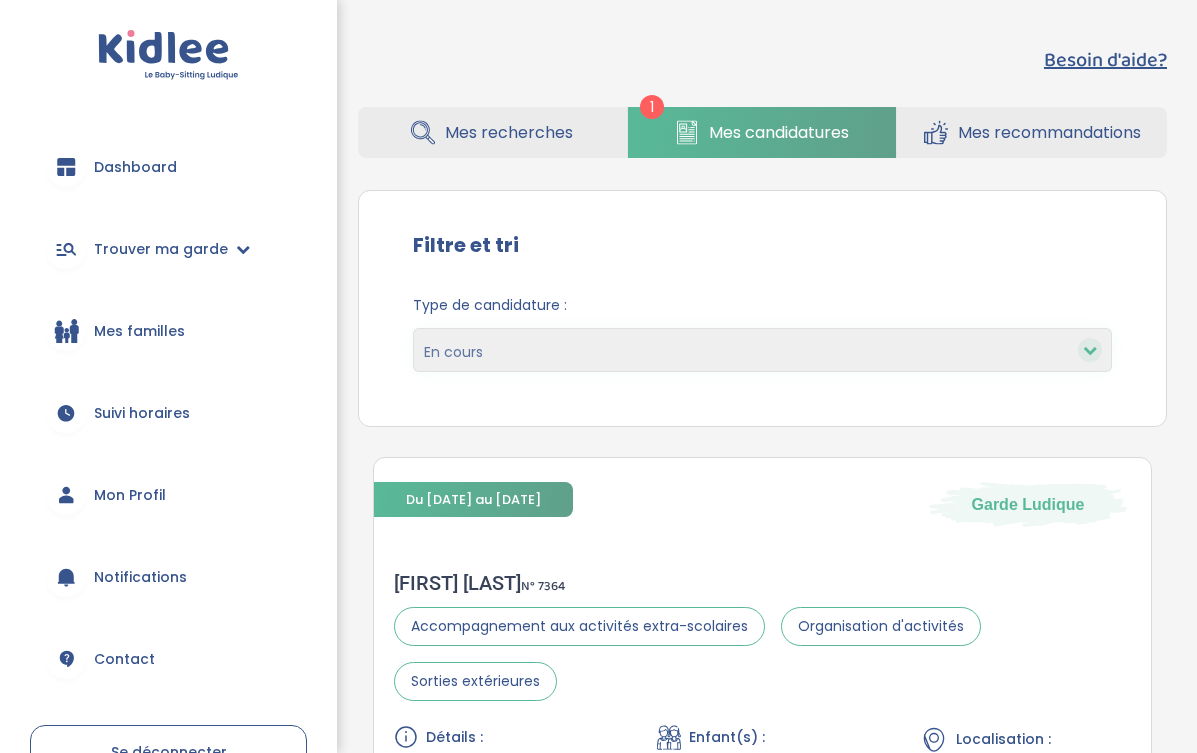 click on "Mes recherches" at bounding box center [509, 132] 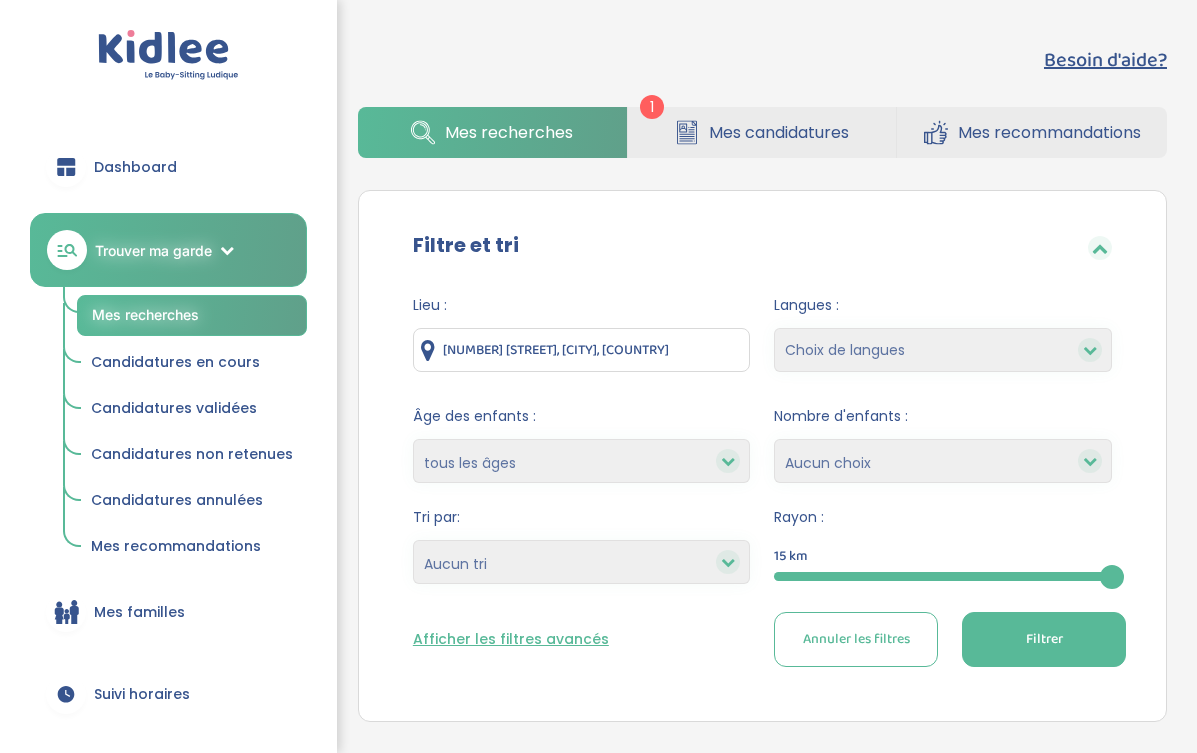 scroll, scrollTop: 309, scrollLeft: 0, axis: vertical 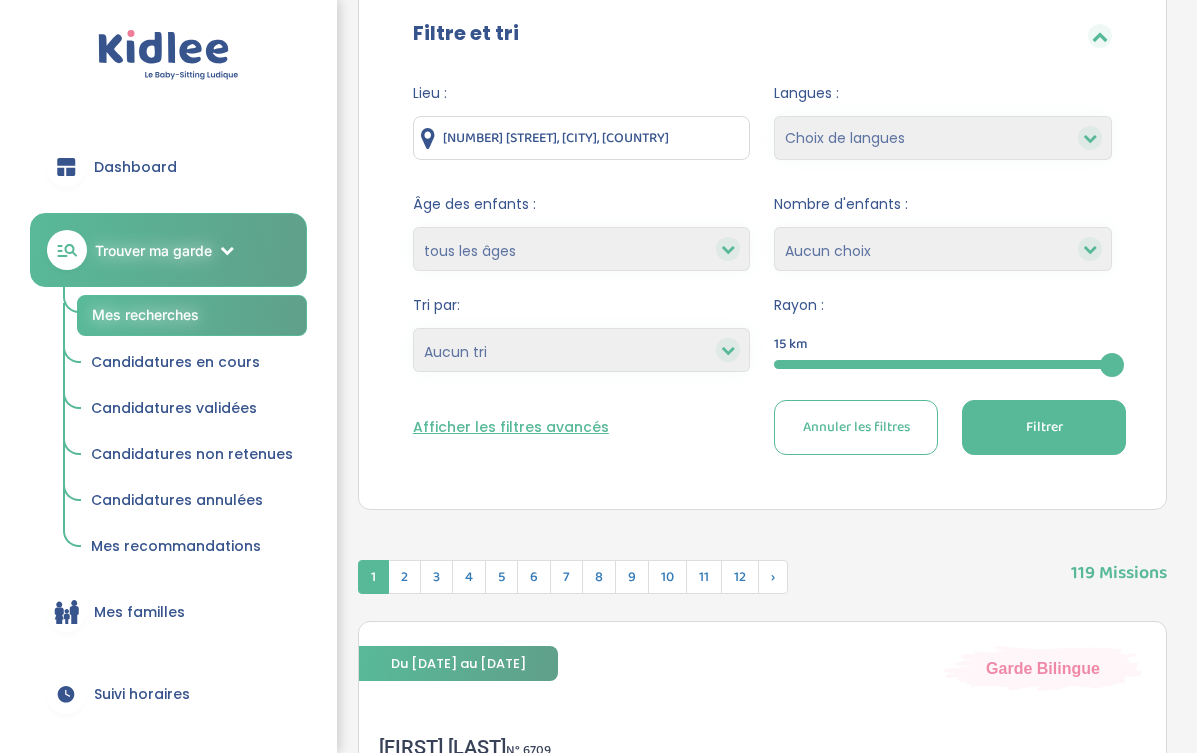 click on "Afficher les filtres avancés" at bounding box center (511, 427) 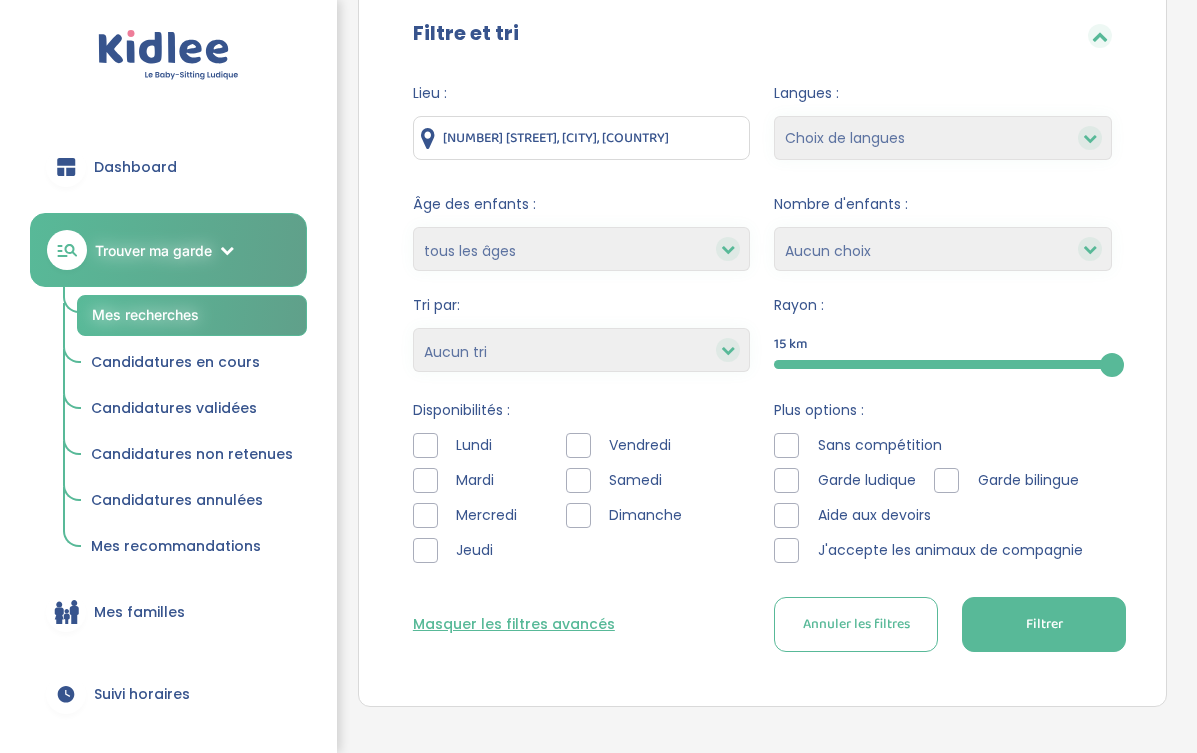 select on "salary_desc" 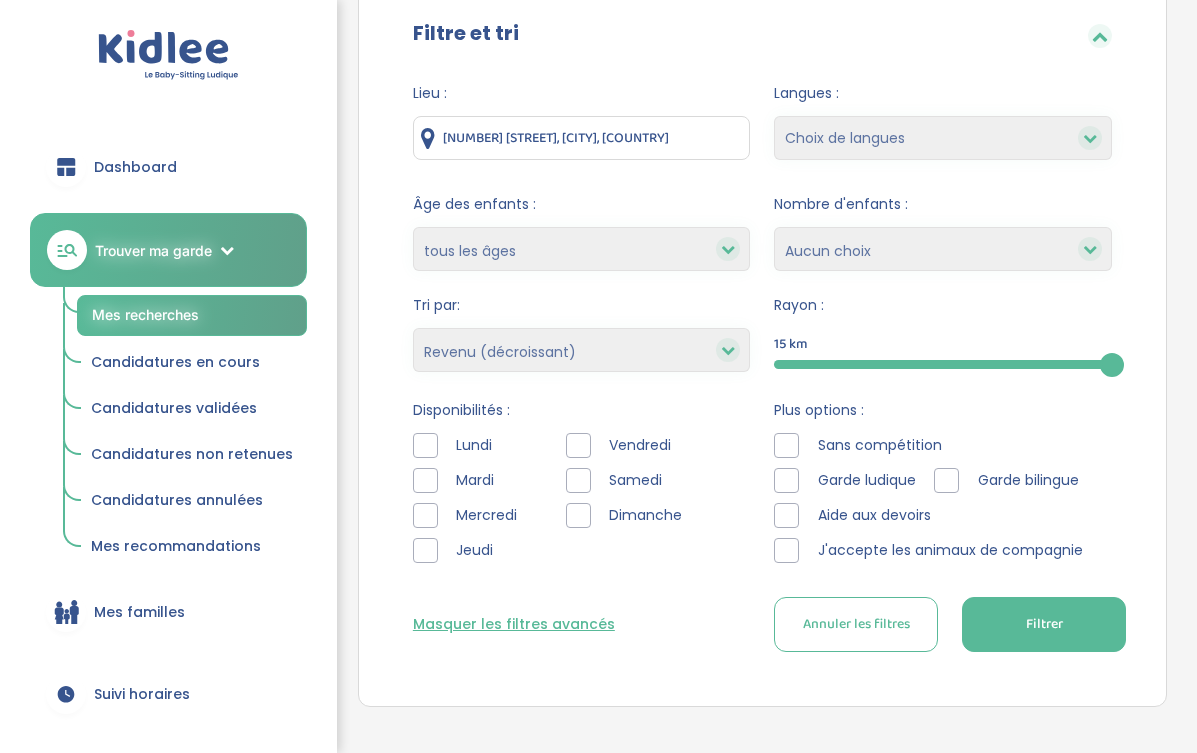 click on "Filtrer" at bounding box center (1044, 624) 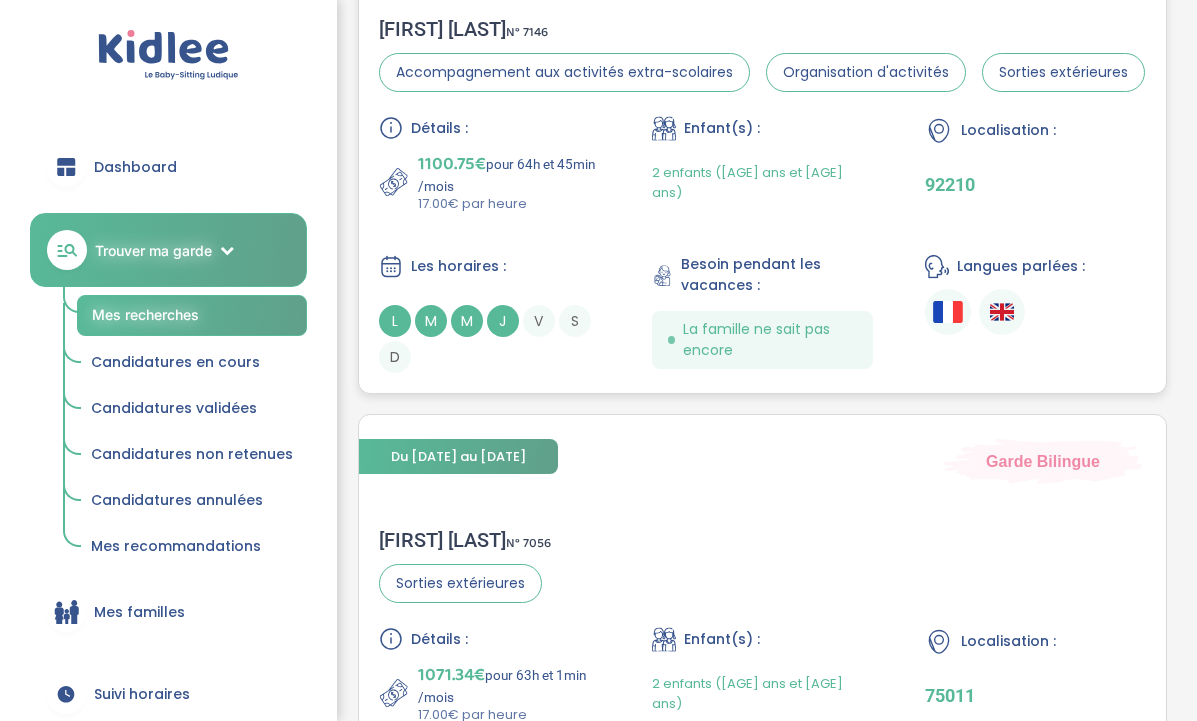 scroll, scrollTop: 3857, scrollLeft: 0, axis: vertical 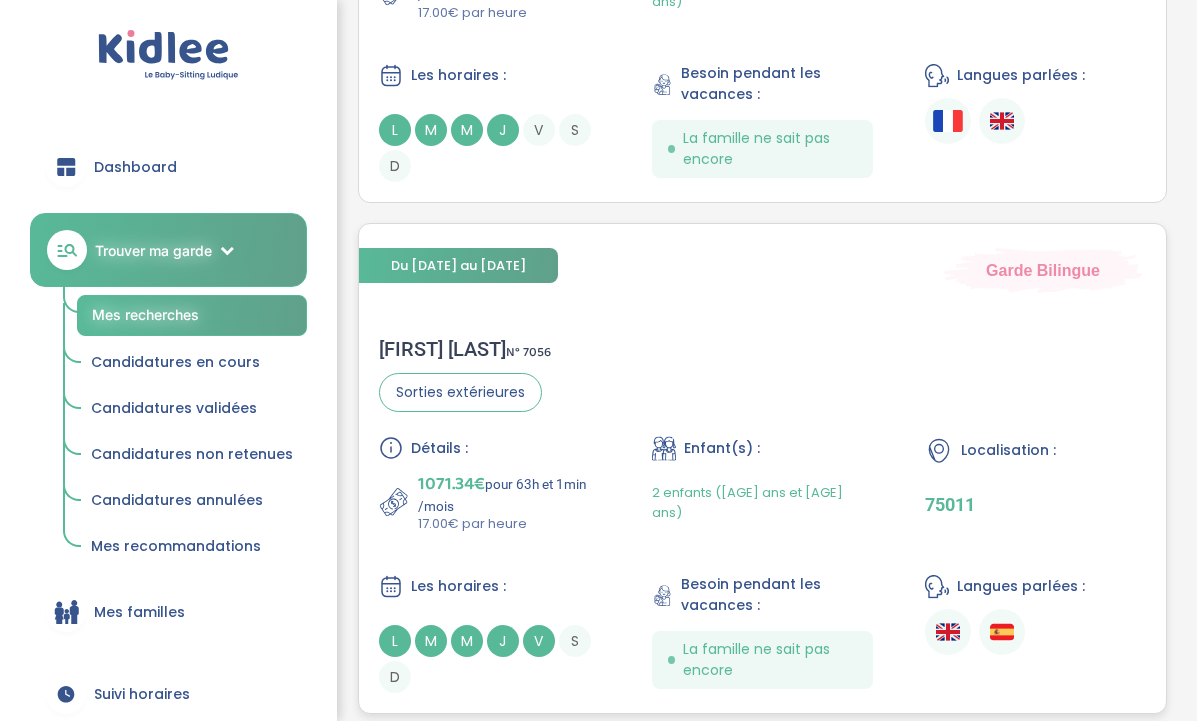 click on "Fanny A .
N° 7056   Sorties extérieures         Détails :               1071.34€  pour
63h et 1min /mois
17.00€ par heure       Enfant(s) :
2 enfants  (5 ans et 3 ans)
Localisation :   75011                       Les horaires :   L M M J V S D                 Besoin pendant les vacances :     La famille ne sait pas encore             Langues parlées :" at bounding box center (762, 515) 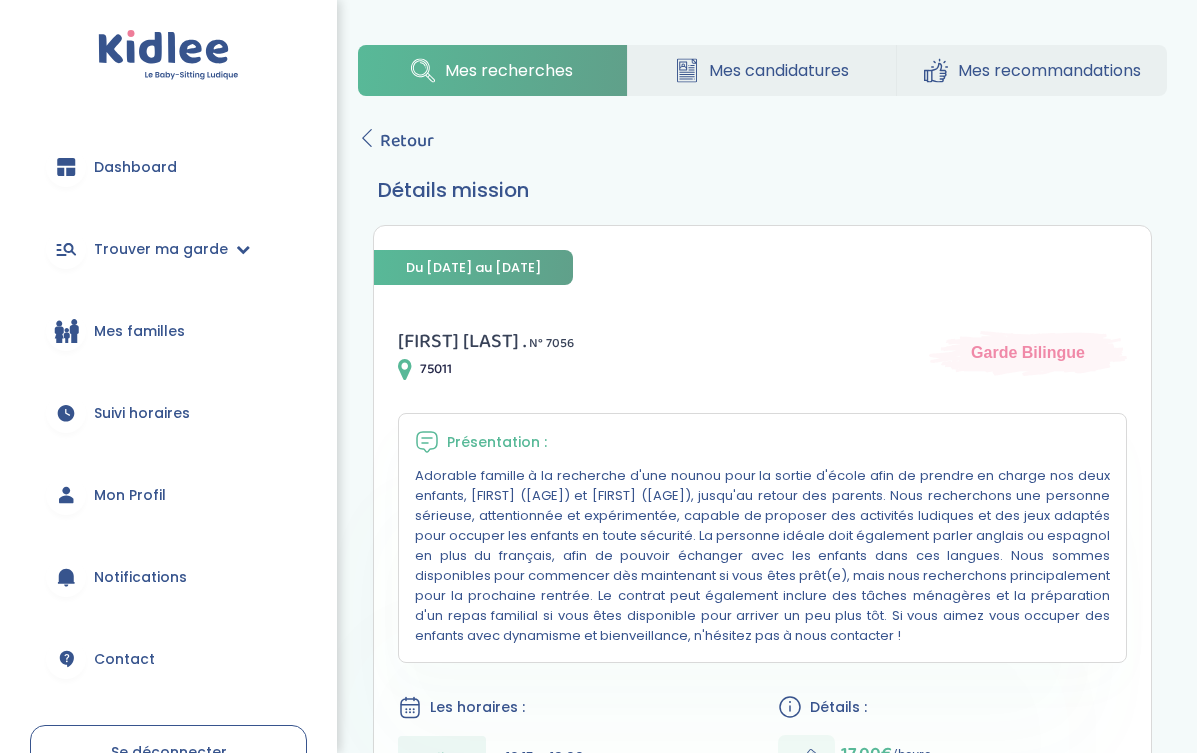 scroll, scrollTop: 0, scrollLeft: 0, axis: both 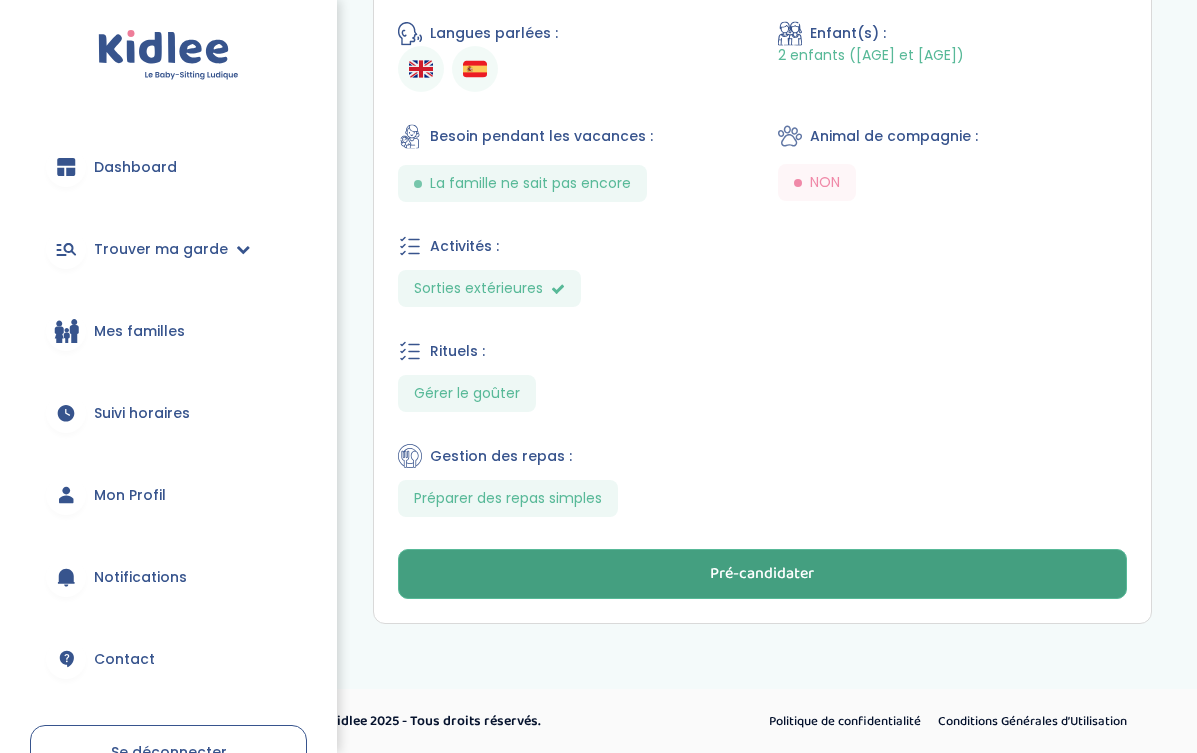 click on "Pré-candidater" at bounding box center (762, 574) 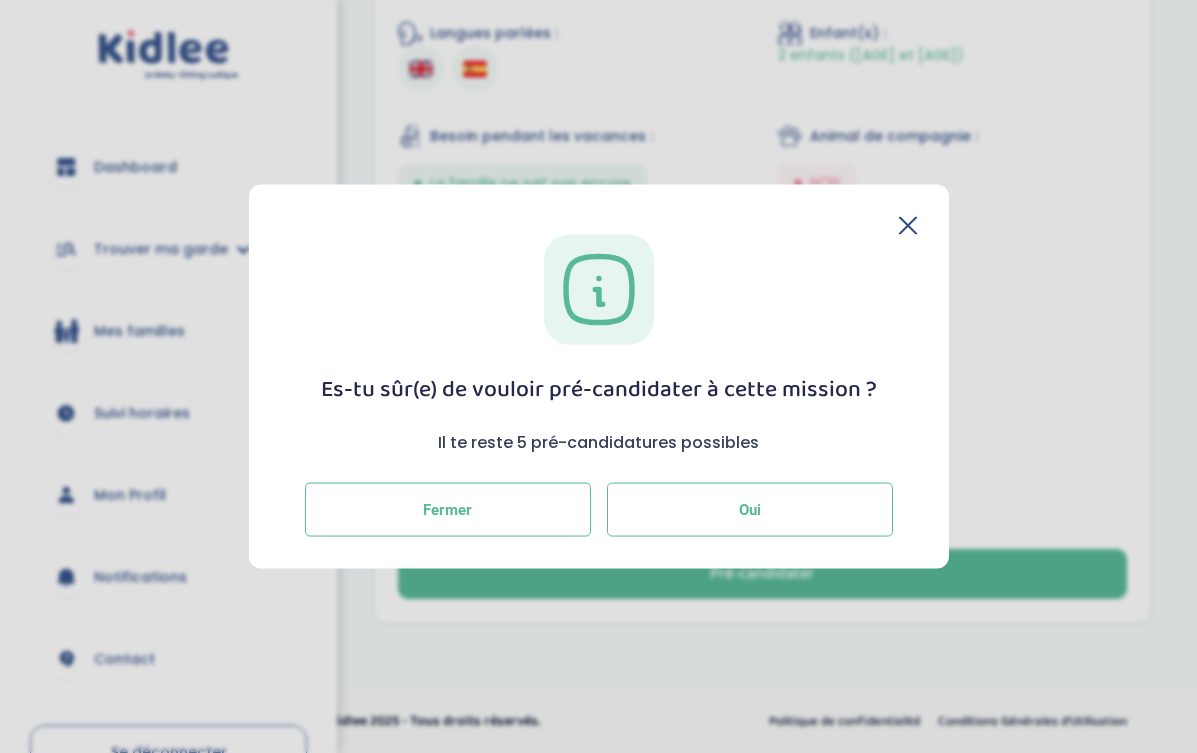 click on "Oui" at bounding box center [750, 510] 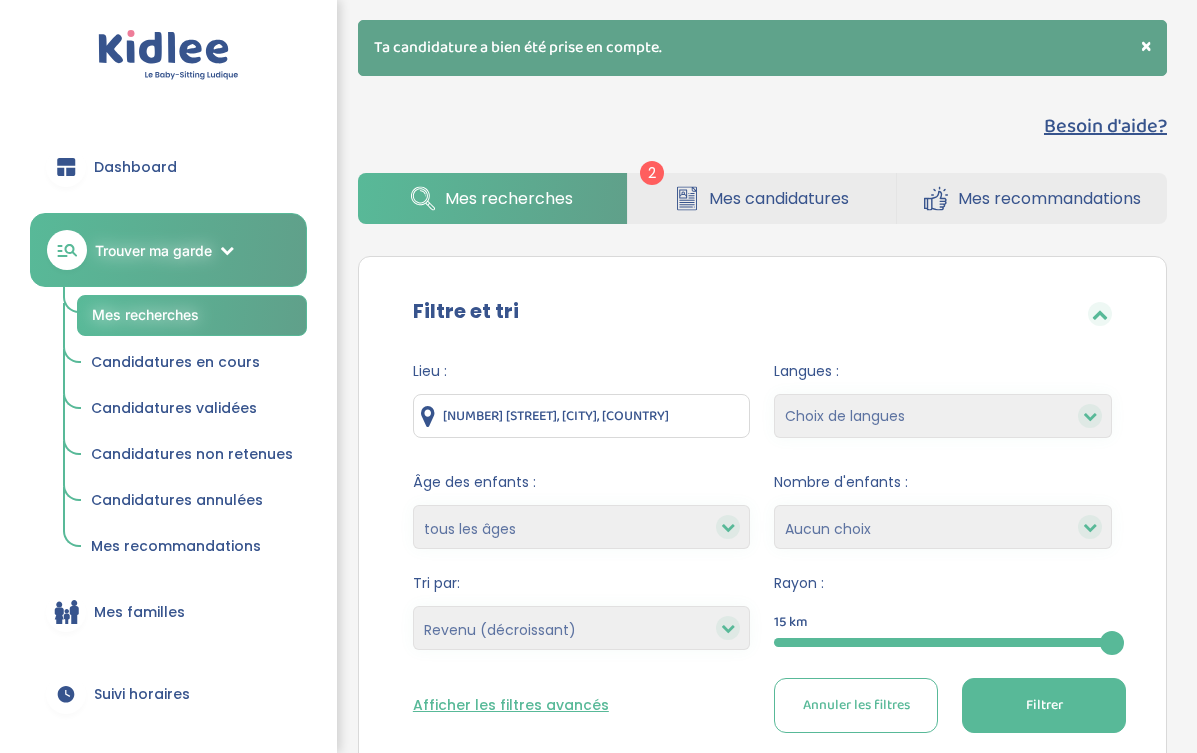 select on "salary_desc" 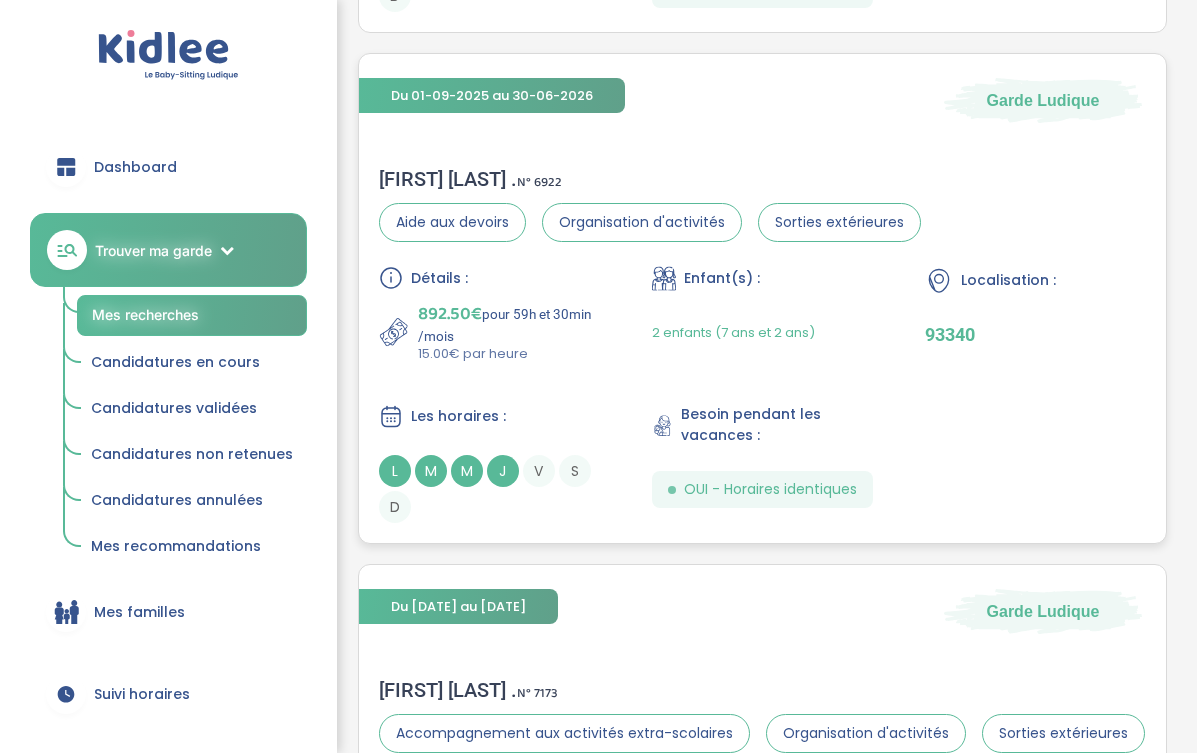 scroll, scrollTop: 5429, scrollLeft: 0, axis: vertical 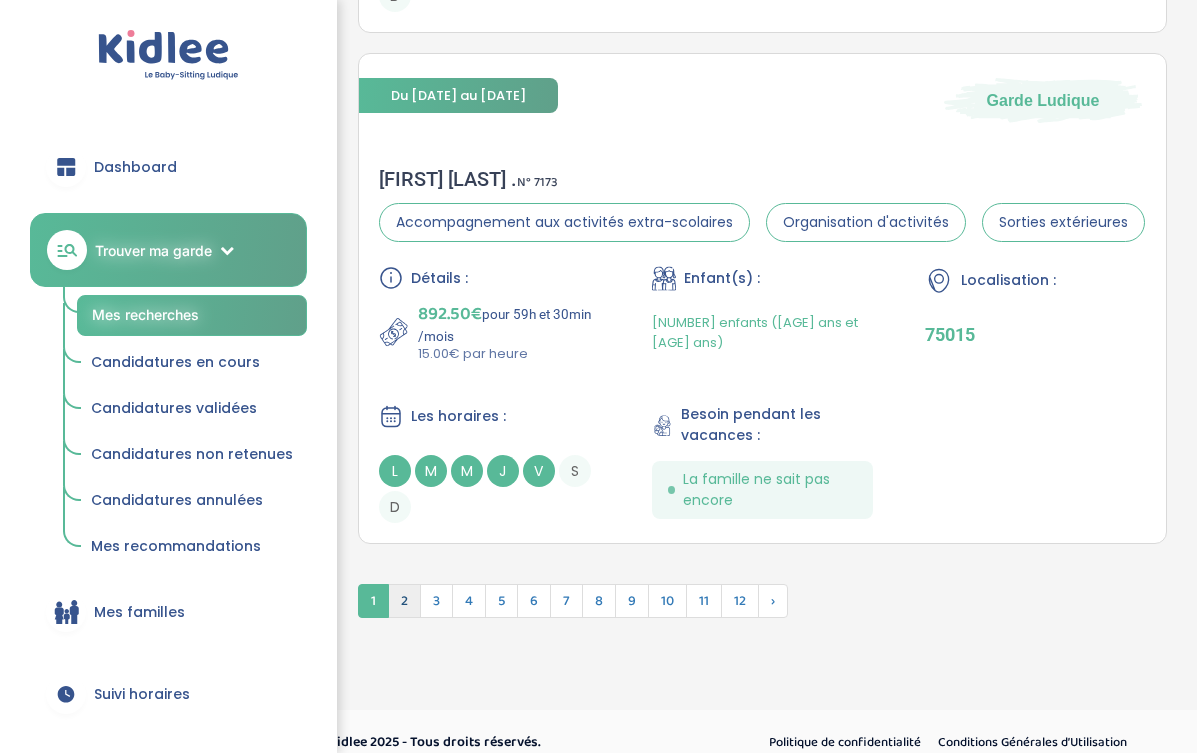 click on "2" at bounding box center [404, 601] 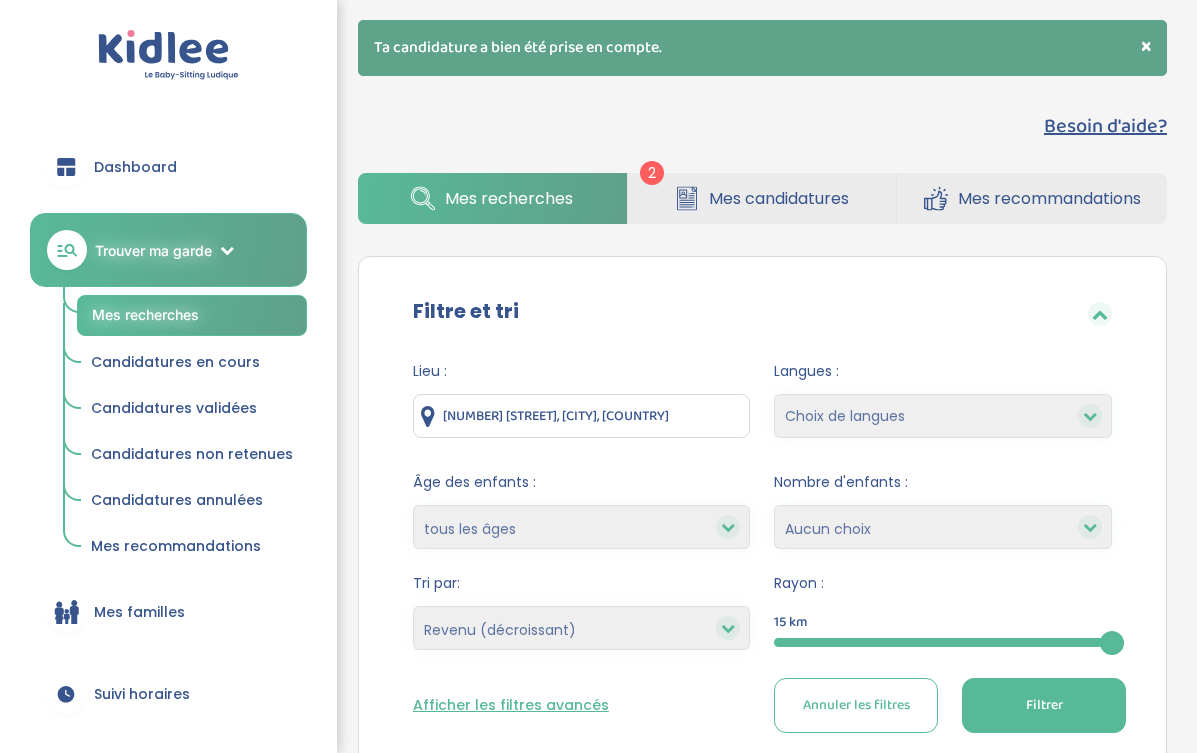 scroll, scrollTop: 0, scrollLeft: 0, axis: both 